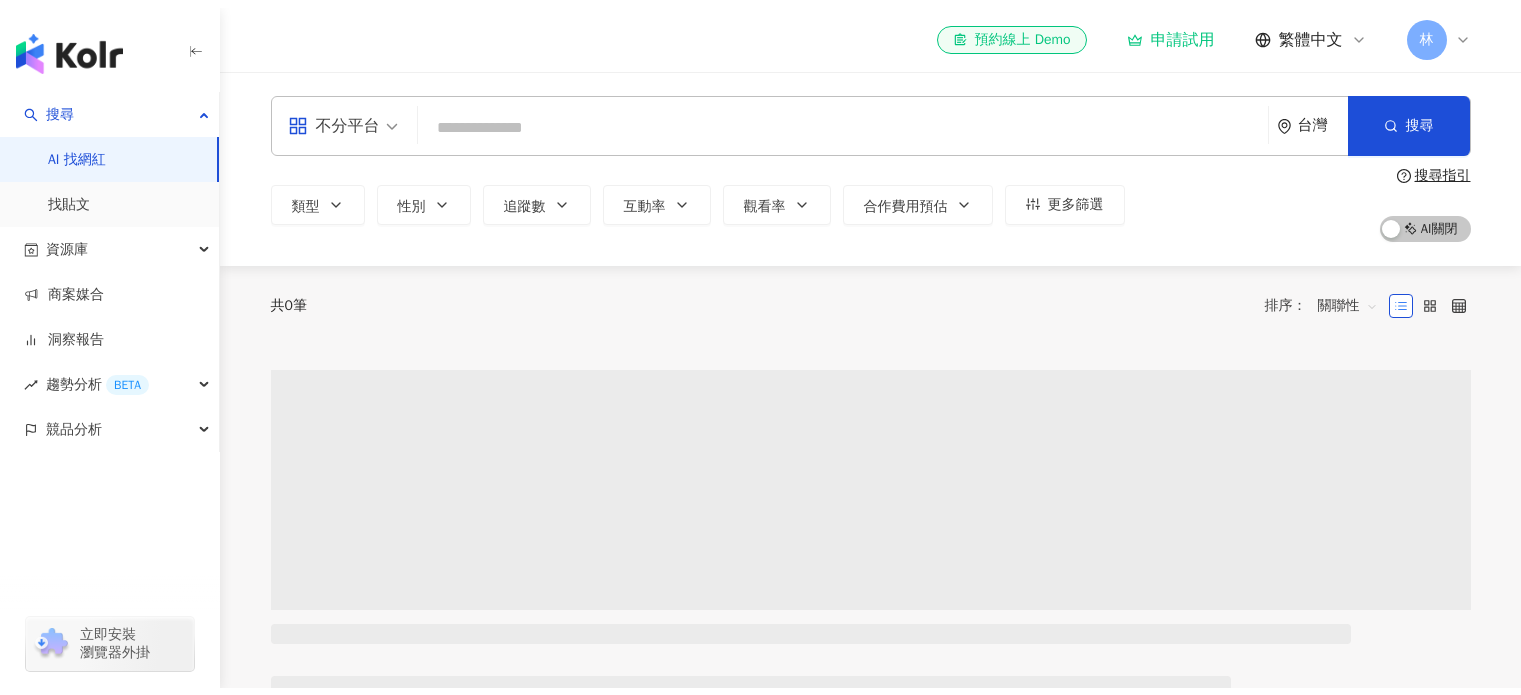 scroll, scrollTop: 0, scrollLeft: 0, axis: both 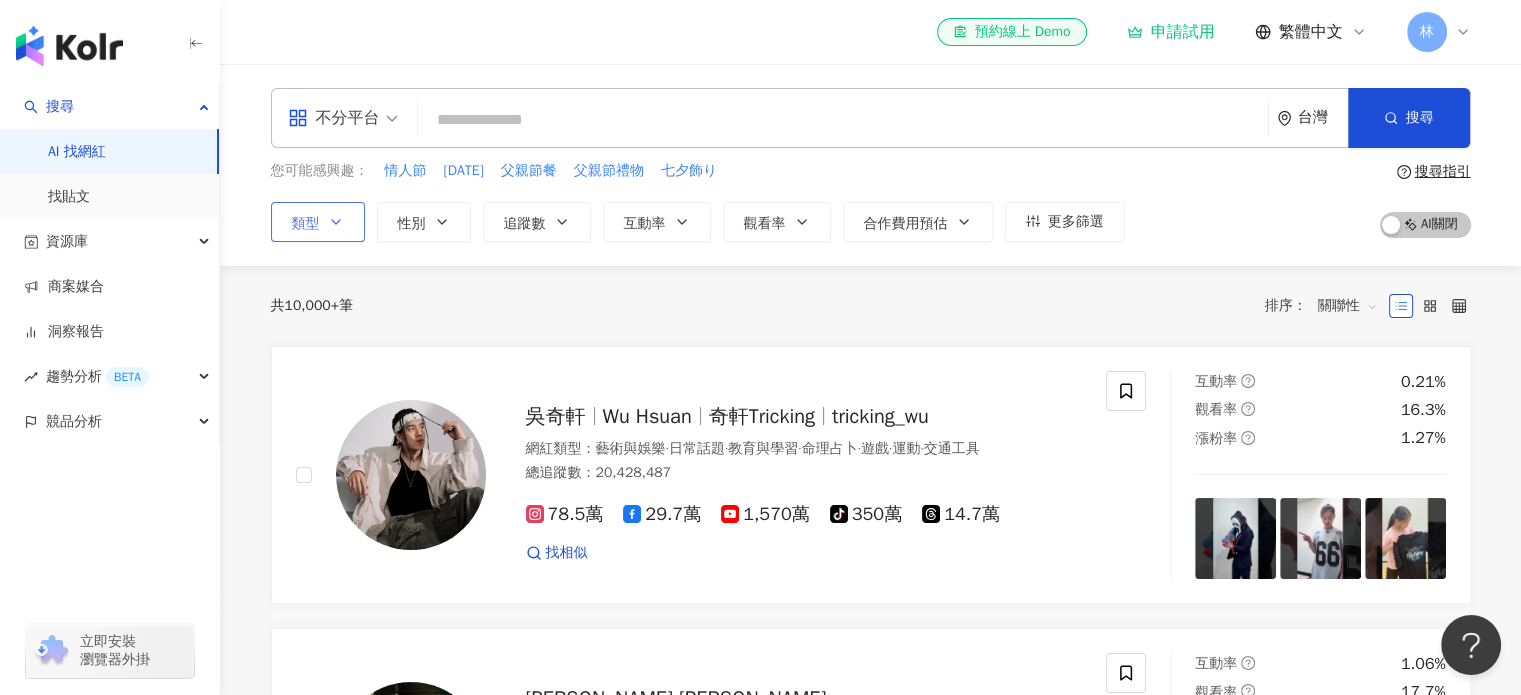 click on "類型" at bounding box center [318, 222] 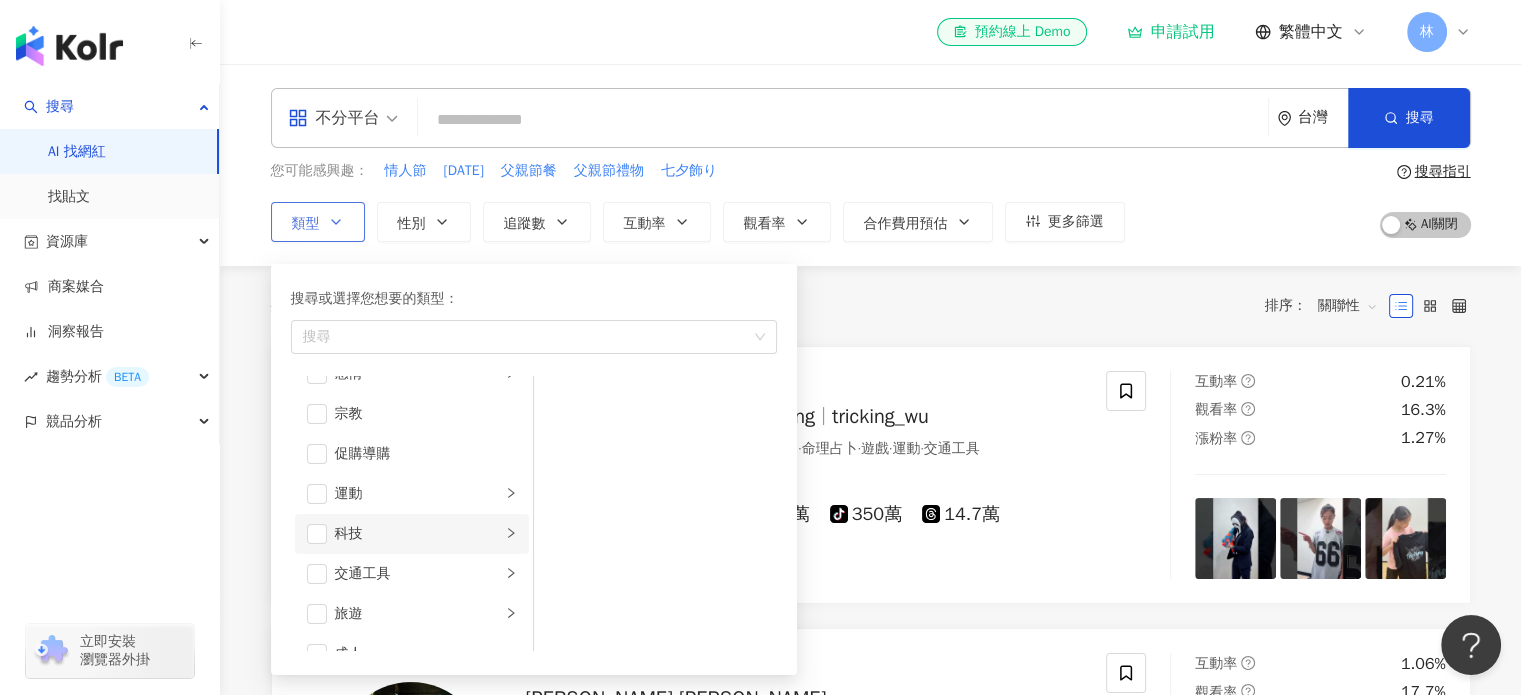 scroll, scrollTop: 692, scrollLeft: 0, axis: vertical 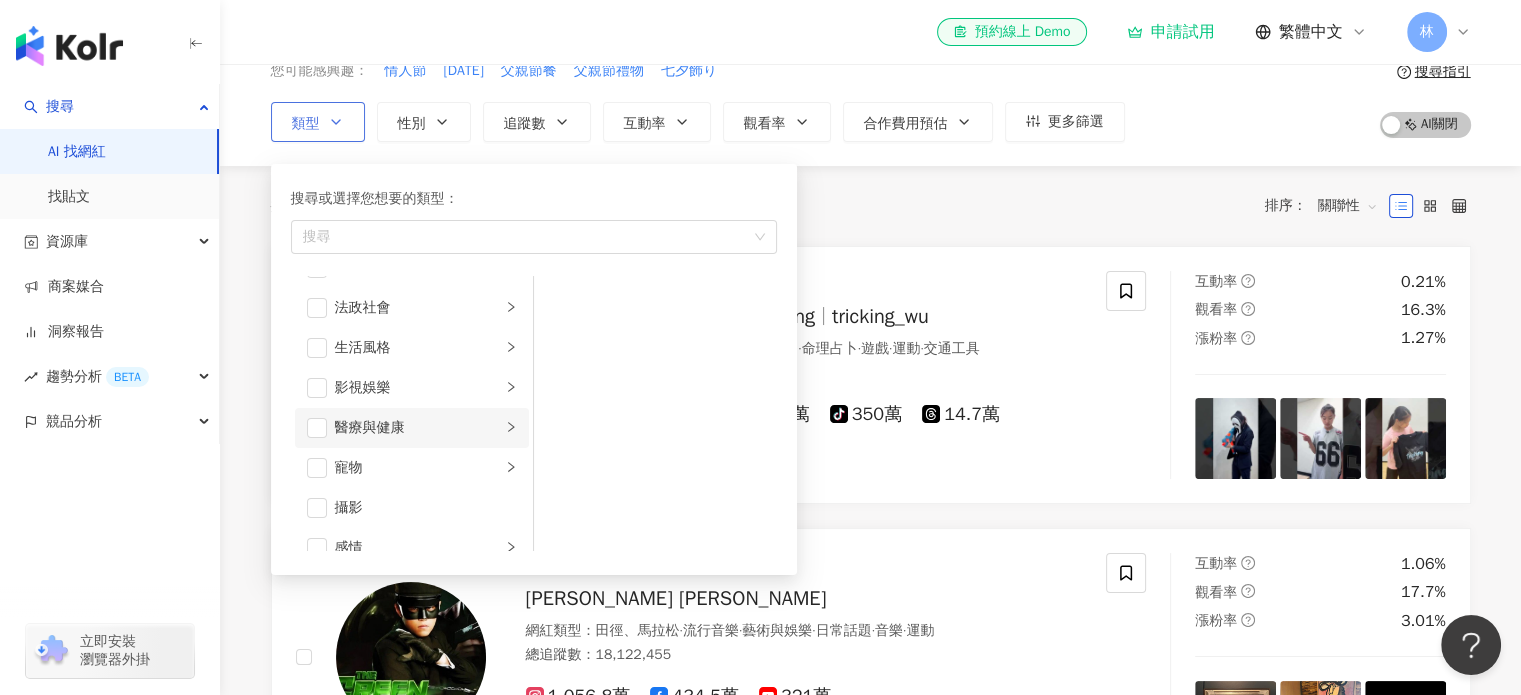 click on "醫療與健康" at bounding box center (418, 428) 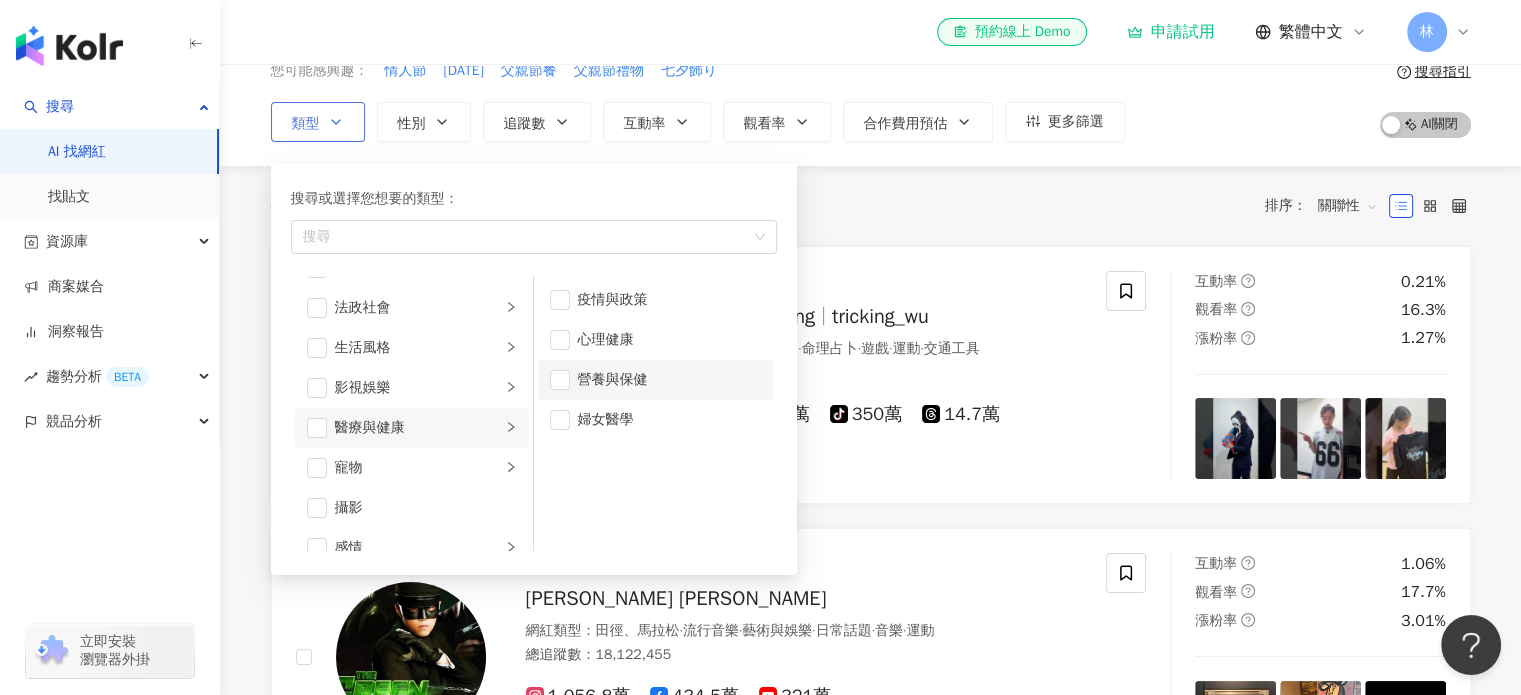 click on "營養與保健" at bounding box center [669, 380] 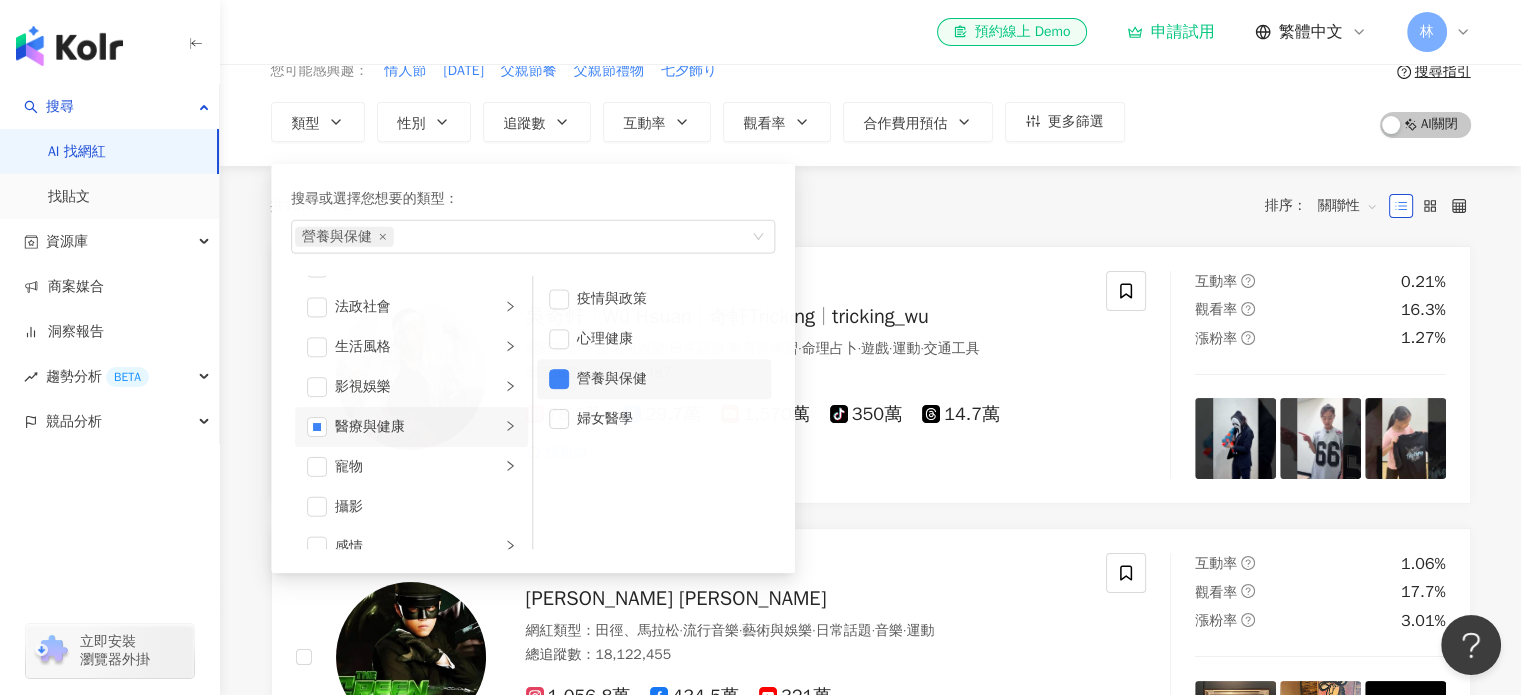 click on "共  10,000+  筆 排序： 關聯性" at bounding box center [871, 206] 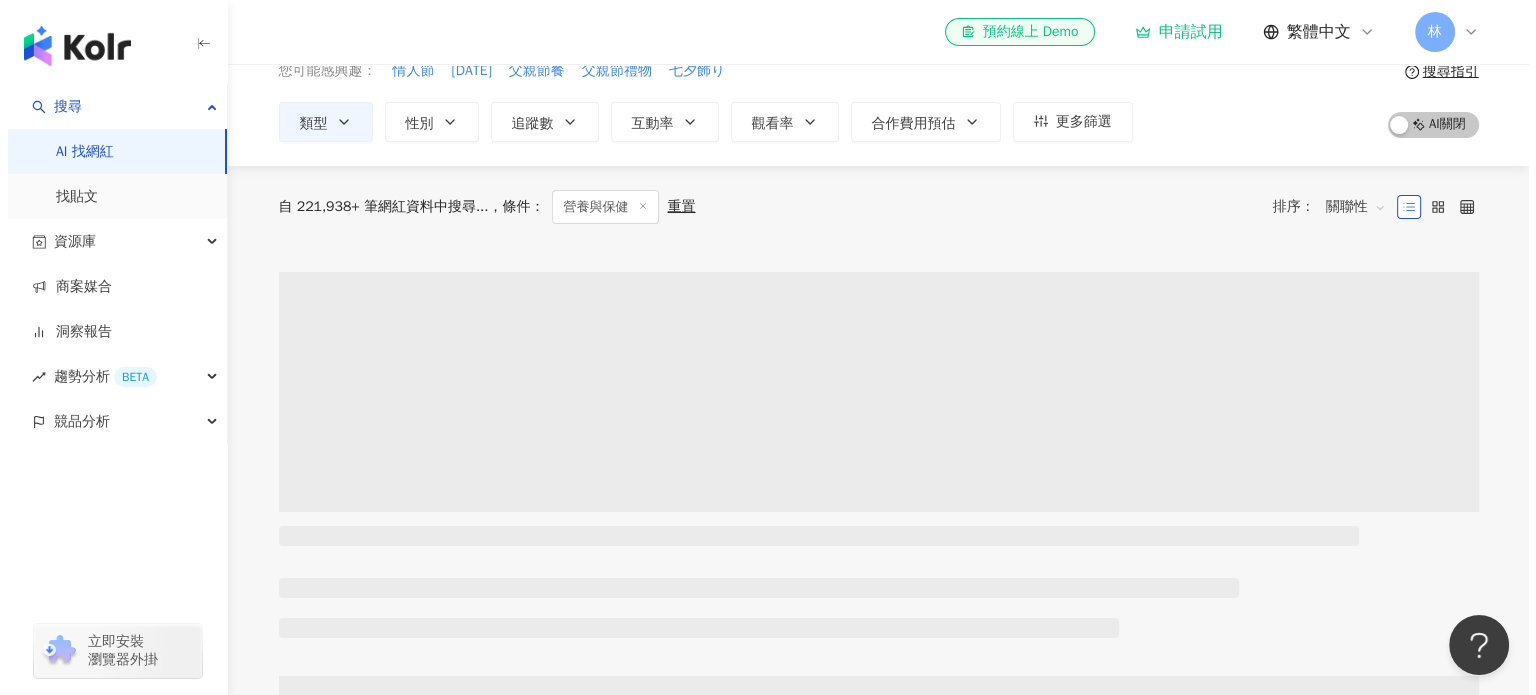 scroll, scrollTop: 0, scrollLeft: 0, axis: both 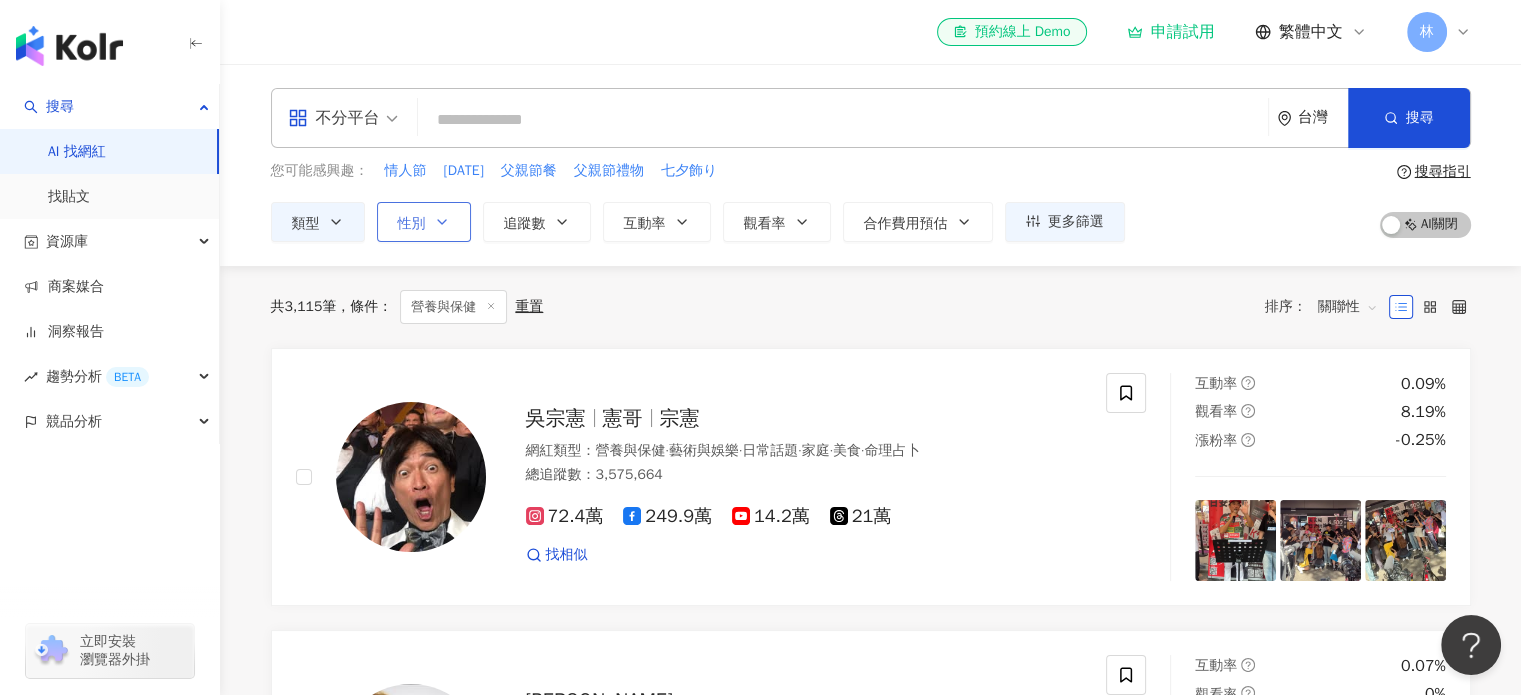 click 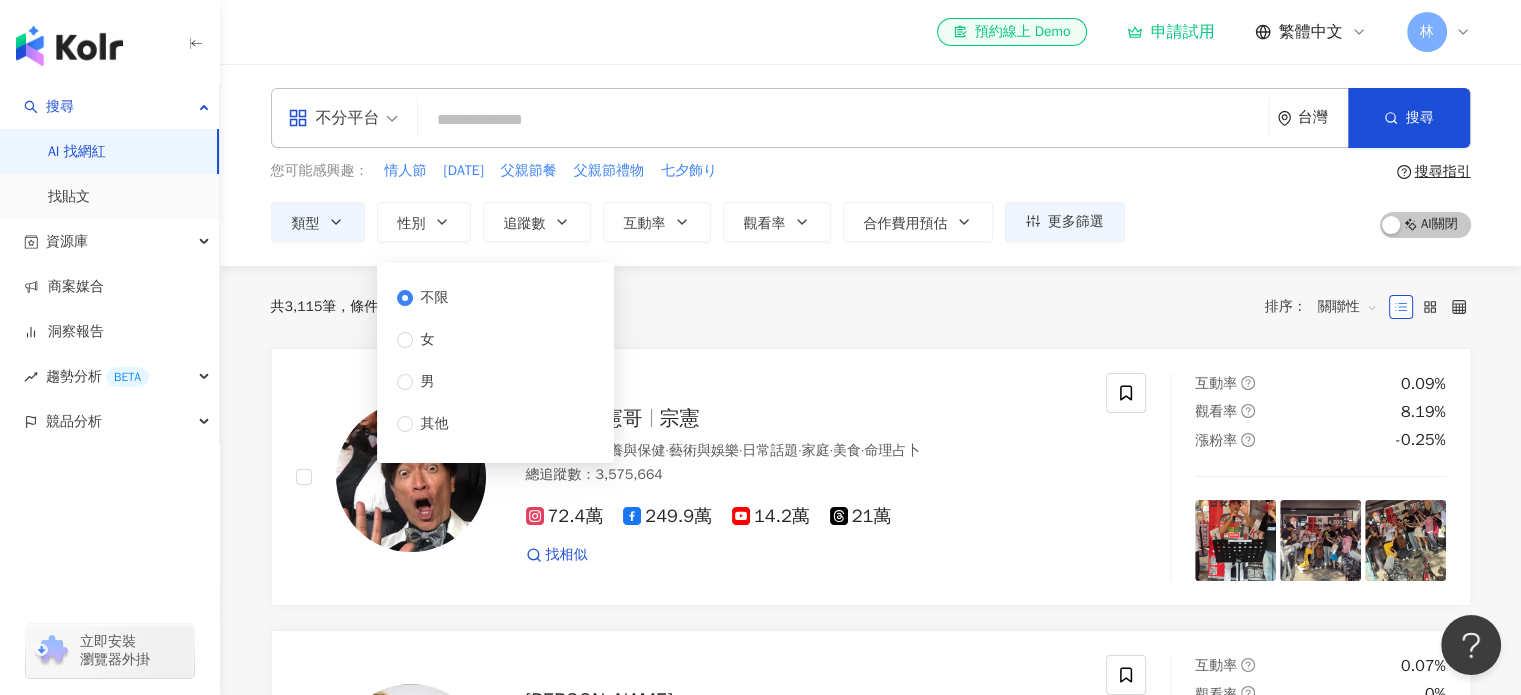 click on "共  3,115  筆 條件 ： 營養與保健 重置 排序： 關聯性" at bounding box center [871, 307] 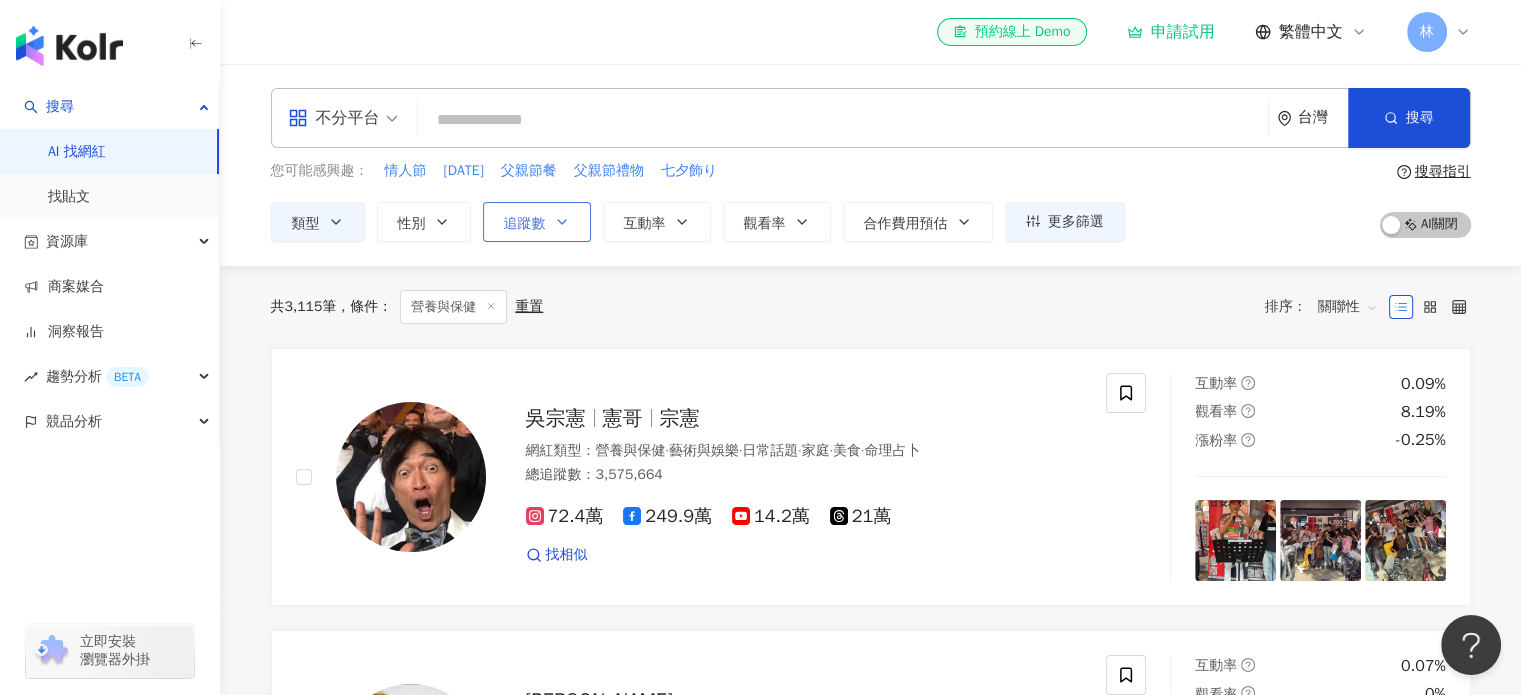 click 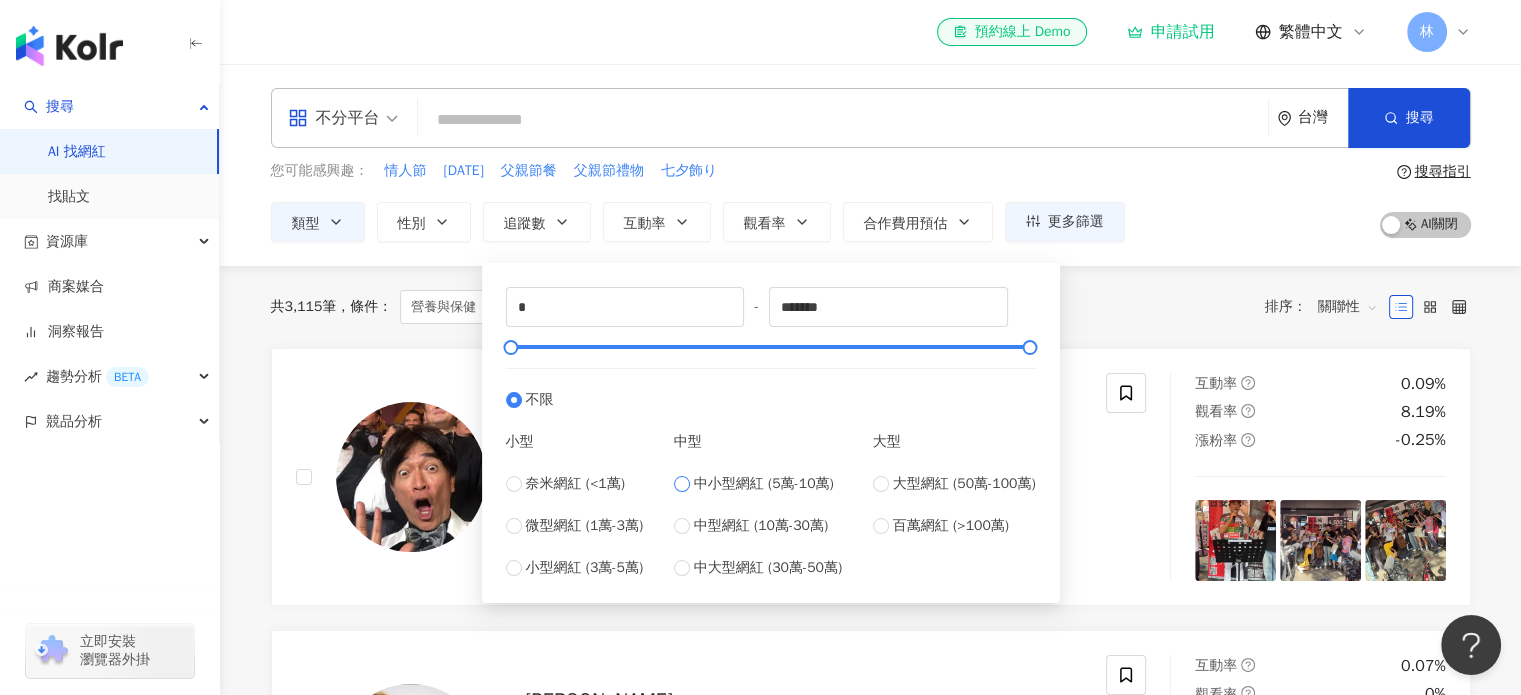 click on "中小型網紅 (5萬-10萬)" at bounding box center (764, 484) 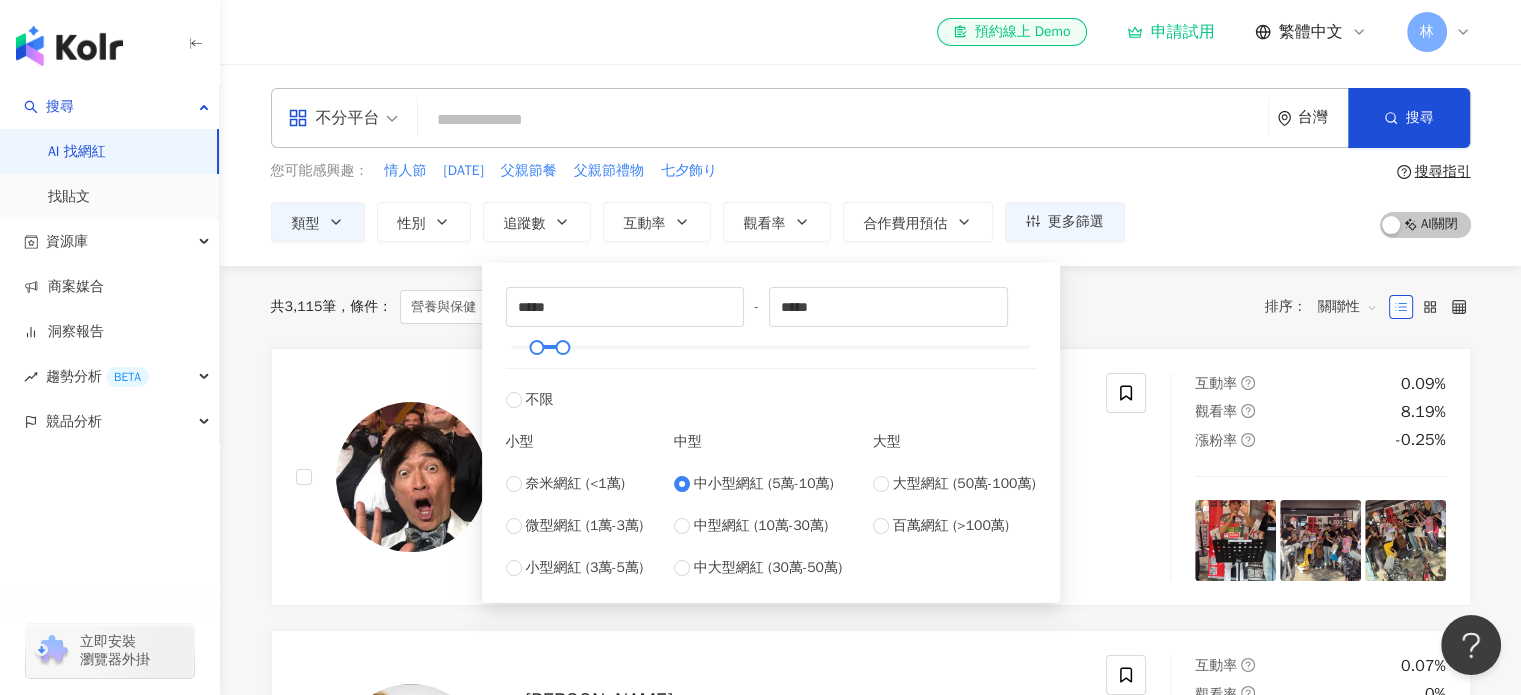 click on "共  3,115  筆 條件 ： 營養與保健 重置 排序： 關聯性" at bounding box center [871, 307] 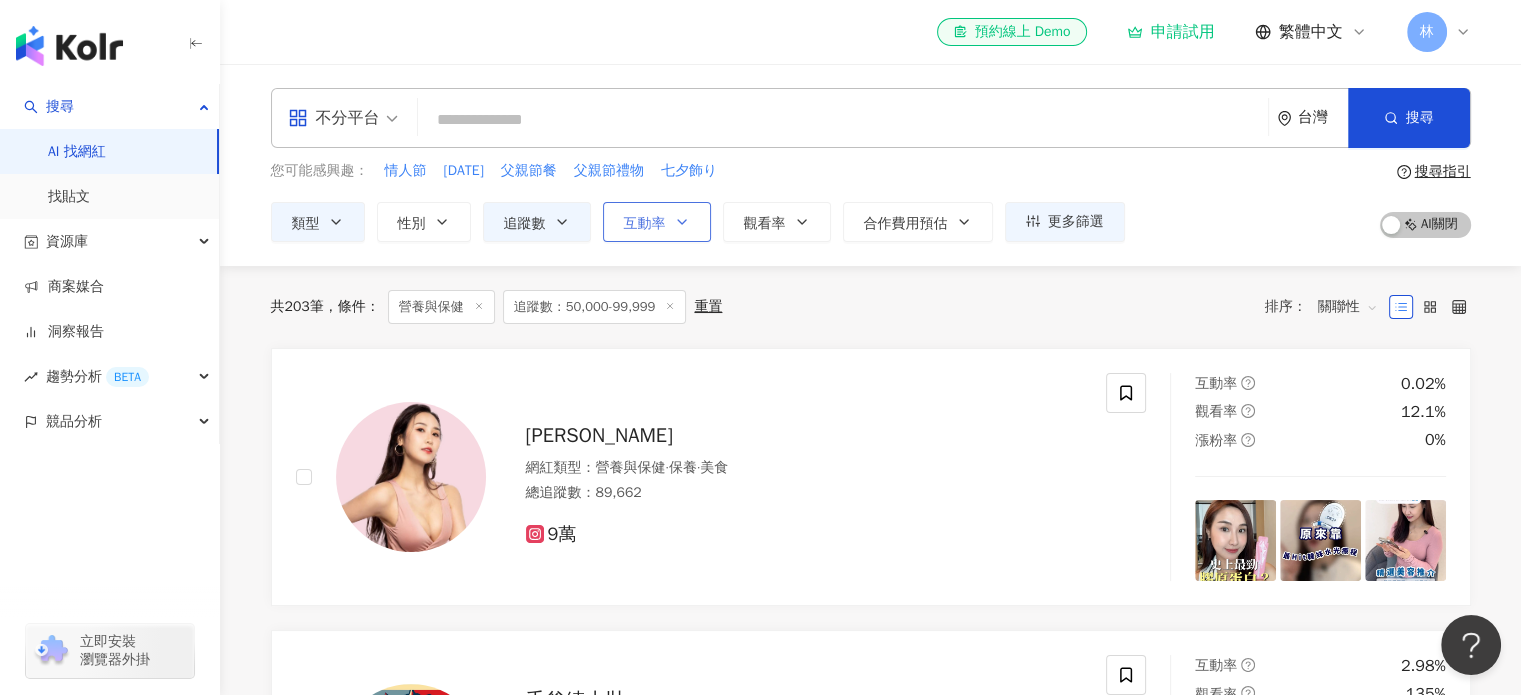 click on "互動率" at bounding box center [645, 224] 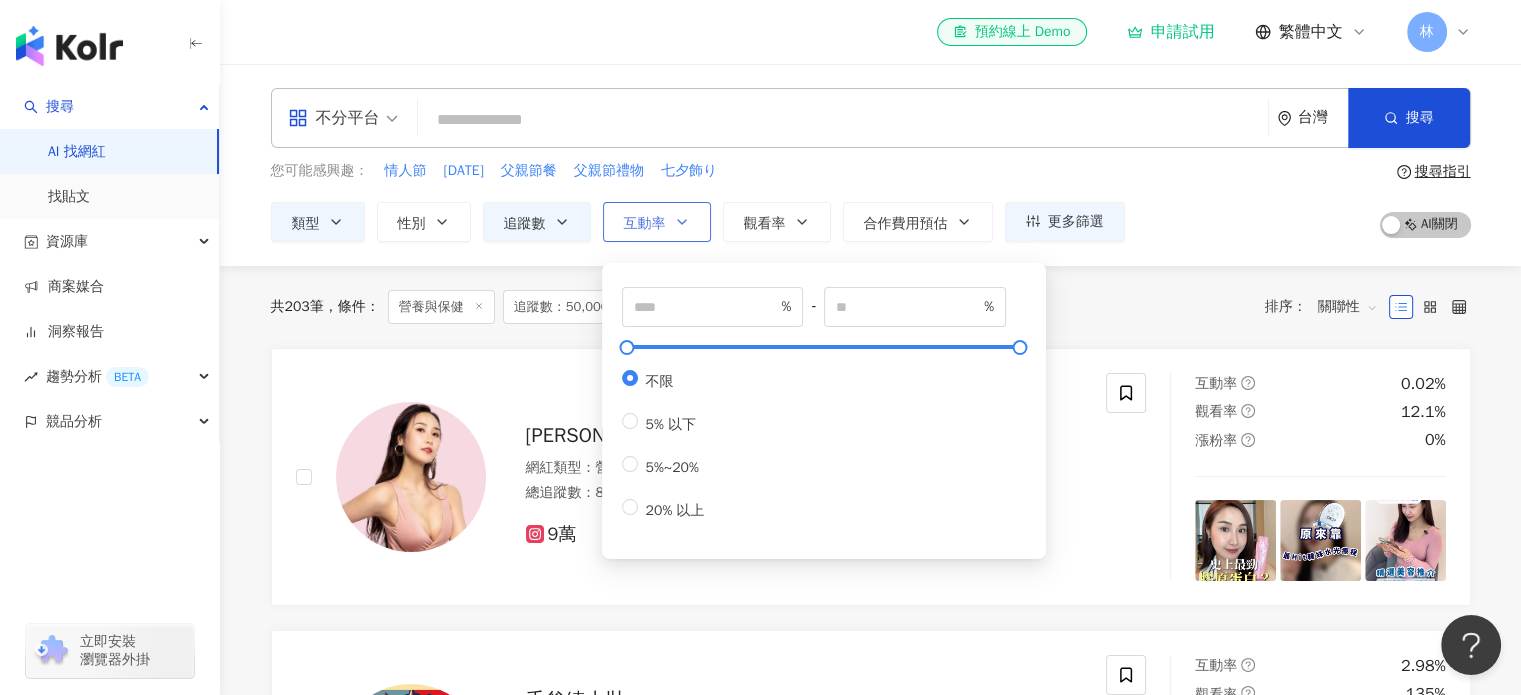click on "互動率" at bounding box center (645, 224) 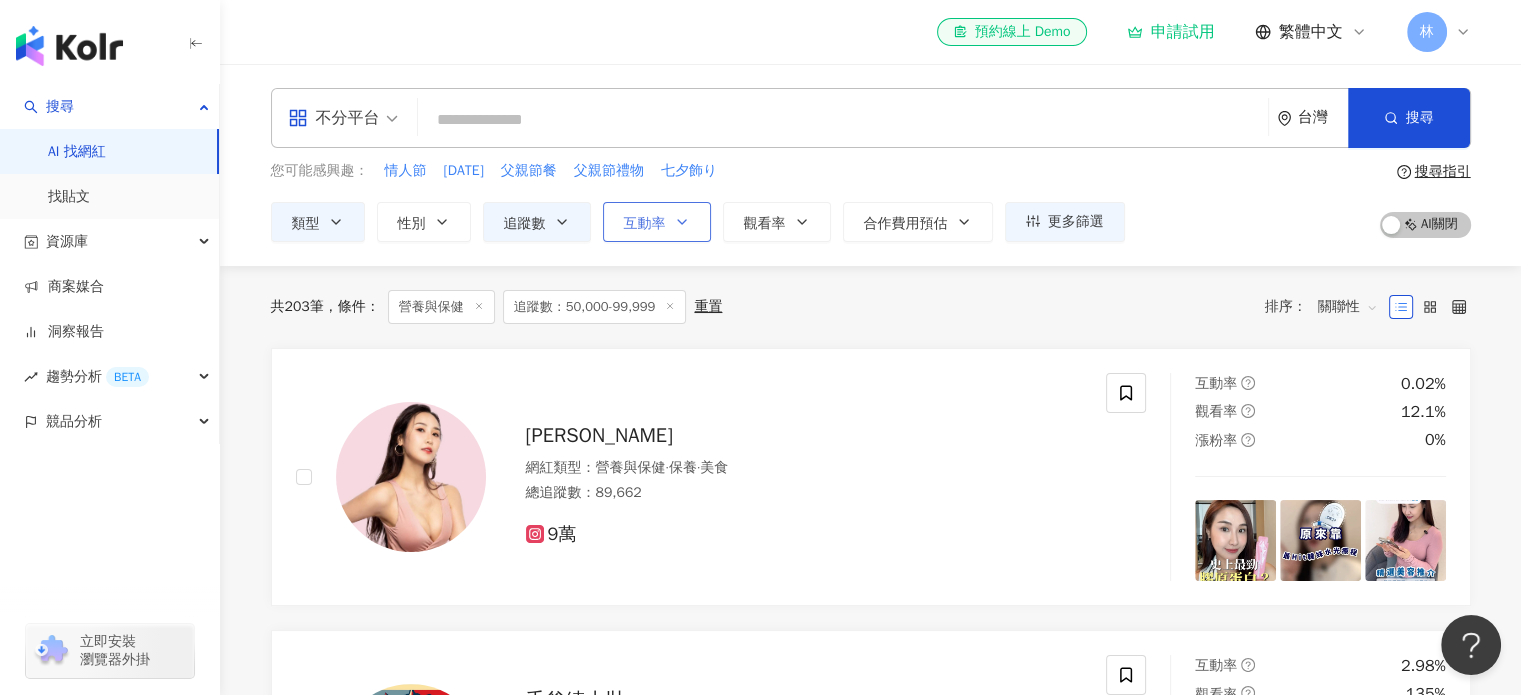click on "互動率" at bounding box center [645, 224] 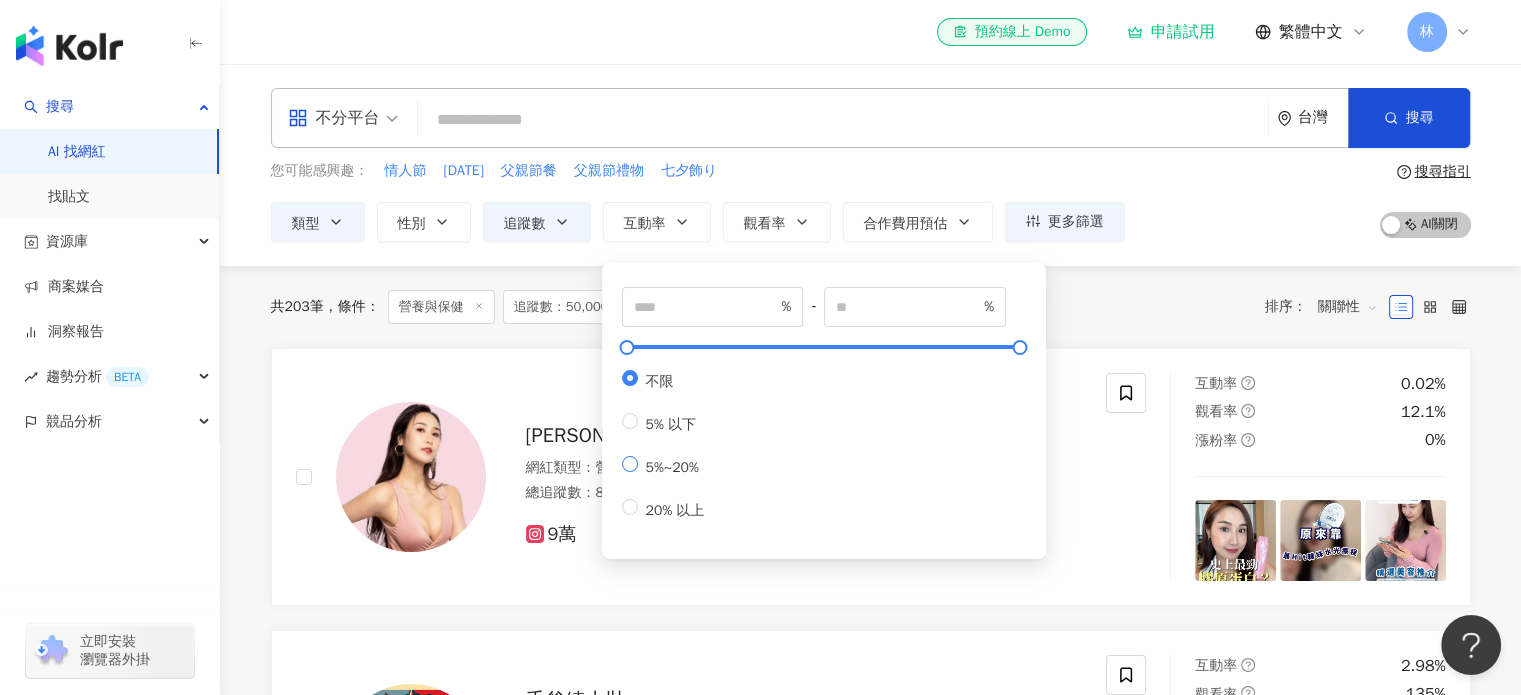 click on "5%~20%" at bounding box center (672, 467) 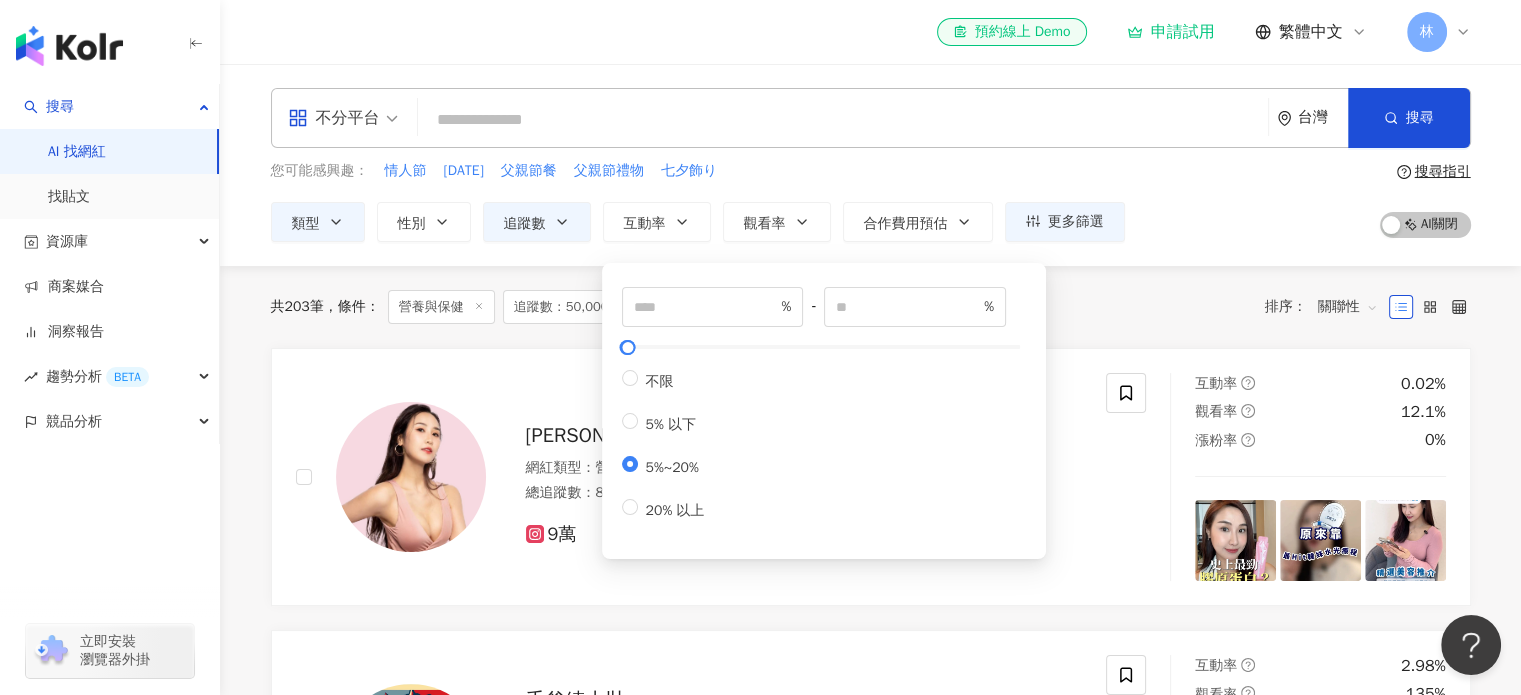 click on "共  203  筆 條件 ： 營養與保健 追蹤數：50,000-99,999 重置 排序： 關聯性" at bounding box center (871, 307) 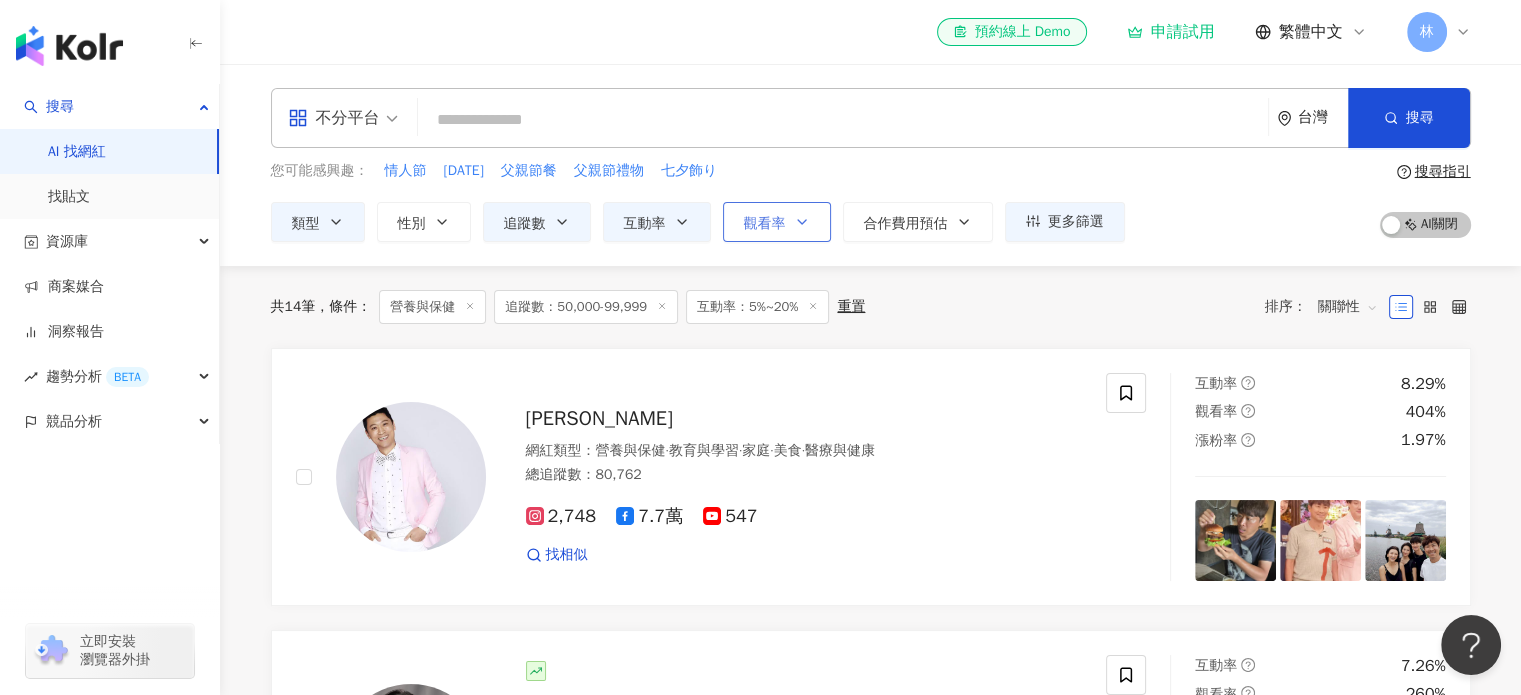 click on "觀看率" at bounding box center (765, 224) 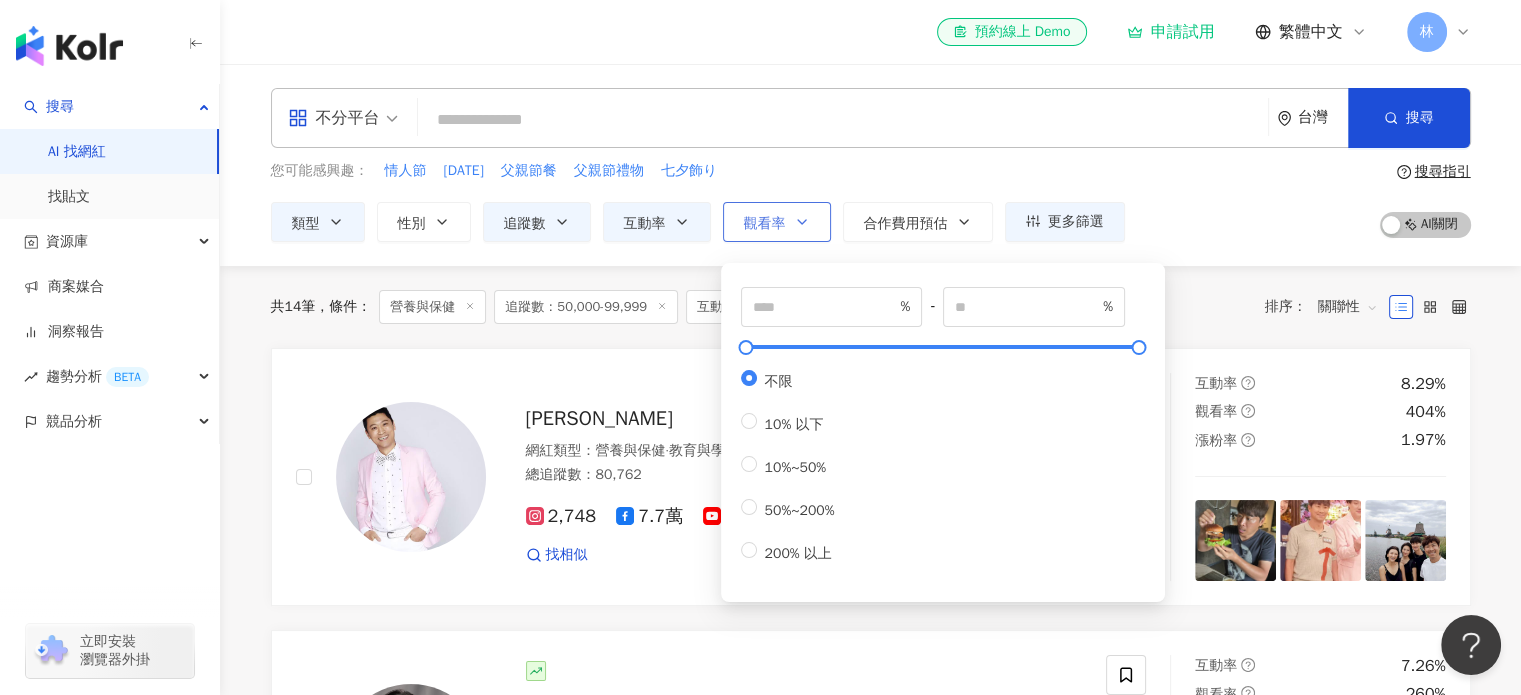 click on "觀看率" at bounding box center (765, 224) 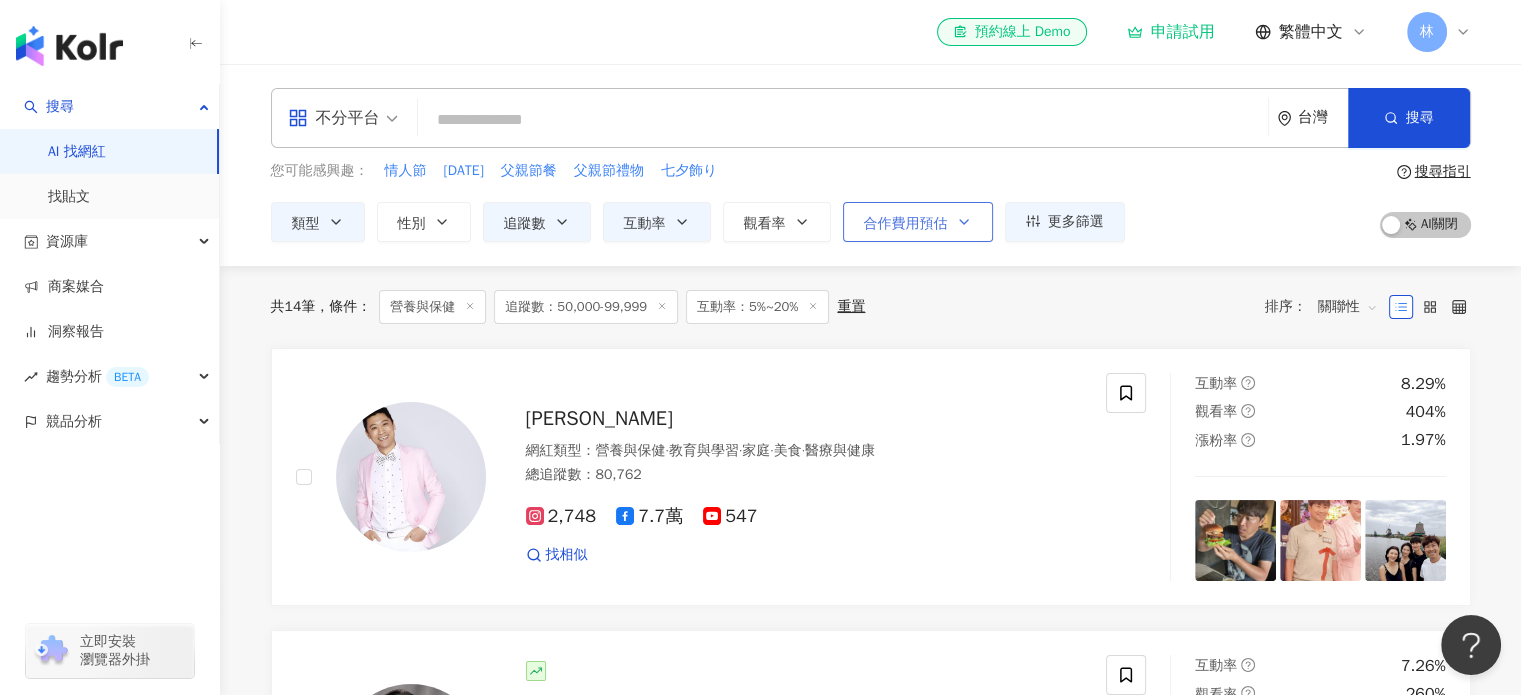 click on "合作費用預估" at bounding box center (906, 224) 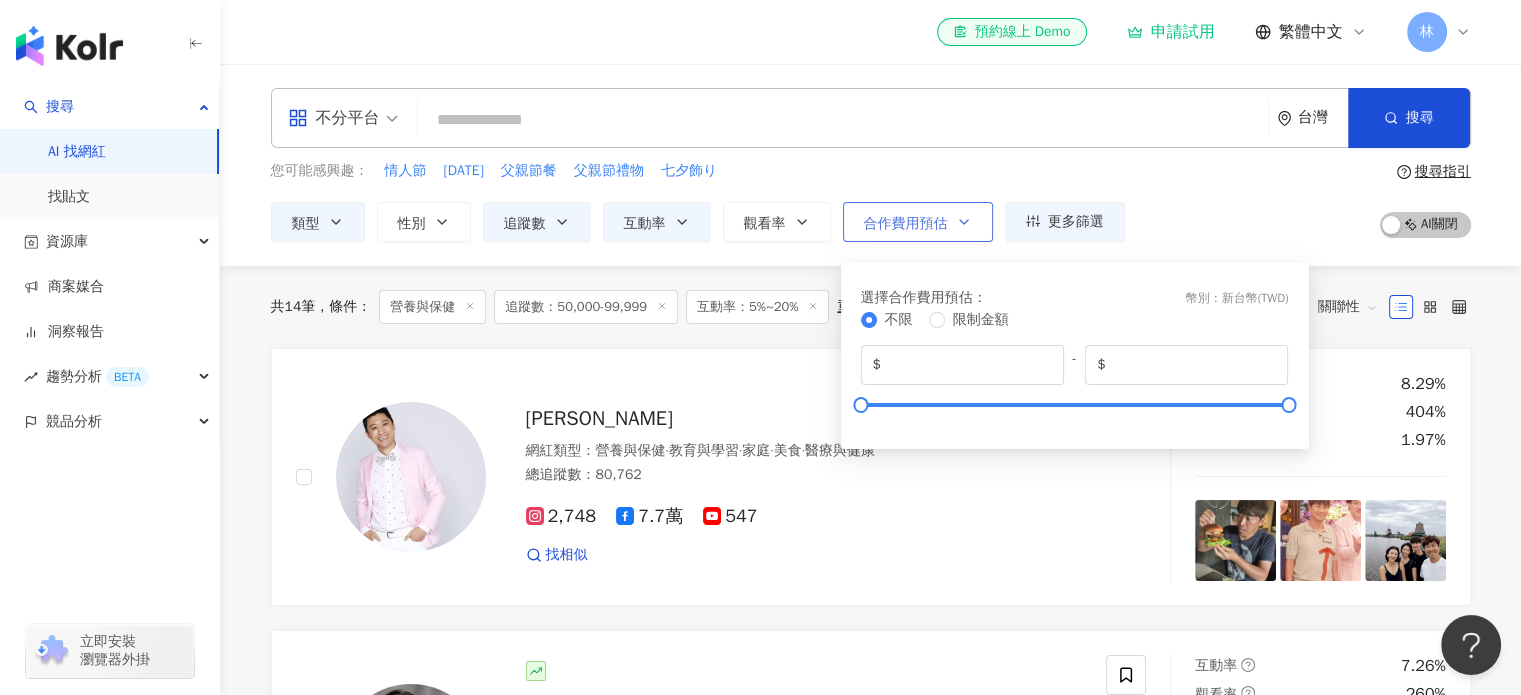 click on "合作費用預估" at bounding box center (906, 224) 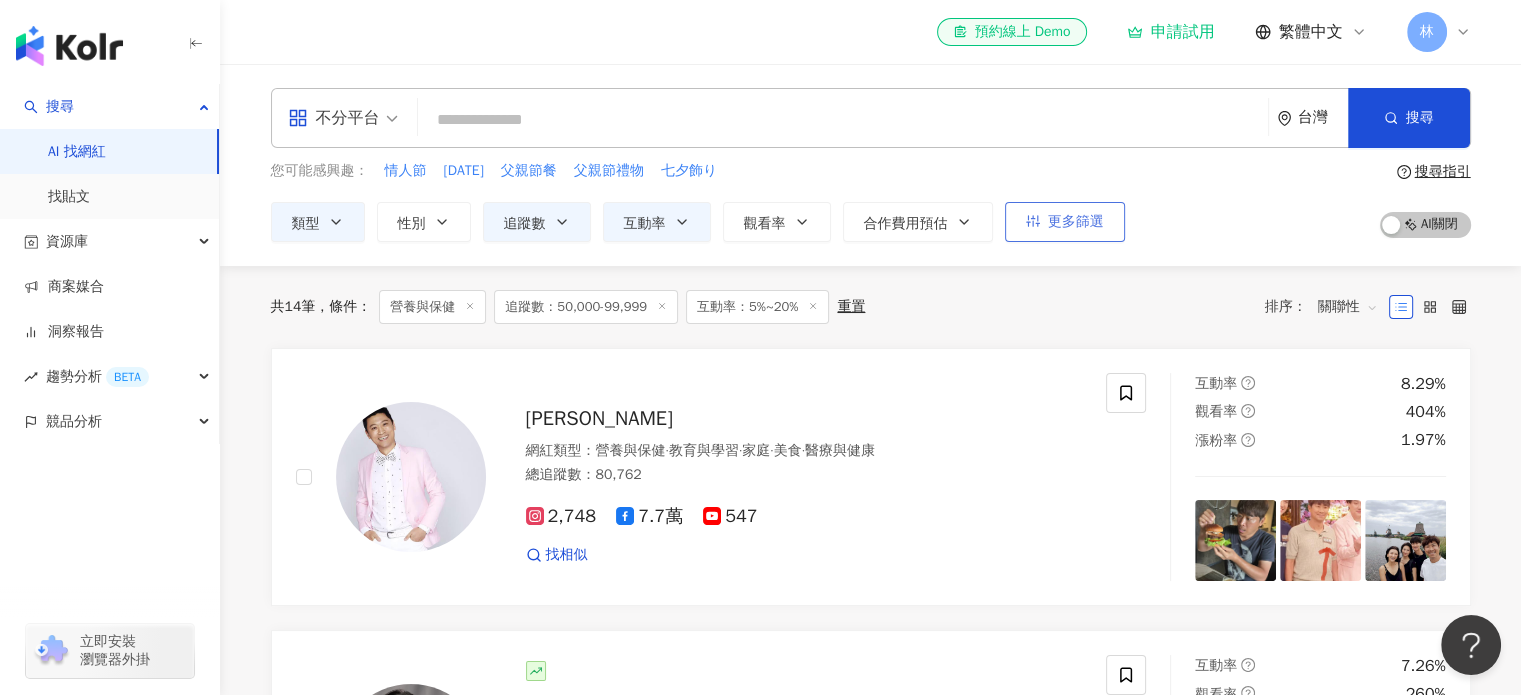 click on "更多篩選" at bounding box center [1076, 222] 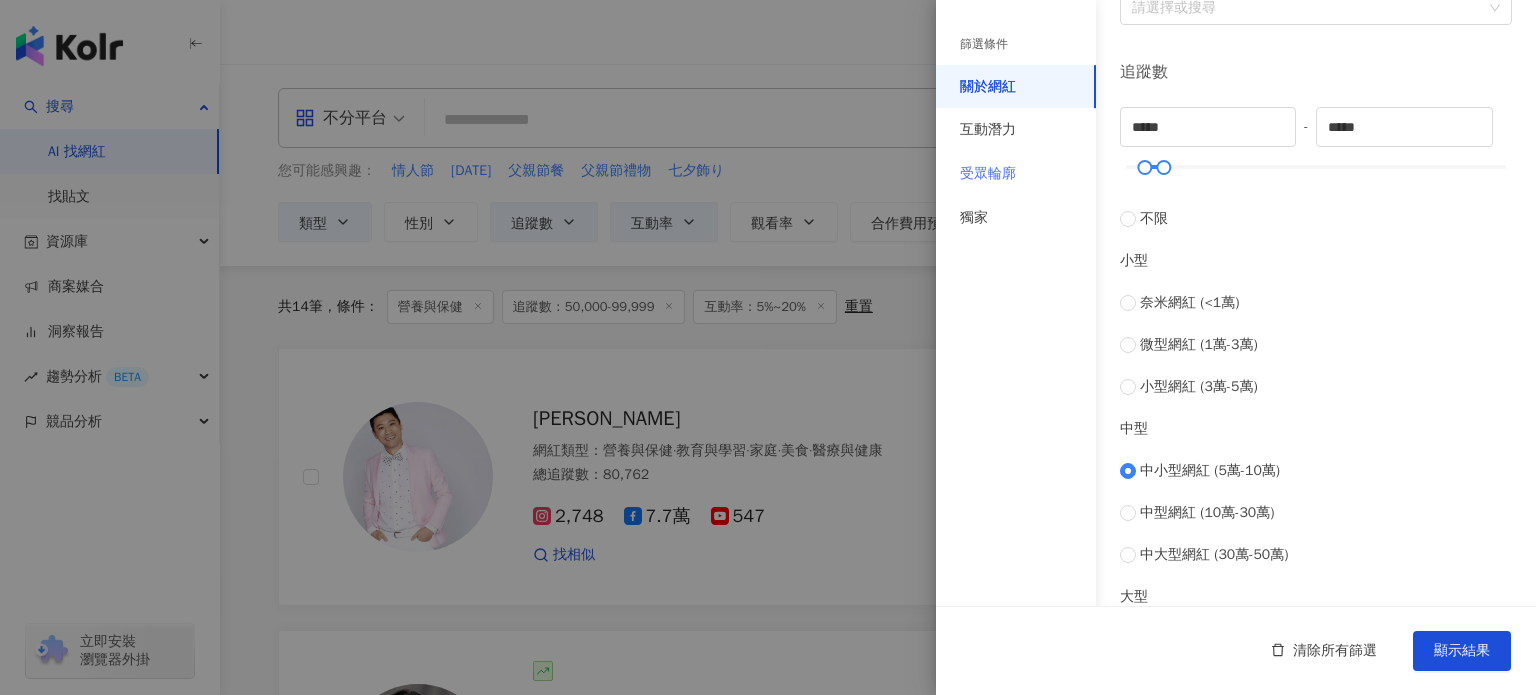scroll, scrollTop: 412, scrollLeft: 0, axis: vertical 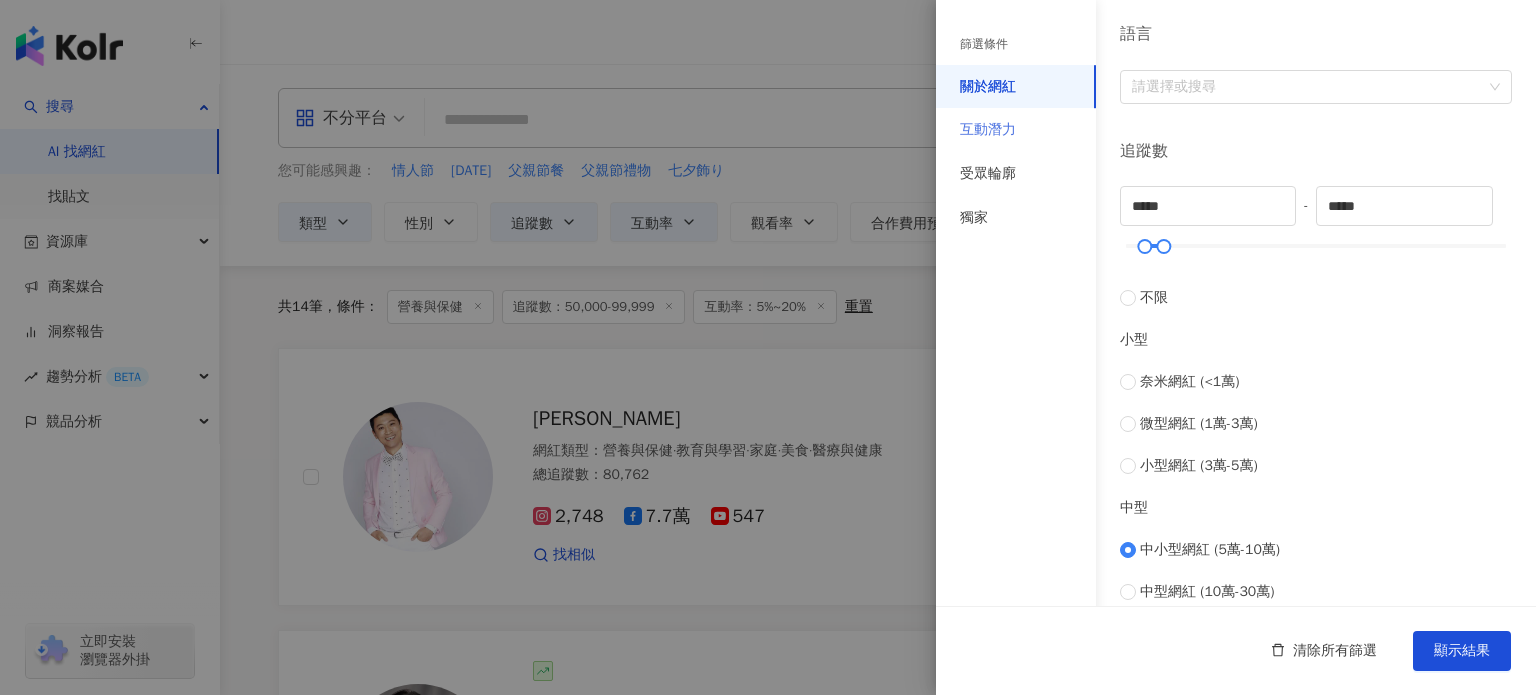 click on "互動潛力" at bounding box center [1016, 130] 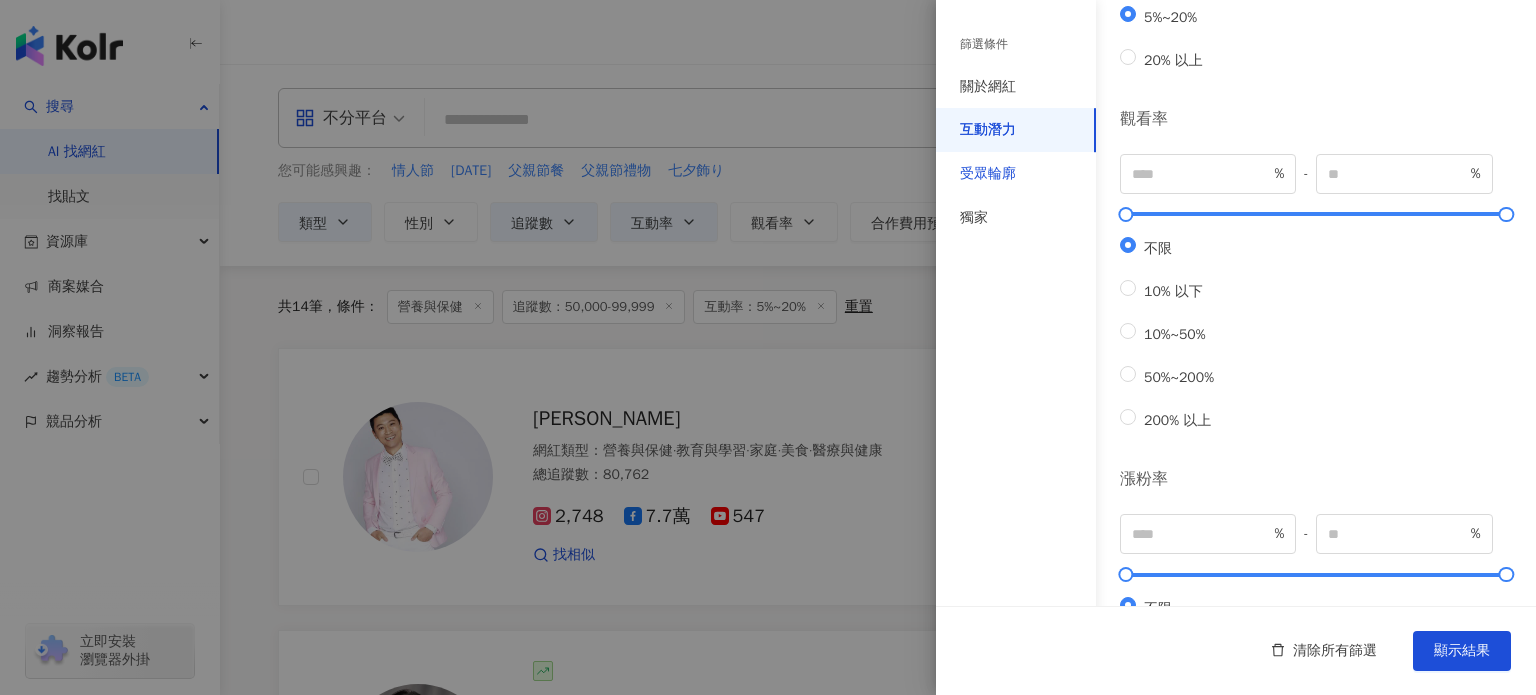 click on "受眾輪廓" at bounding box center [988, 174] 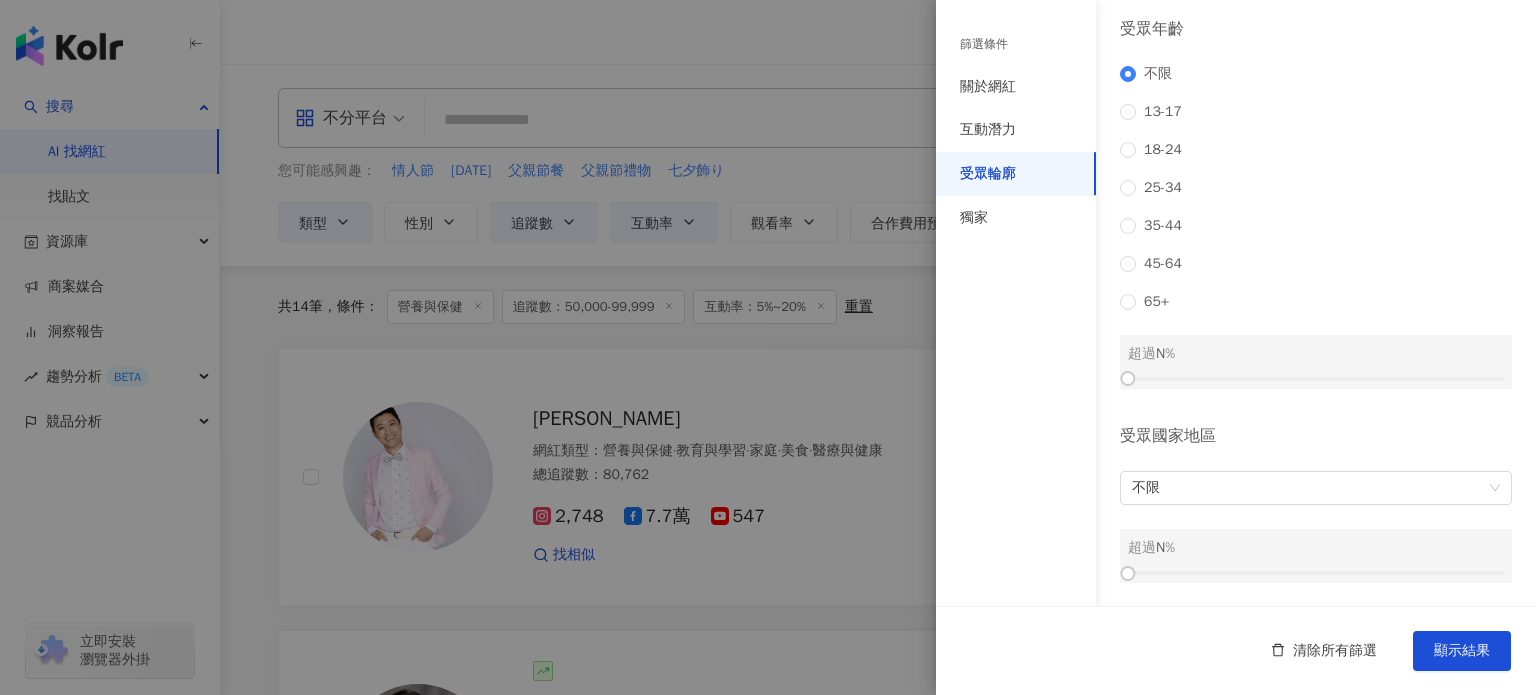 scroll, scrollTop: 276, scrollLeft: 0, axis: vertical 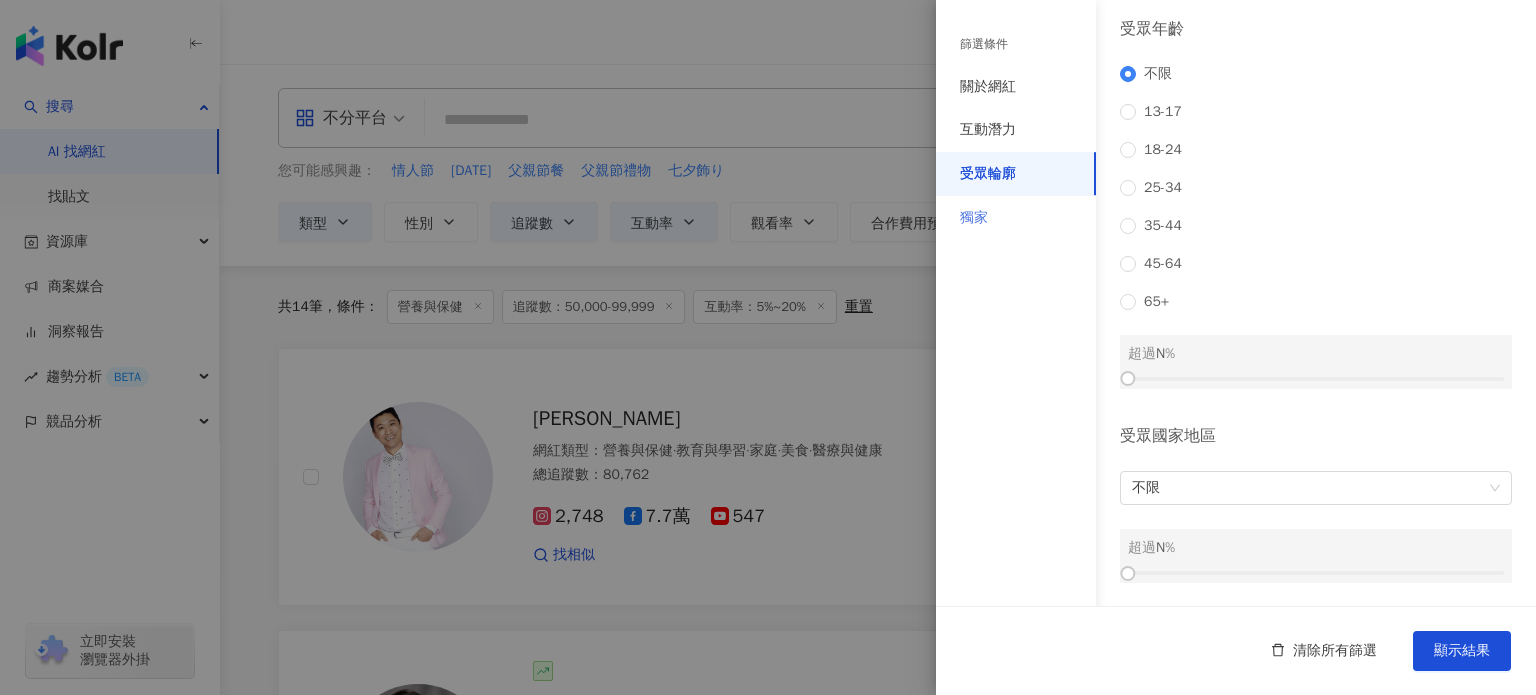 click on "獨家" at bounding box center (1016, 218) 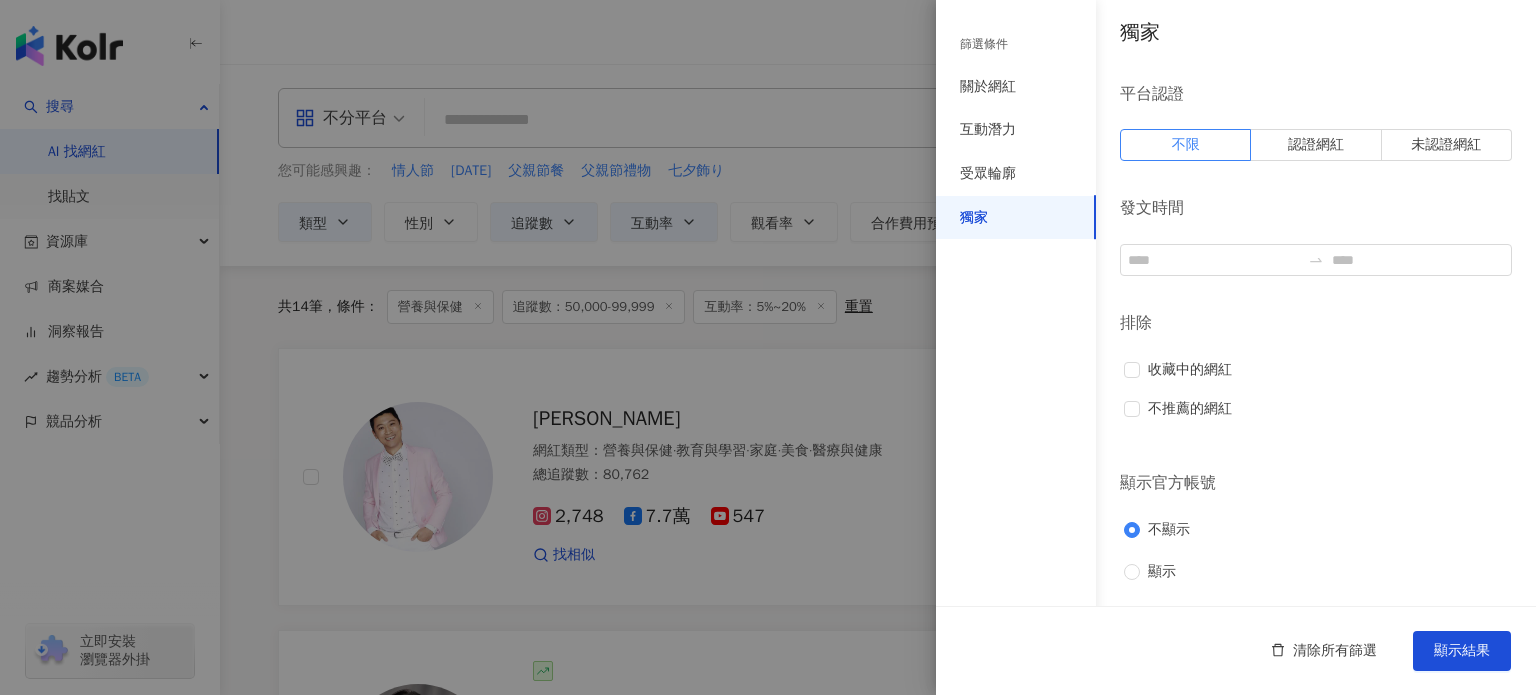 scroll, scrollTop: 2, scrollLeft: 0, axis: vertical 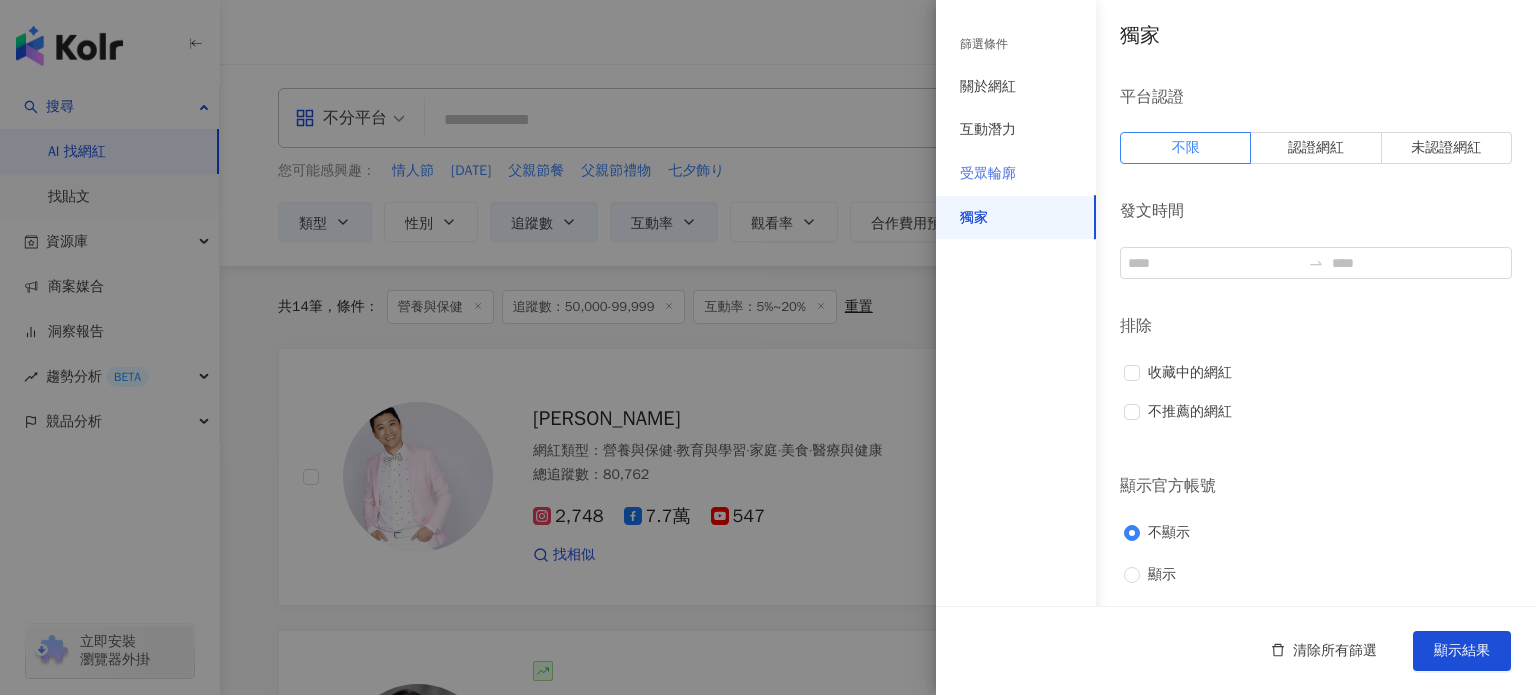 click on "受眾輪廓" at bounding box center (1016, 174) 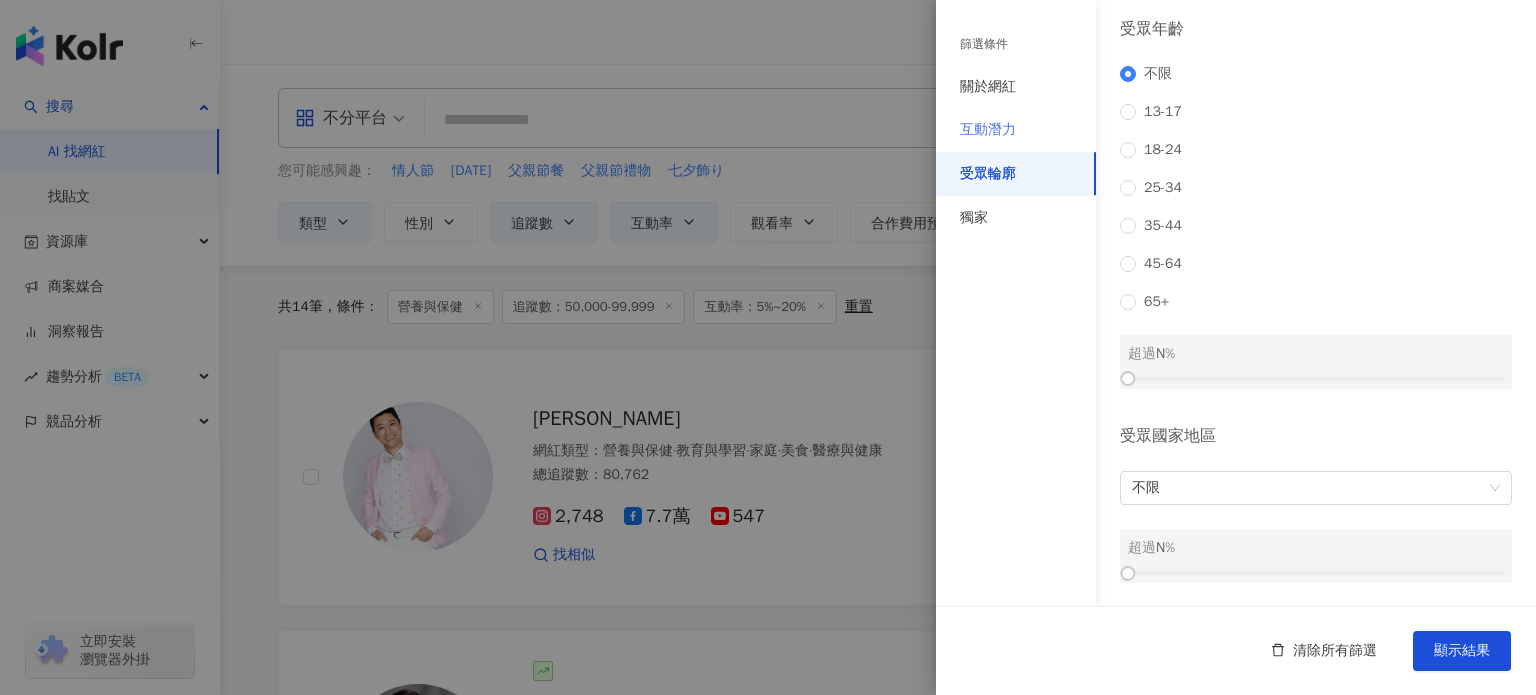 click on "互動潛力" at bounding box center [1016, 130] 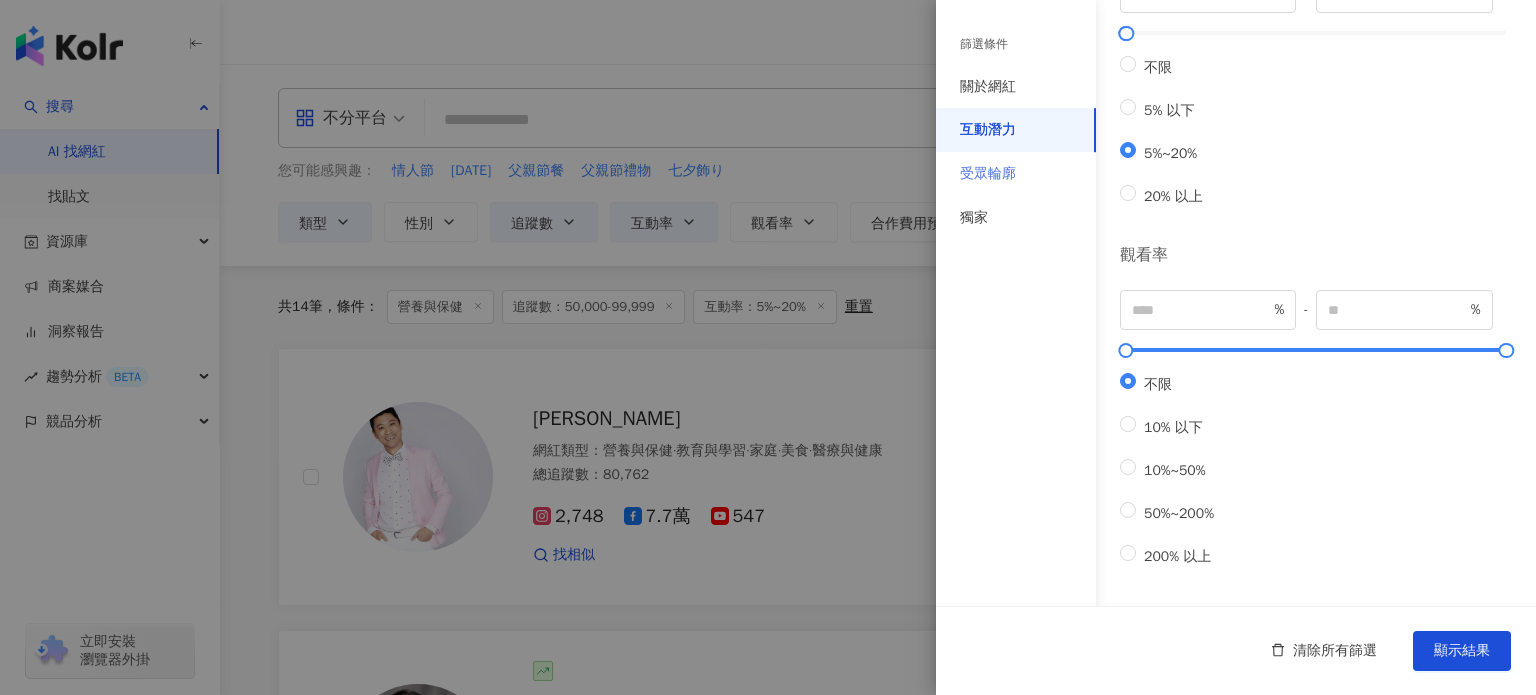 click on "受眾輪廓" at bounding box center (1016, 174) 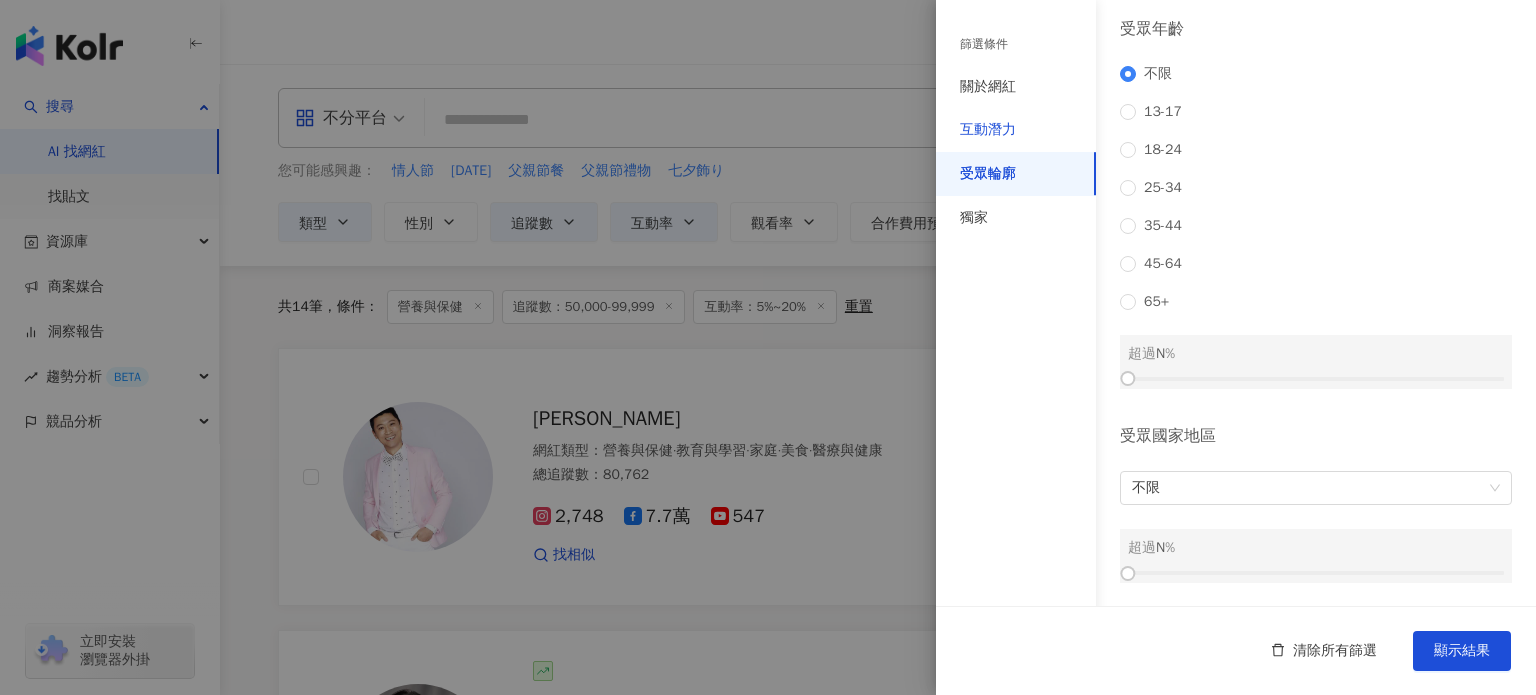 click on "互動潛力" at bounding box center (988, 130) 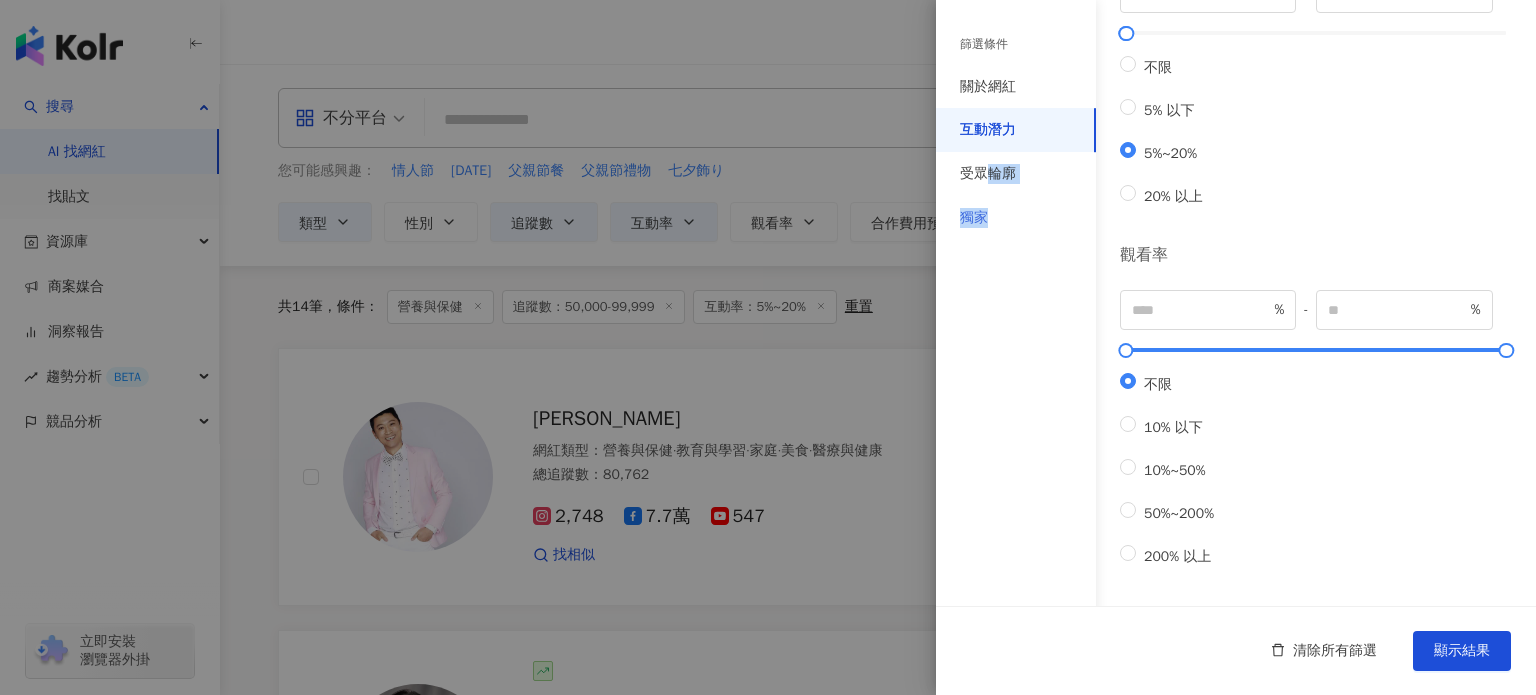 click on "篩選條件 關於網紅 互動潛力 受眾輪廓 獨家" at bounding box center (1016, 359) 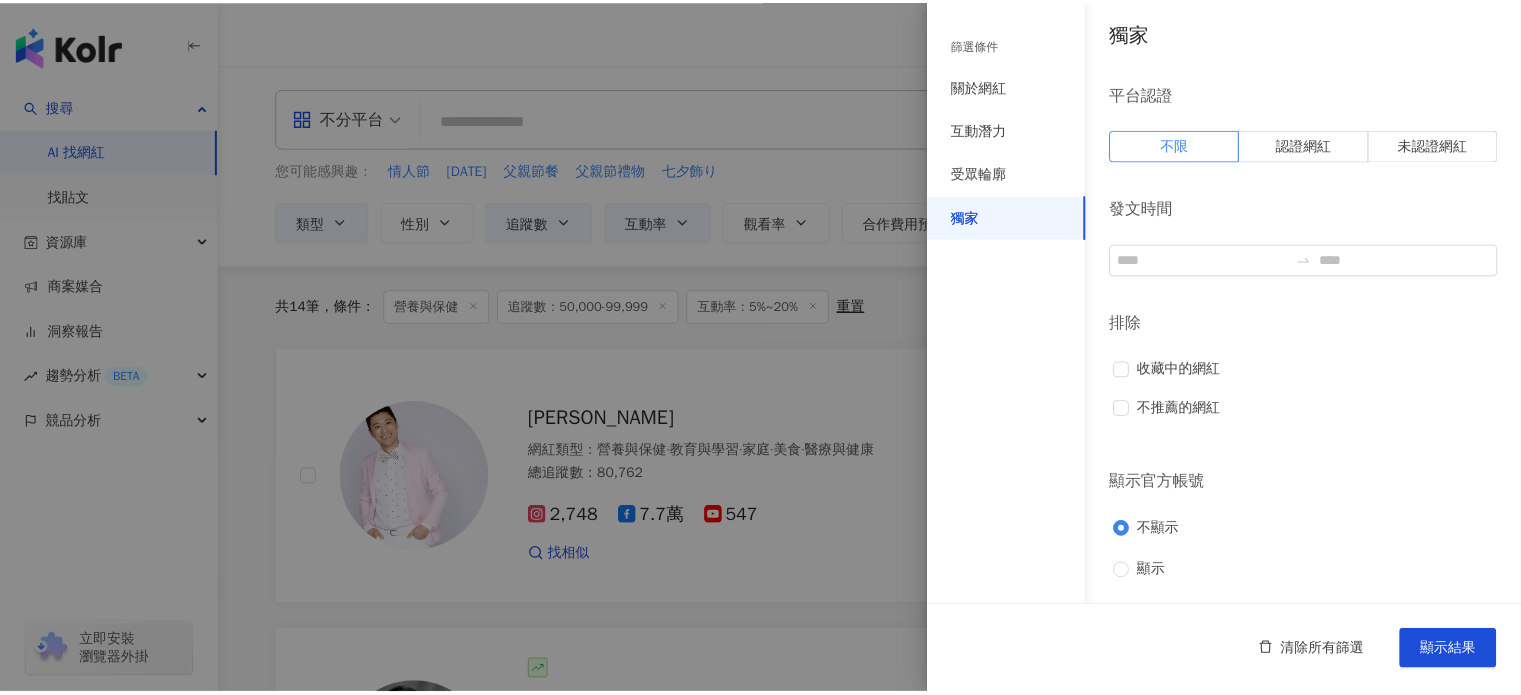 scroll, scrollTop: 2, scrollLeft: 0, axis: vertical 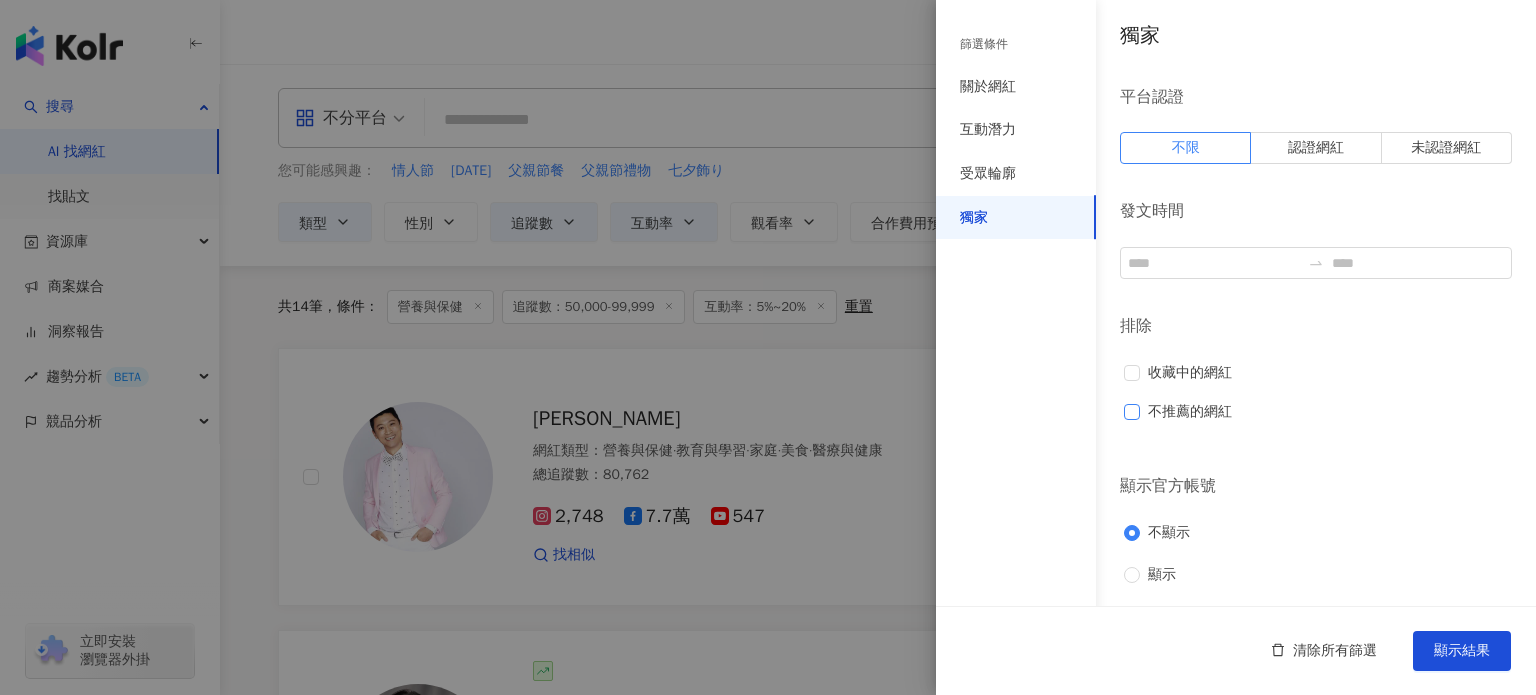 click on "不推薦的網紅" at bounding box center [1190, 412] 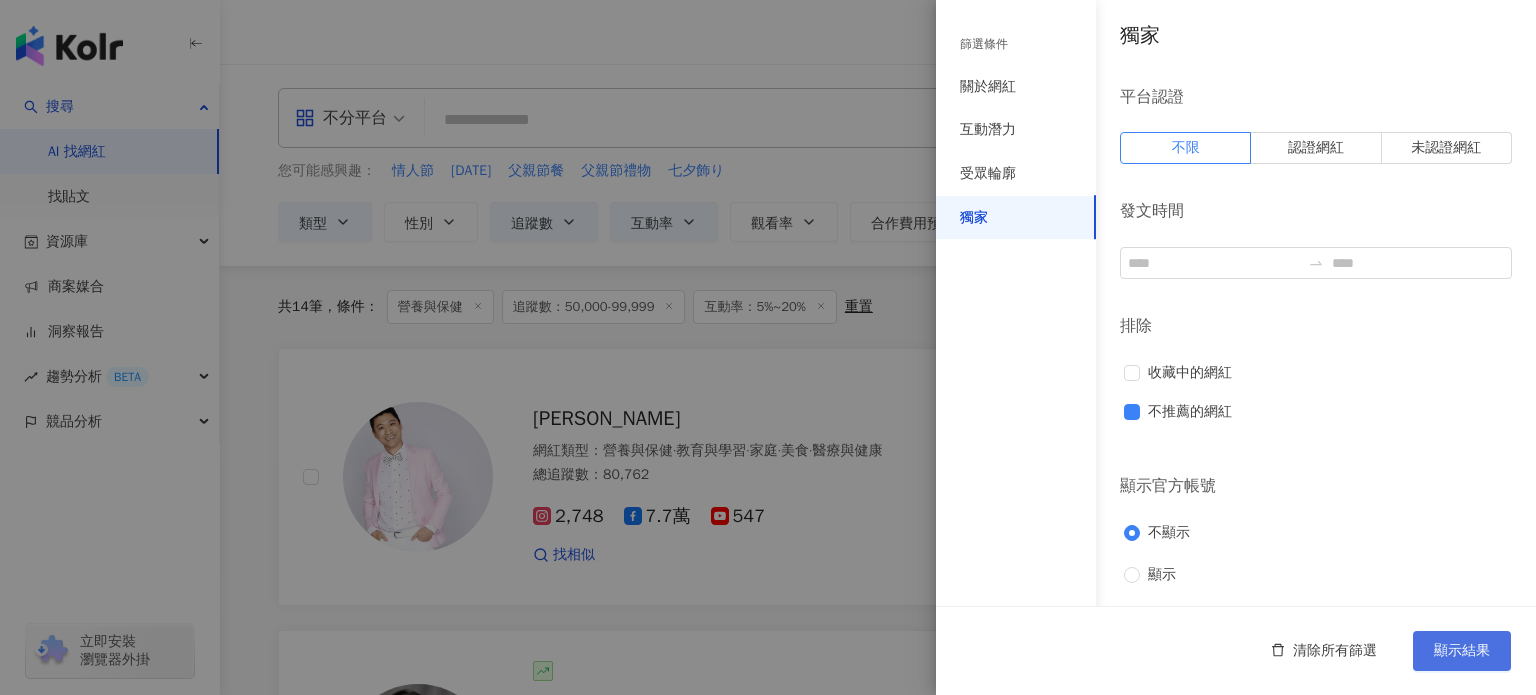 click on "顯示結果" at bounding box center [1462, 651] 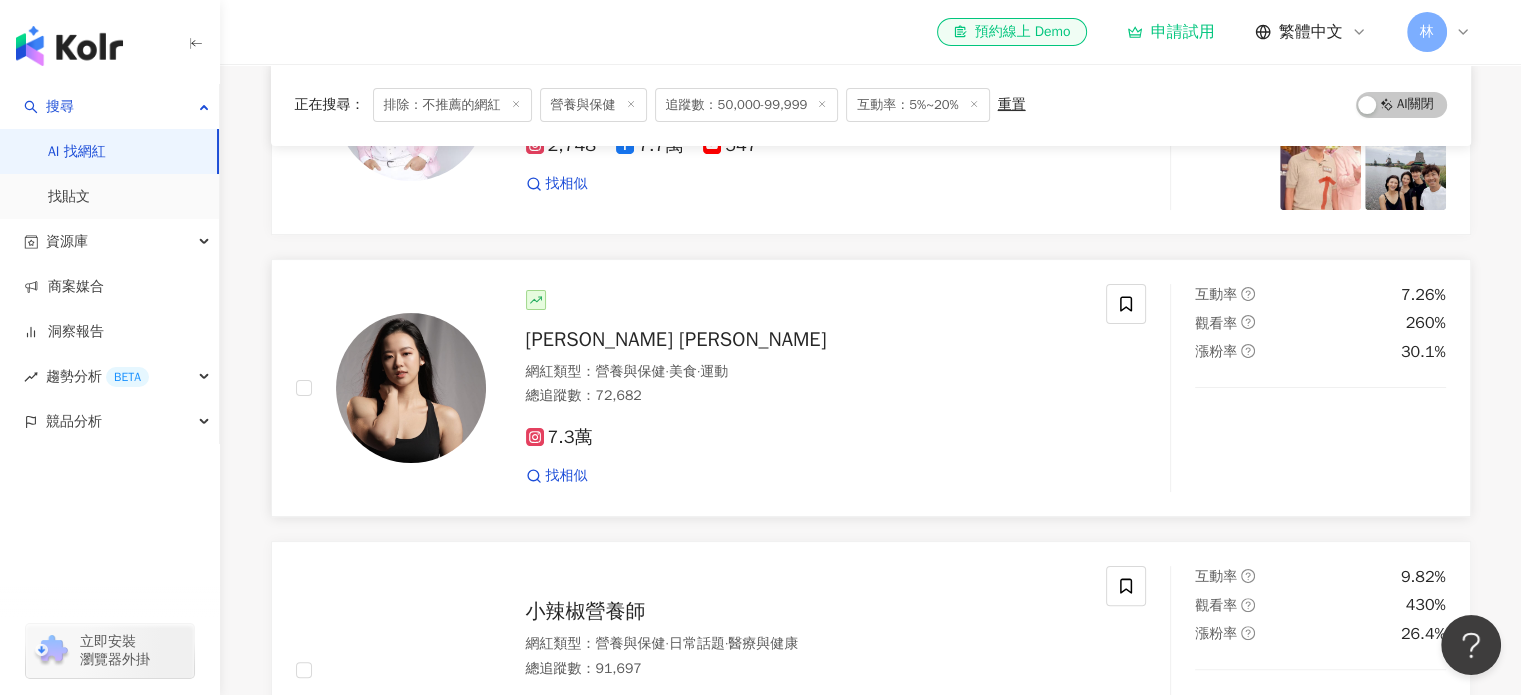 scroll, scrollTop: 400, scrollLeft: 0, axis: vertical 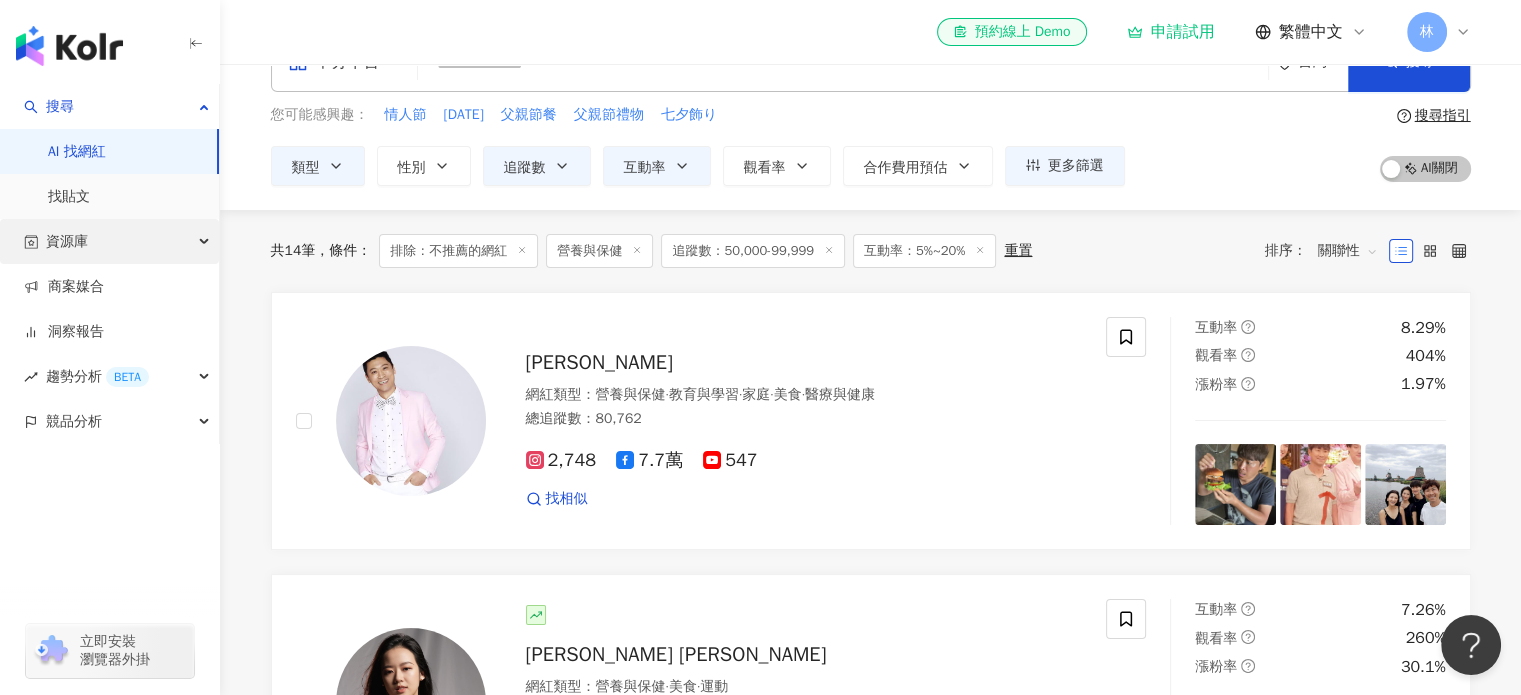 click on "資源庫" at bounding box center (109, 241) 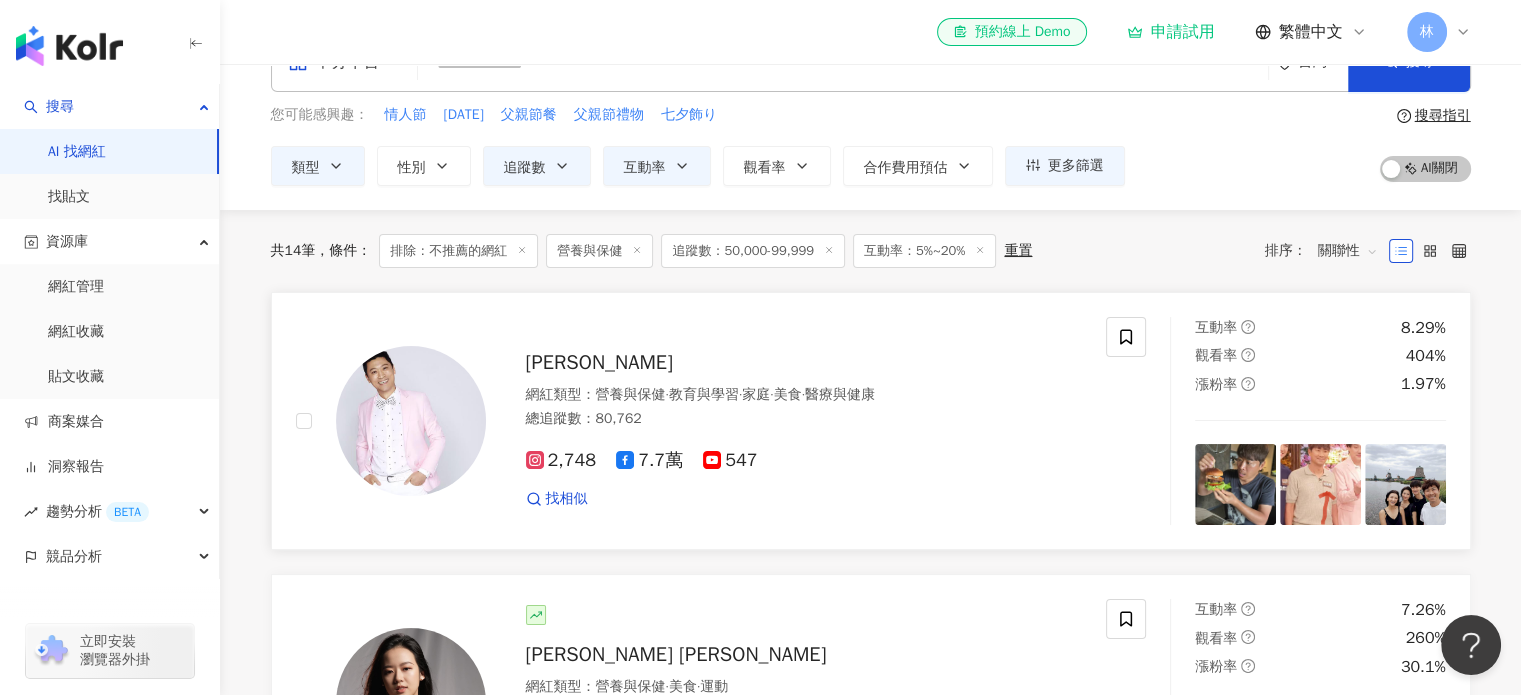 scroll, scrollTop: 0, scrollLeft: 0, axis: both 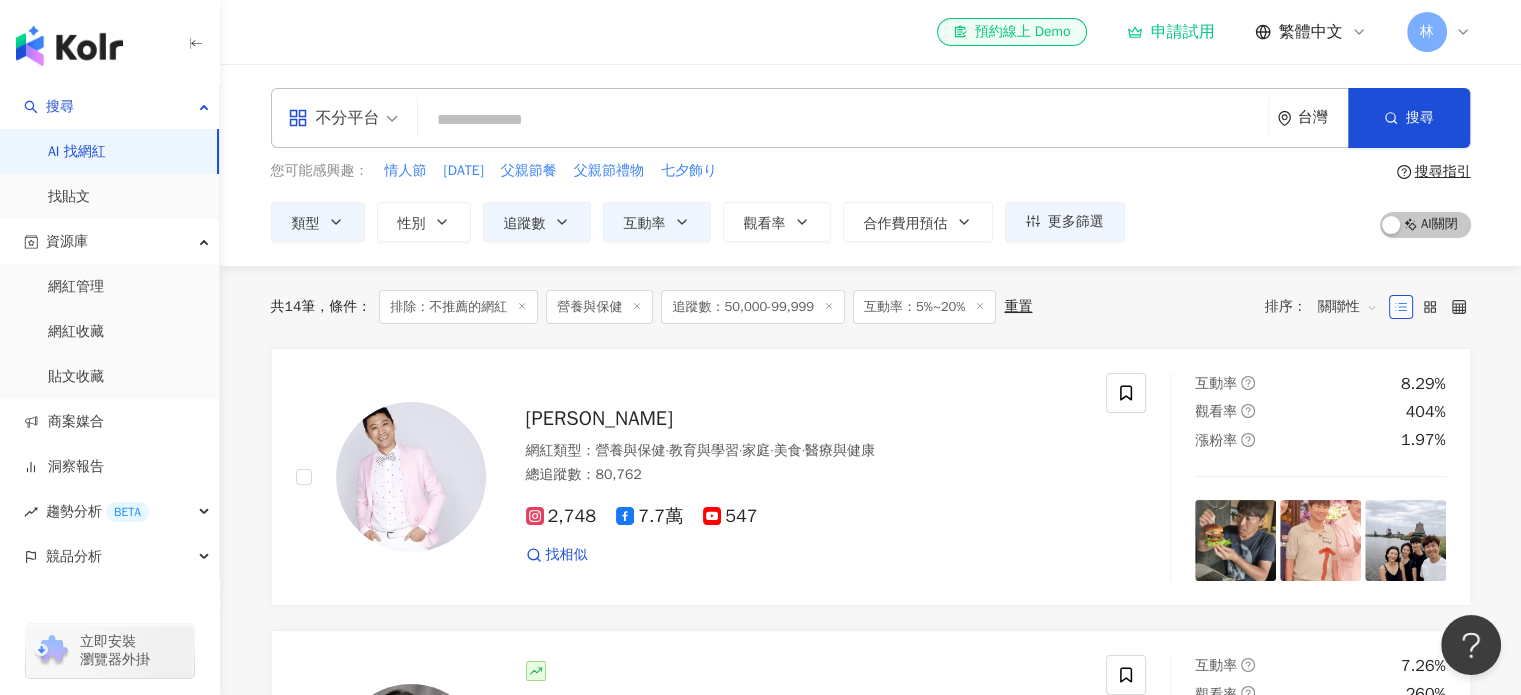 click on "不分平台" at bounding box center [343, 118] 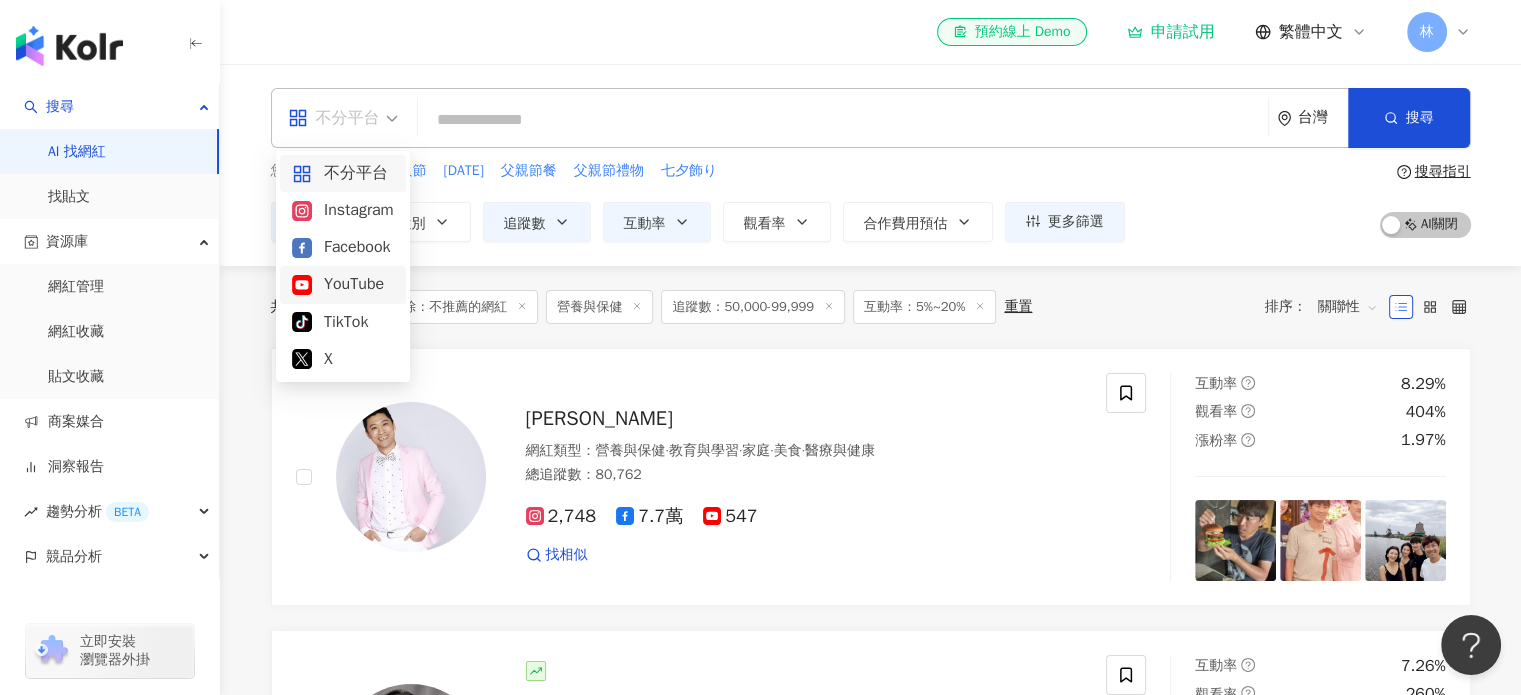 click on "YouTube" at bounding box center [343, 284] 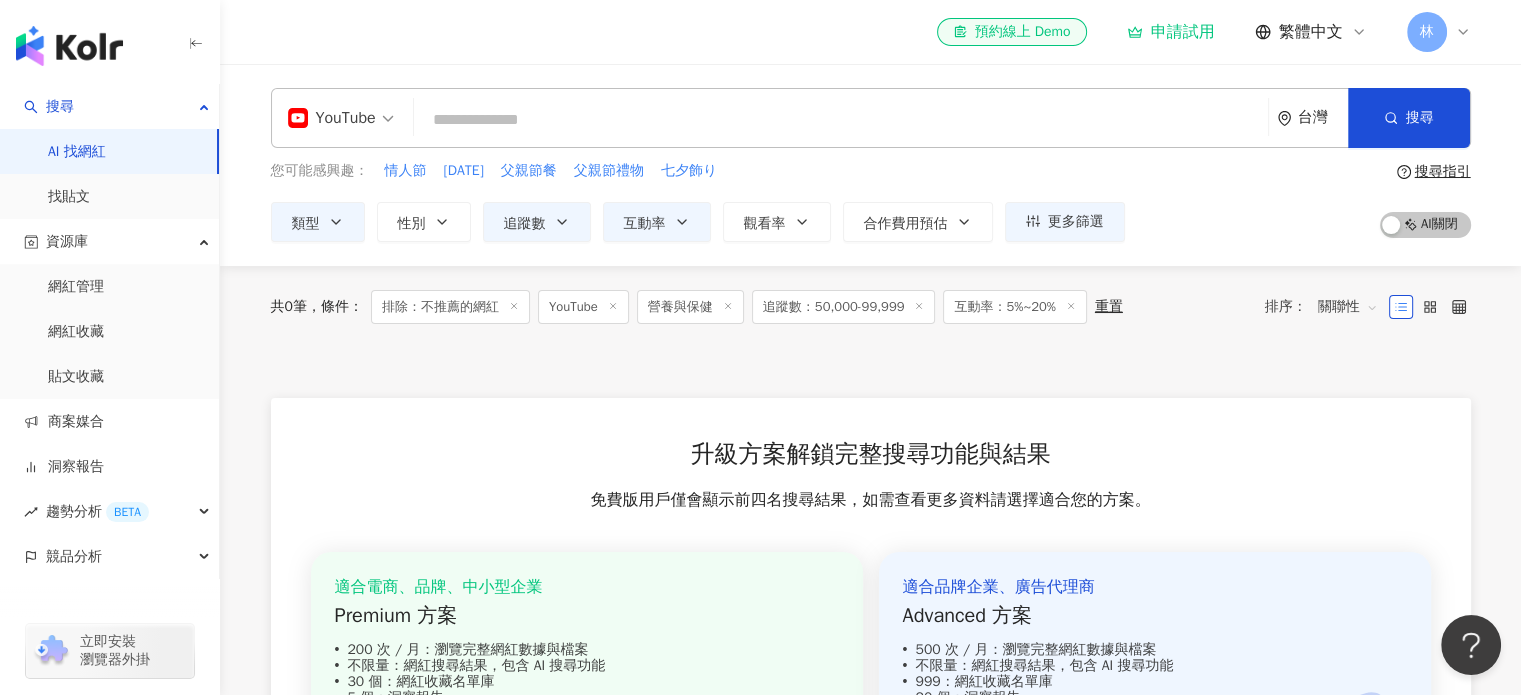 click on "您可能感興趣： 情人節  母親節  父親節餐  父親節禮物  七夕飾り  類型 性別 追蹤數 互動率 觀看率 合作費用預估  更多篩選 篩選條件 關於網紅 互動潛力 受眾輪廓 獨家 關於網紅 類型  ( 請選擇您想要的類型 ) 營養與保健 國家/地區 台灣 性別 不限 女 男 其他 語言     請選擇或搜尋 追蹤數 *****  -  ***** 不限 小型 奈米網紅 (<1萬) 微型網紅 (1萬-3萬) 小型網紅 (3萬-5萬) 中型 中小型網紅 (5萬-10萬) 中型網紅 (10萬-30萬) 中大型網紅 (30萬-50萬) 大型 大型網紅 (50萬-100萬) 百萬網紅 (>100萬) 合作費用預估 不限 限制金額 $ *  -  $ ******* 幣別 : 新台幣 TWD 互動潛力 成長潛力 不限 高潛力 正常 衰退 互動率 * %  -  ** % 不限 5% 以下 5%~20% 20% 以上 觀看率 %  -  % 不限 10% 以下 10%~50% 50%~200% 200% 以上 漲粉率 %  -  % 不限 10% 以下 10%~50% 50%~200% 200% 以上 受眾輪廓 受眾性別 不限 男 女   超過  N % 不限" at bounding box center [871, 201] 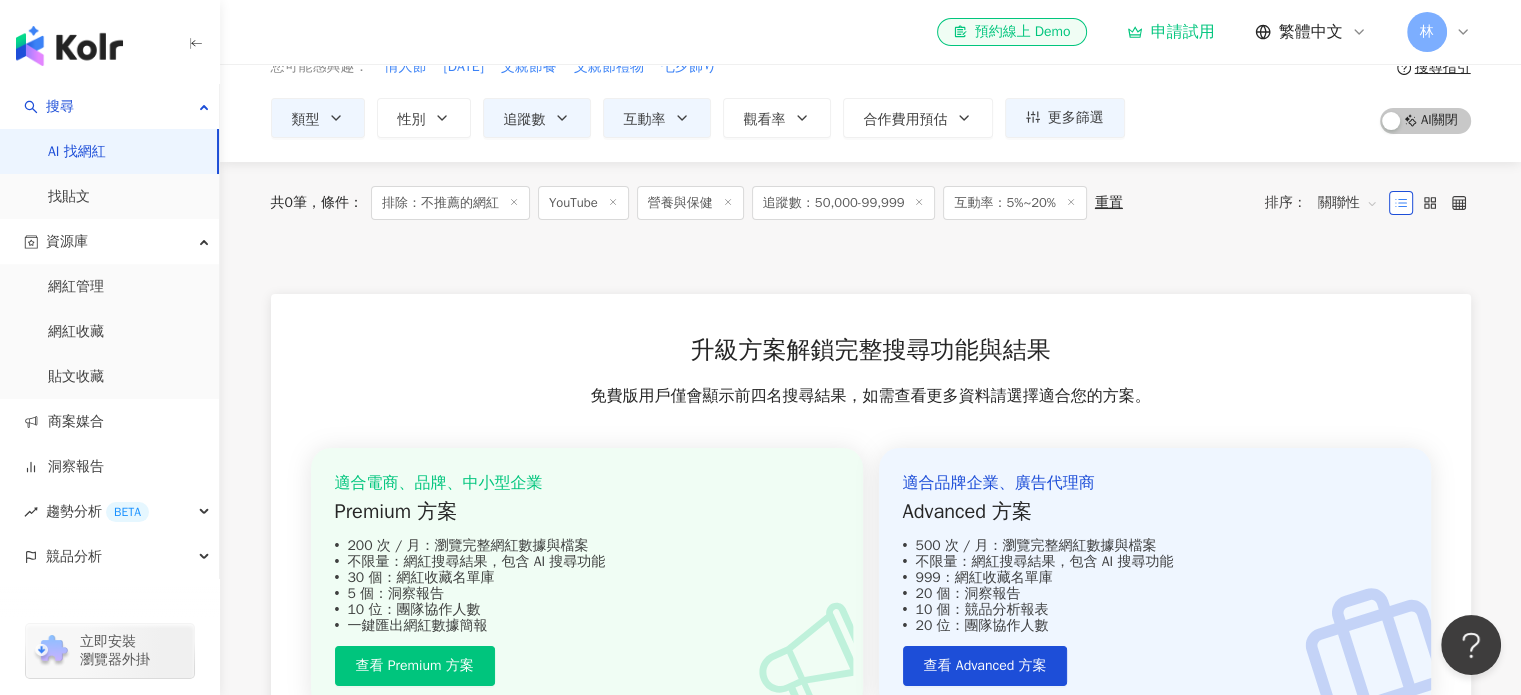 scroll, scrollTop: 200, scrollLeft: 0, axis: vertical 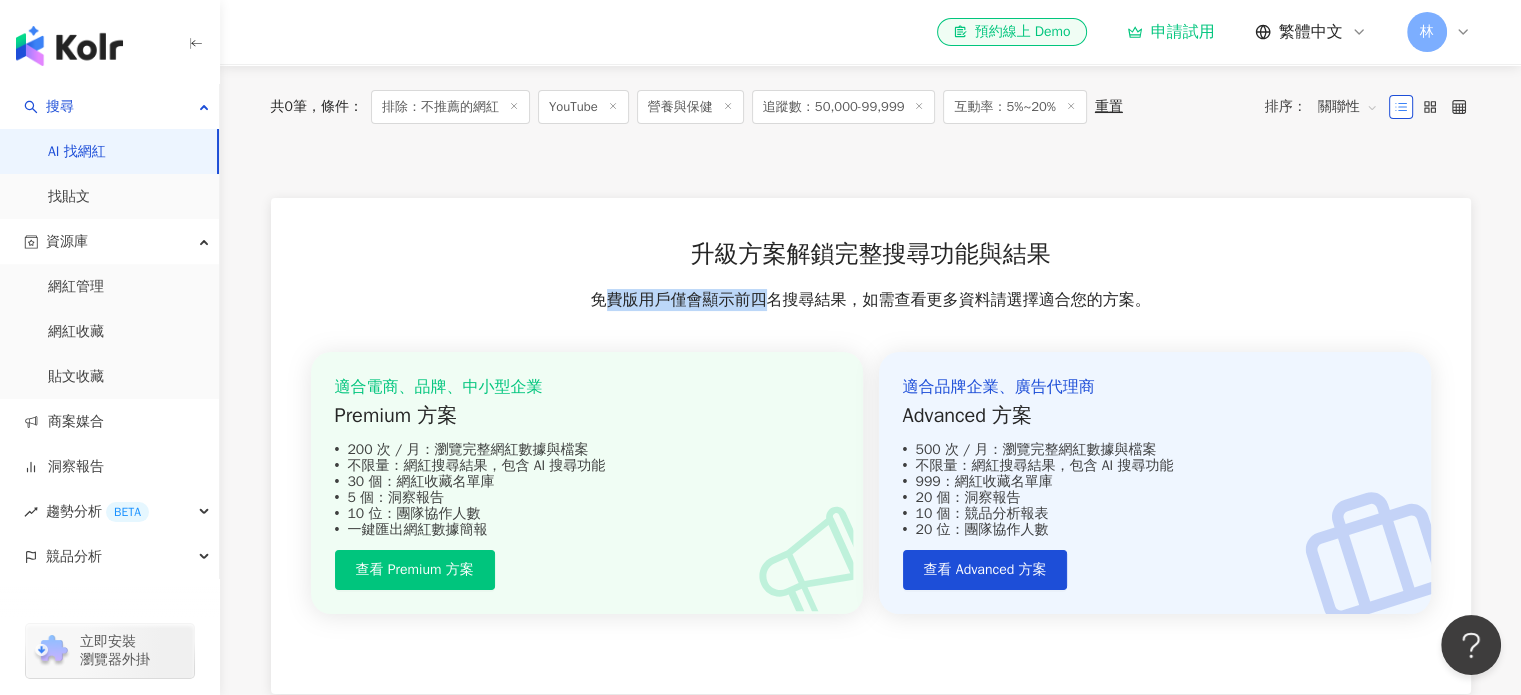 drag, startPoint x: 605, startPoint y: 296, endPoint x: 772, endPoint y: 295, distance: 167.00299 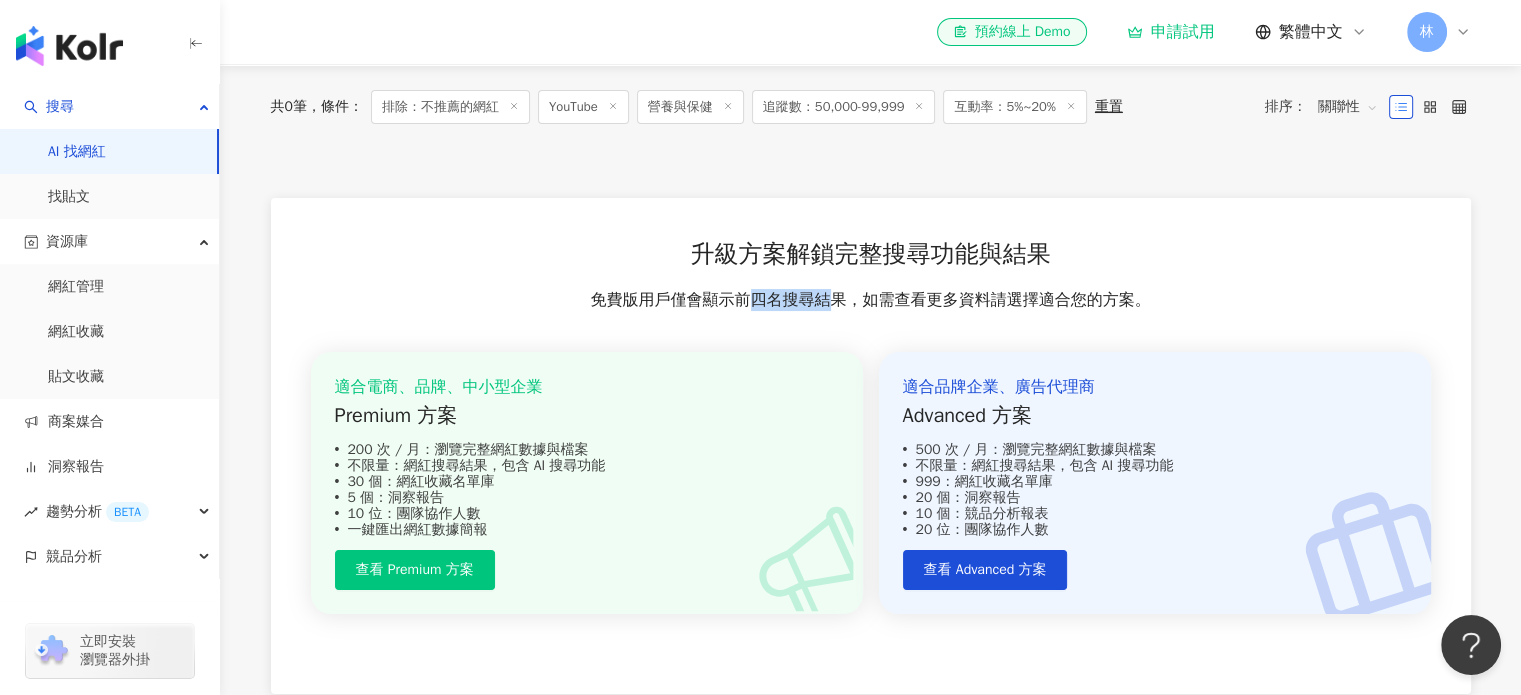 drag, startPoint x: 831, startPoint y: 295, endPoint x: 700, endPoint y: 295, distance: 131 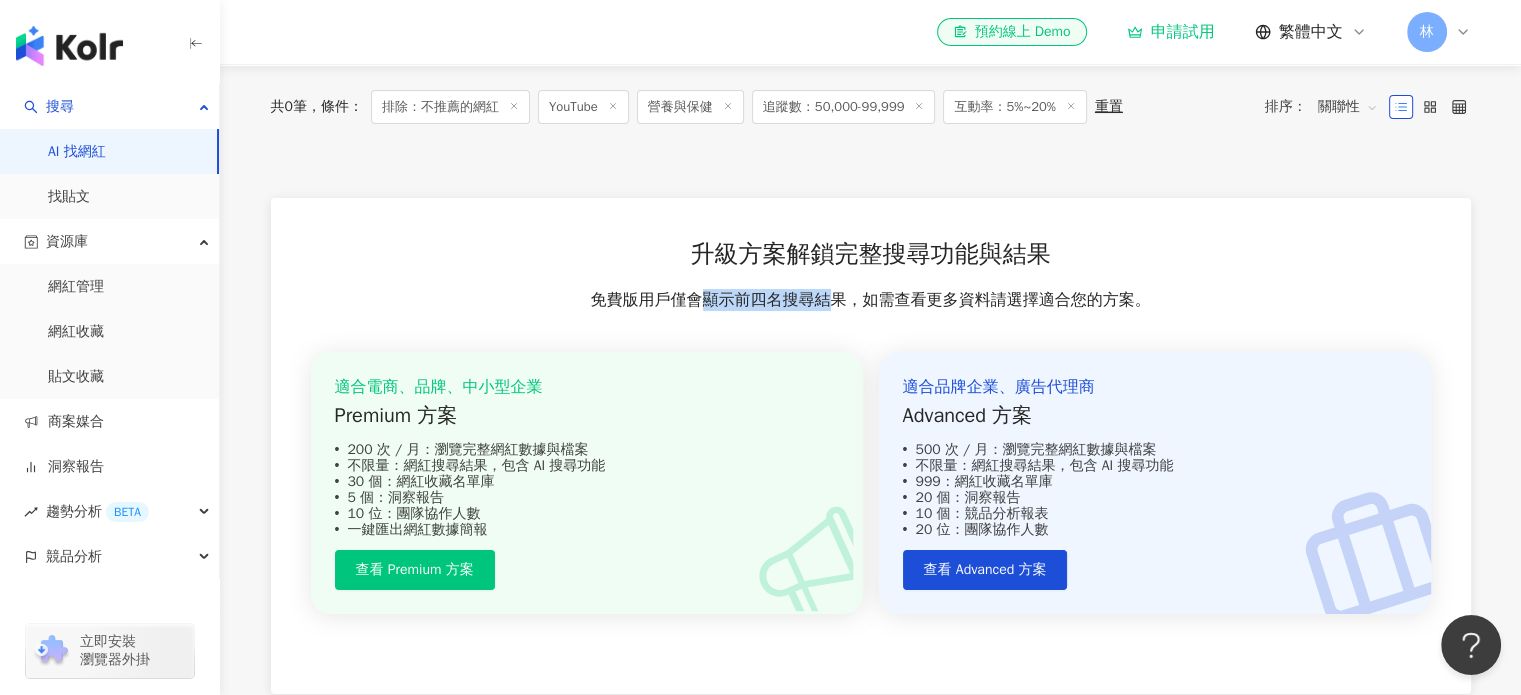 click on "免費版用戶僅會顯示前四名搜尋結果，如需查看更多資料請選擇適合您的方案。" at bounding box center [871, 300] 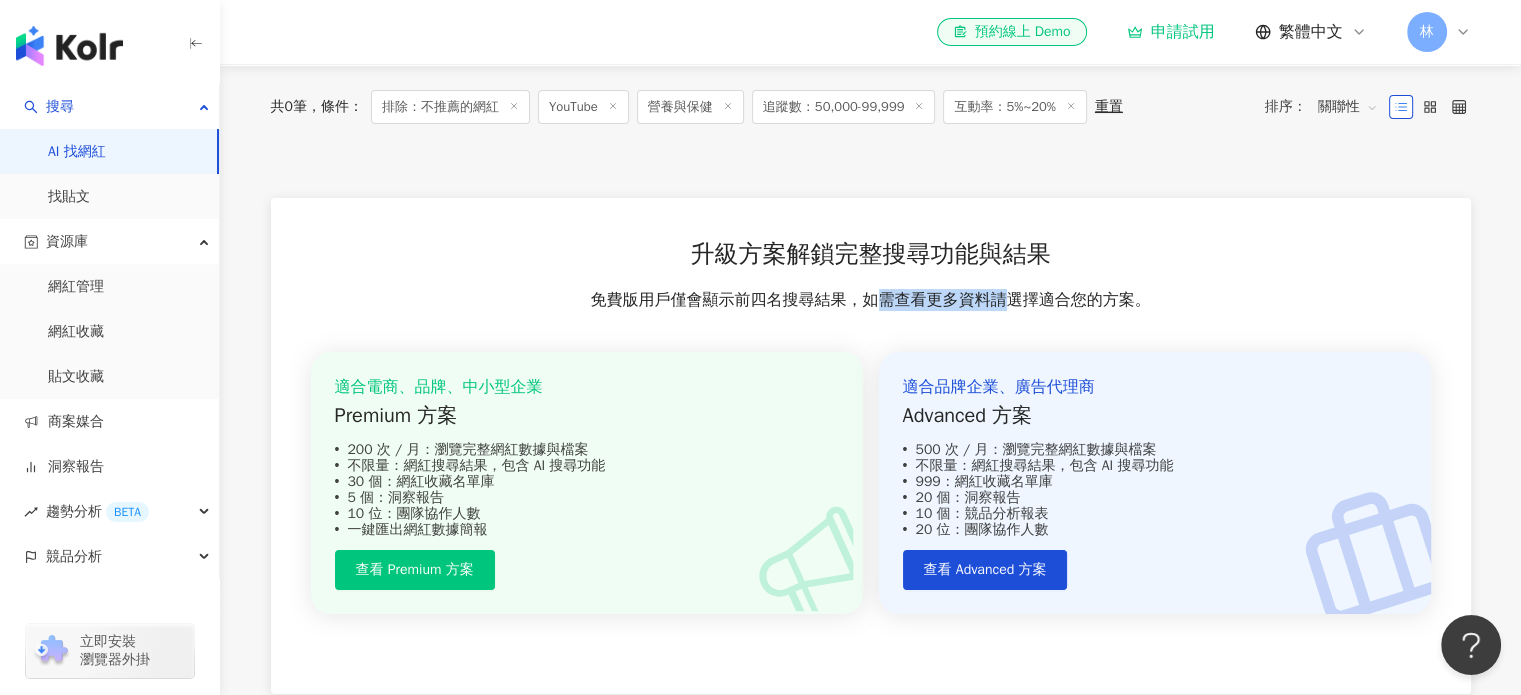 drag, startPoint x: 887, startPoint y: 291, endPoint x: 1016, endPoint y: 289, distance: 129.0155 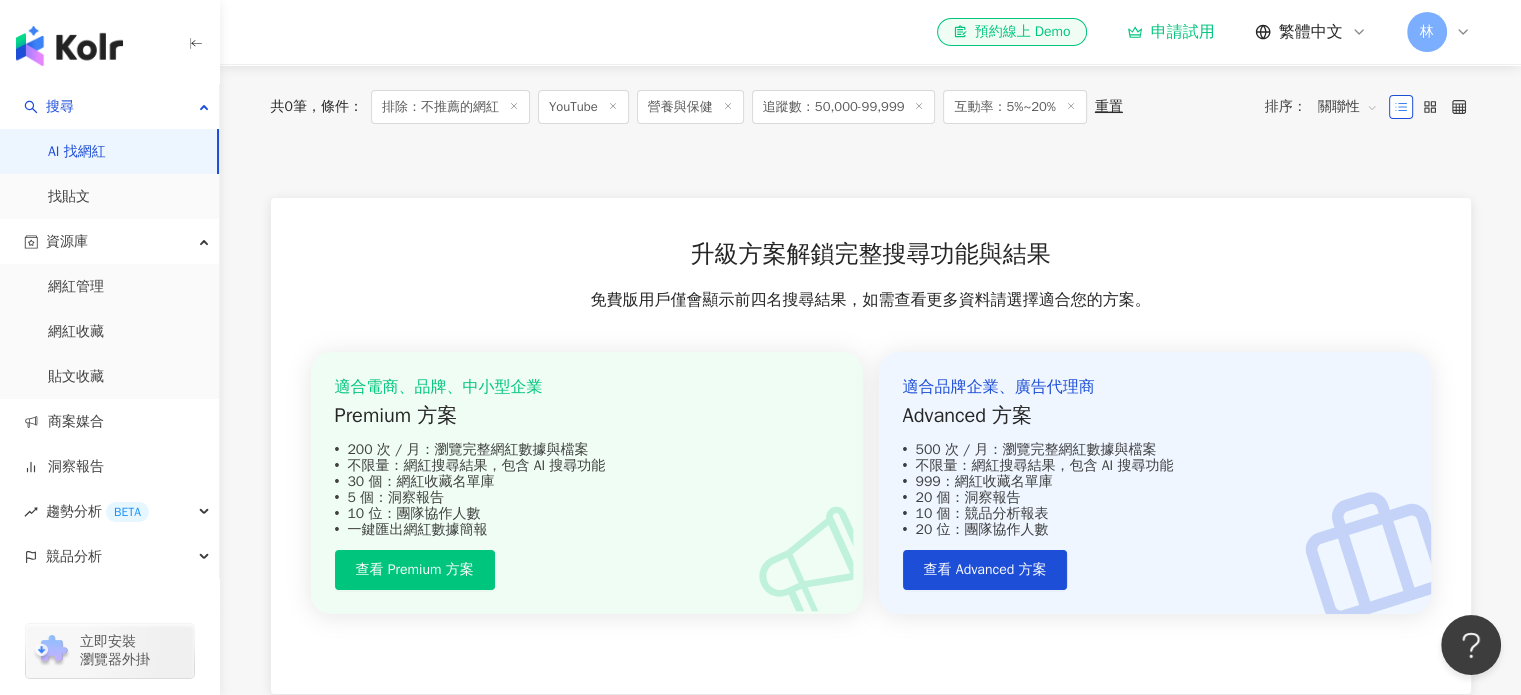 click on "免費版用戶僅會顯示前四名搜尋結果，如需查看更多資料請選擇適合您的方案。" at bounding box center (871, 300) 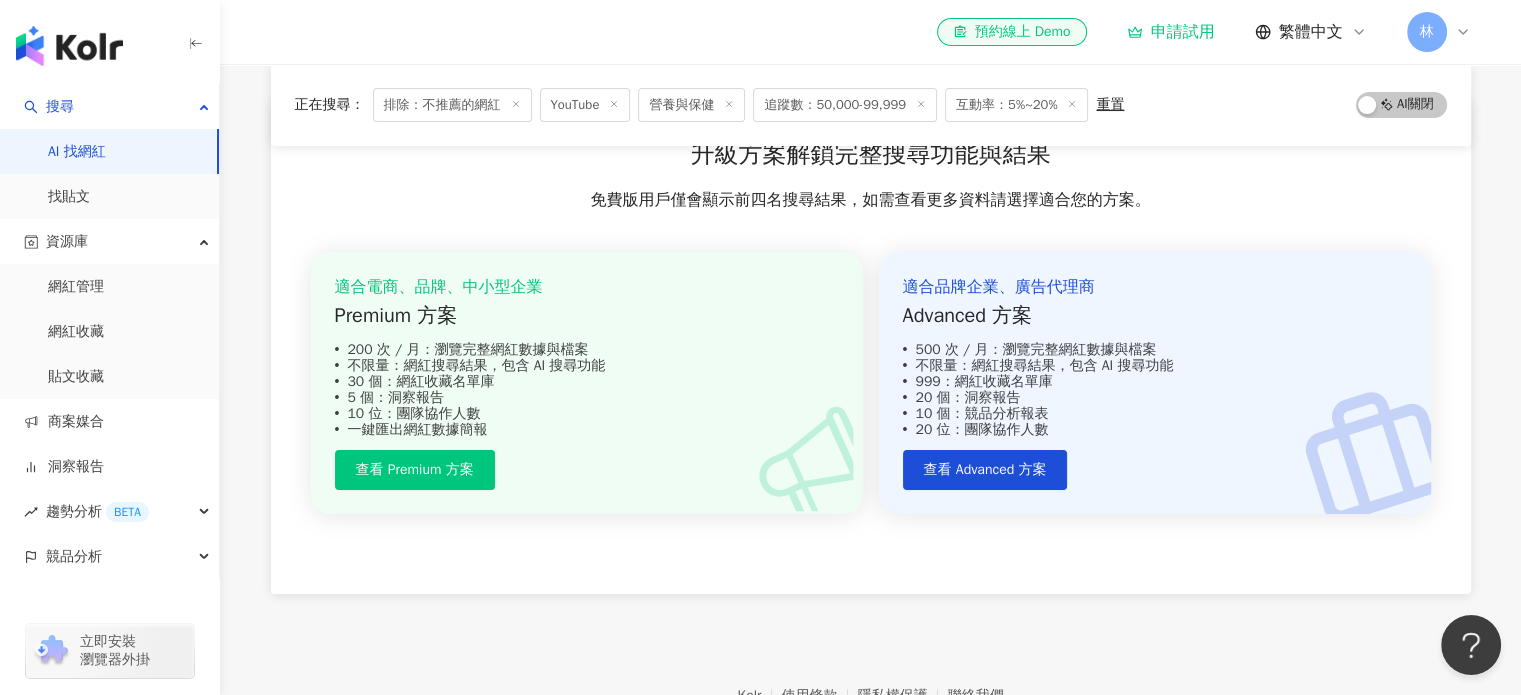scroll, scrollTop: 420, scrollLeft: 0, axis: vertical 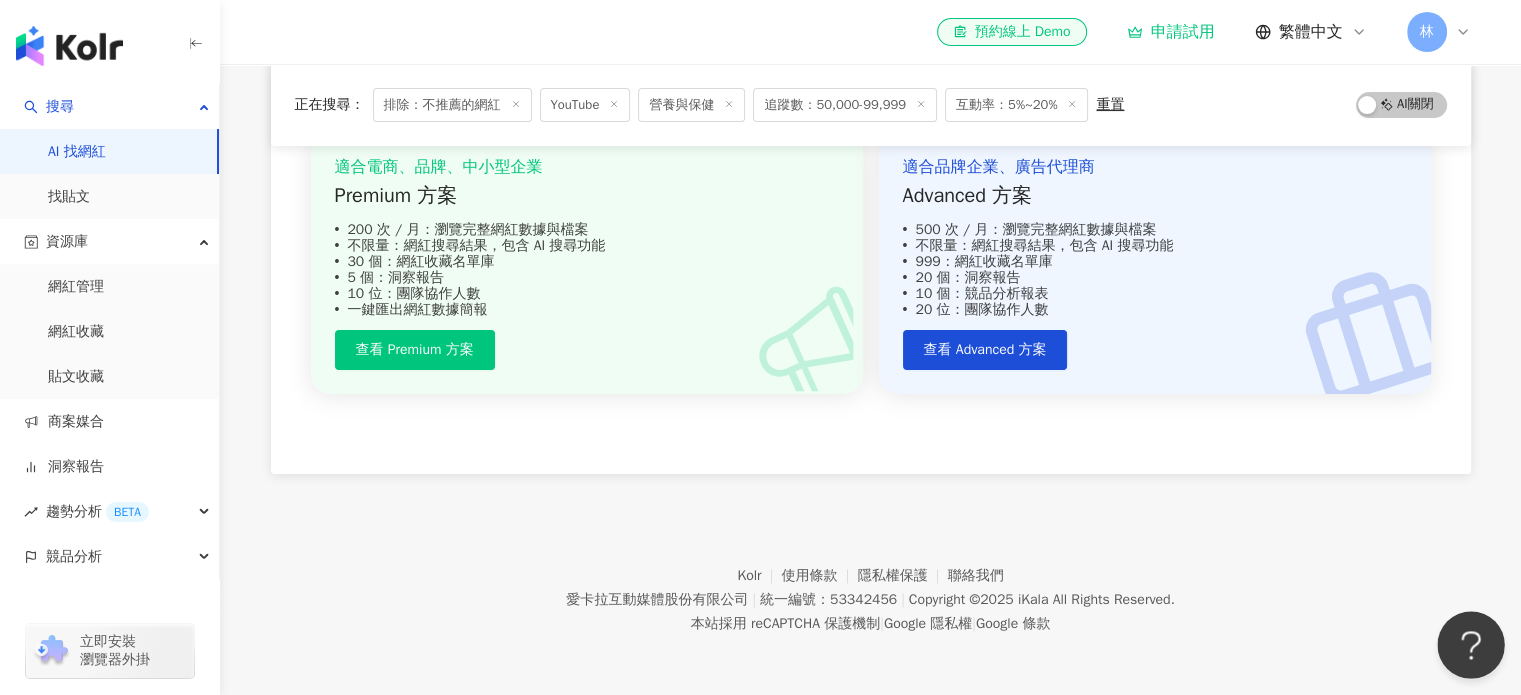 click at bounding box center (1467, 641) 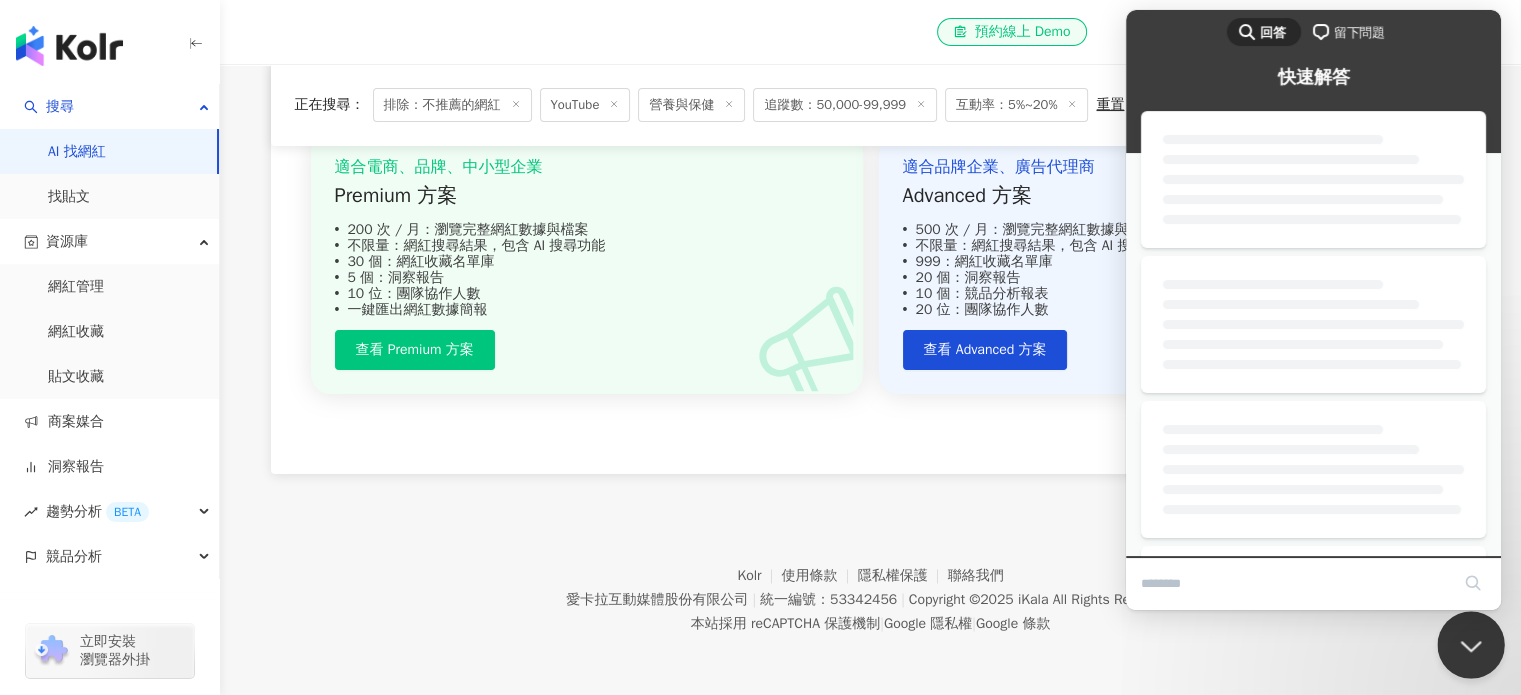 scroll, scrollTop: 0, scrollLeft: 0, axis: both 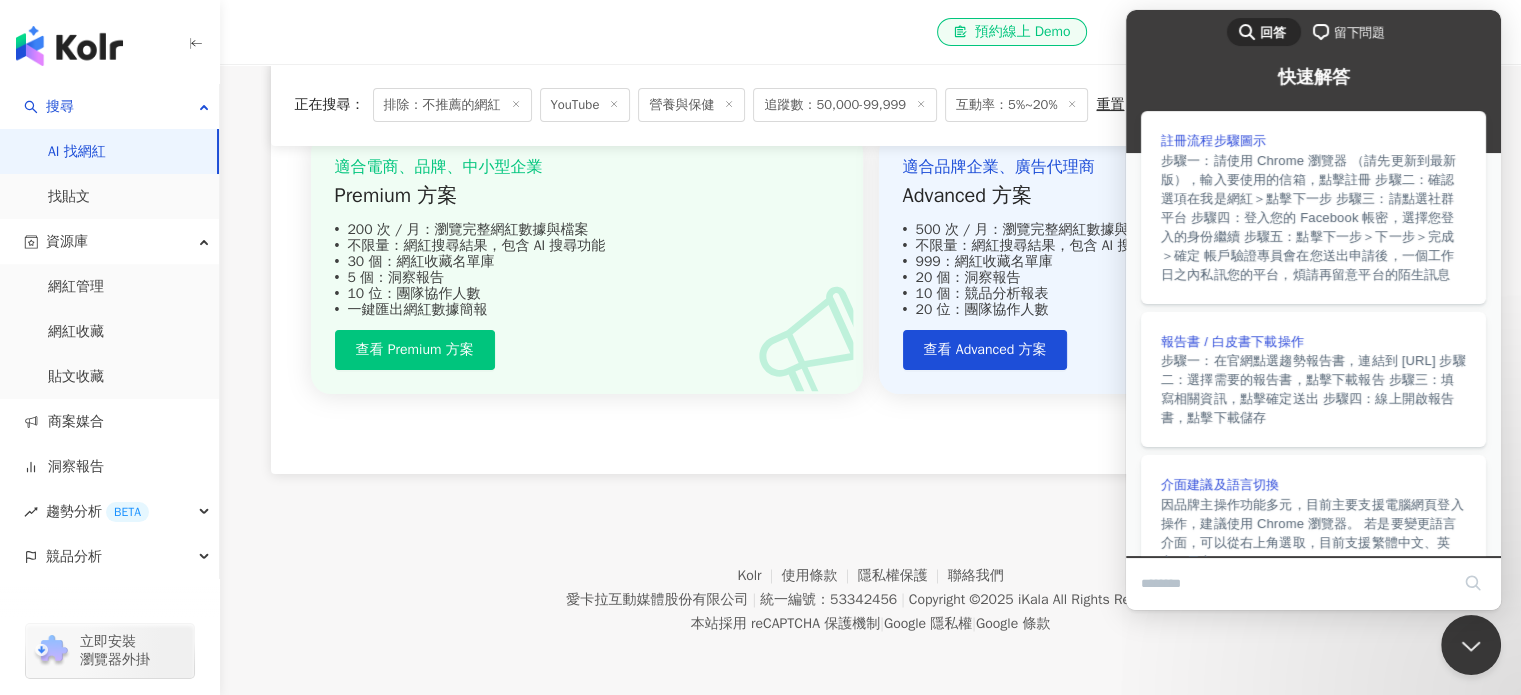 click at bounding box center (1295, 584) 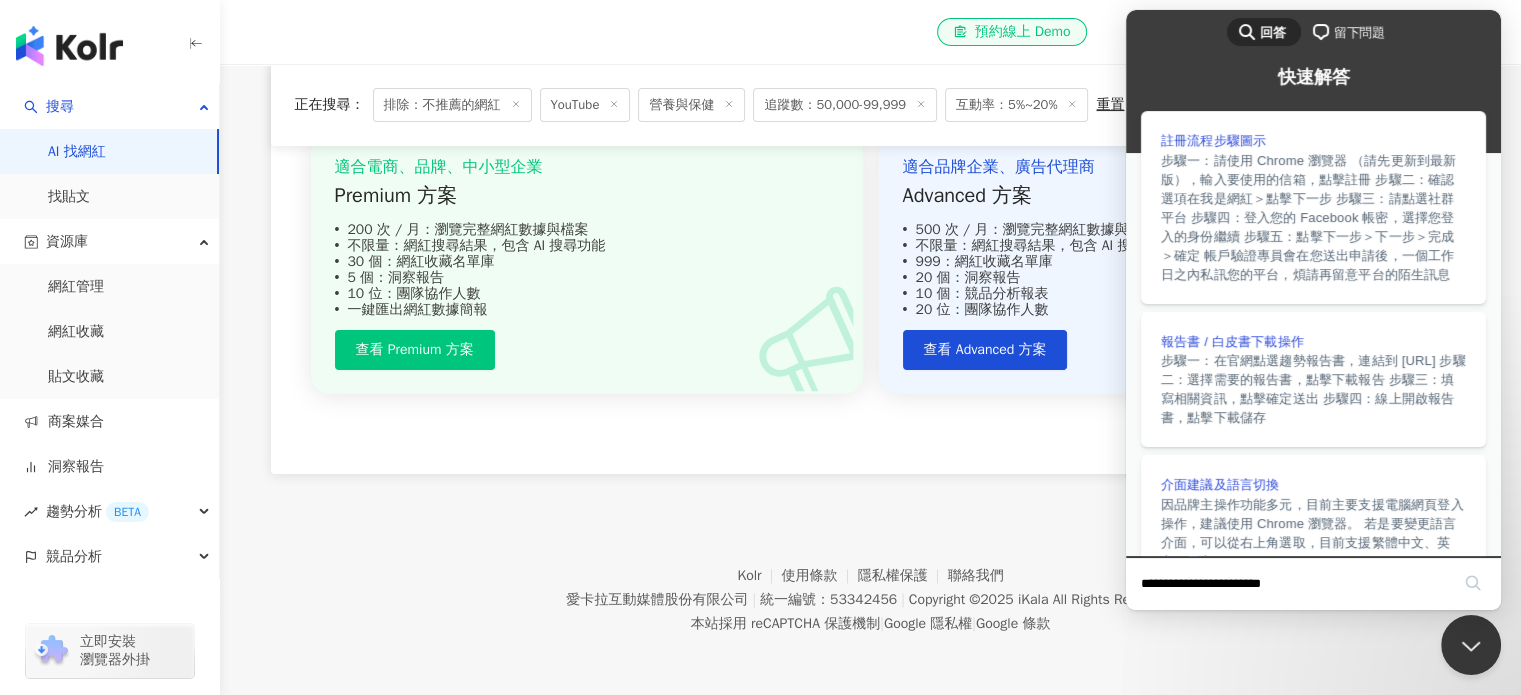 scroll, scrollTop: 0, scrollLeft: 4, axis: horizontal 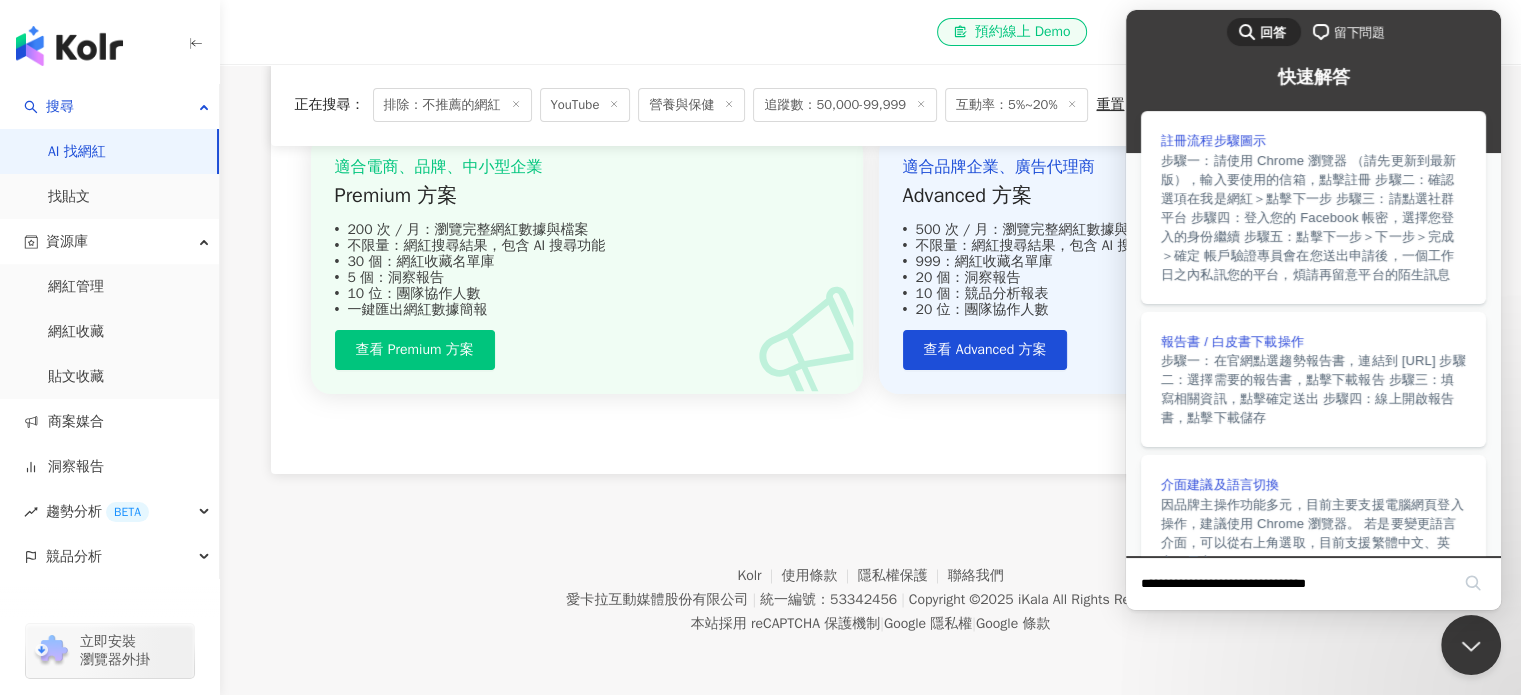 type on "**********" 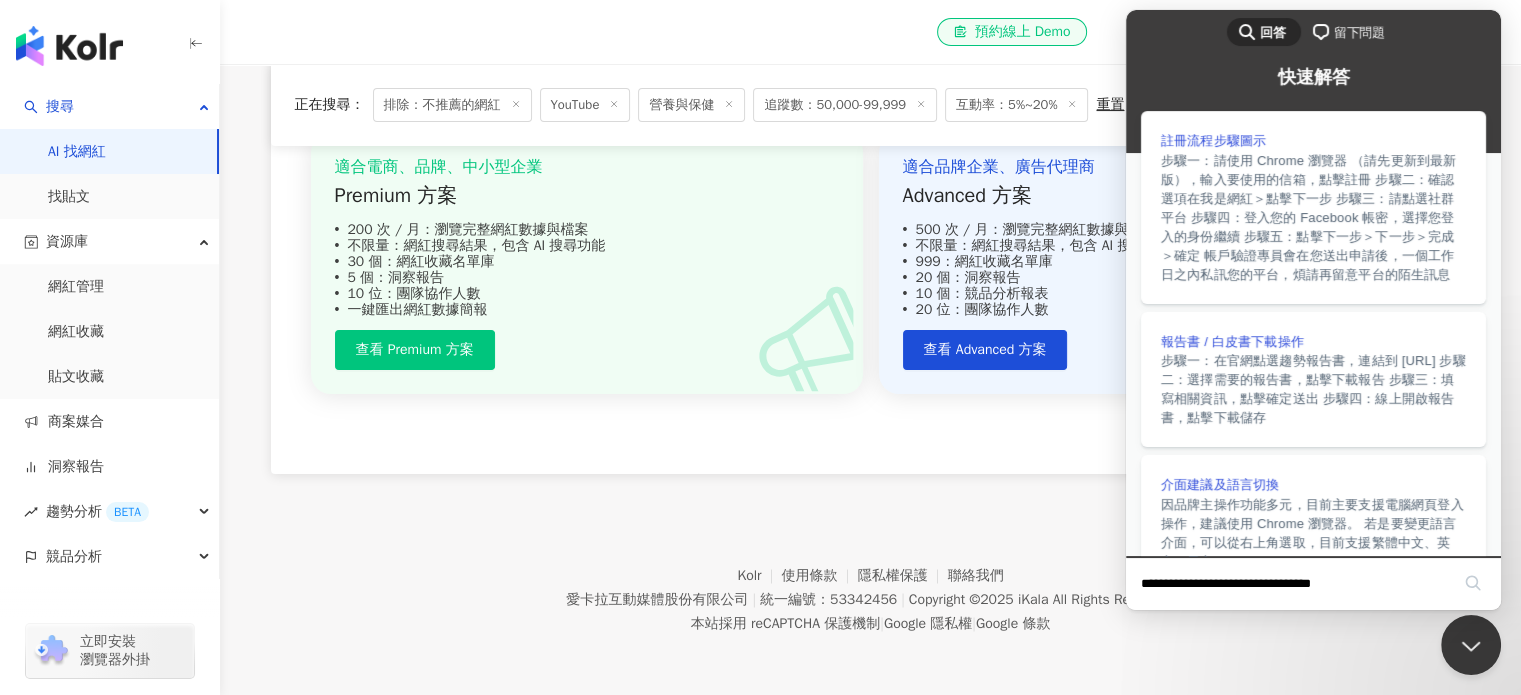 scroll, scrollTop: 0, scrollLeft: 133, axis: horizontal 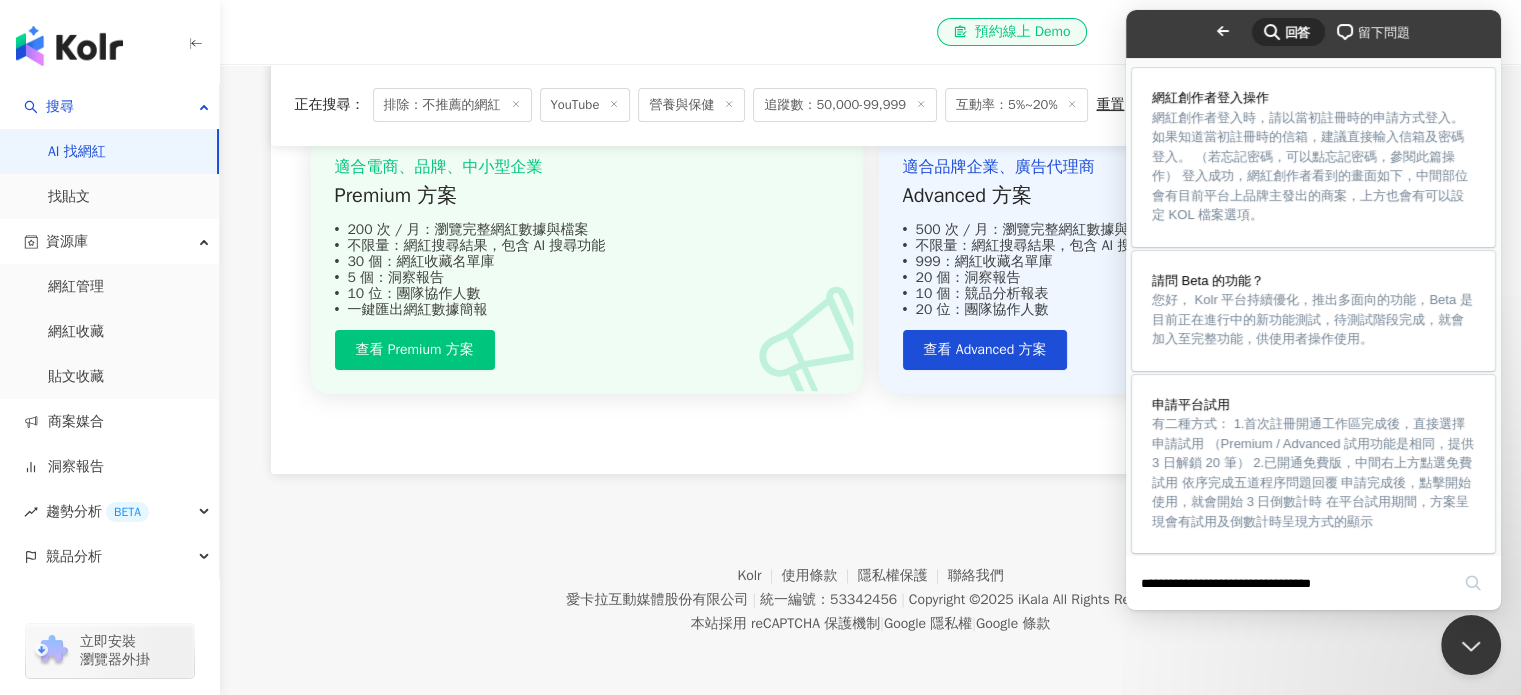 click on "留下問題" at bounding box center [1383, 33] 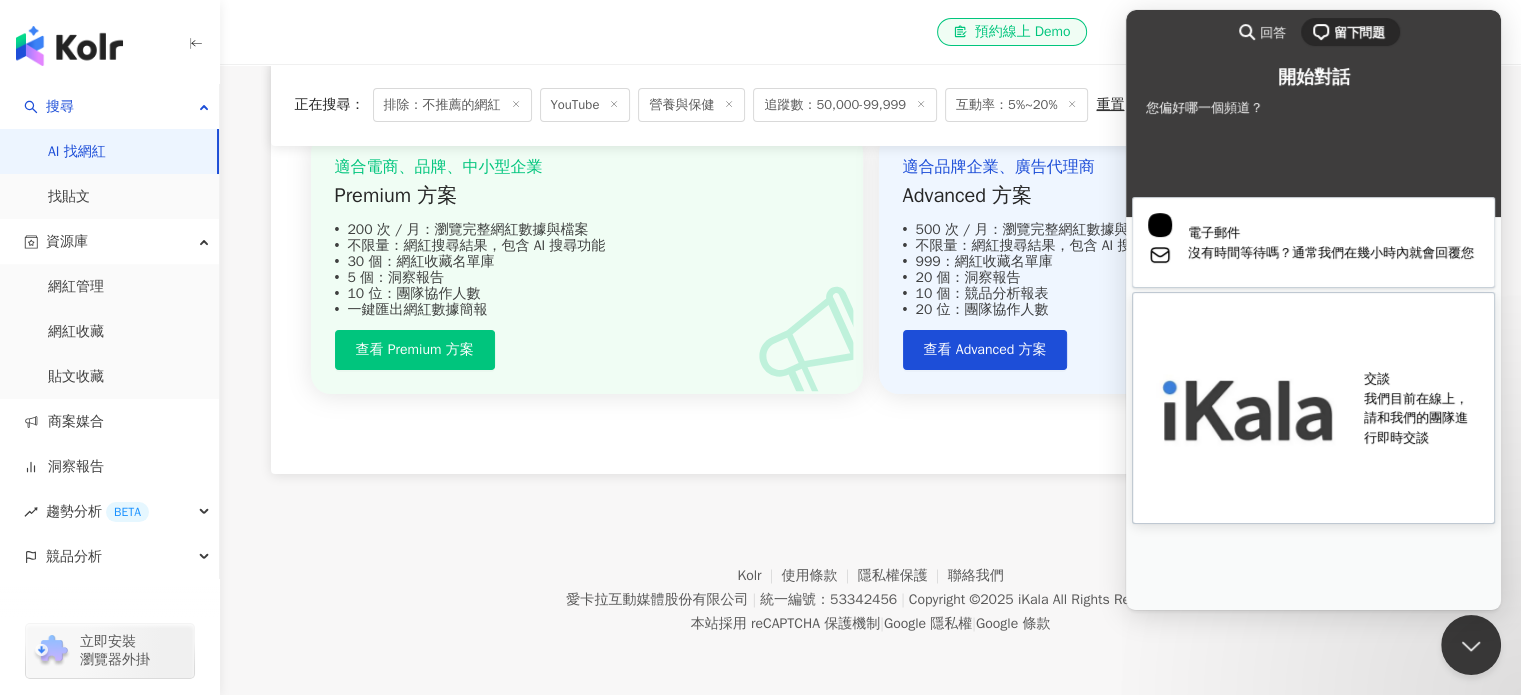 click on "我們目前在線上，請和我們的團隊進行即時交談" at bounding box center (1421, 418) 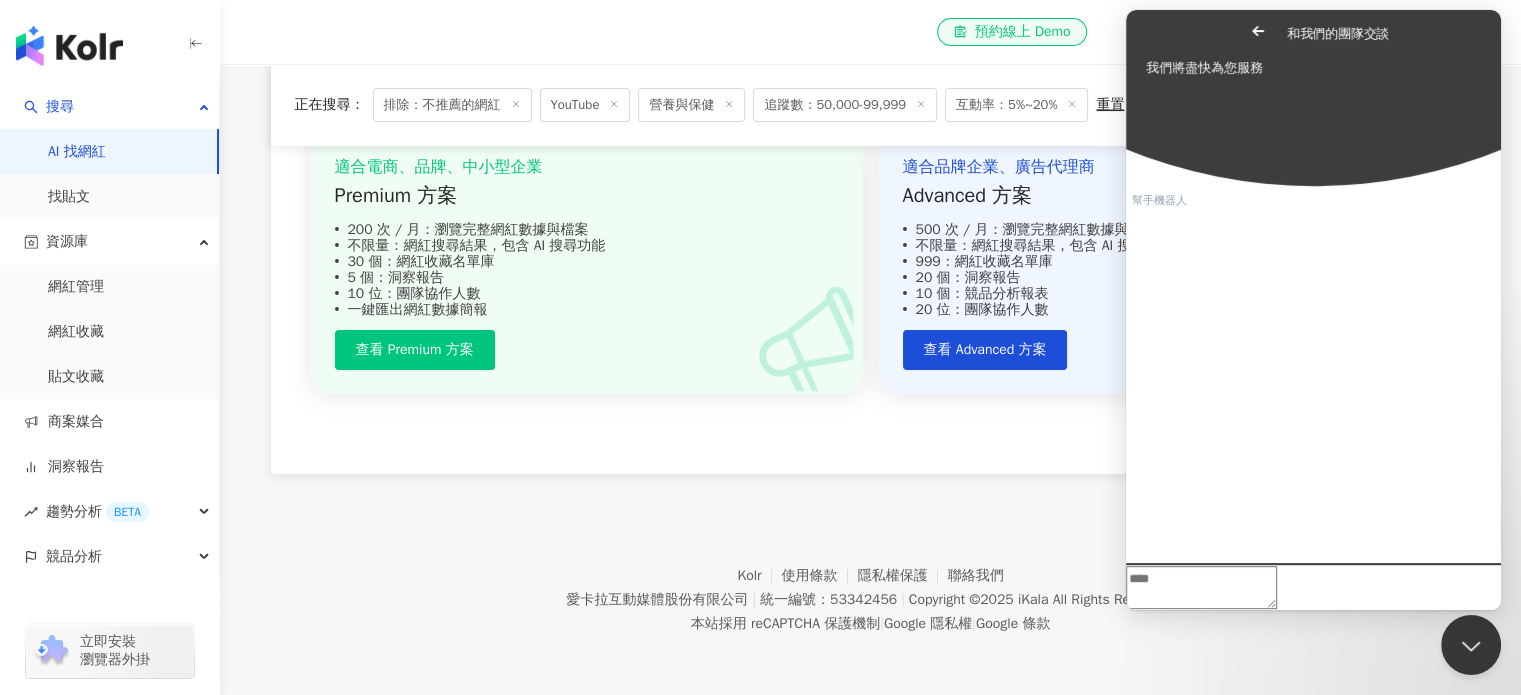 click at bounding box center [1201, 587] 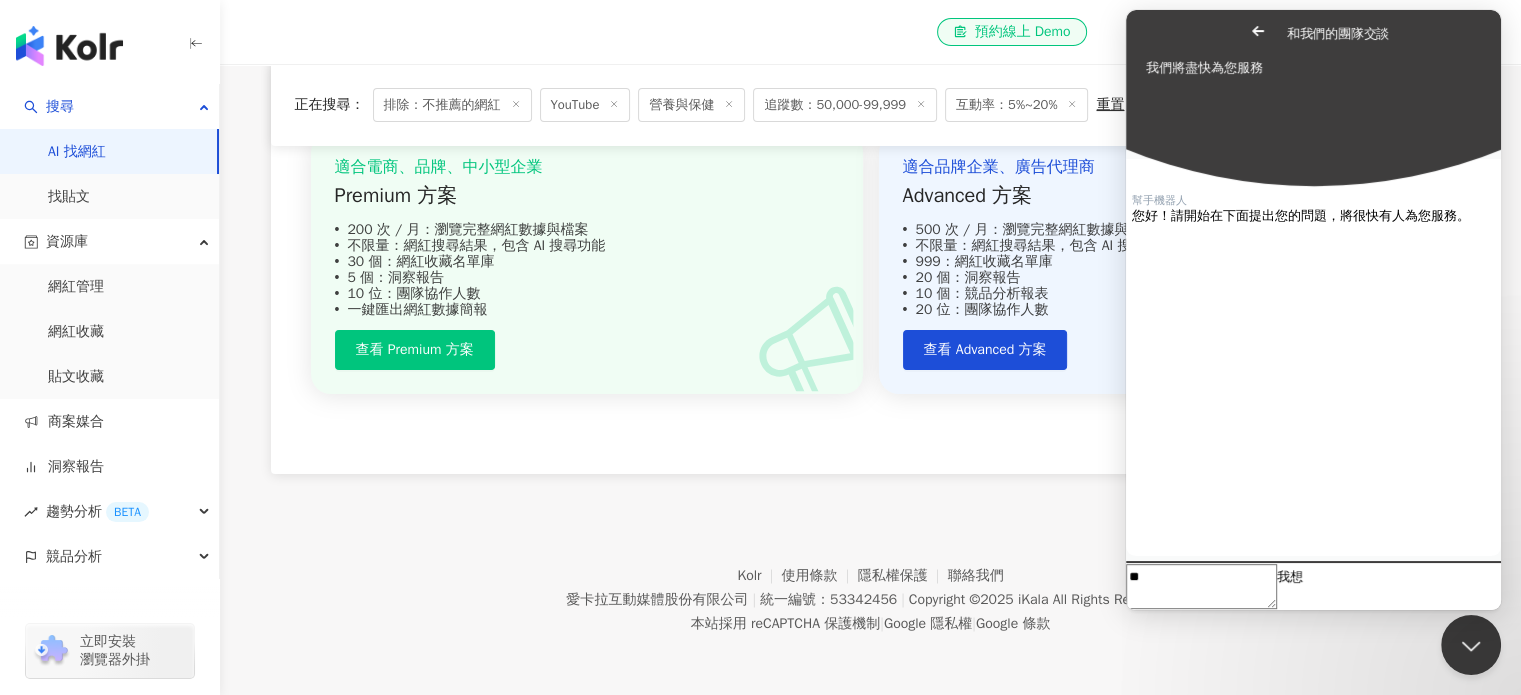 type on "*" 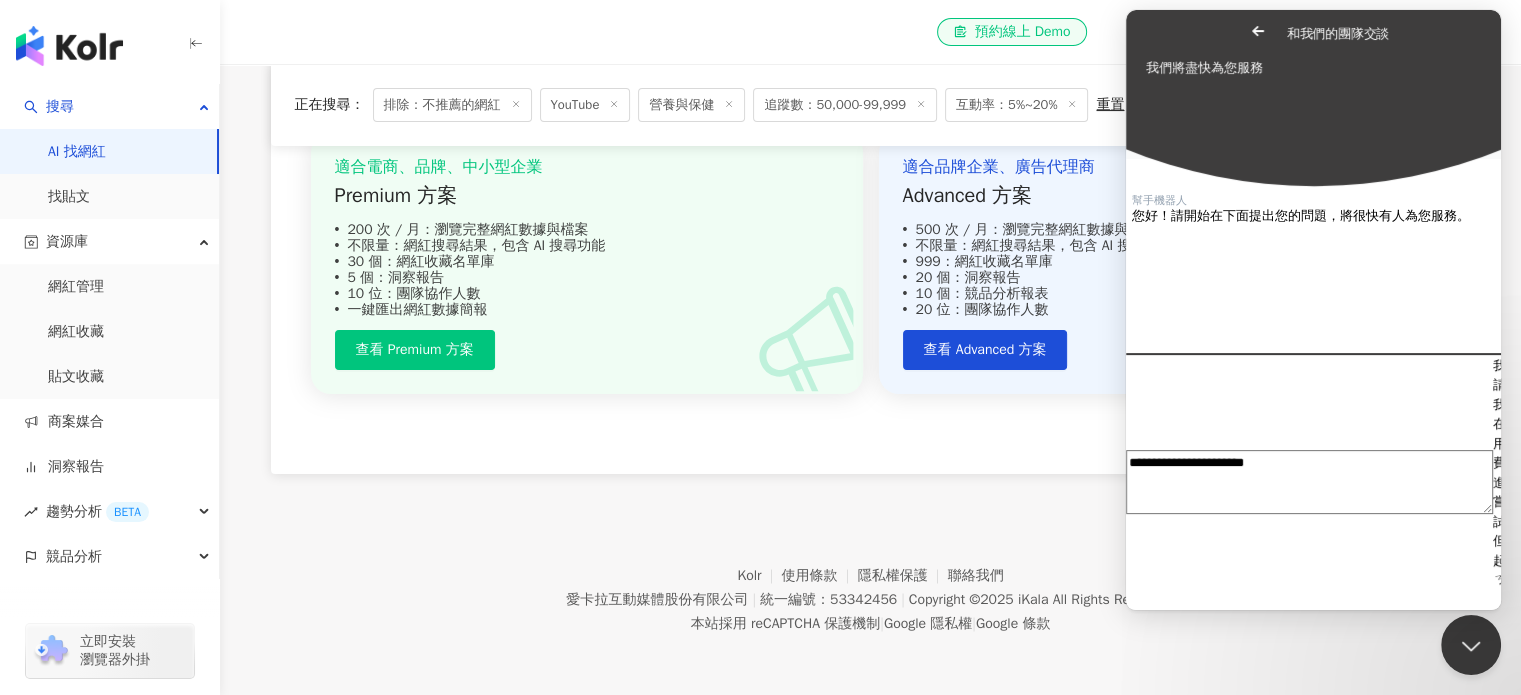 scroll, scrollTop: 0, scrollLeft: 0, axis: both 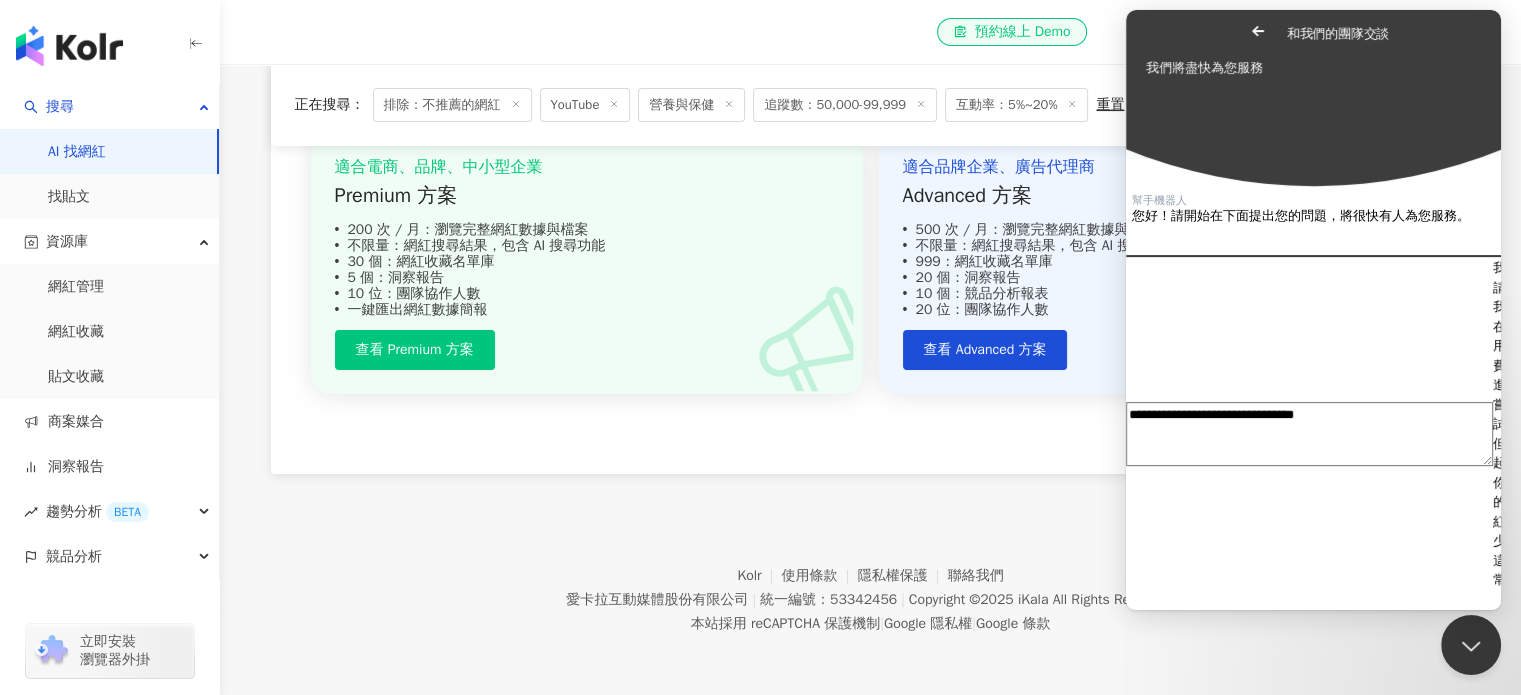 type on "**********" 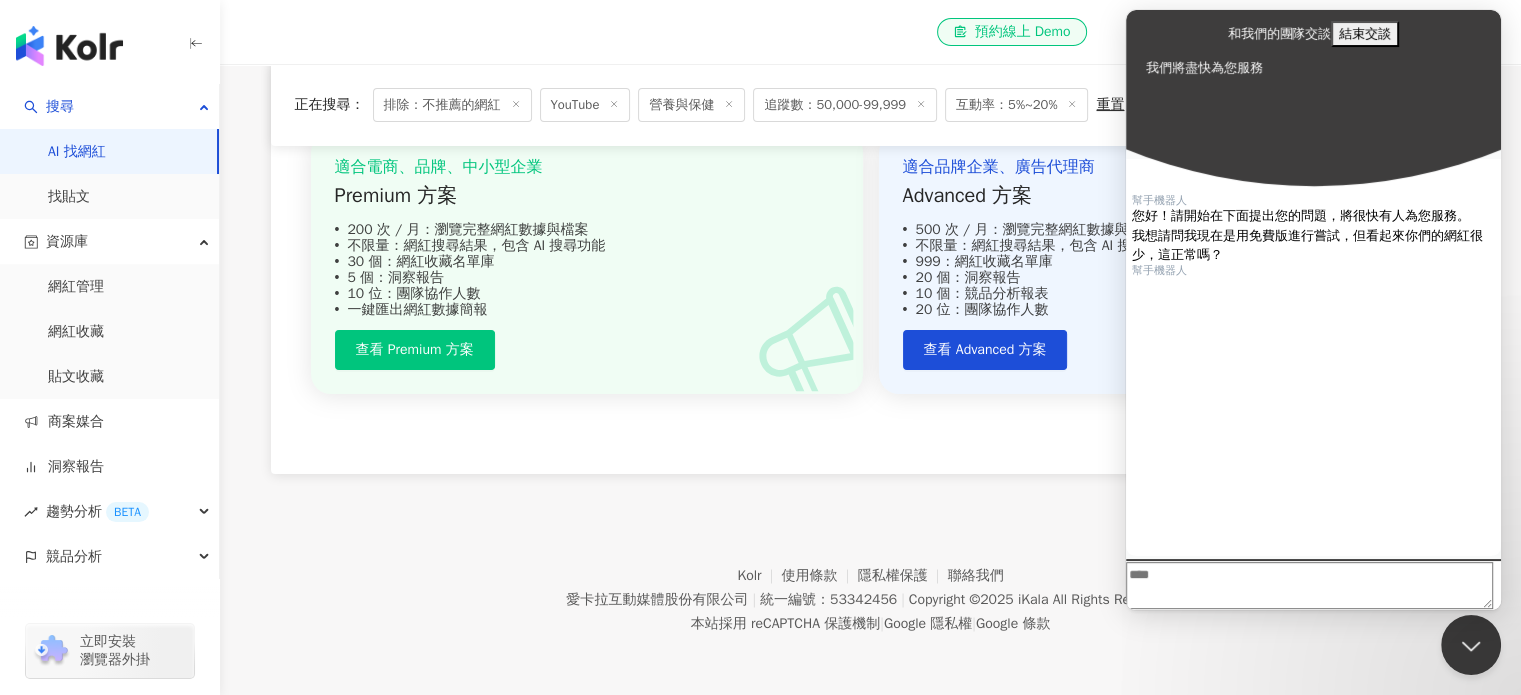 scroll, scrollTop: 220, scrollLeft: 0, axis: vertical 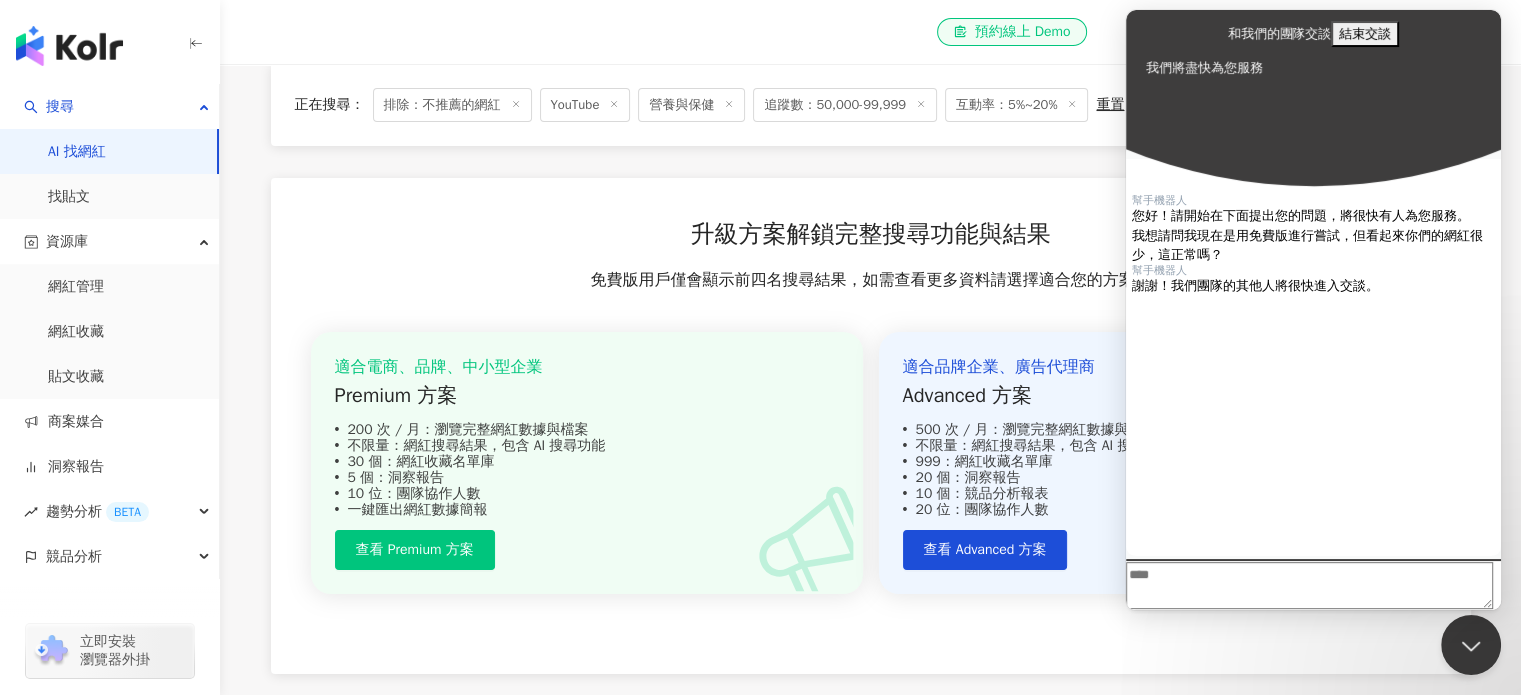 click at bounding box center (1309, 585) 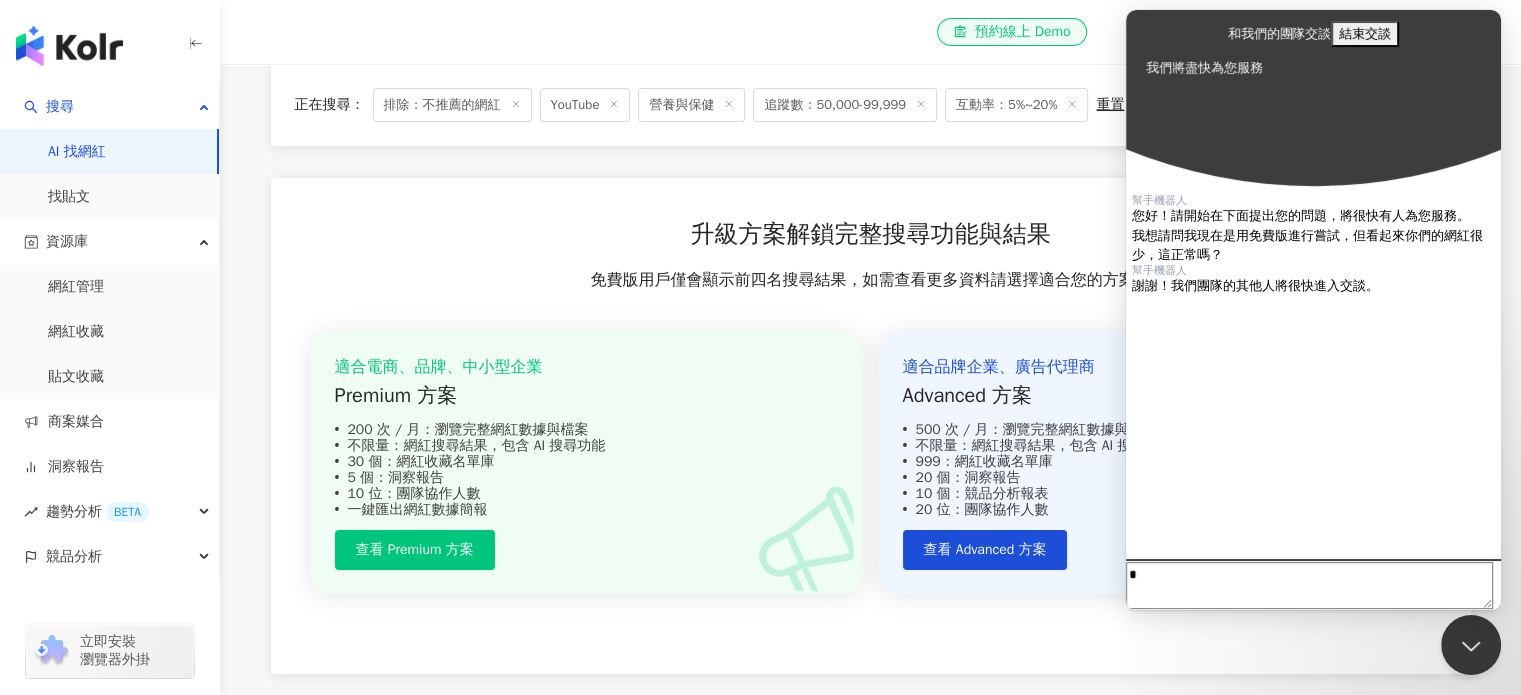 type on "*" 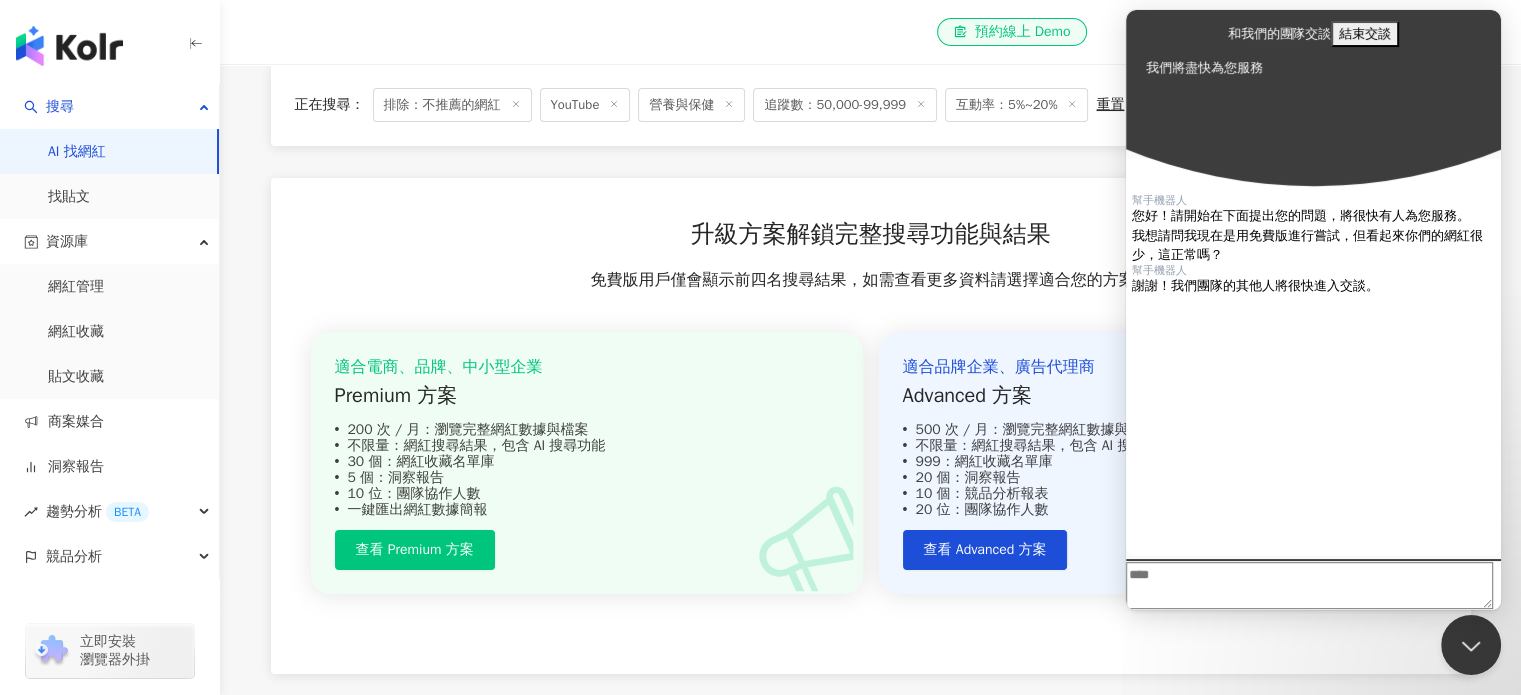 click 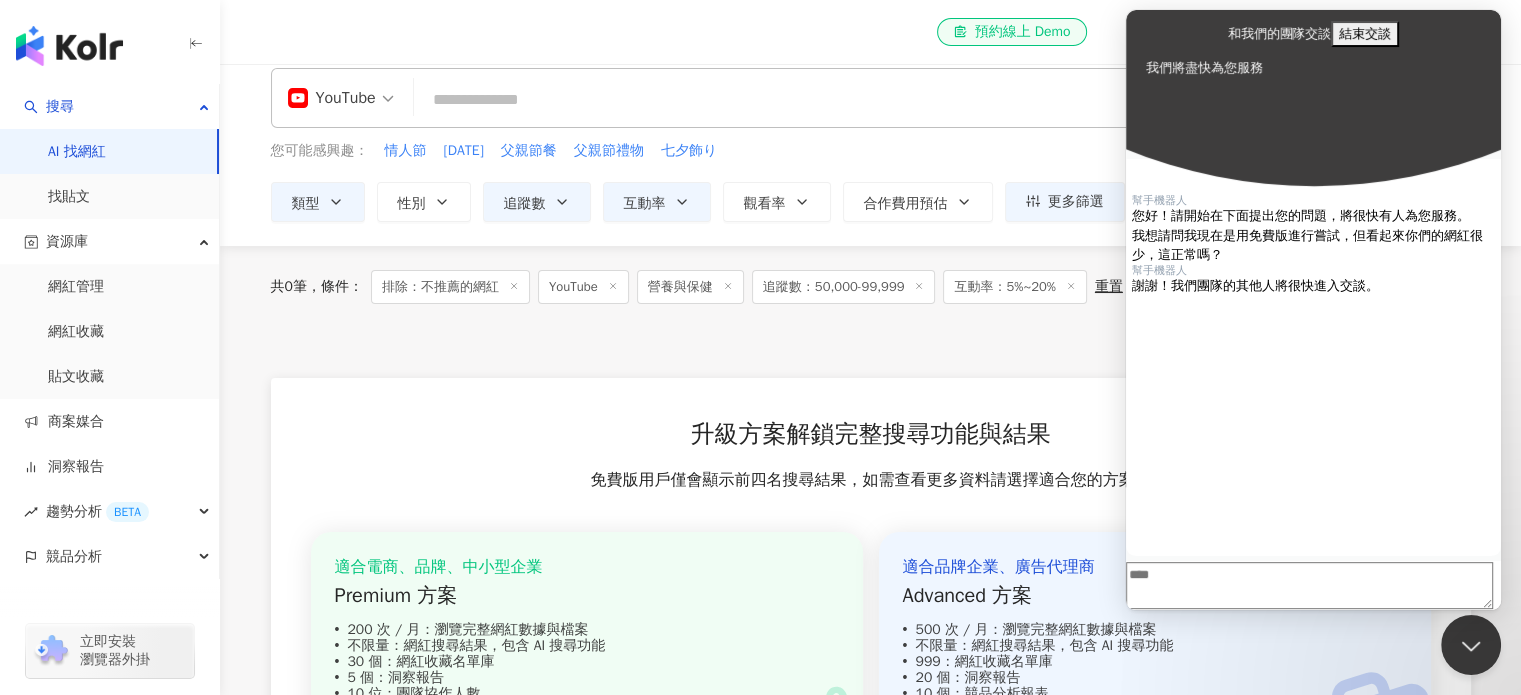 scroll, scrollTop: 0, scrollLeft: 0, axis: both 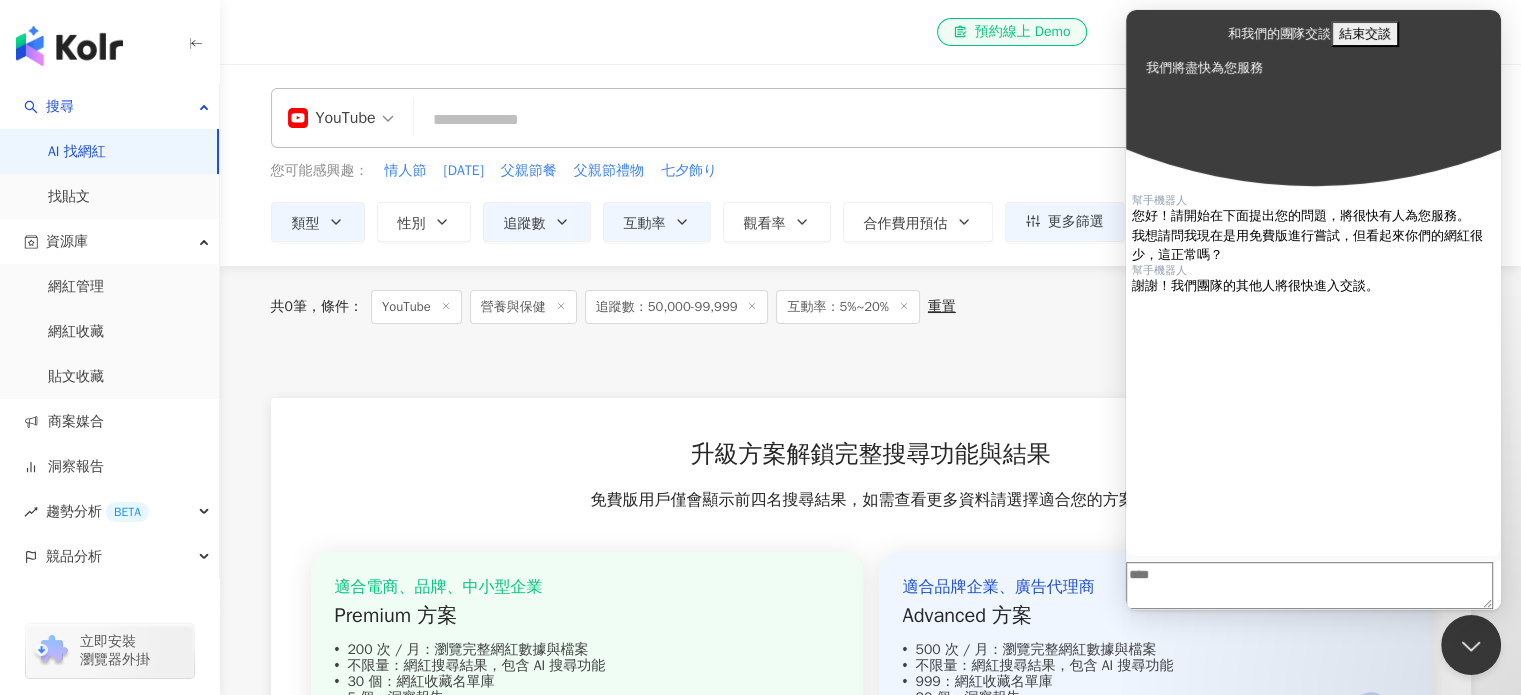 click at bounding box center [1309, 585] 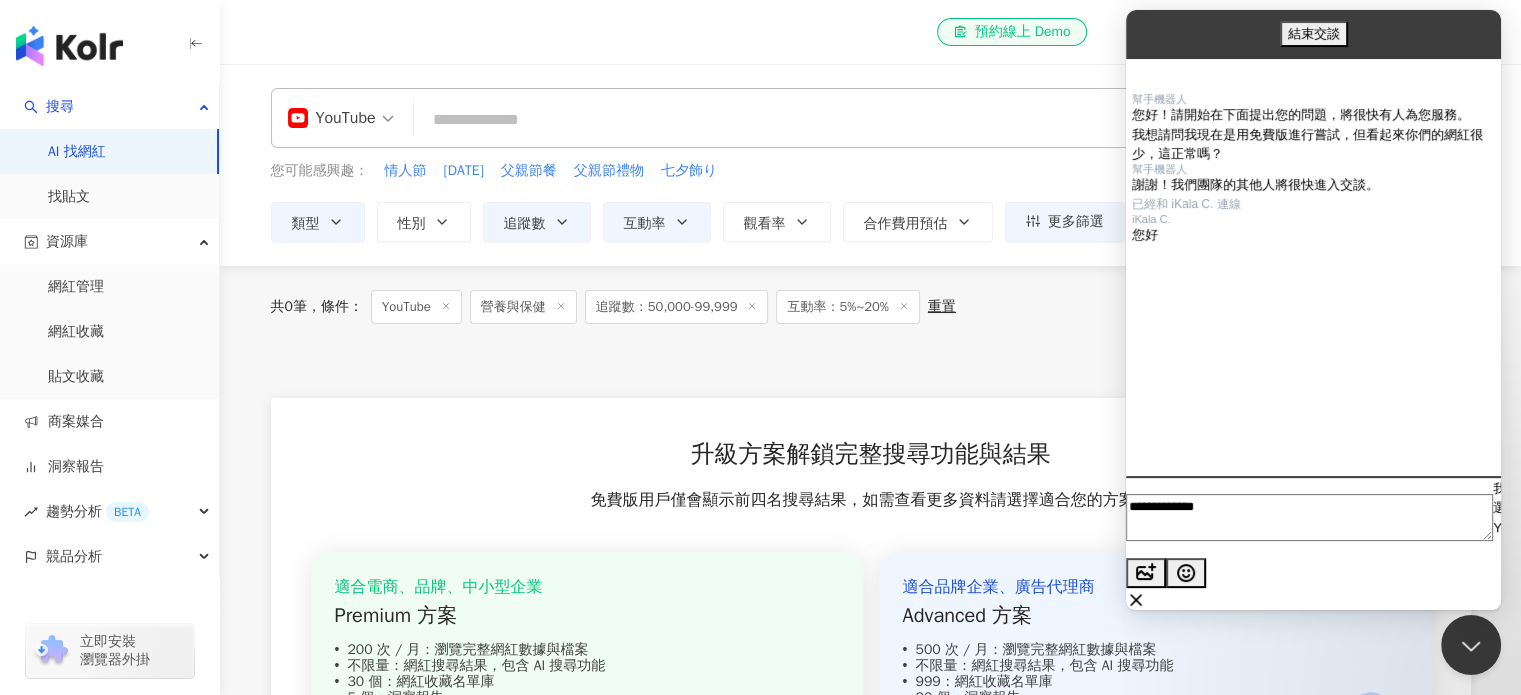 scroll, scrollTop: 114, scrollLeft: 0, axis: vertical 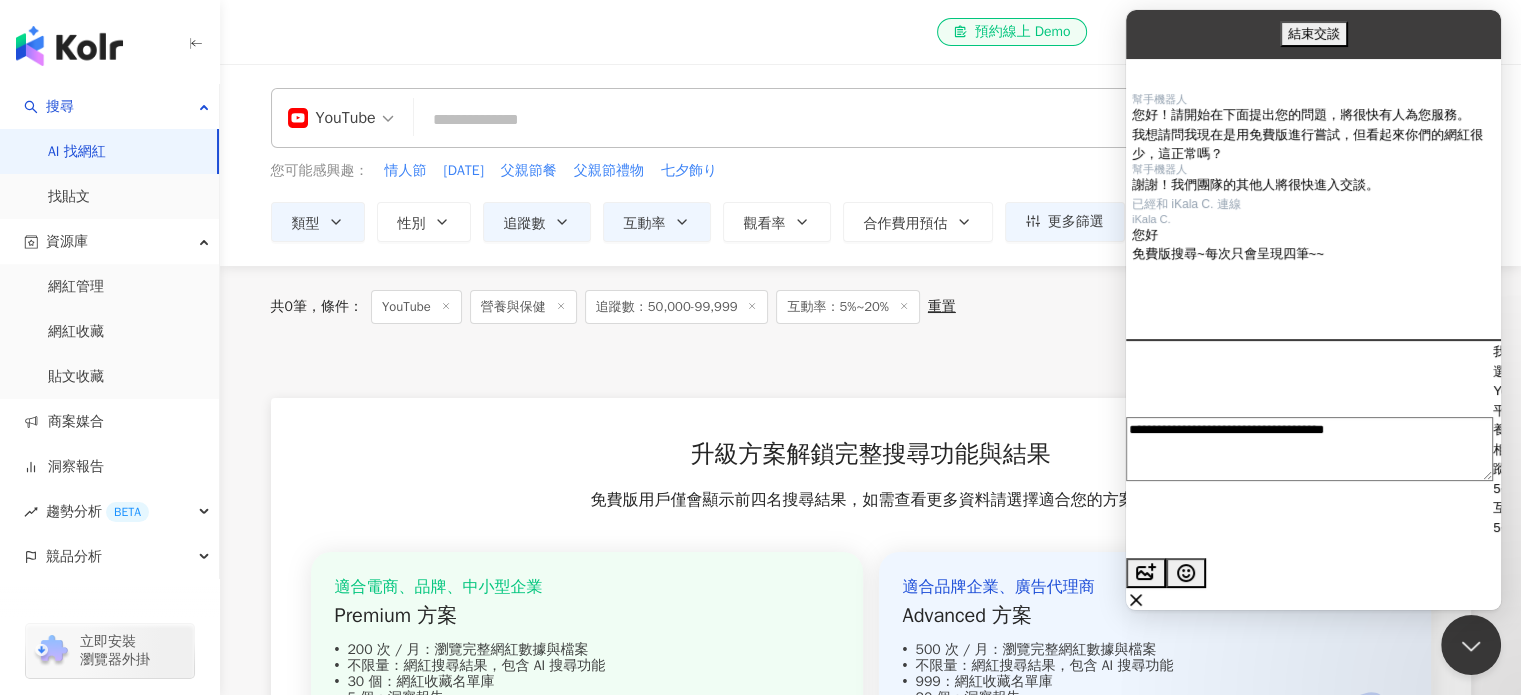 type on "**********" 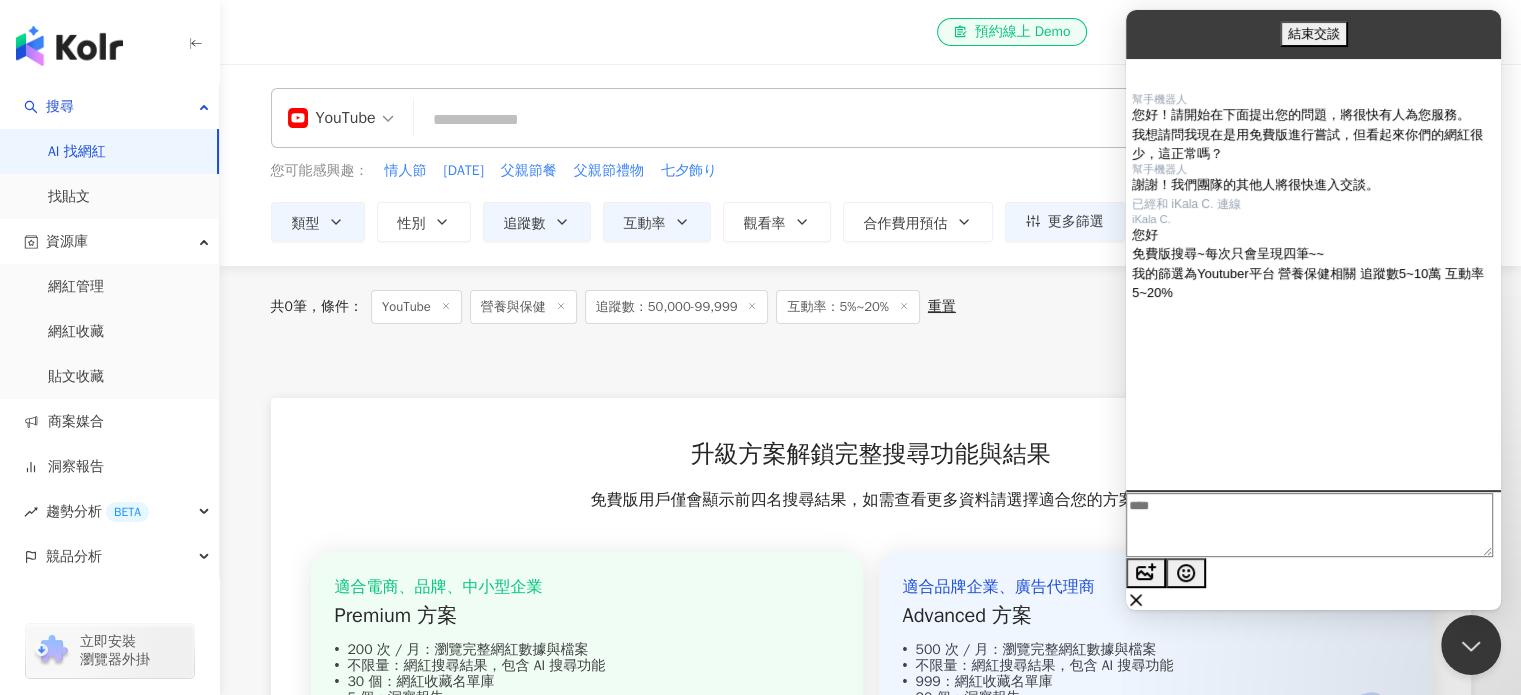 scroll, scrollTop: 215, scrollLeft: 0, axis: vertical 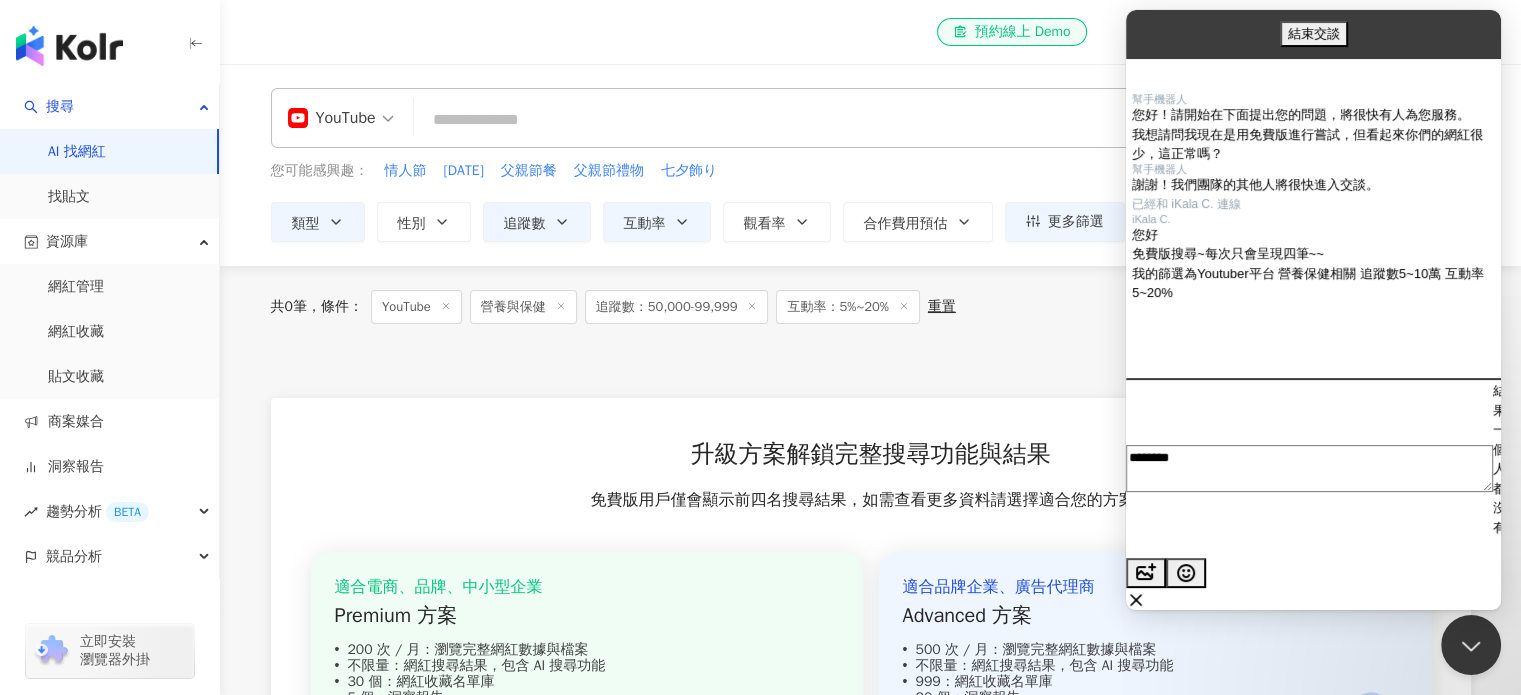 type on "*********" 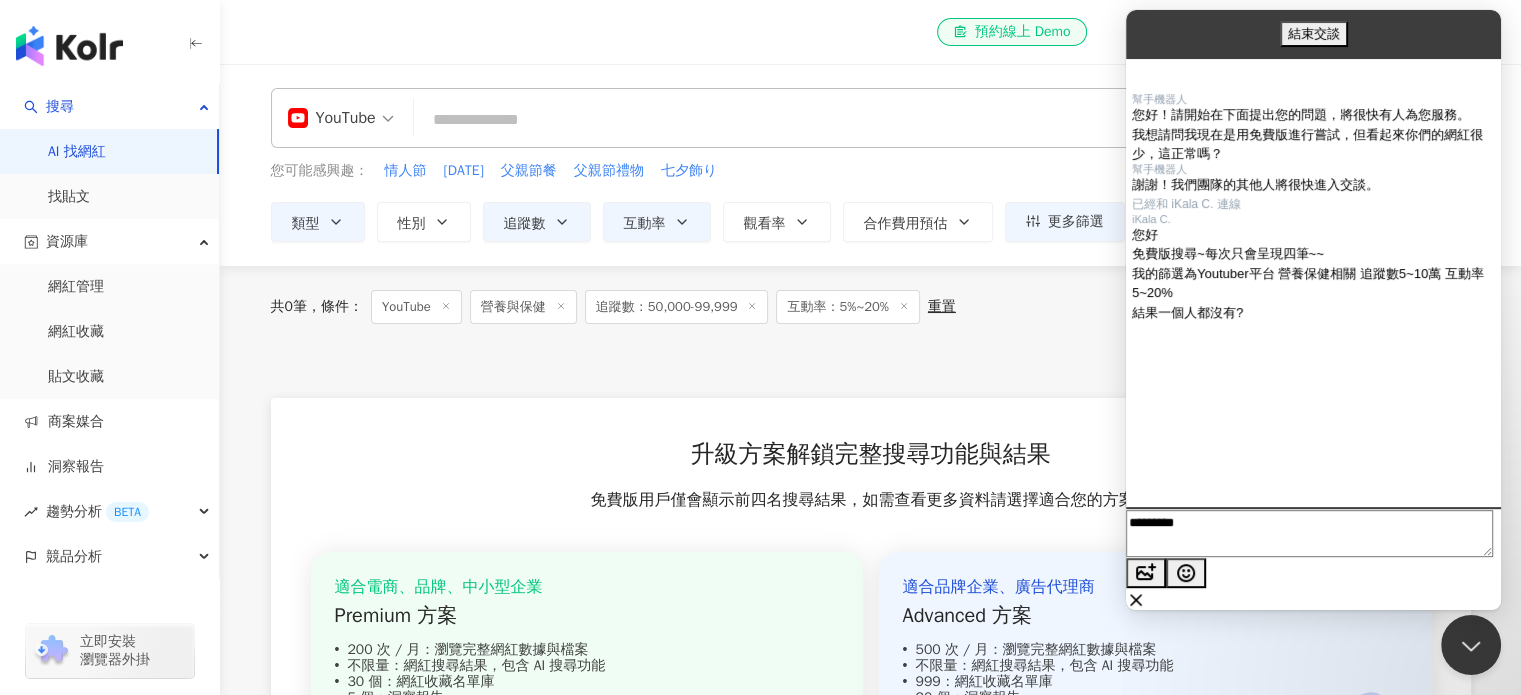 type 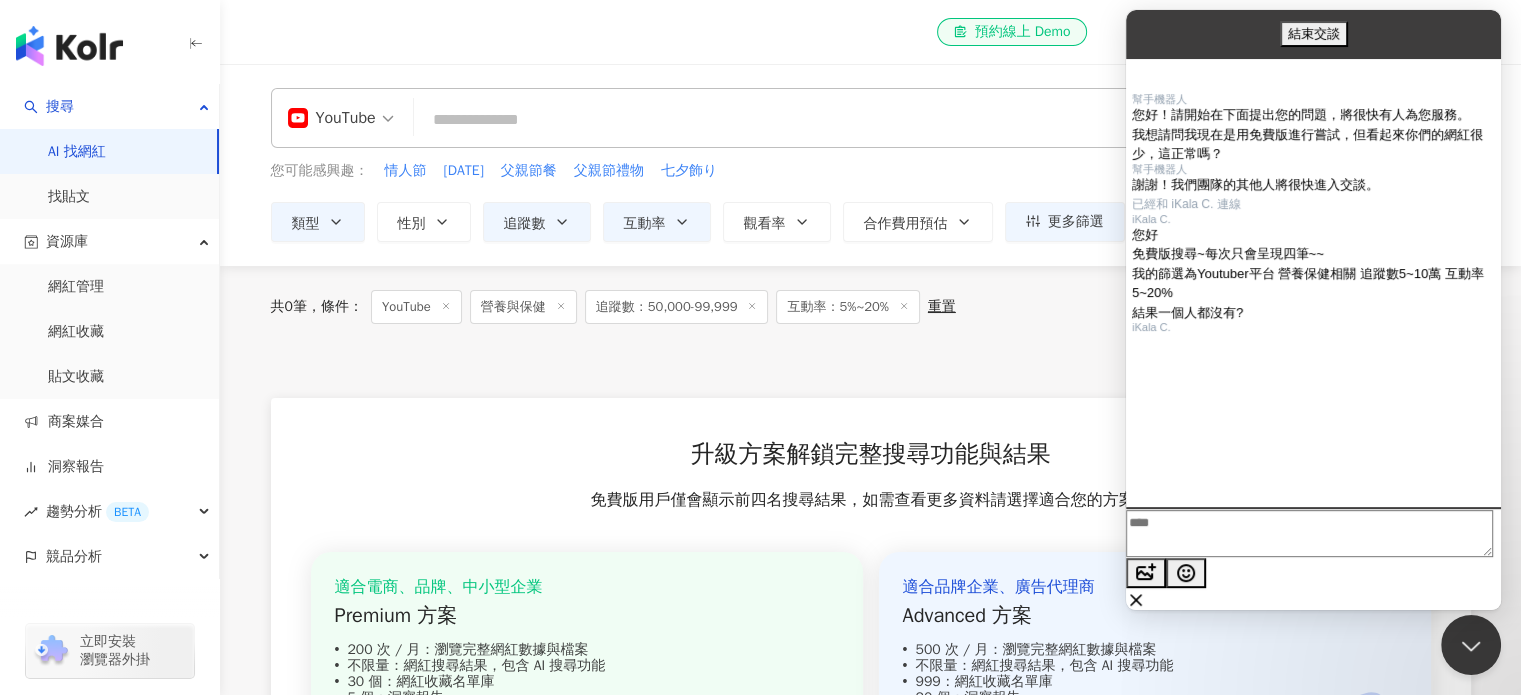 scroll, scrollTop: 372, scrollLeft: 0, axis: vertical 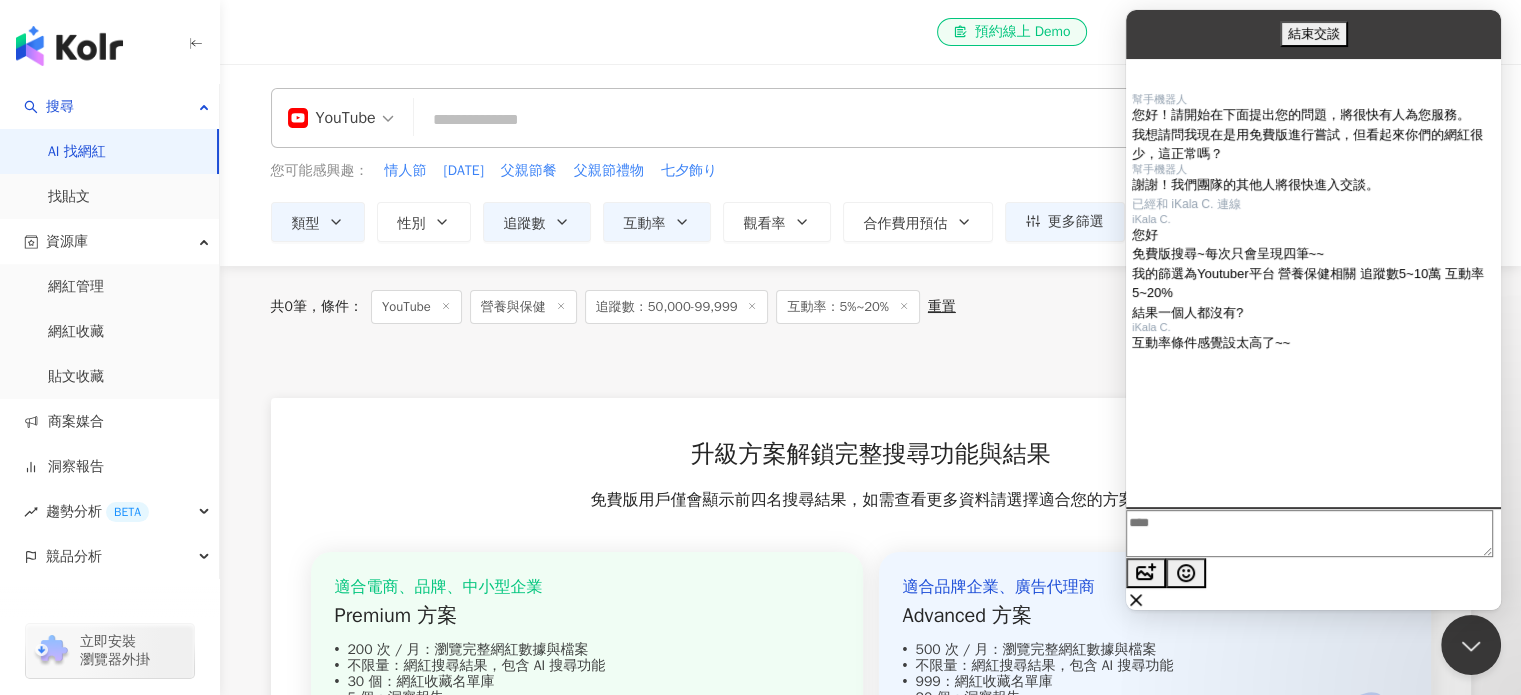 click 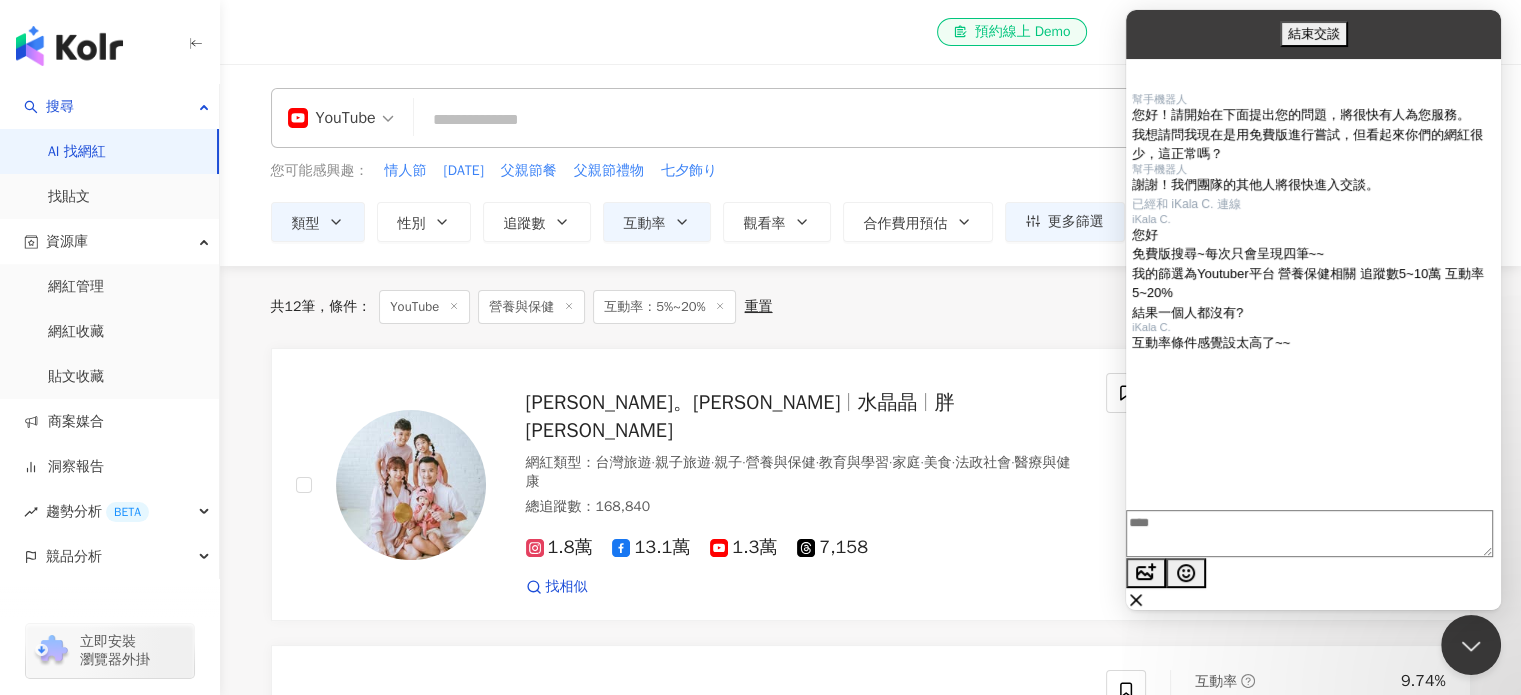 click 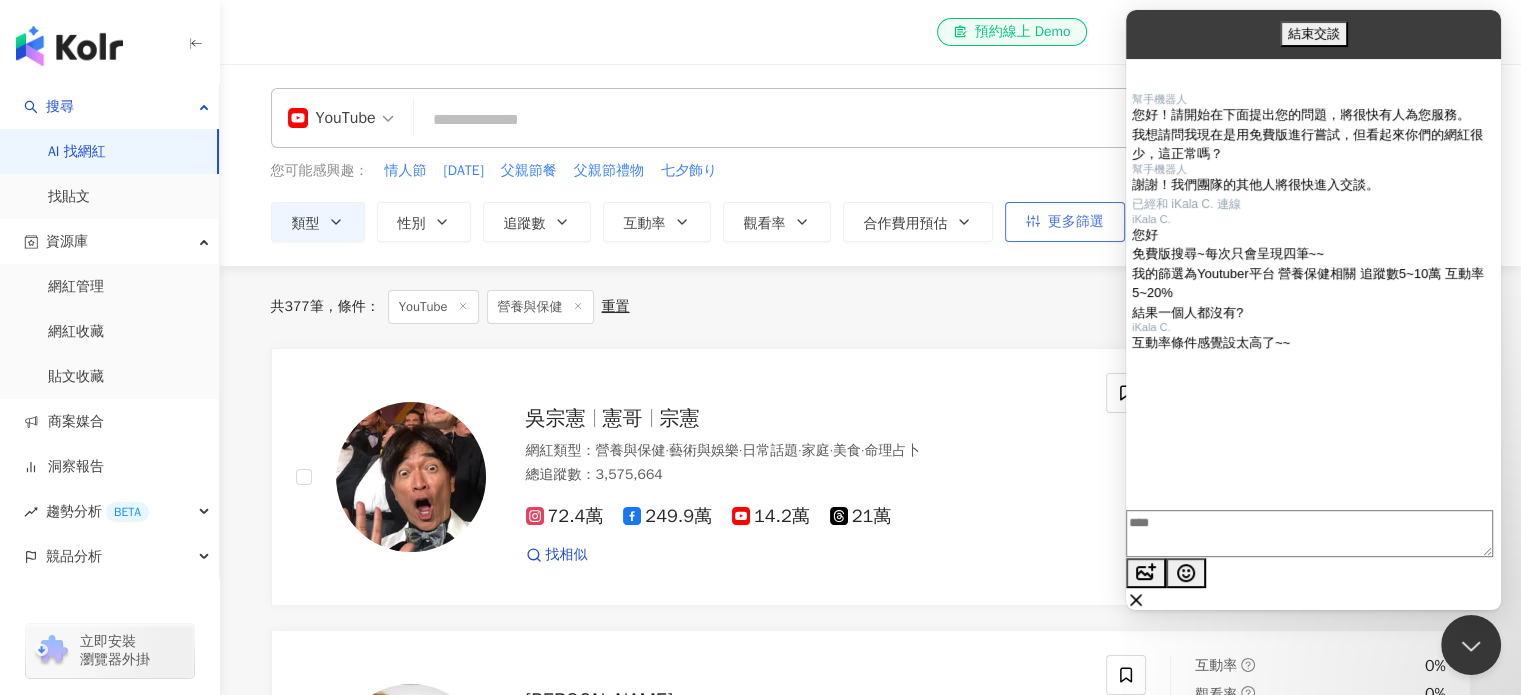 click on "更多篩選" at bounding box center [1065, 222] 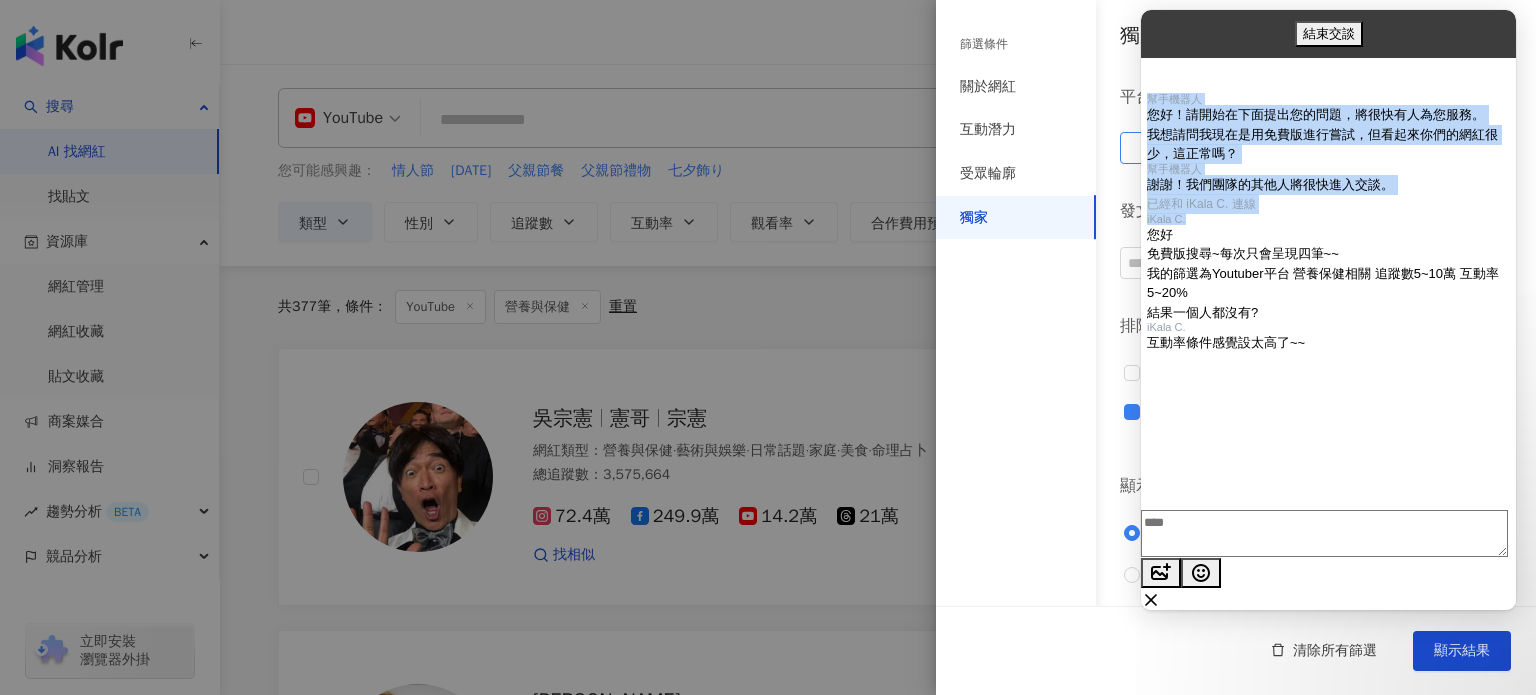 drag, startPoint x: 1311, startPoint y: 28, endPoint x: 1272, endPoint y: 128, distance: 107.33592 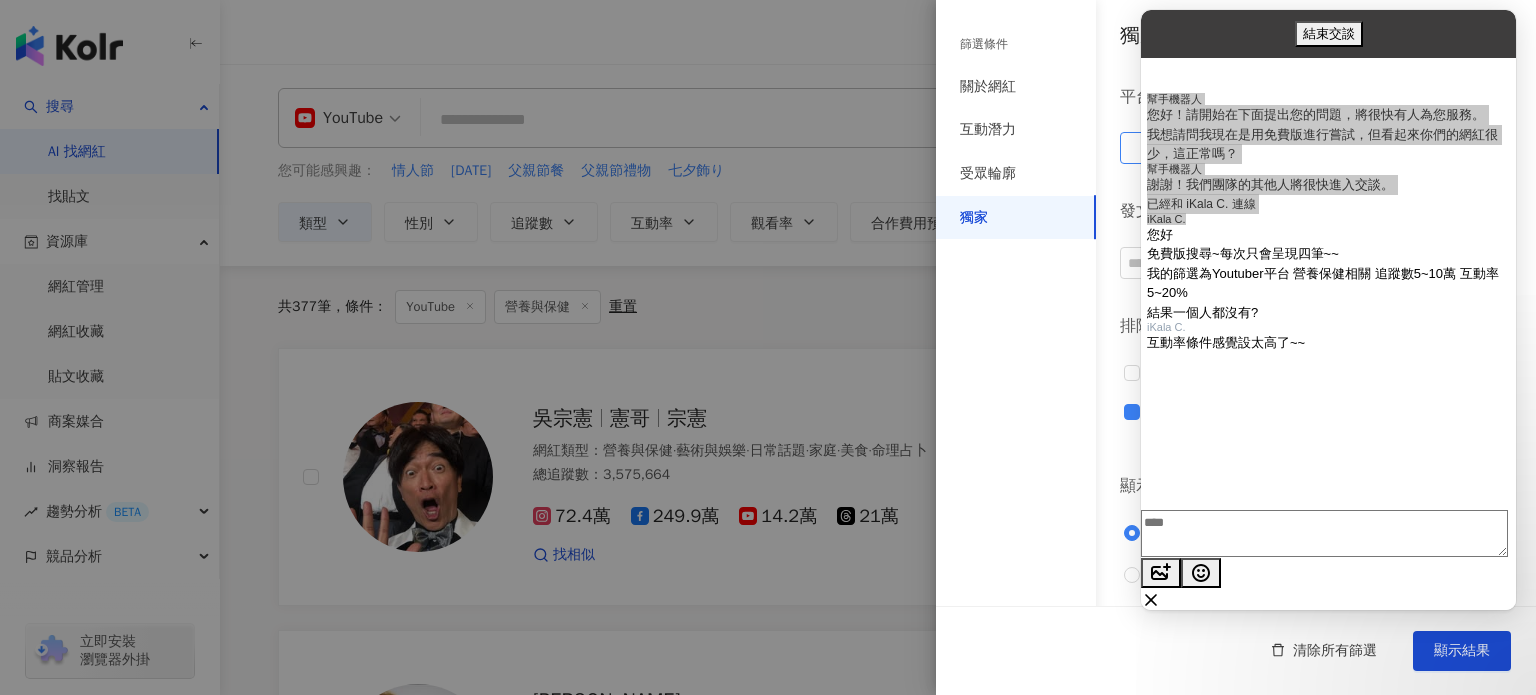 click on "篩選條件 關於網紅 互動潛力 受眾輪廓 獨家" at bounding box center (1016, 359) 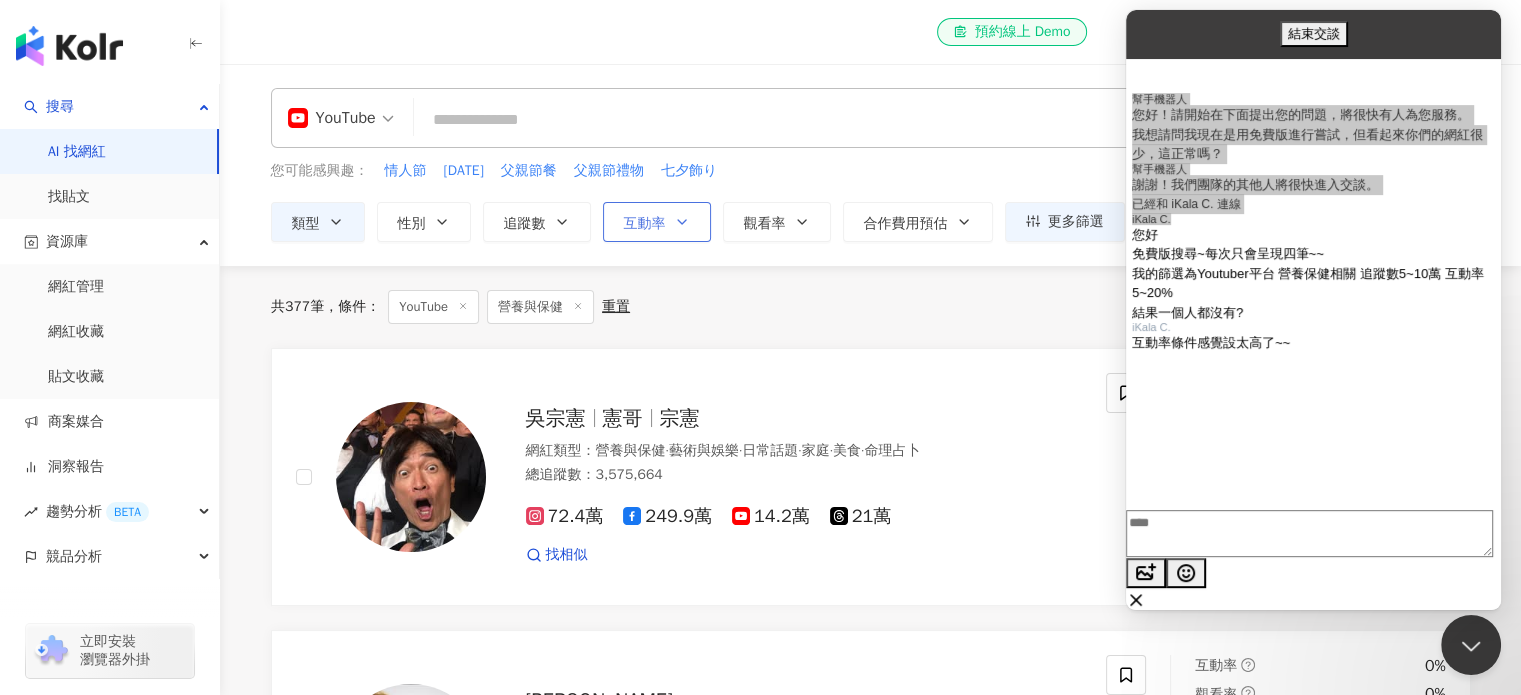 click on "互動率" at bounding box center (657, 222) 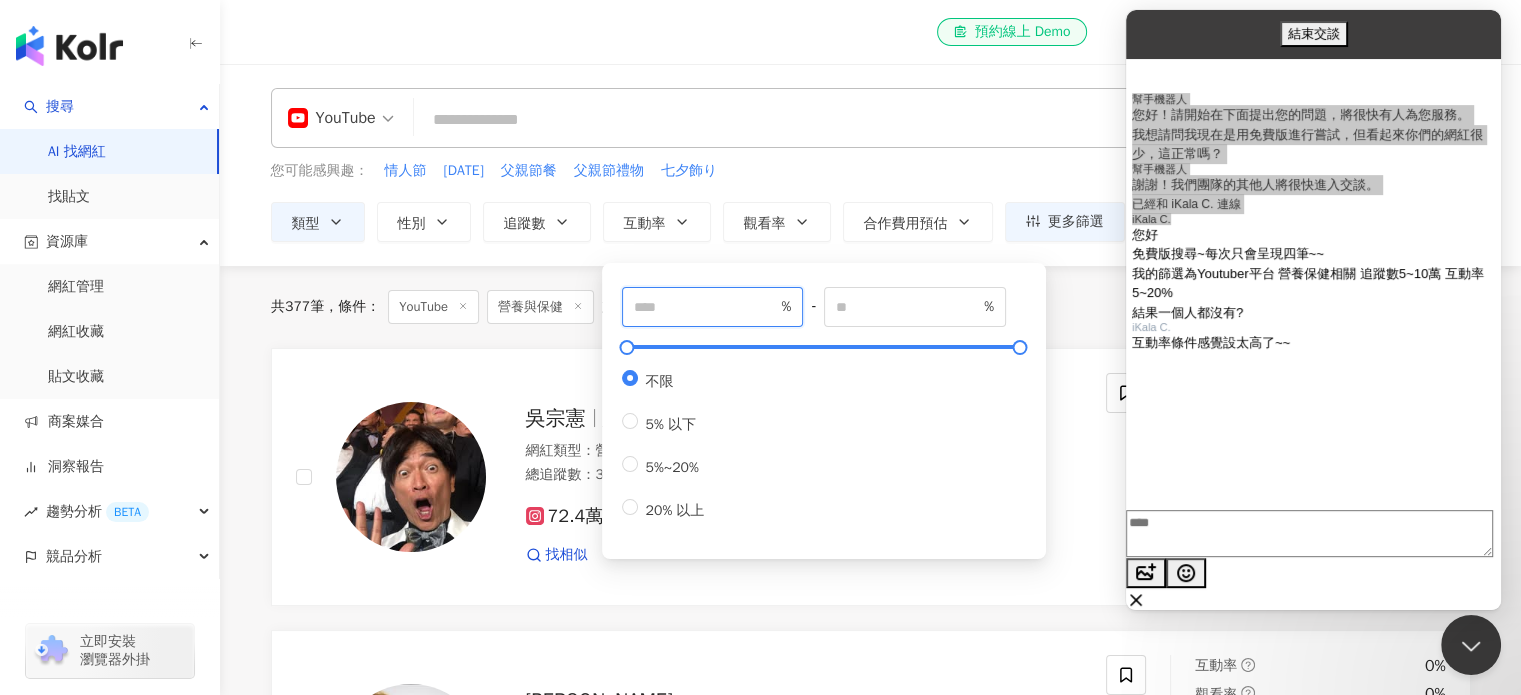 click at bounding box center (706, 307) 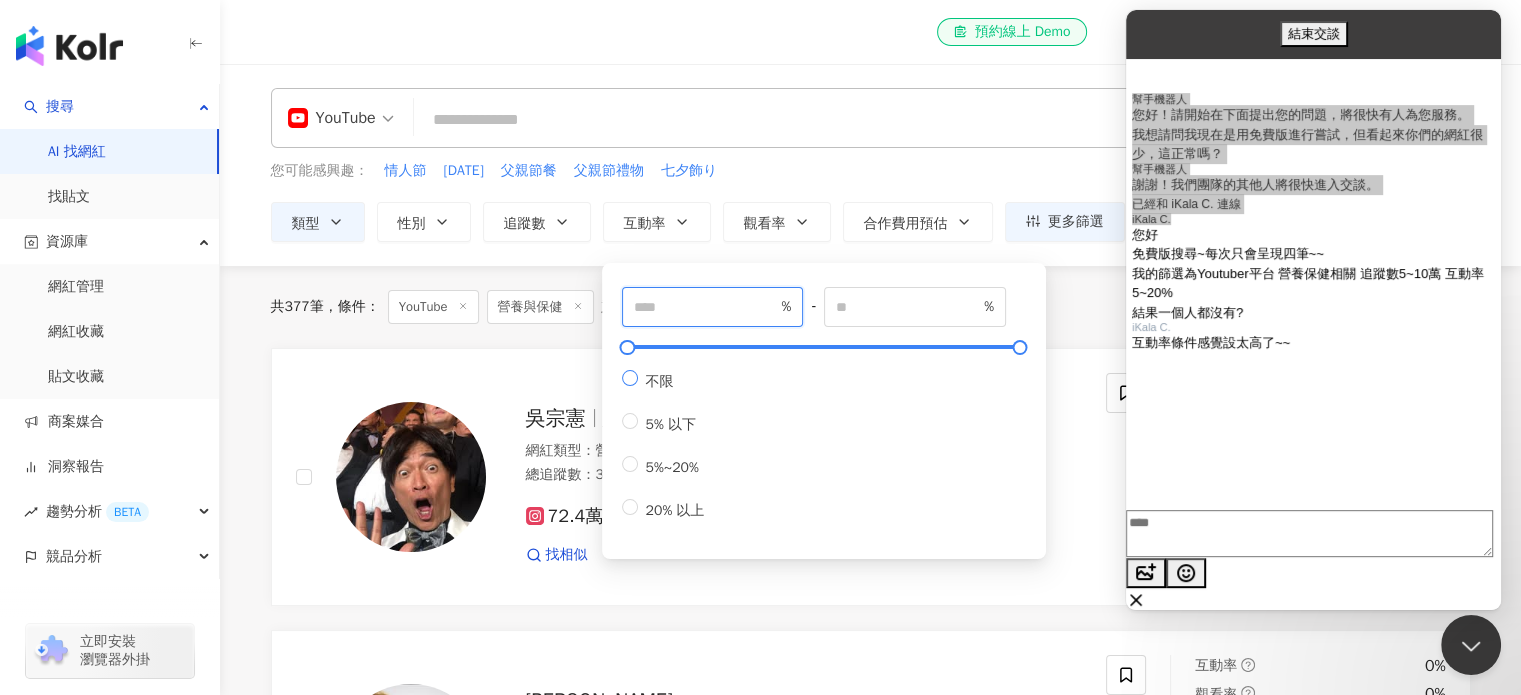 type on "*" 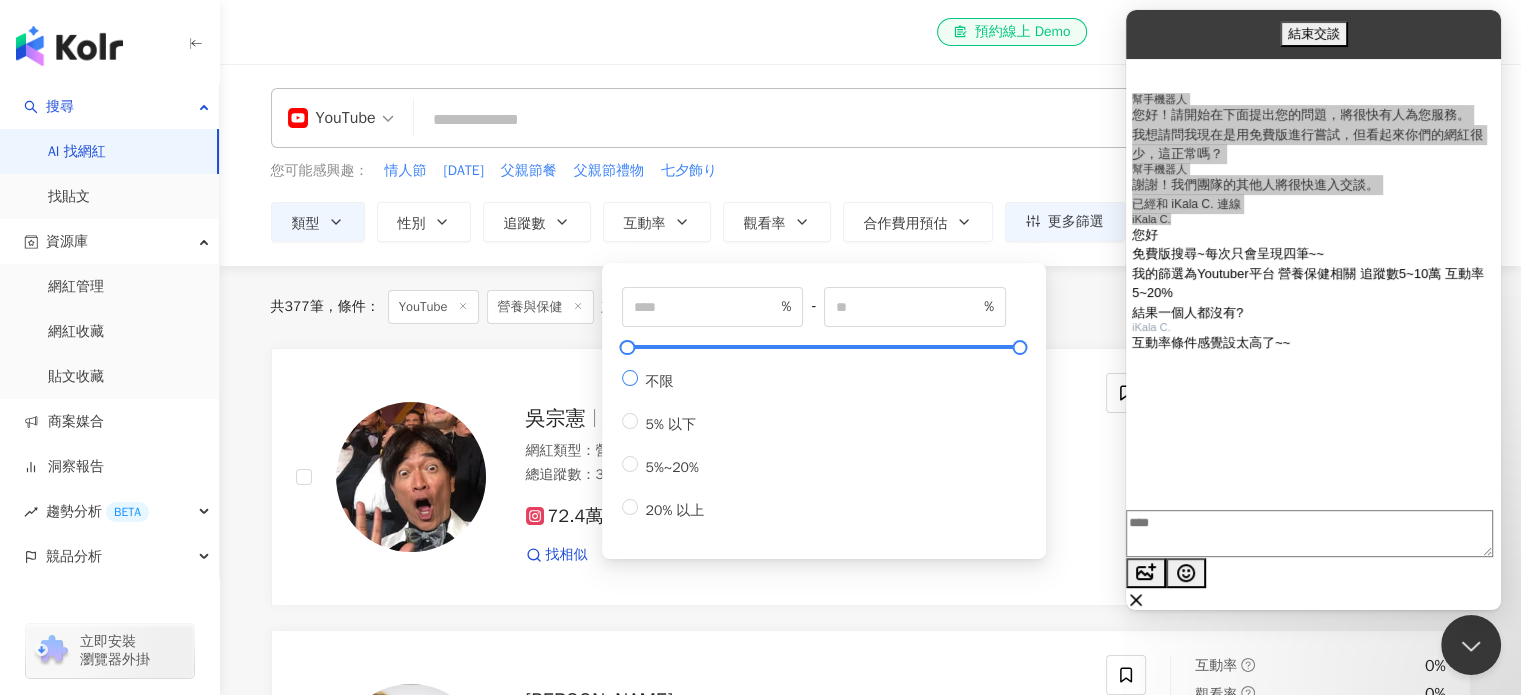 click on "不限" at bounding box center [660, 381] 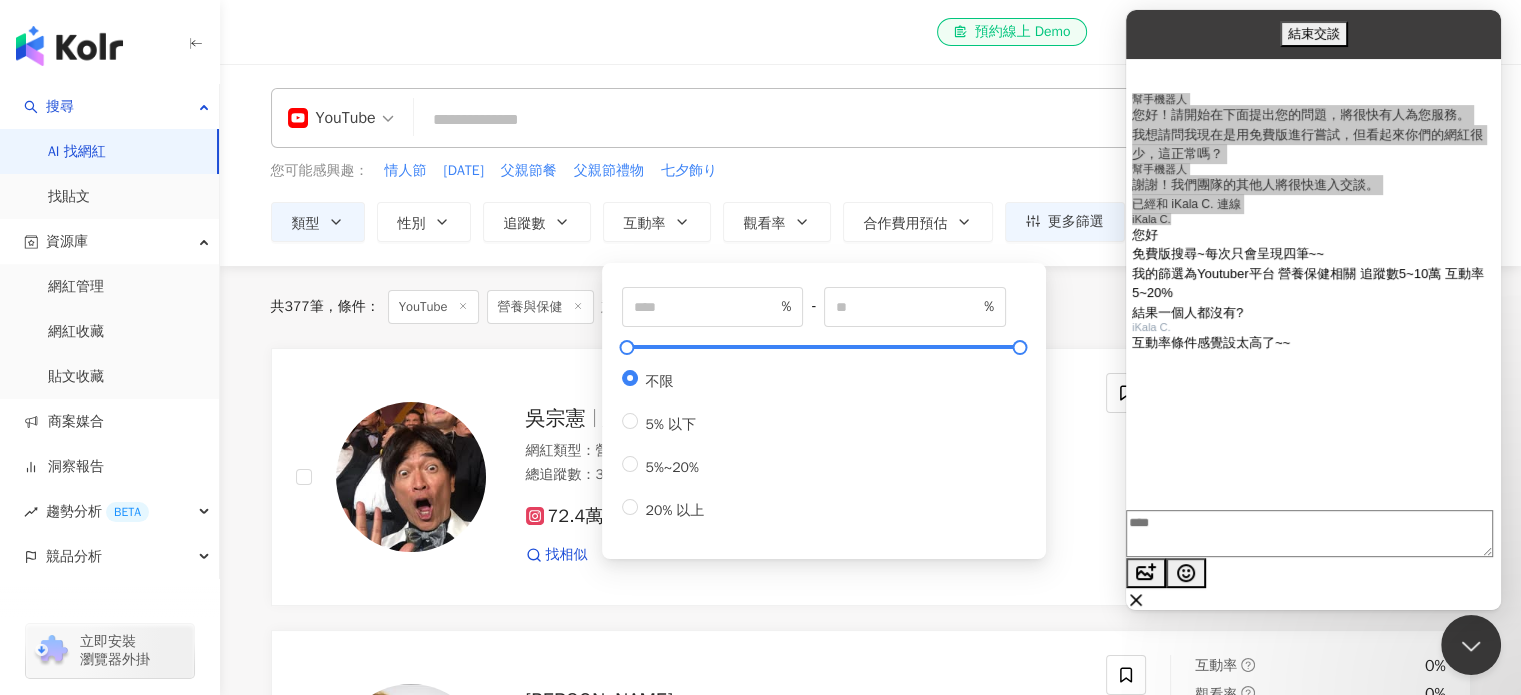 click on "您可能感興趣： 情人節  母親節  父親節餐  父親節禮物  七夕飾り" at bounding box center [698, 171] 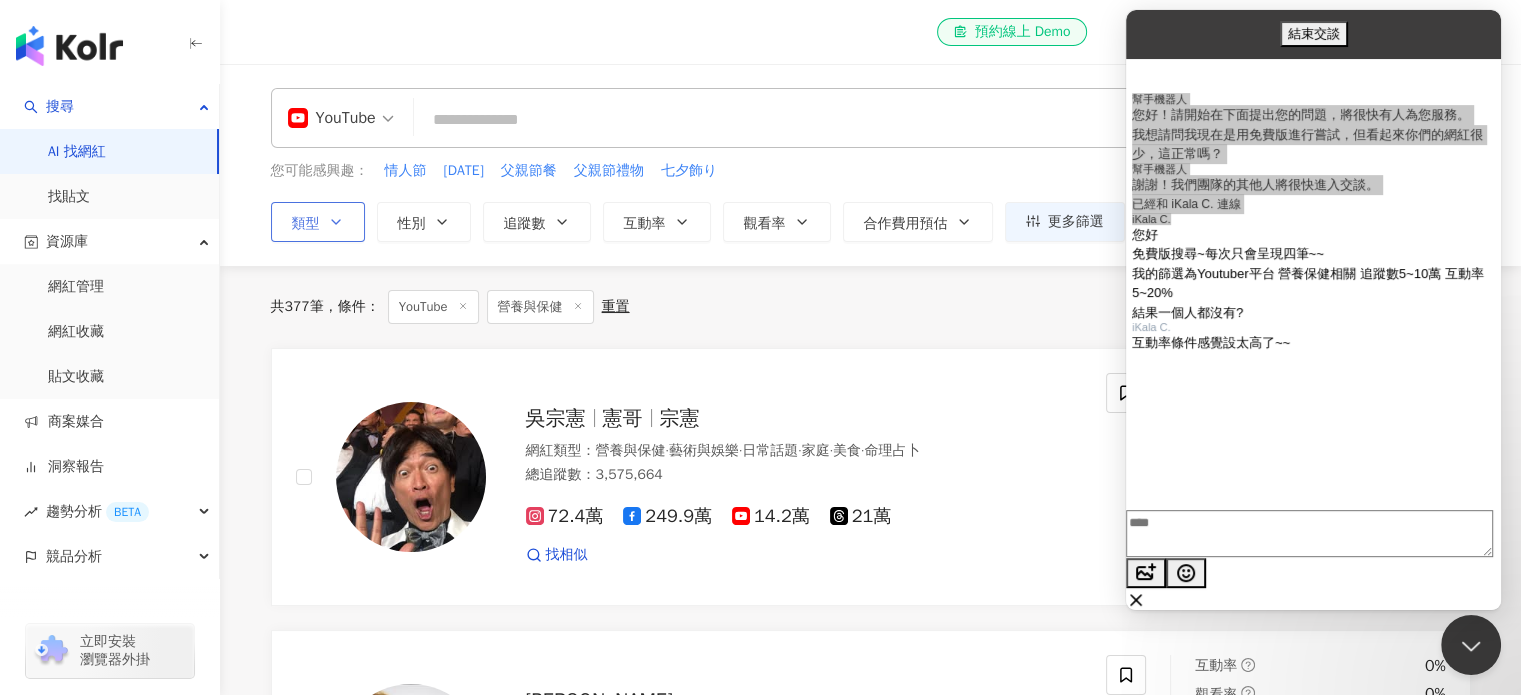 click on "類型" at bounding box center (318, 222) 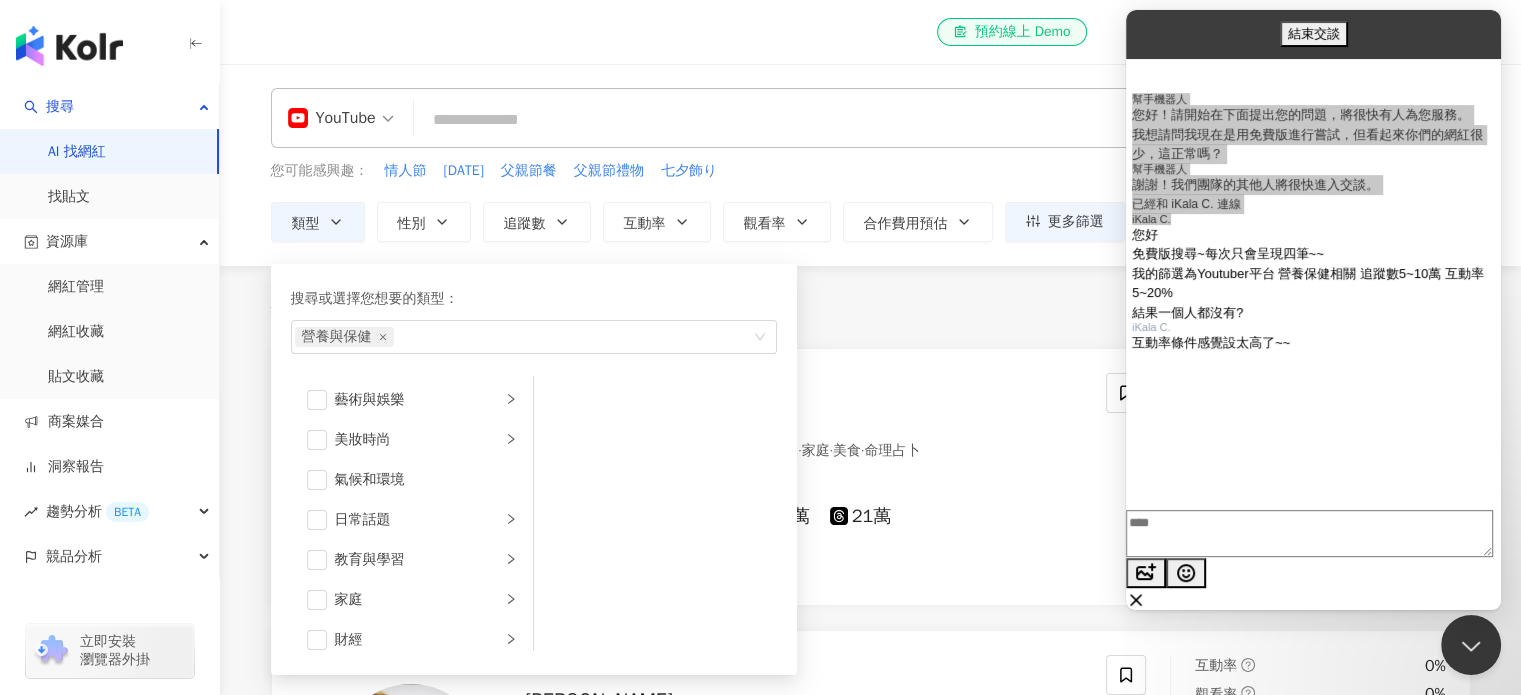 click on "YouTube 台灣 搜尋 您可能感興趣： 情人節  母親節  父親節餐  父親節禮物  七夕飾り  類型 搜尋或選擇您想要的類型： 營養與保健   藝術與娛樂 美妝時尚 氣候和環境 日常話題 教育與學習 家庭 財經 美食 命理占卜 遊戲 法政社會 生活風格 影視娛樂 醫療與健康 寵物 攝影 感情 宗教 促購導購 運動 科技 交通工具 旅遊 成人 性別 追蹤數 互動率 觀看率 合作費用預估  更多篩選 篩選條件 關於網紅 互動潛力 受眾輪廓 獨家 關於網紅 類型  ( 請選擇您想要的類型 ) 營養與保健 國家/地區 台灣 性別 不限 女 男 其他 語言     請選擇或搜尋 追蹤數 *  -  ******* 不限 小型 奈米網紅 (<1萬) 微型網紅 (1萬-3萬) 小型網紅 (3萬-5萬) 中型 中小型網紅 (5萬-10萬) 中型網紅 (10萬-30萬) 中大型網紅 (30萬-50萬) 大型 大型網紅 (50萬-100萬) 百萬網紅 (>100萬) 合作費用預估 不限 限制金額 $ *  -  $ ******* %" at bounding box center [871, 165] 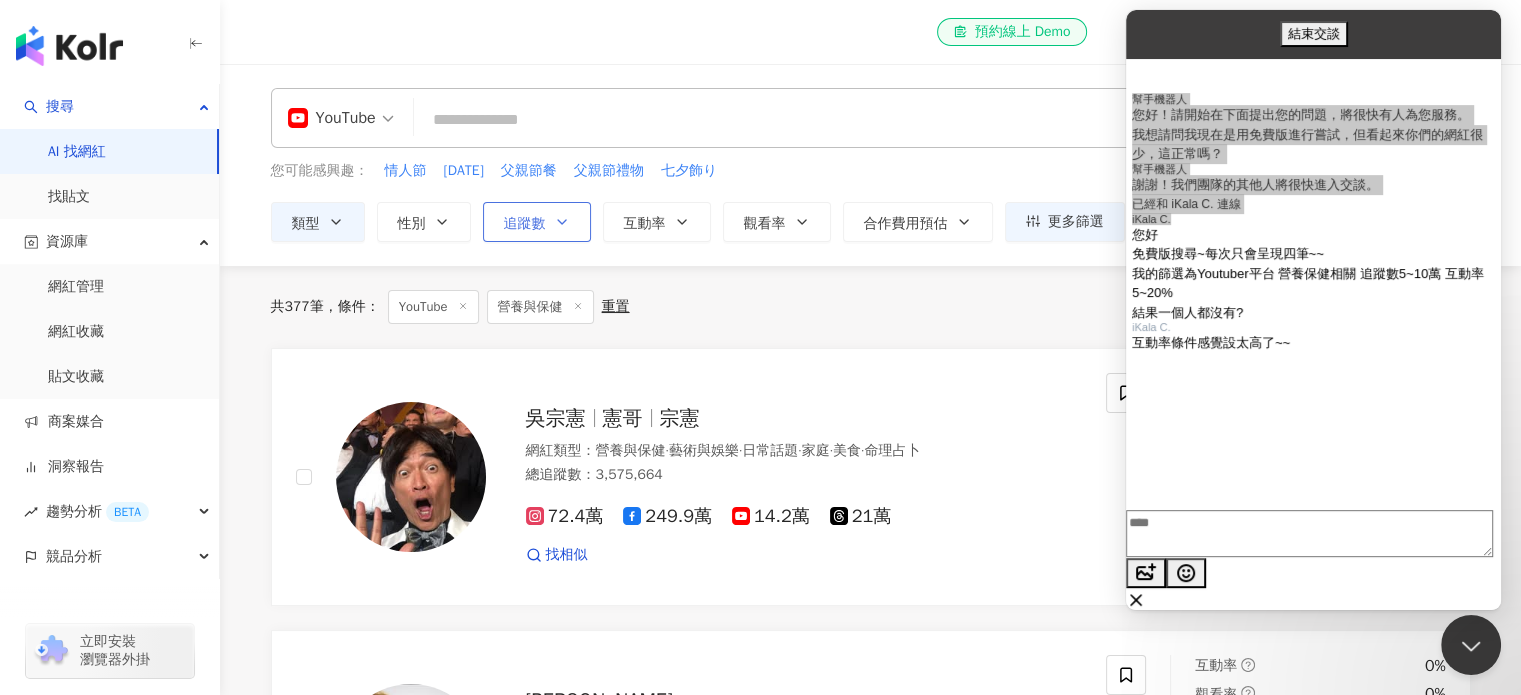 click on "追蹤數" at bounding box center (537, 222) 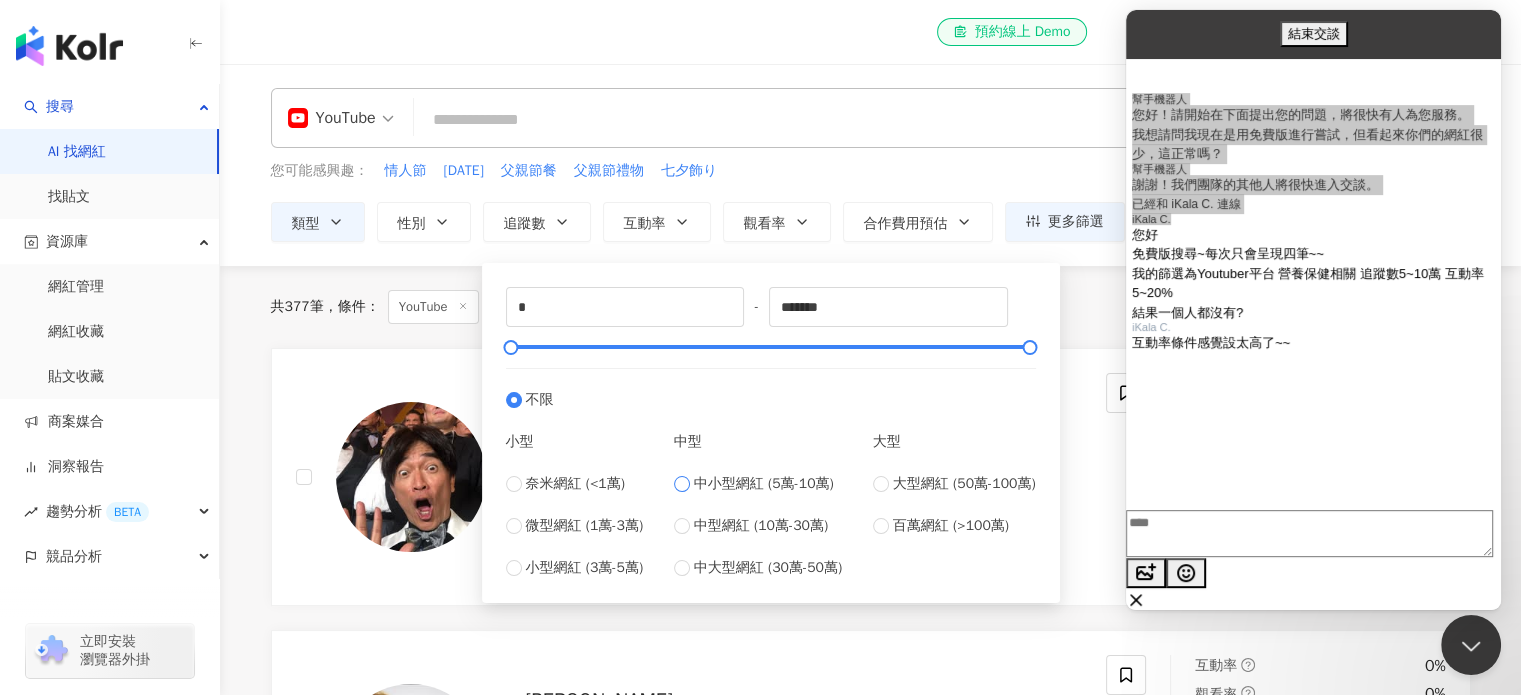 click on "中小型網紅 (5萬-10萬)" at bounding box center (764, 484) 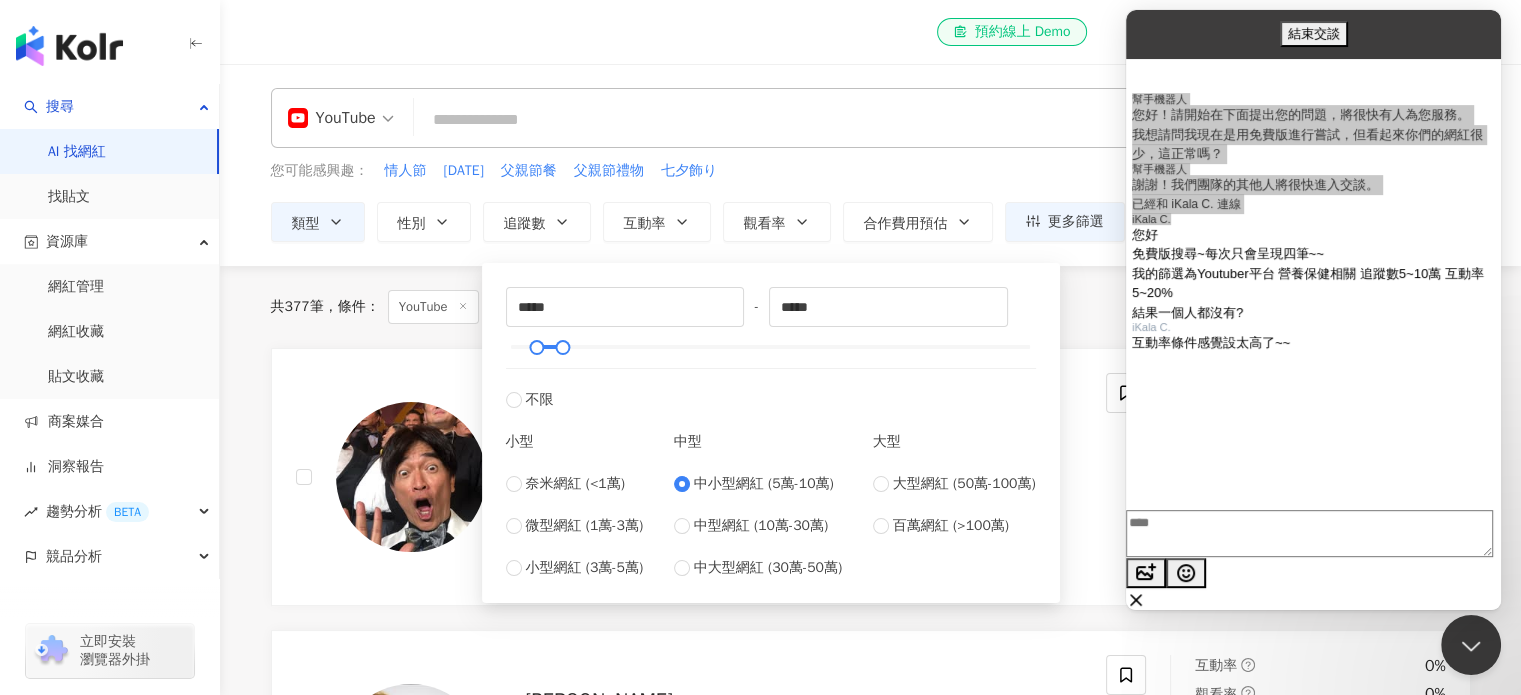 click at bounding box center (841, 120) 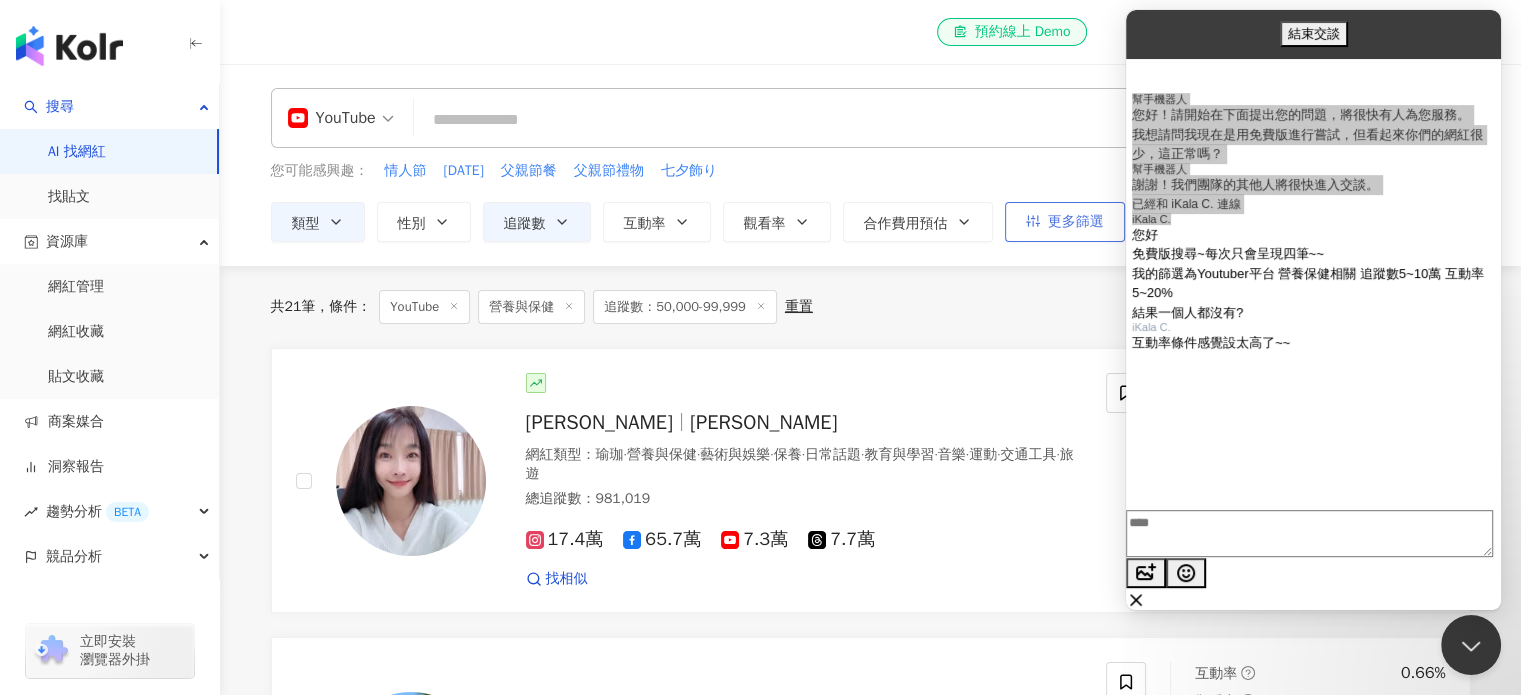 click on "更多篩選" at bounding box center [1065, 222] 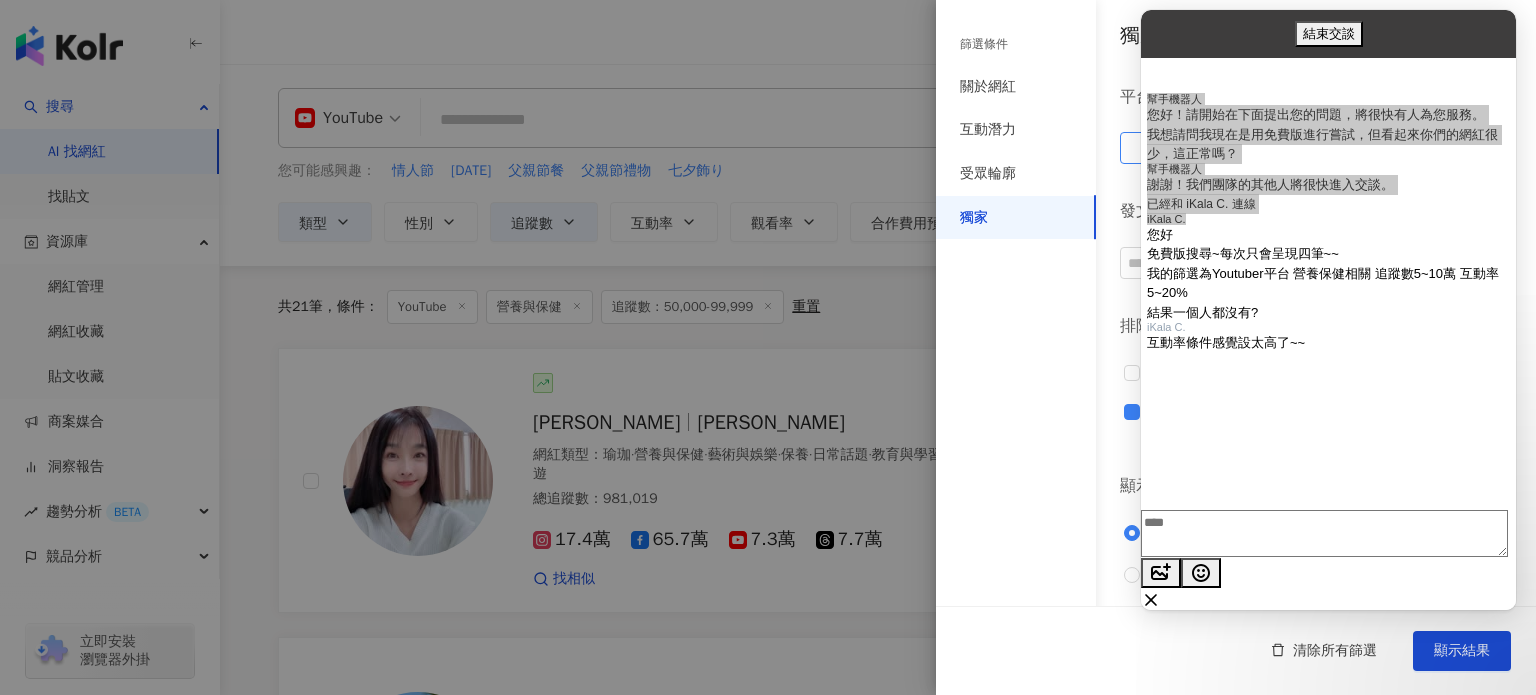 click at bounding box center [768, 347] 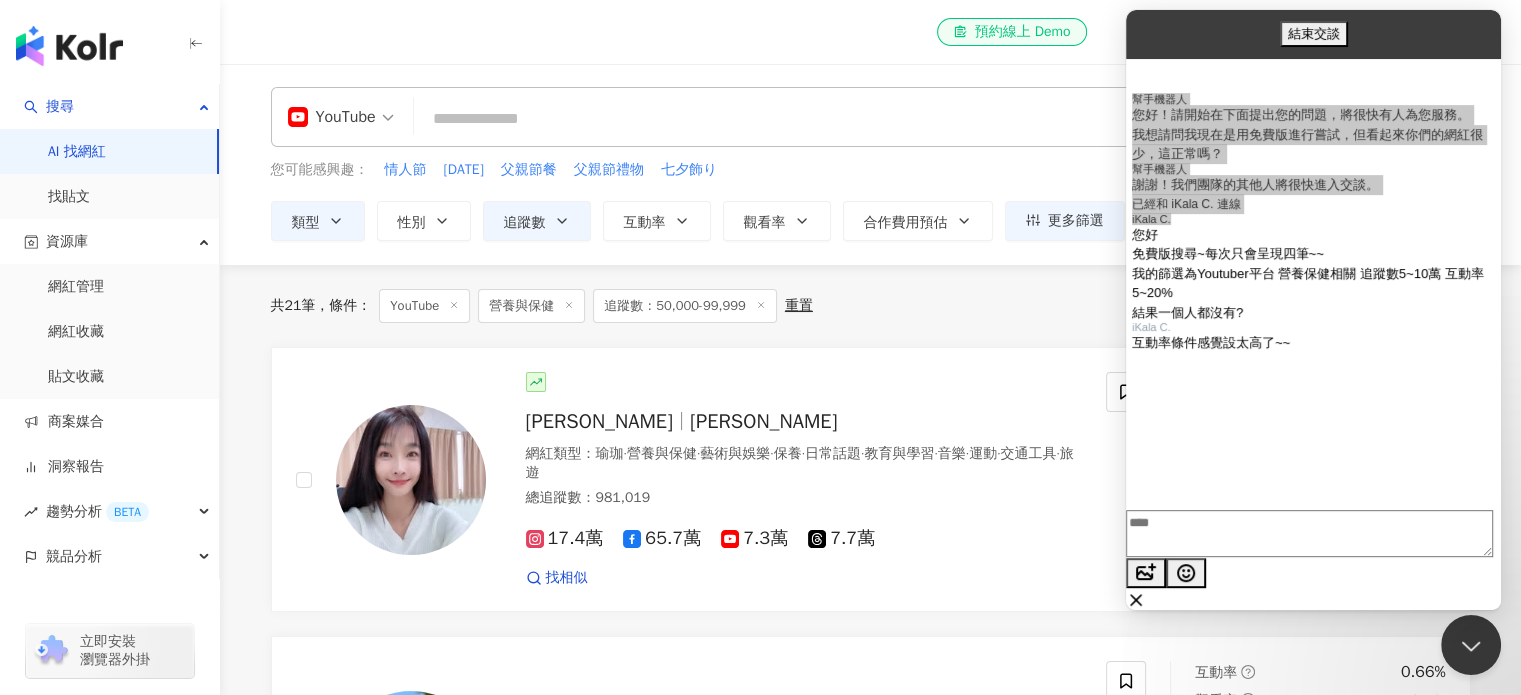 scroll, scrollTop: 0, scrollLeft: 0, axis: both 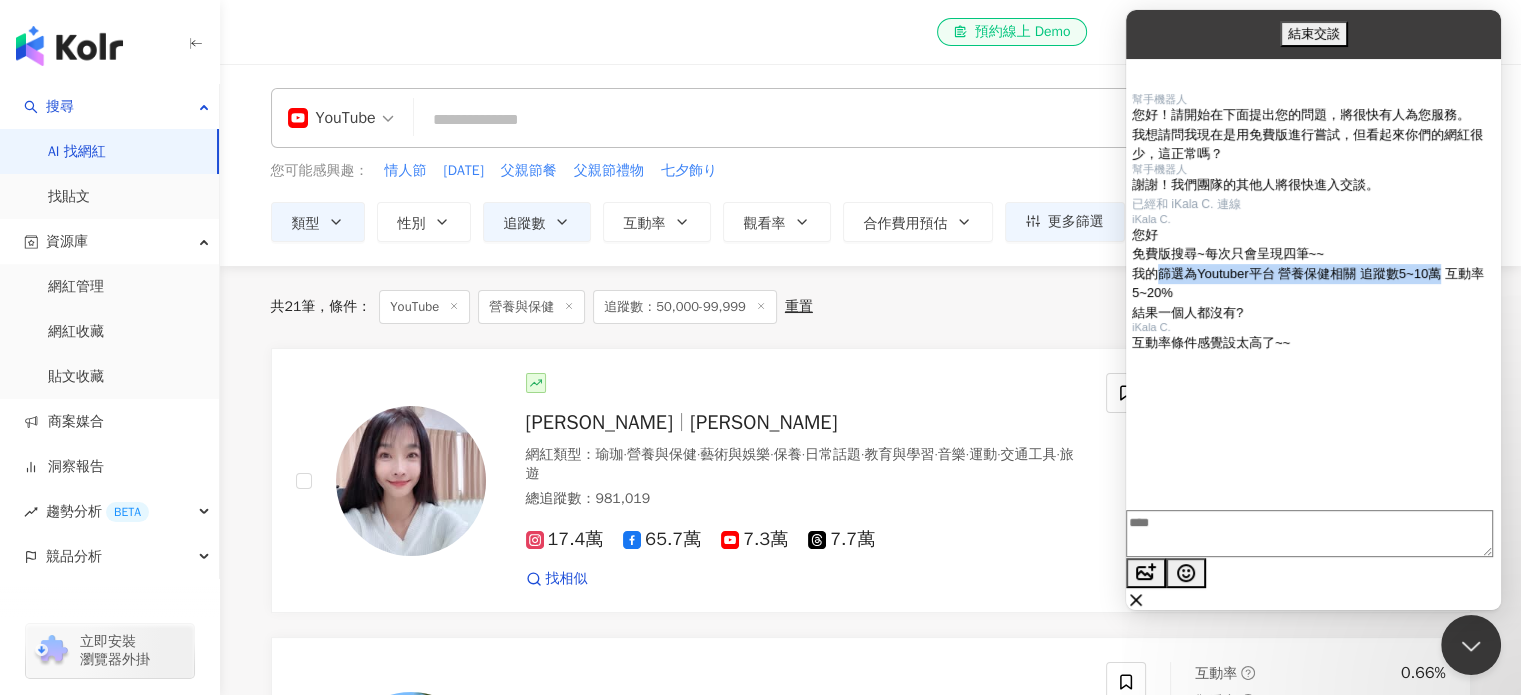 drag, startPoint x: 1227, startPoint y: 313, endPoint x: 1305, endPoint y: 341, distance: 82.8734 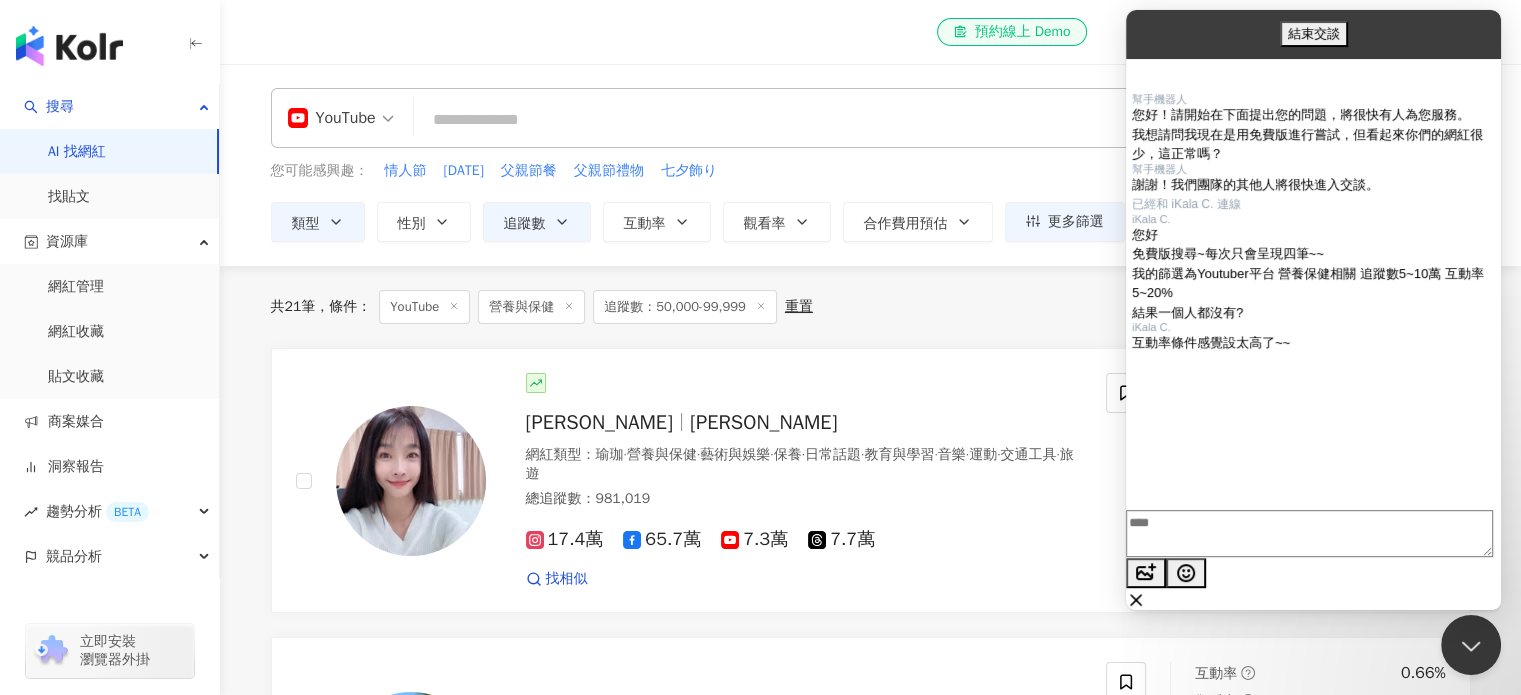 click at bounding box center (1309, 533) 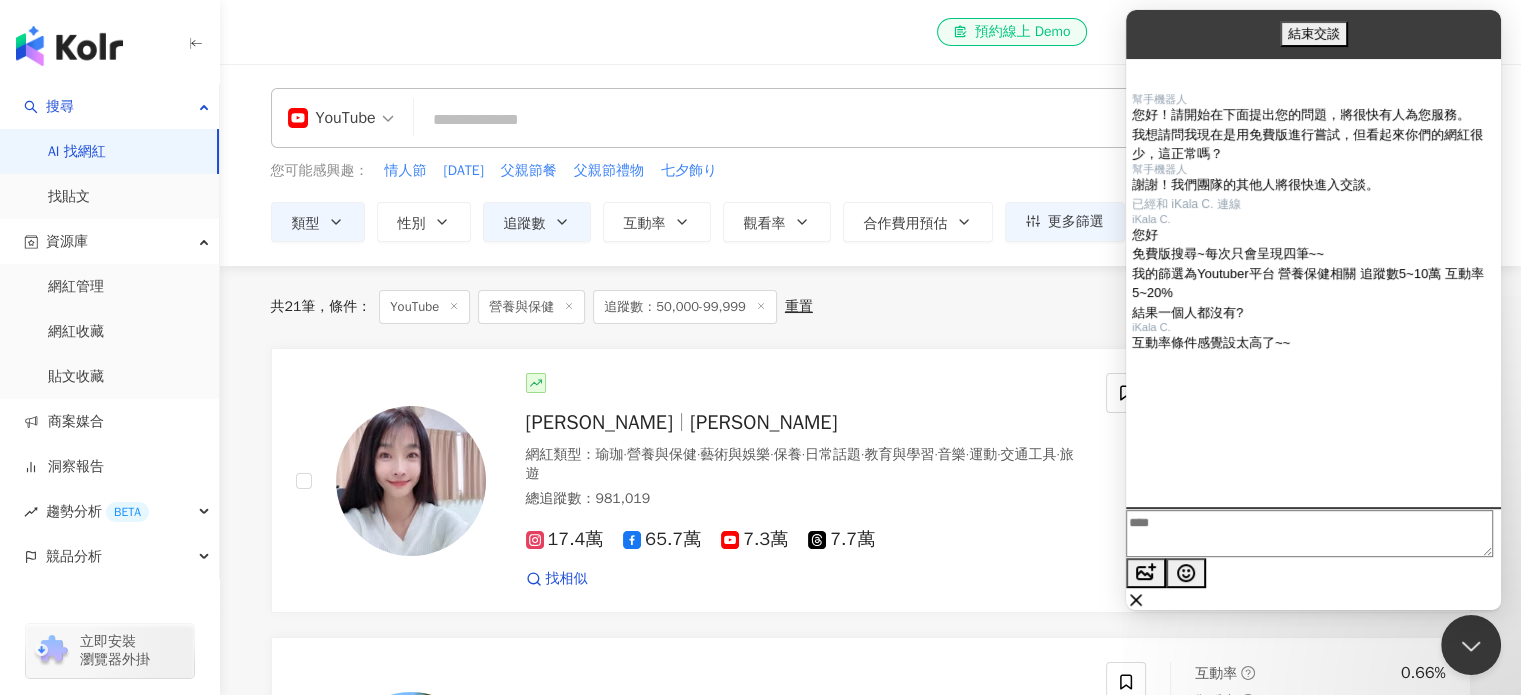 paste on "**********" 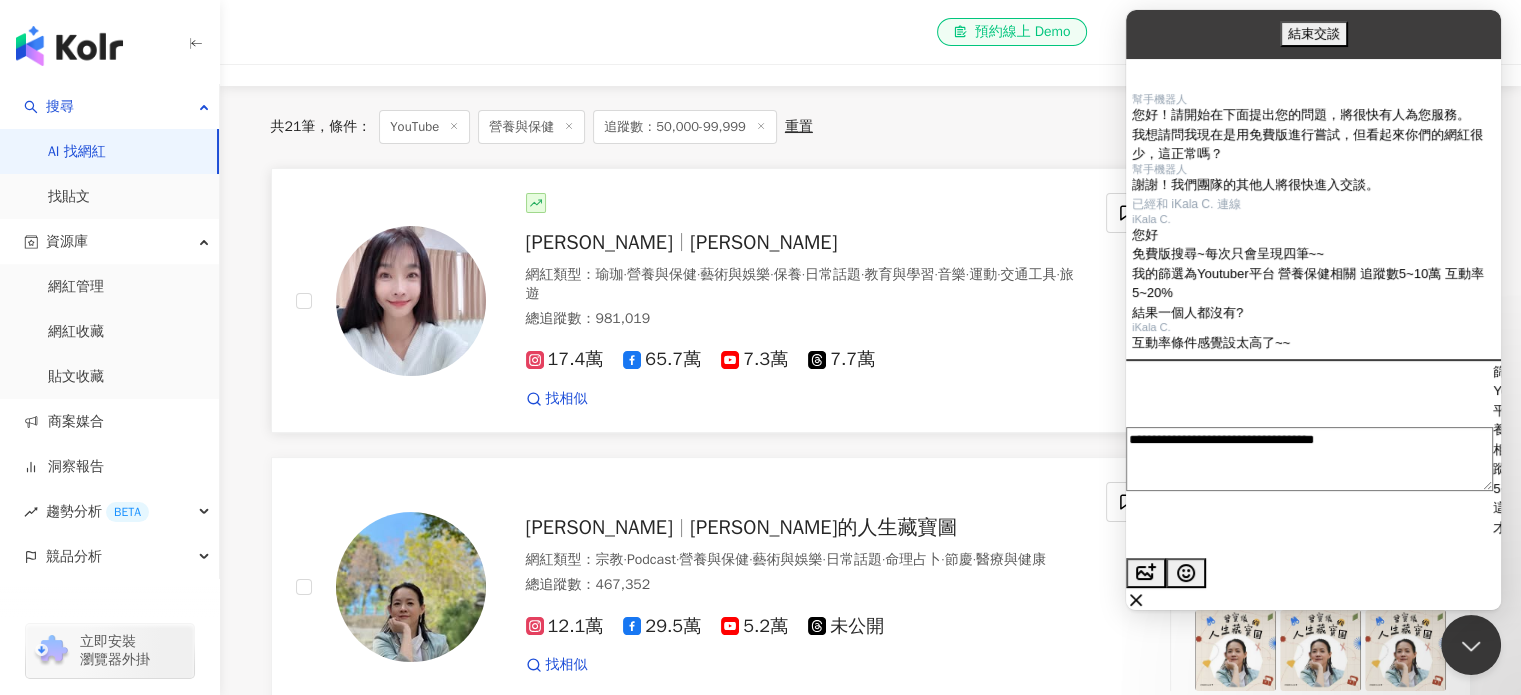 scroll, scrollTop: 200, scrollLeft: 0, axis: vertical 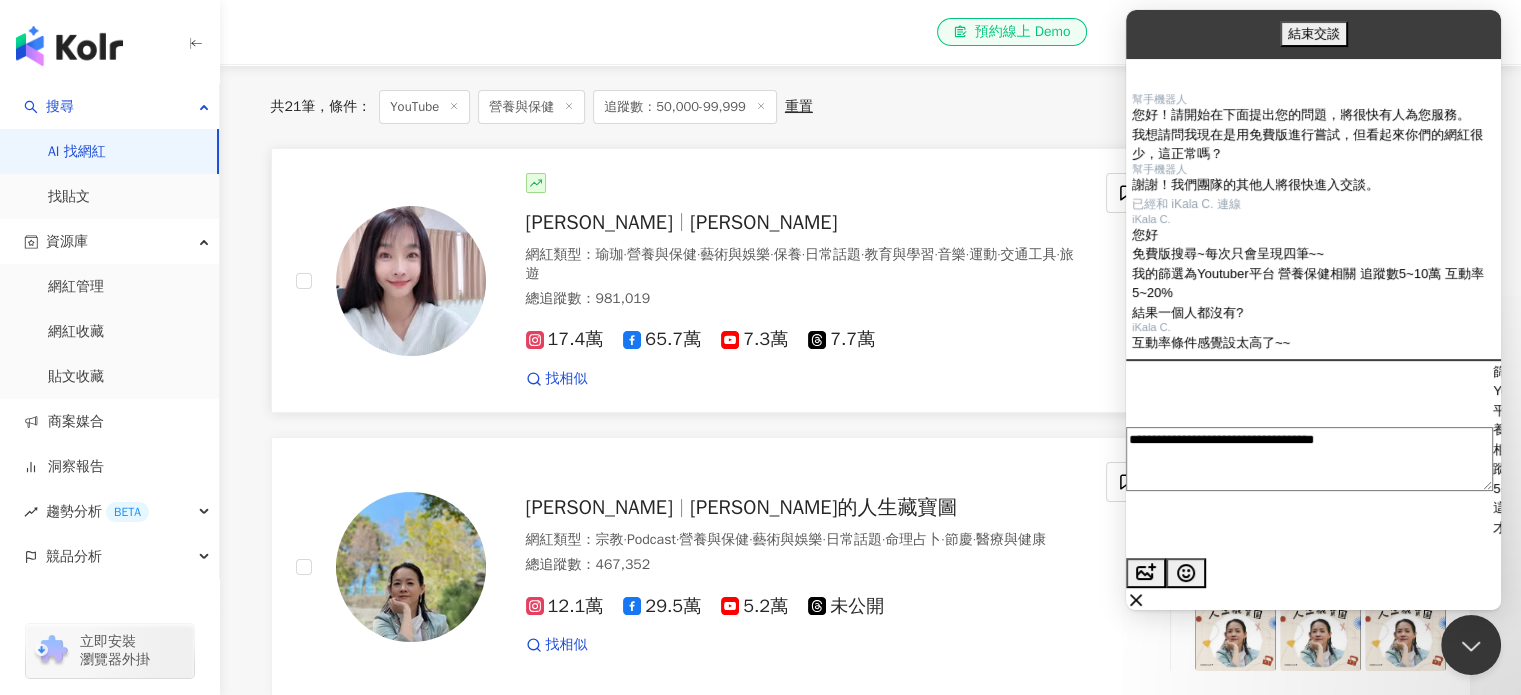 type on "**********" 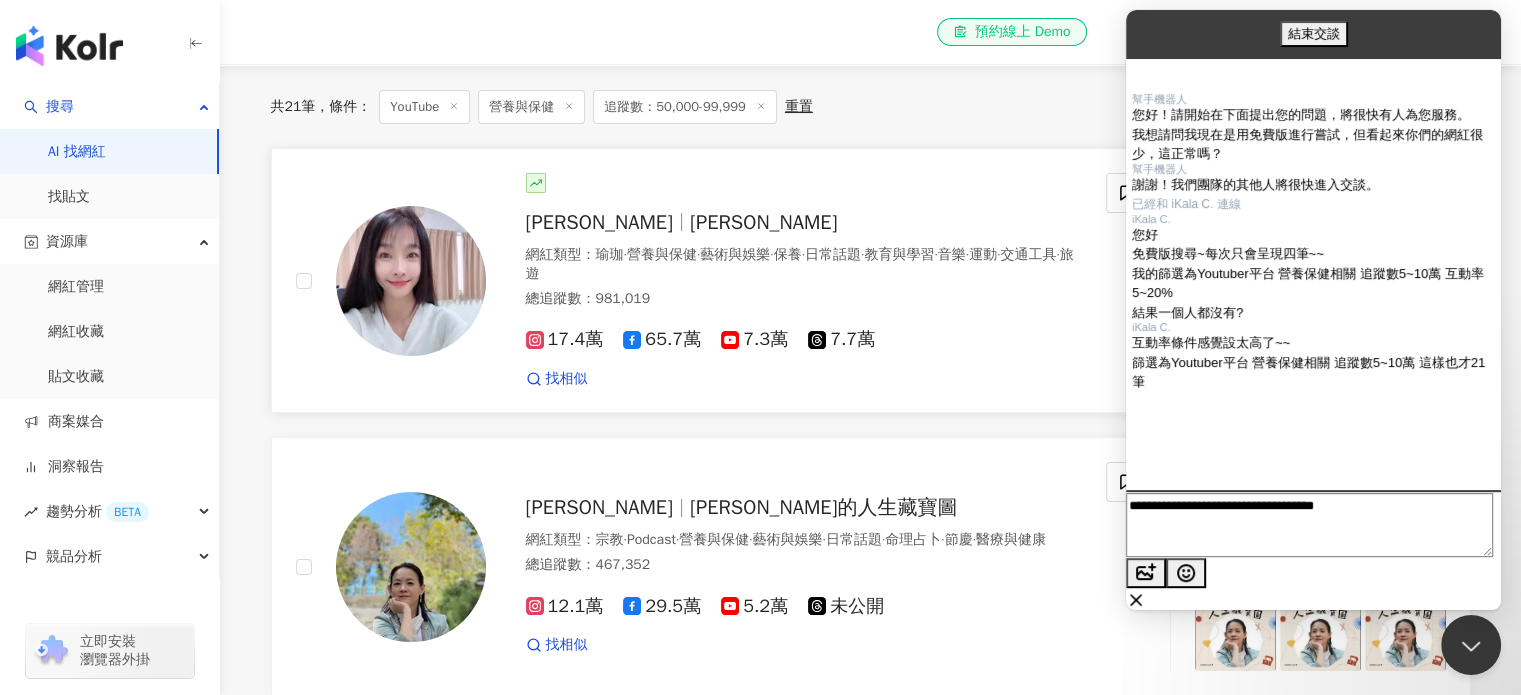 type 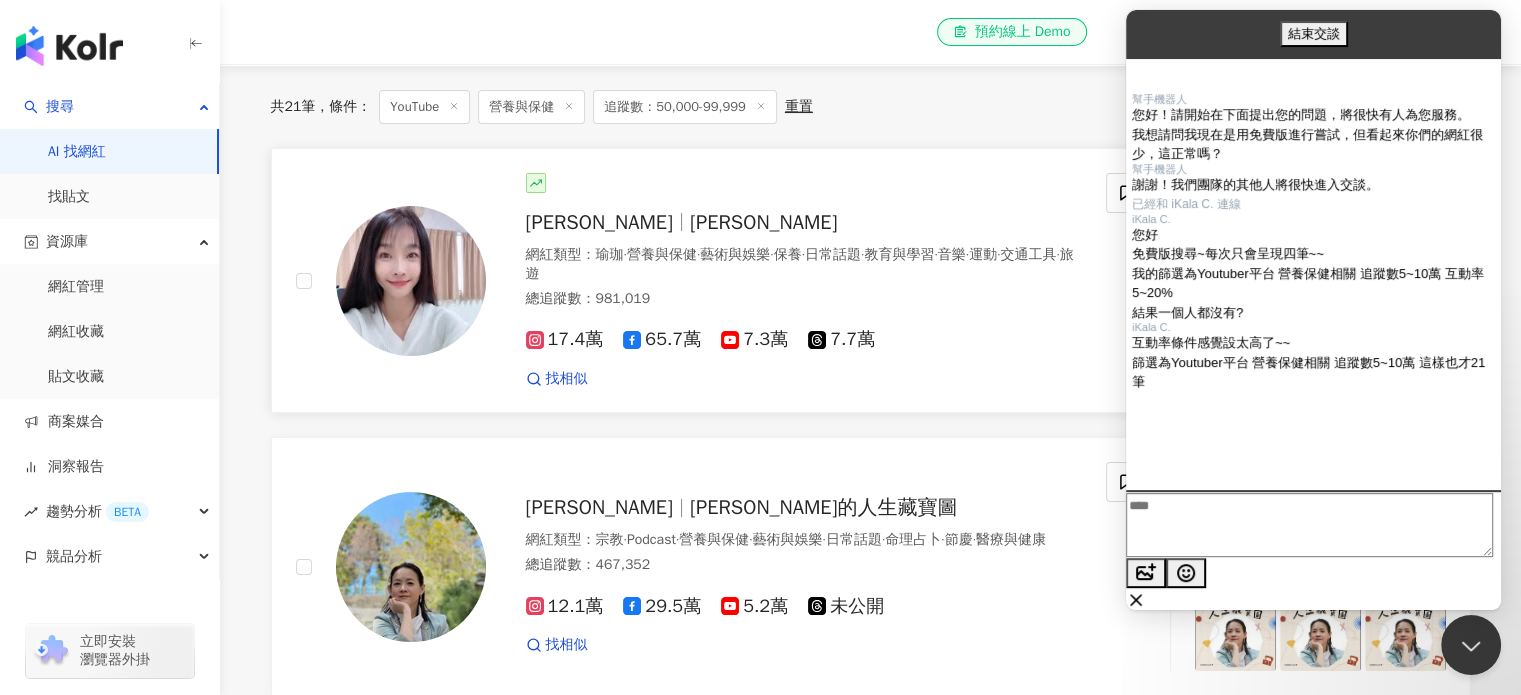 scroll, scrollTop: 473, scrollLeft: 0, axis: vertical 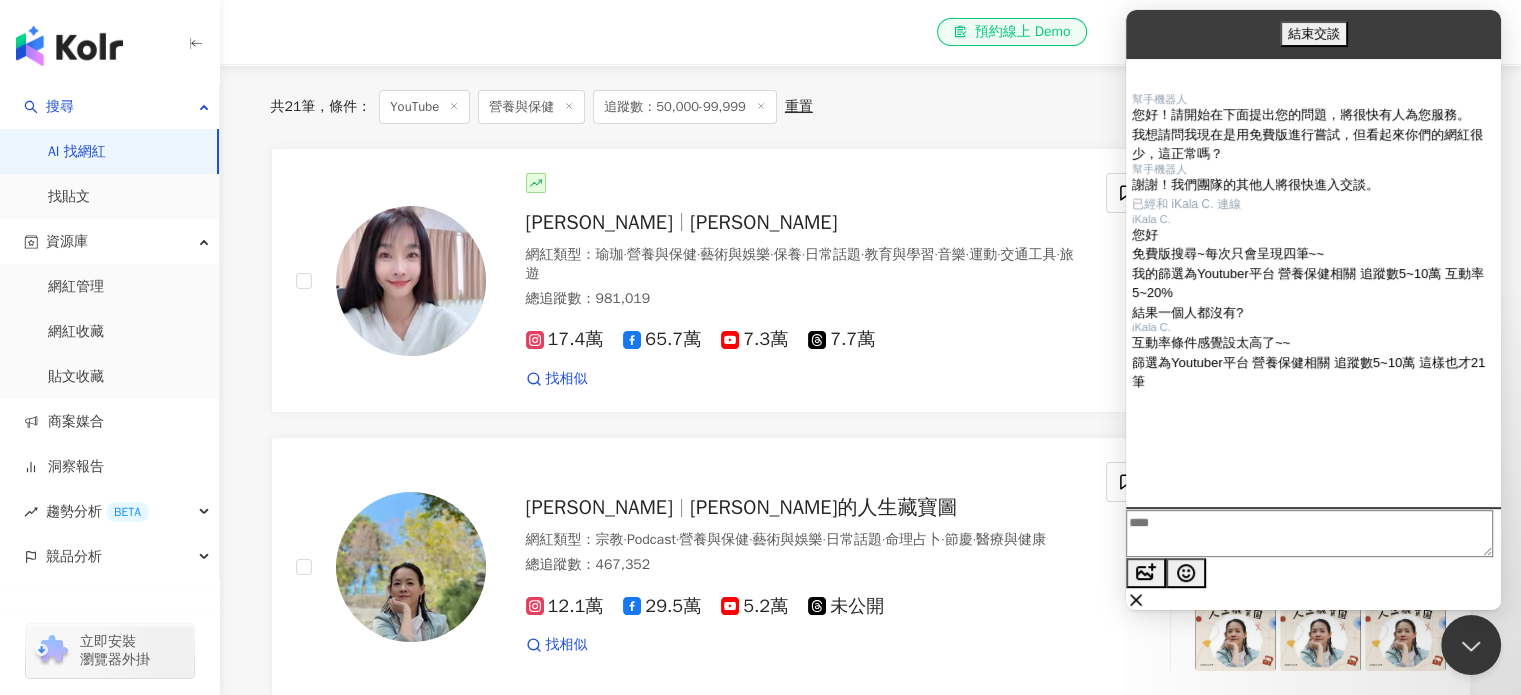 click at bounding box center (1309, 533) 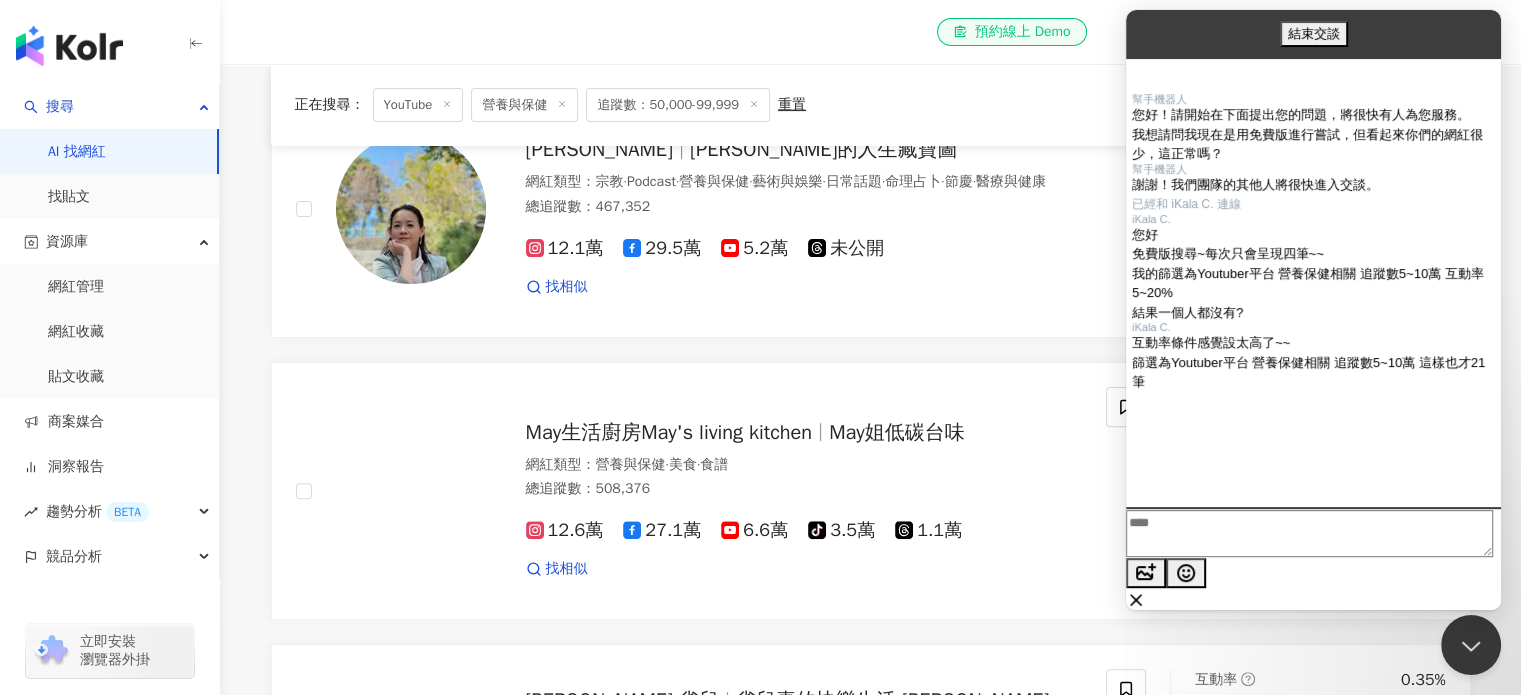 scroll, scrollTop: 600, scrollLeft: 0, axis: vertical 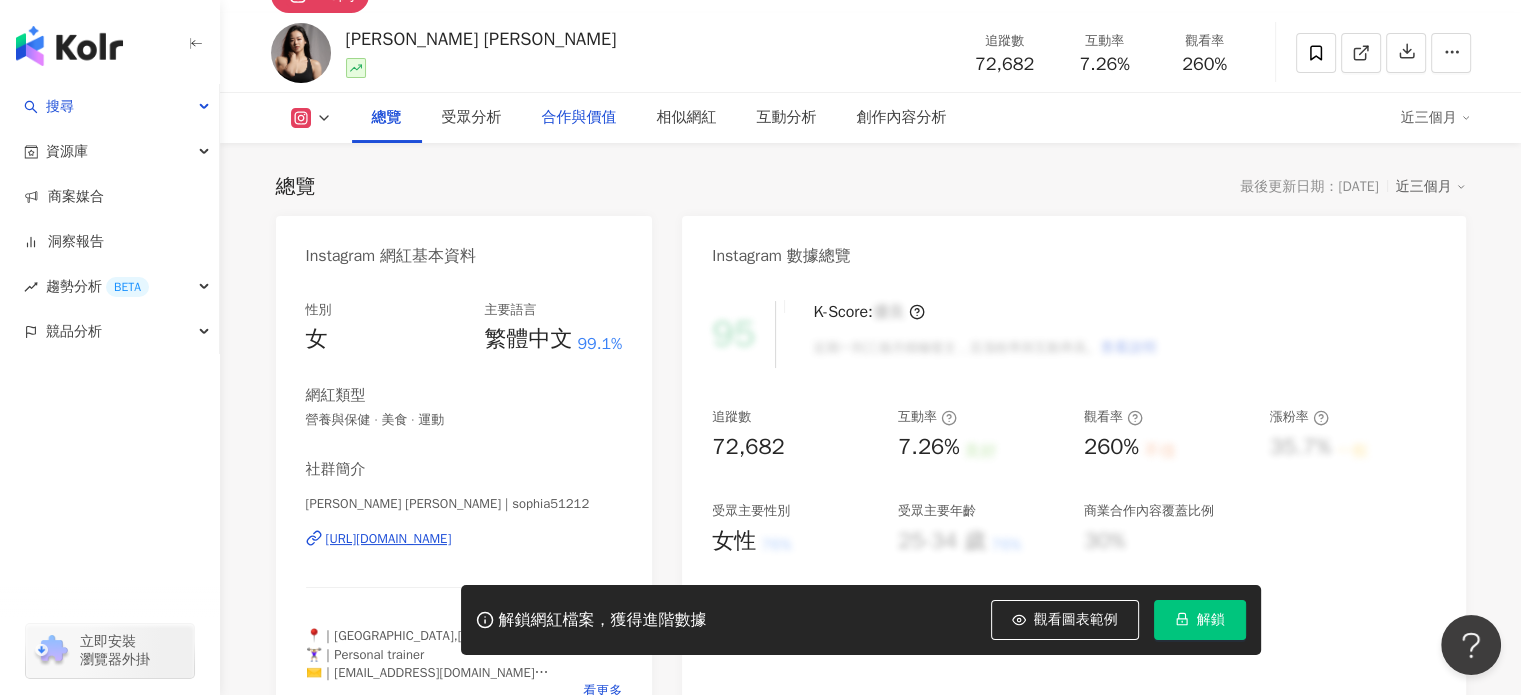 click on "合作與價值" at bounding box center (579, 118) 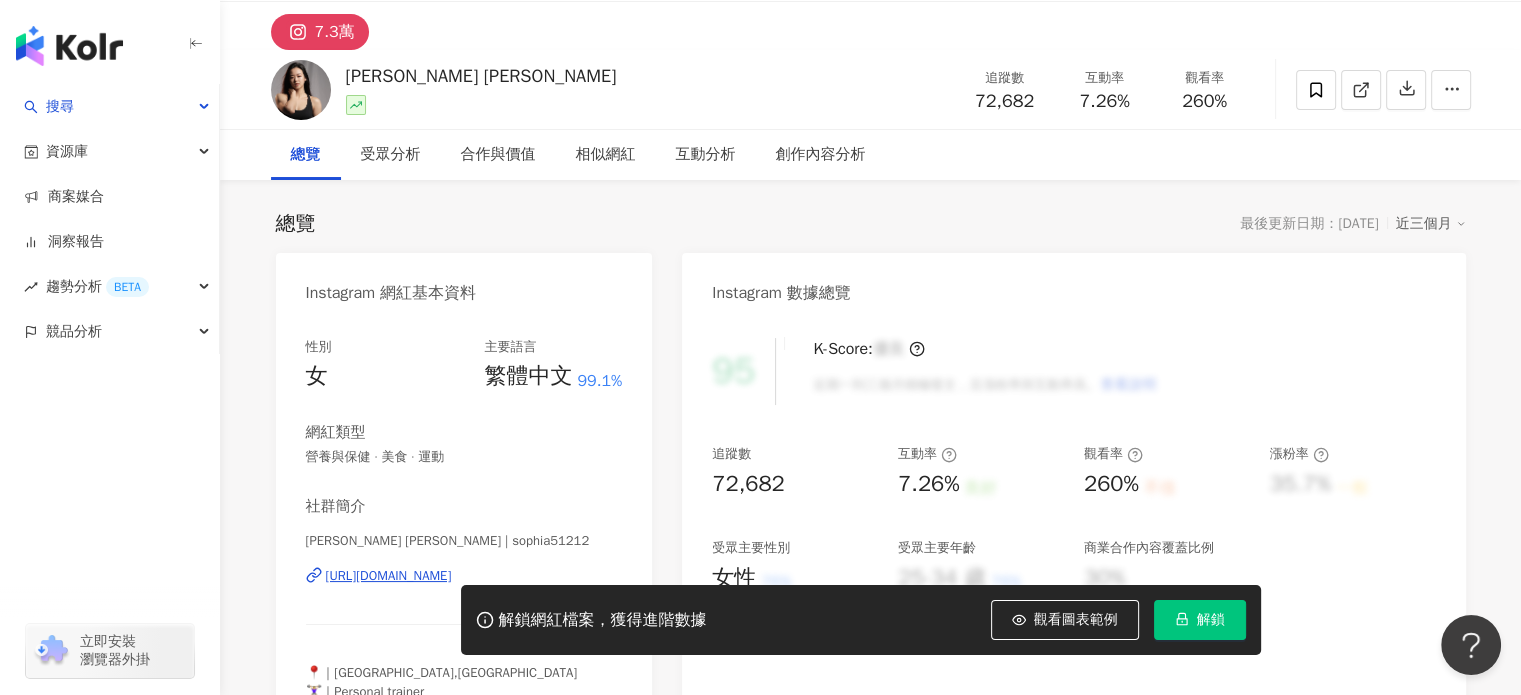 scroll, scrollTop: 0, scrollLeft: 0, axis: both 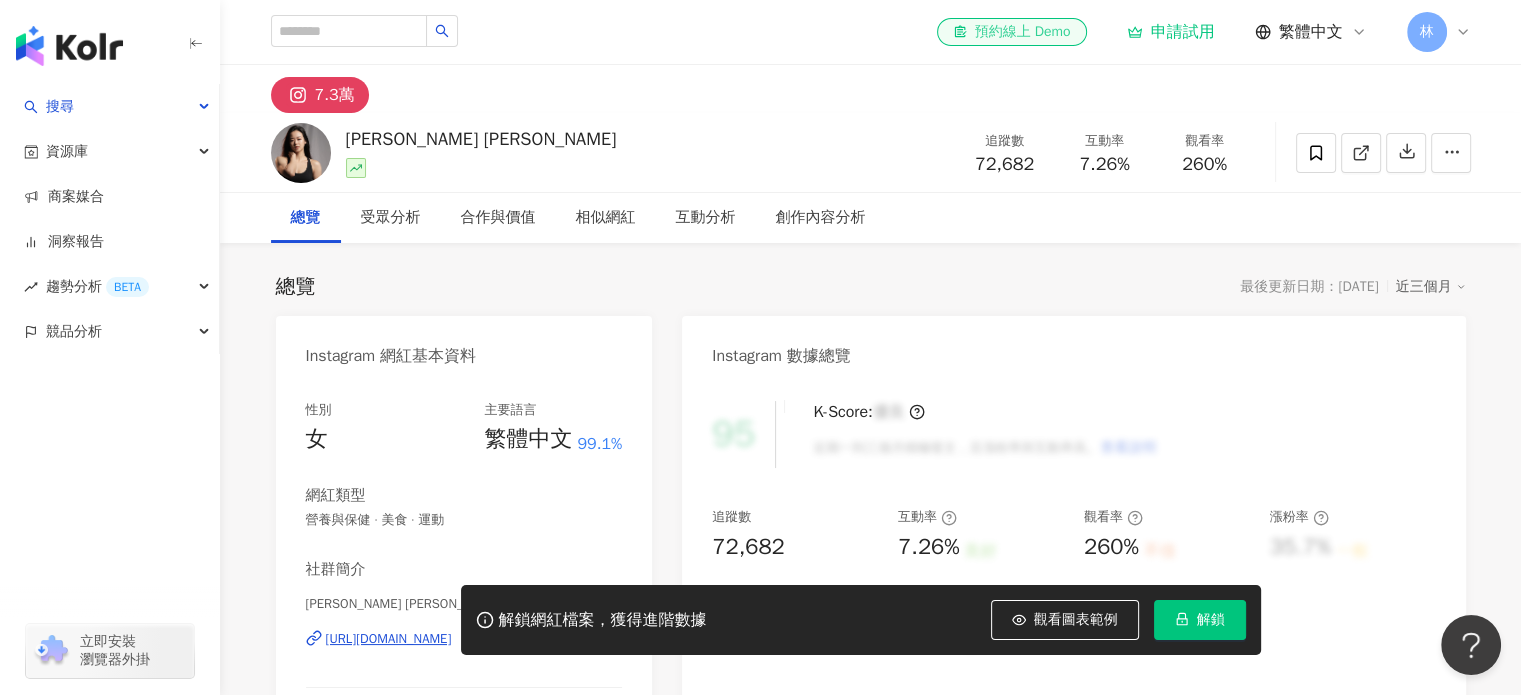 click on "el-icon-cs 預約線上 Demo" at bounding box center (1012, 32) 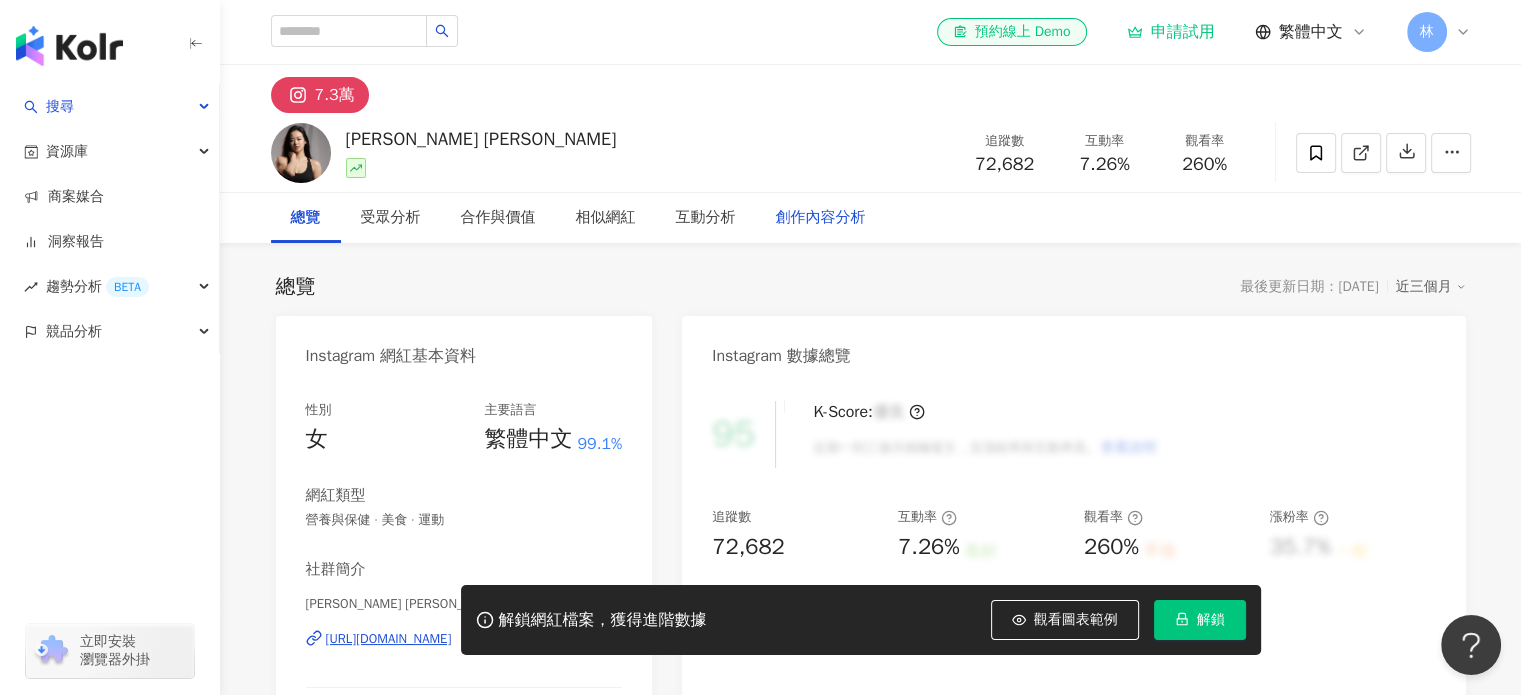 click on "創作內容分析" at bounding box center [821, 218] 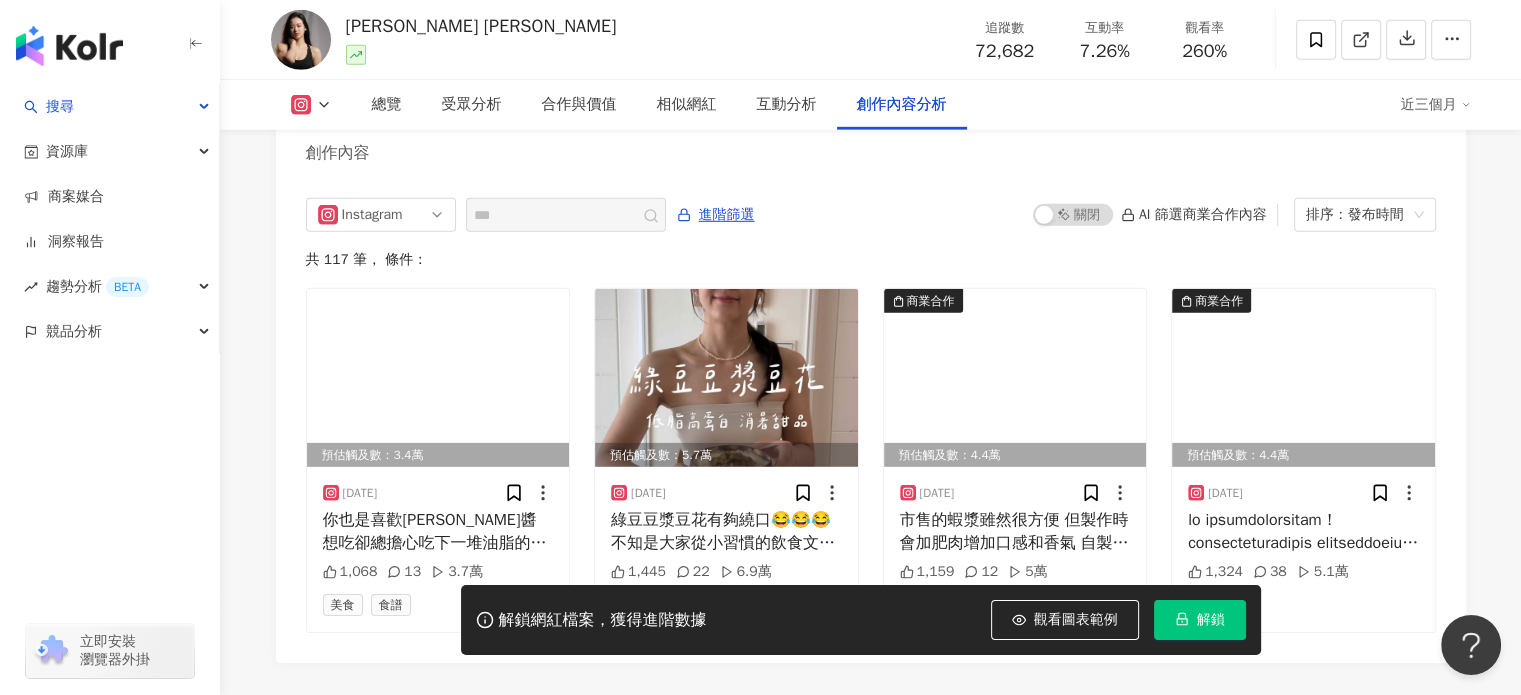 scroll, scrollTop: 6171, scrollLeft: 0, axis: vertical 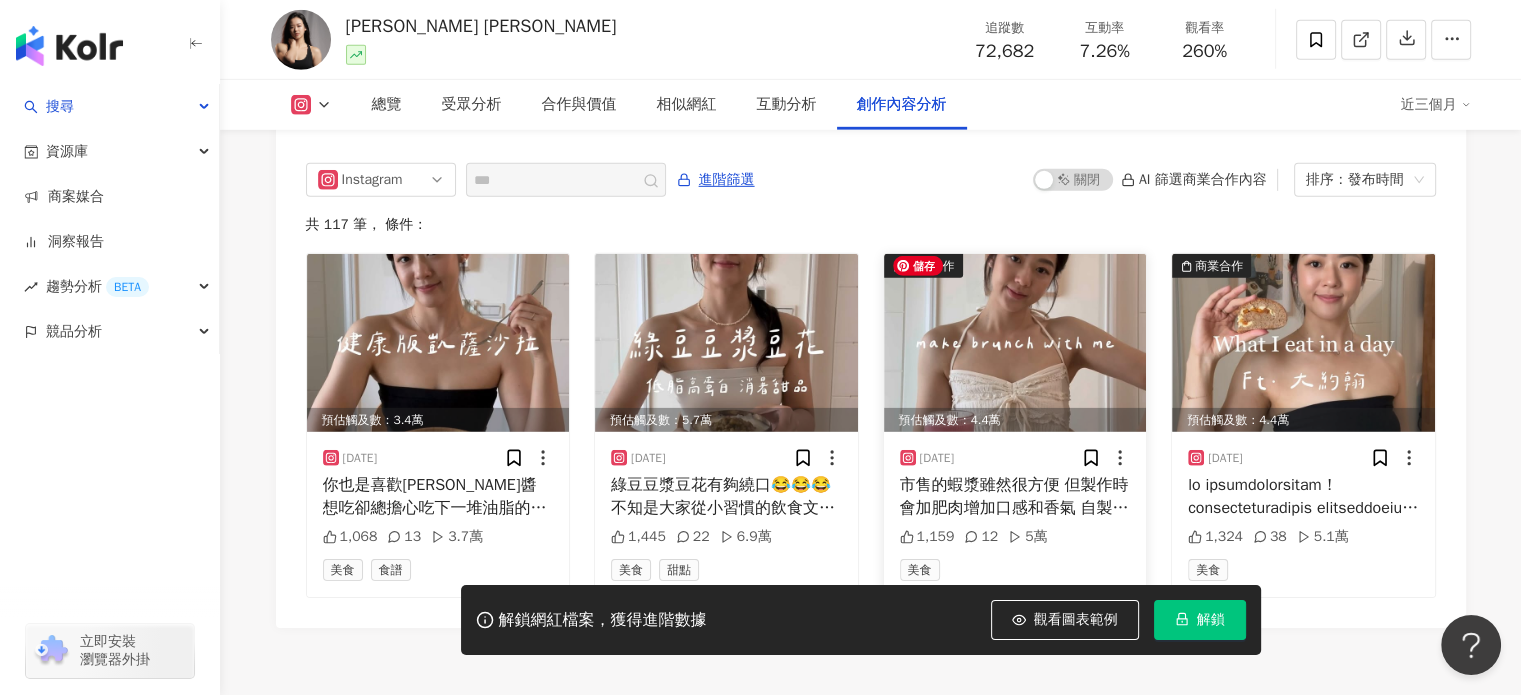 click at bounding box center (1015, 343) 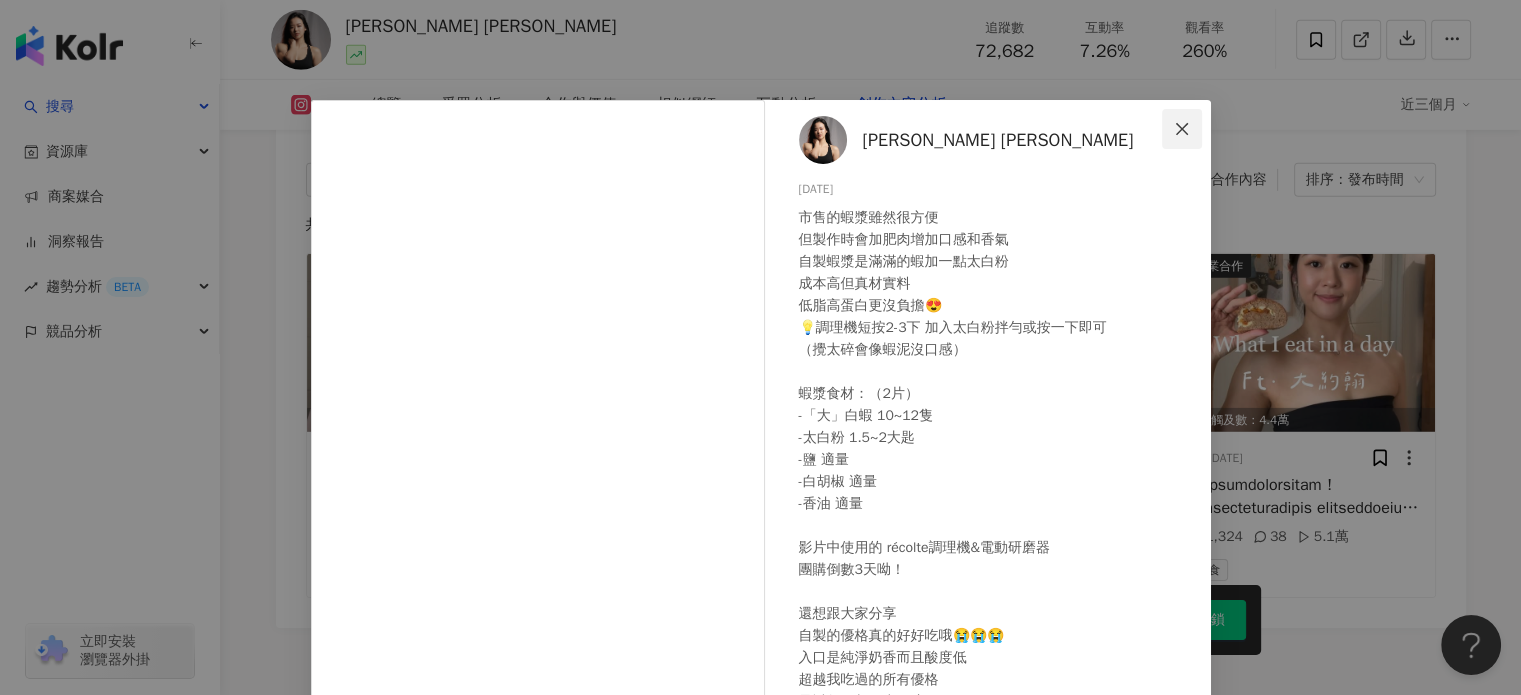 click at bounding box center (1182, 129) 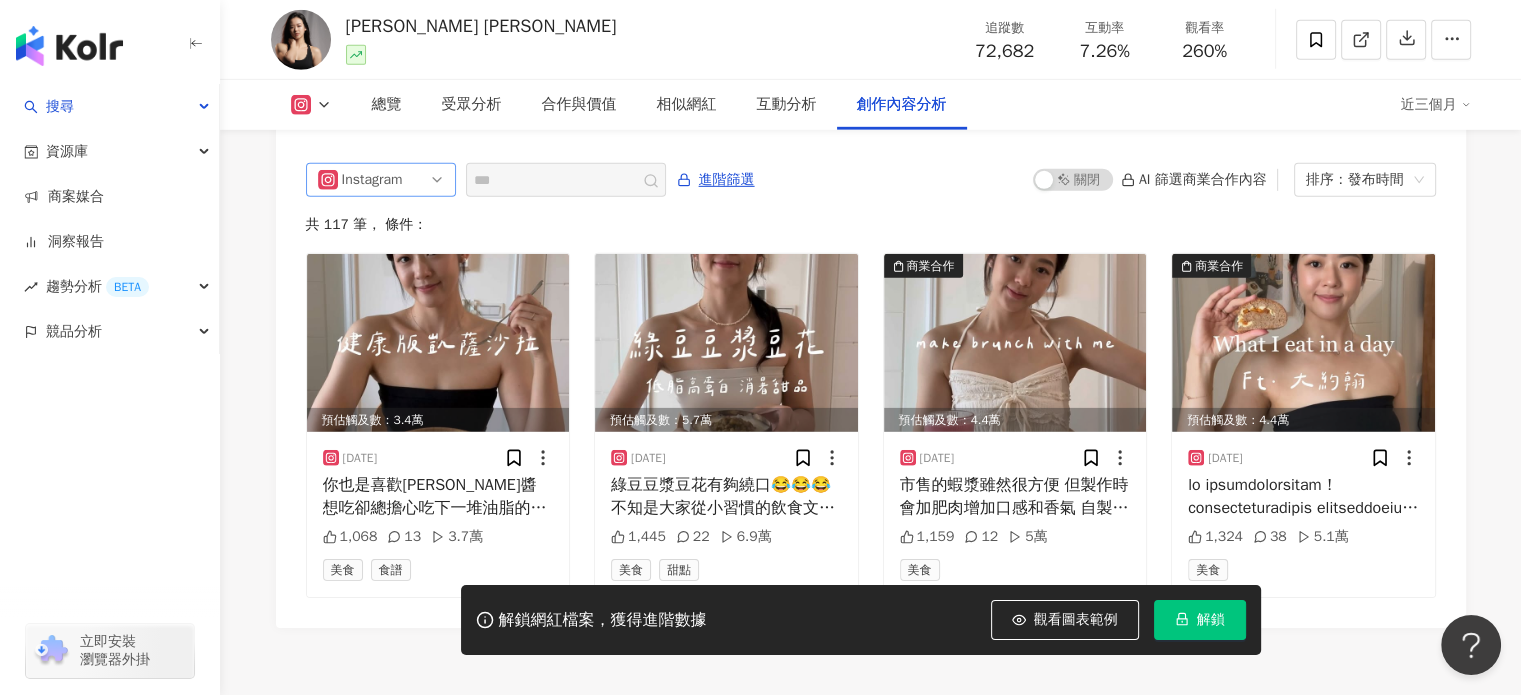 click on "Instagram" at bounding box center (381, 180) 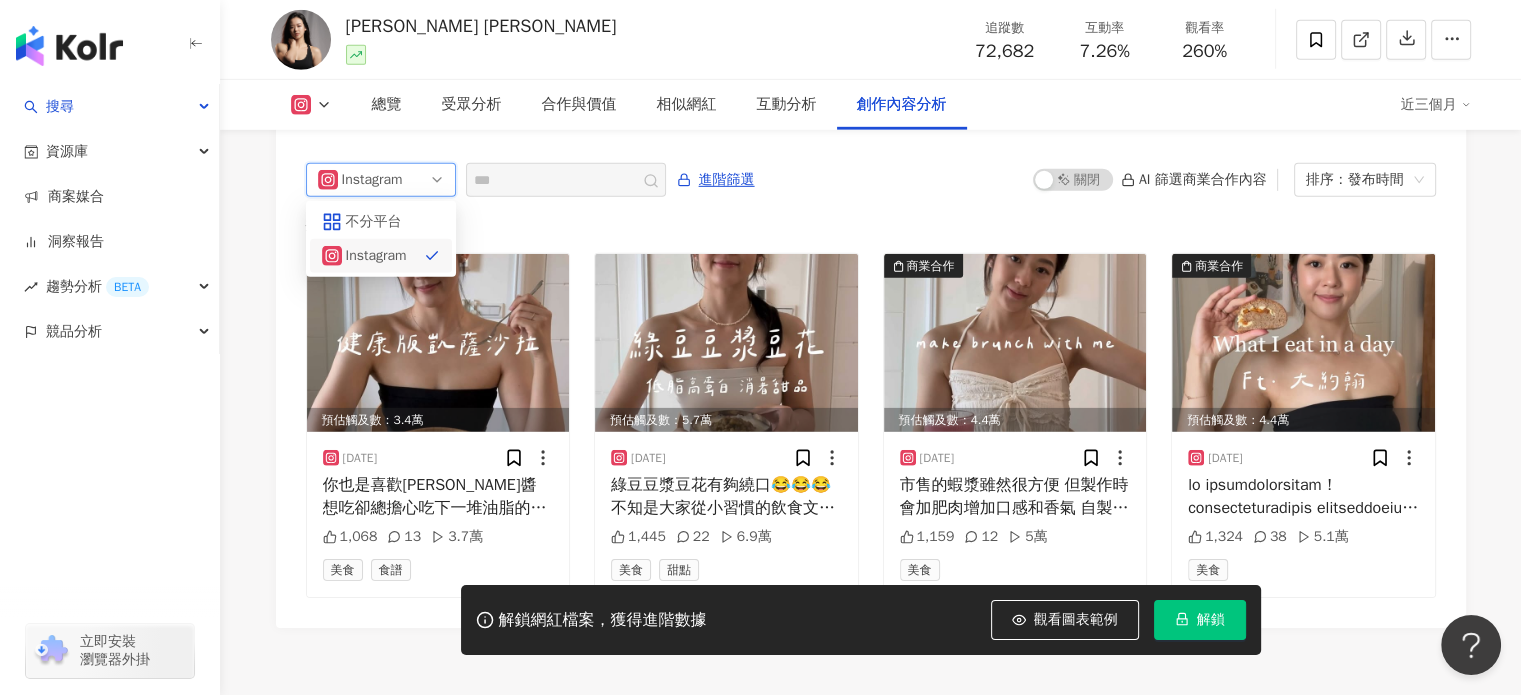 click on "Instagram" at bounding box center [381, 180] 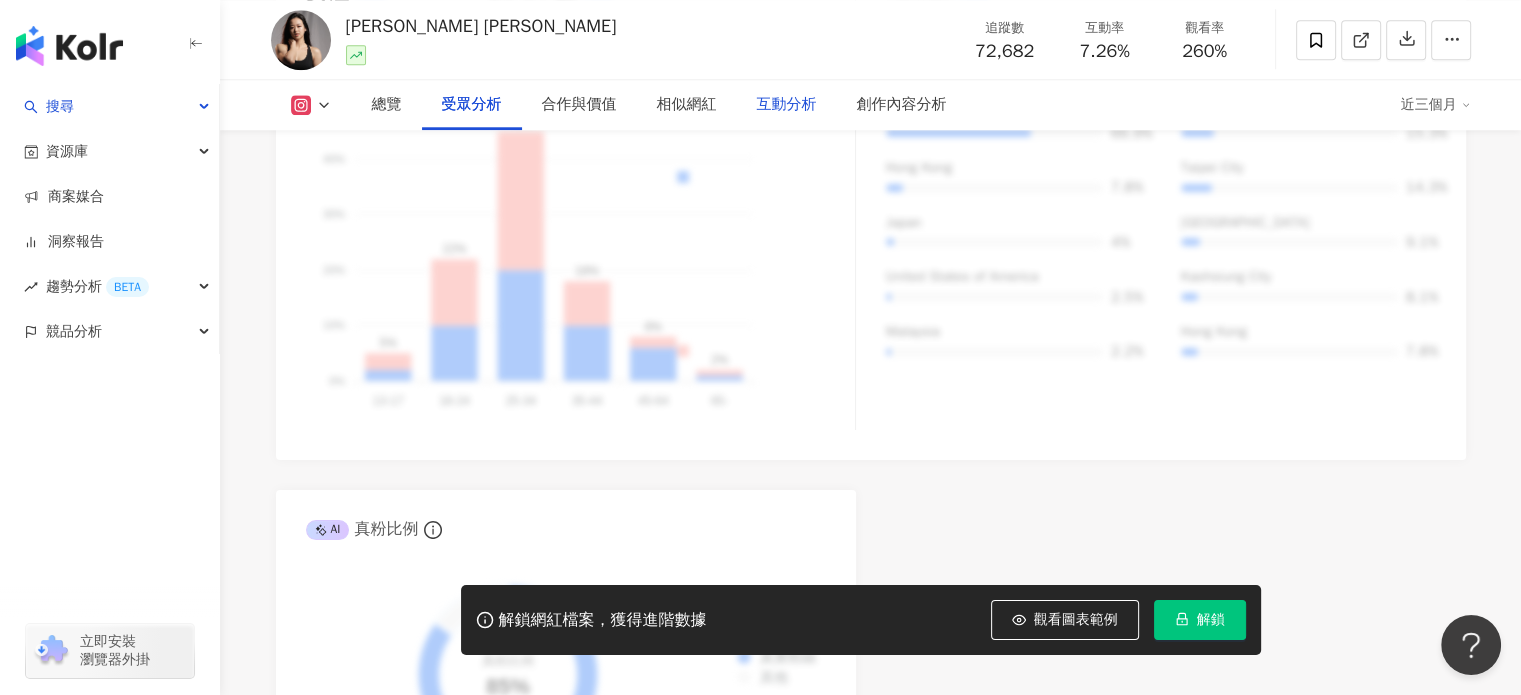 scroll, scrollTop: 1971, scrollLeft: 0, axis: vertical 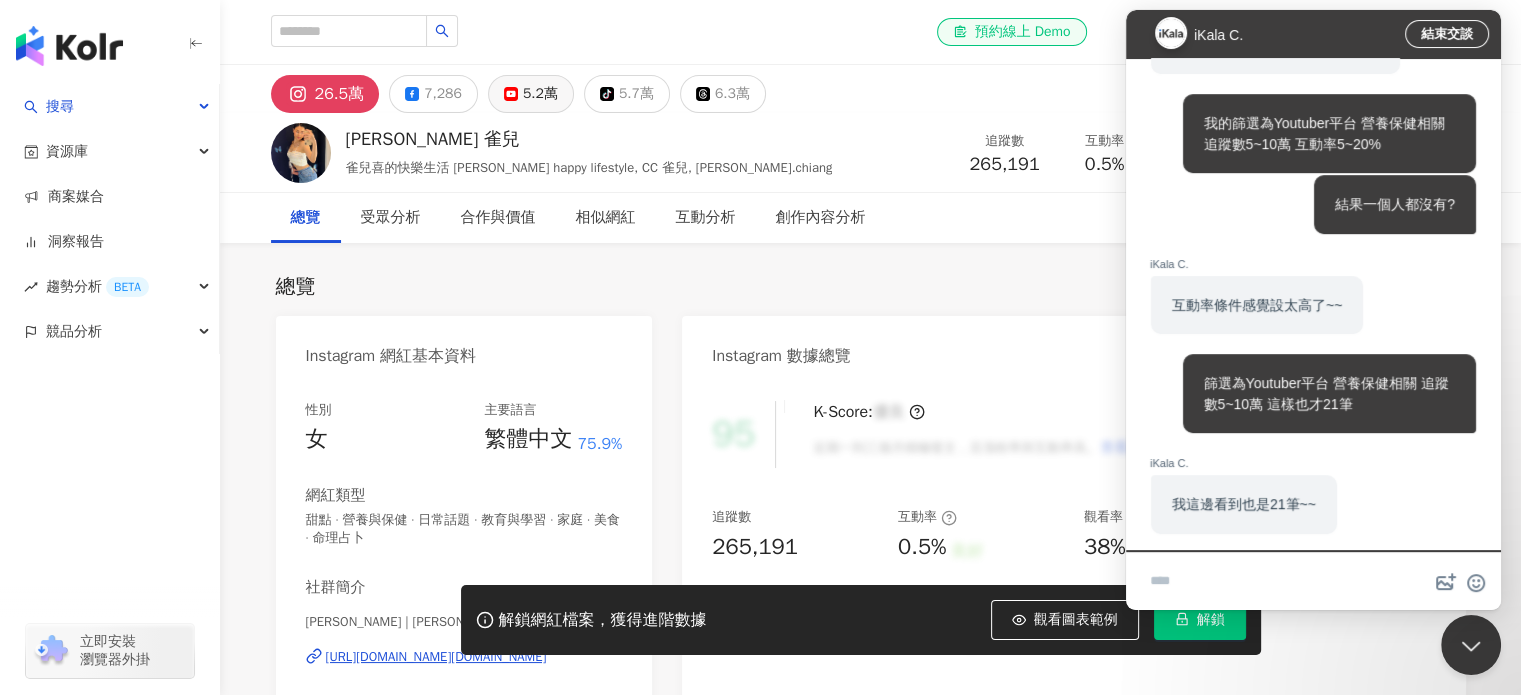 click on "5.2萬" at bounding box center (540, 94) 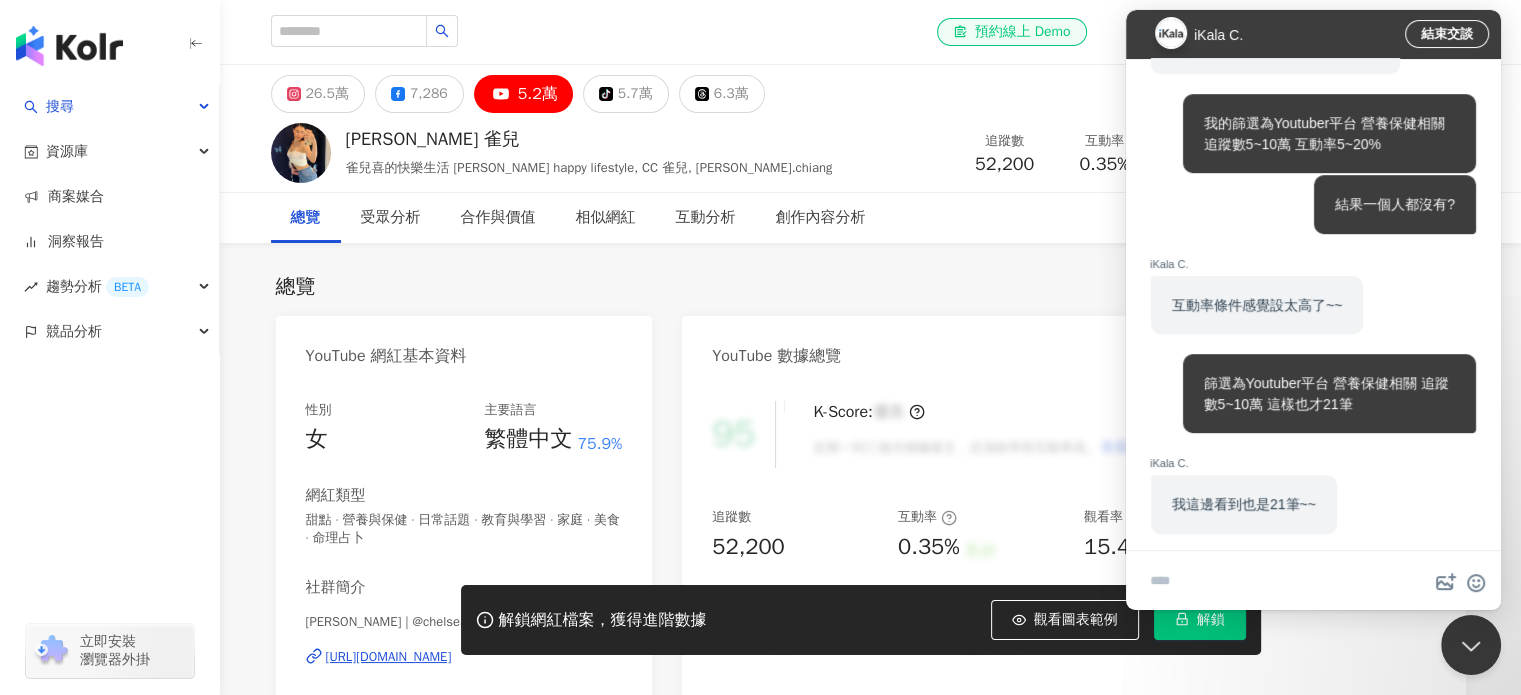 drag, startPoint x: 543, startPoint y: 139, endPoint x: 349, endPoint y: 136, distance: 194.0232 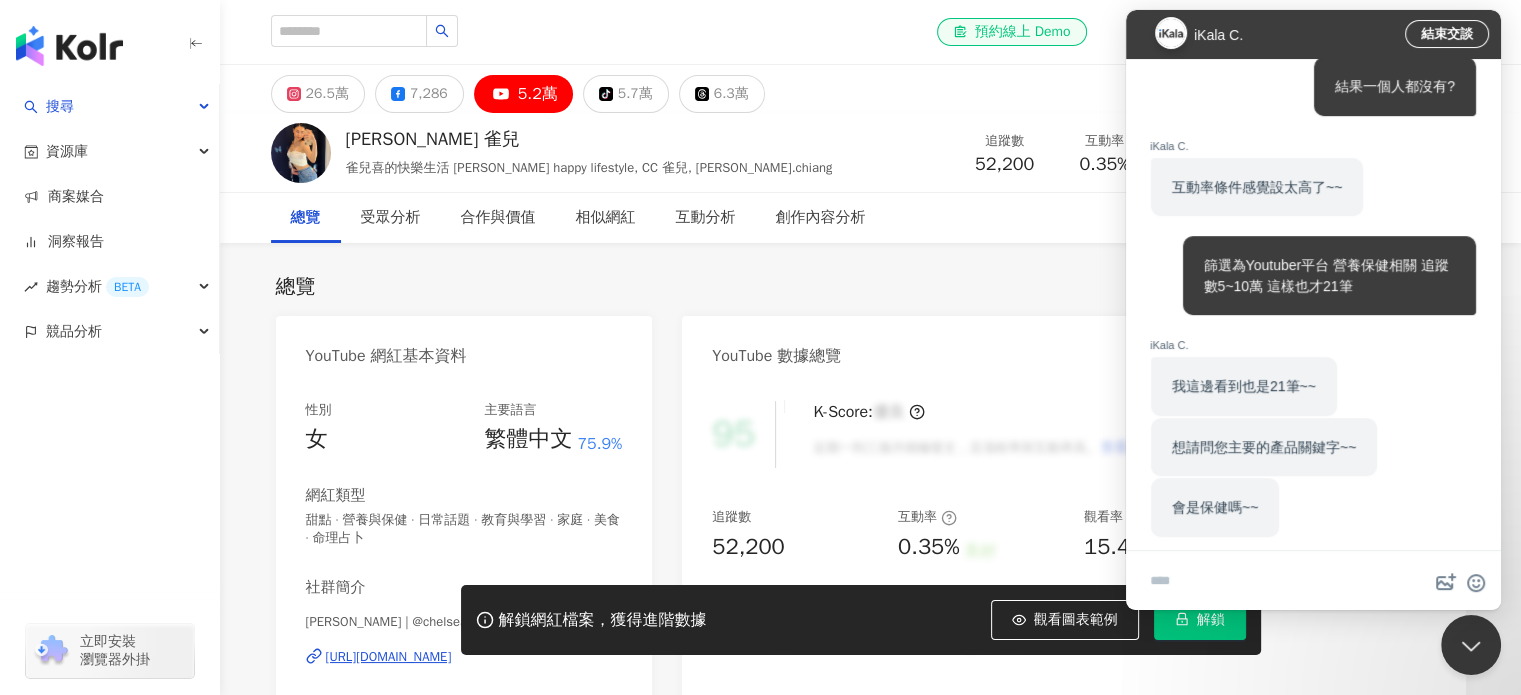 scroll, scrollTop: 692, scrollLeft: 0, axis: vertical 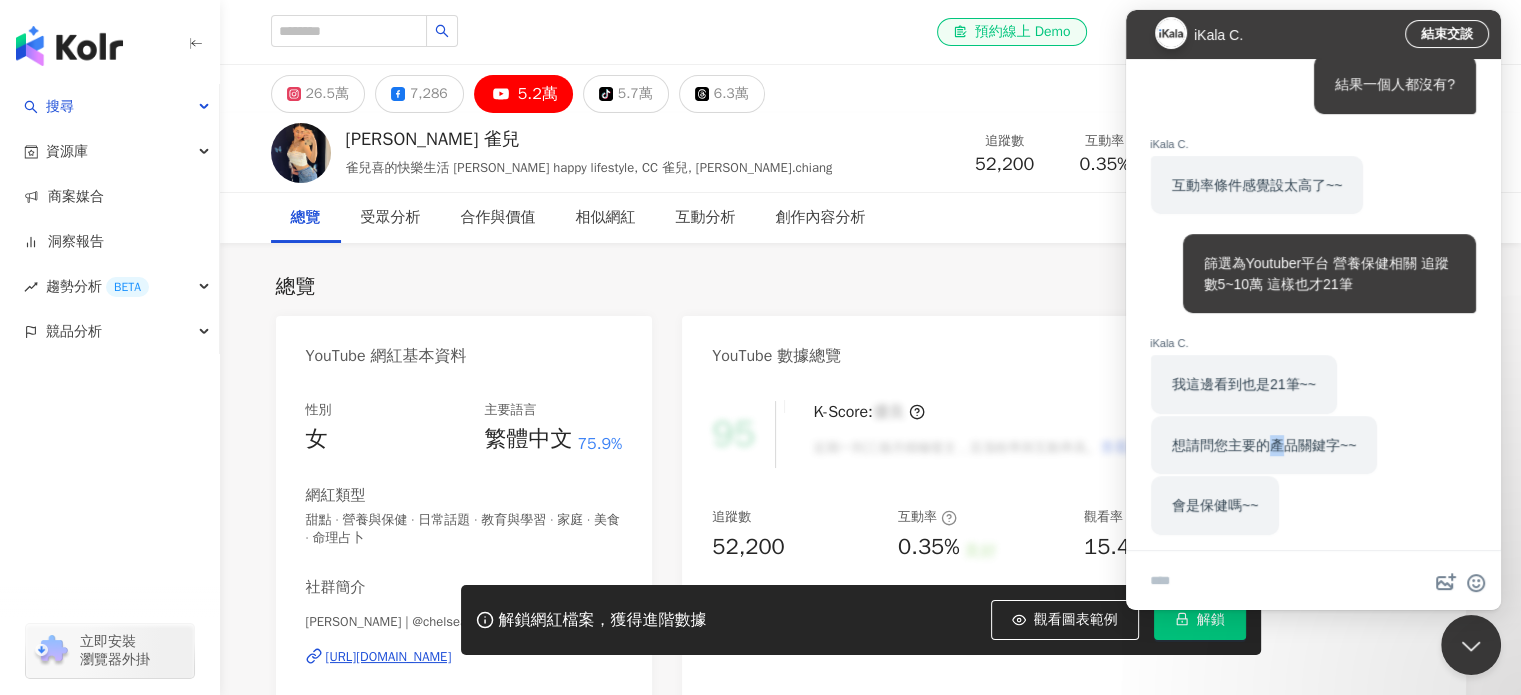 drag, startPoint x: 1275, startPoint y: 435, endPoint x: 1325, endPoint y: 440, distance: 50.24938 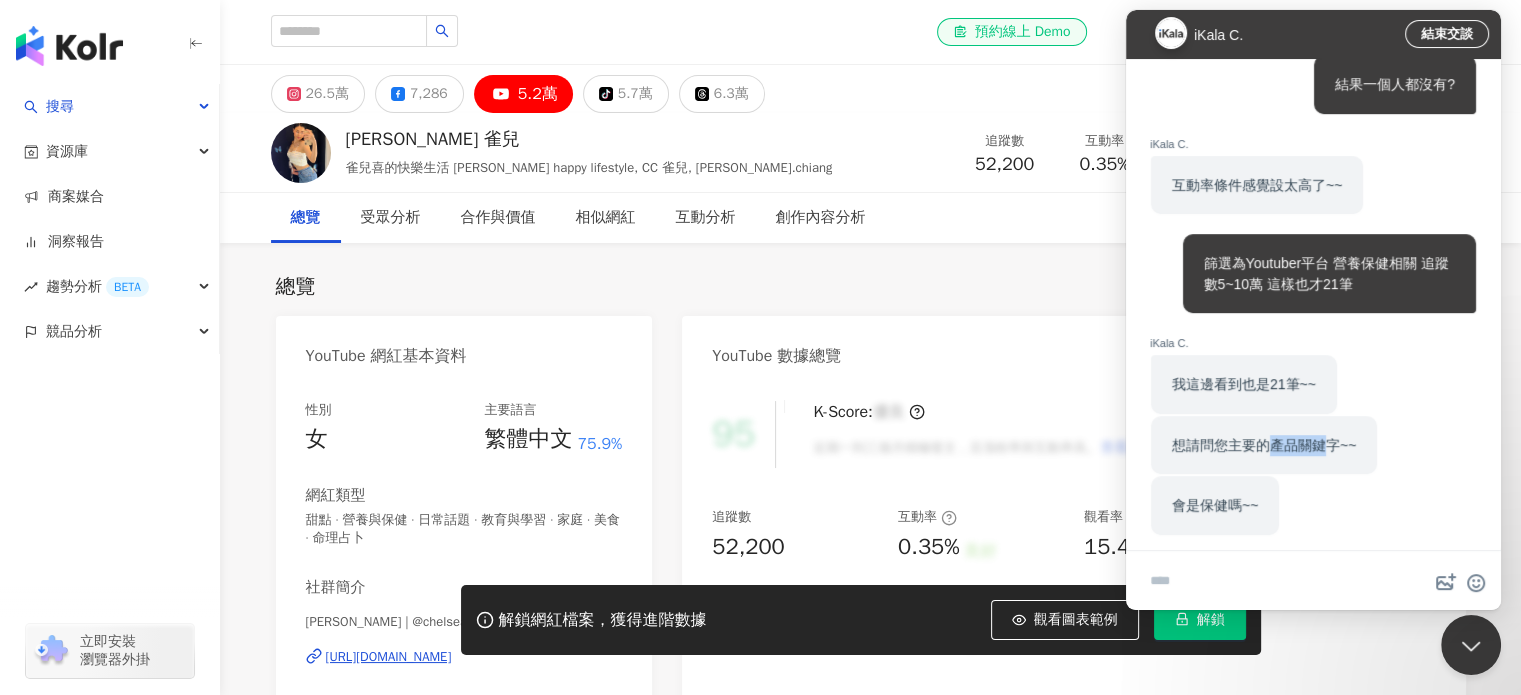 click on "想請問您主要的產品關鍵字~~" at bounding box center (1264, 445) 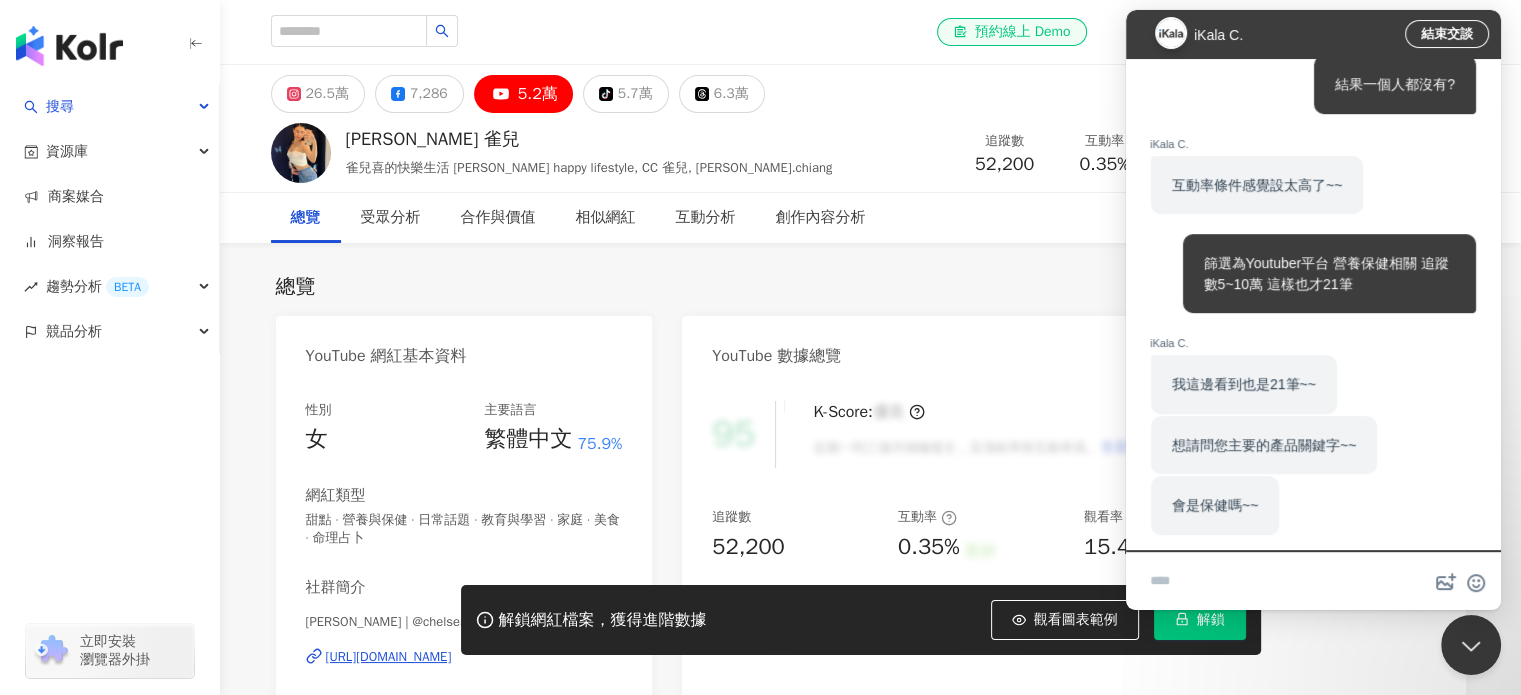 click at bounding box center [1313, 582] 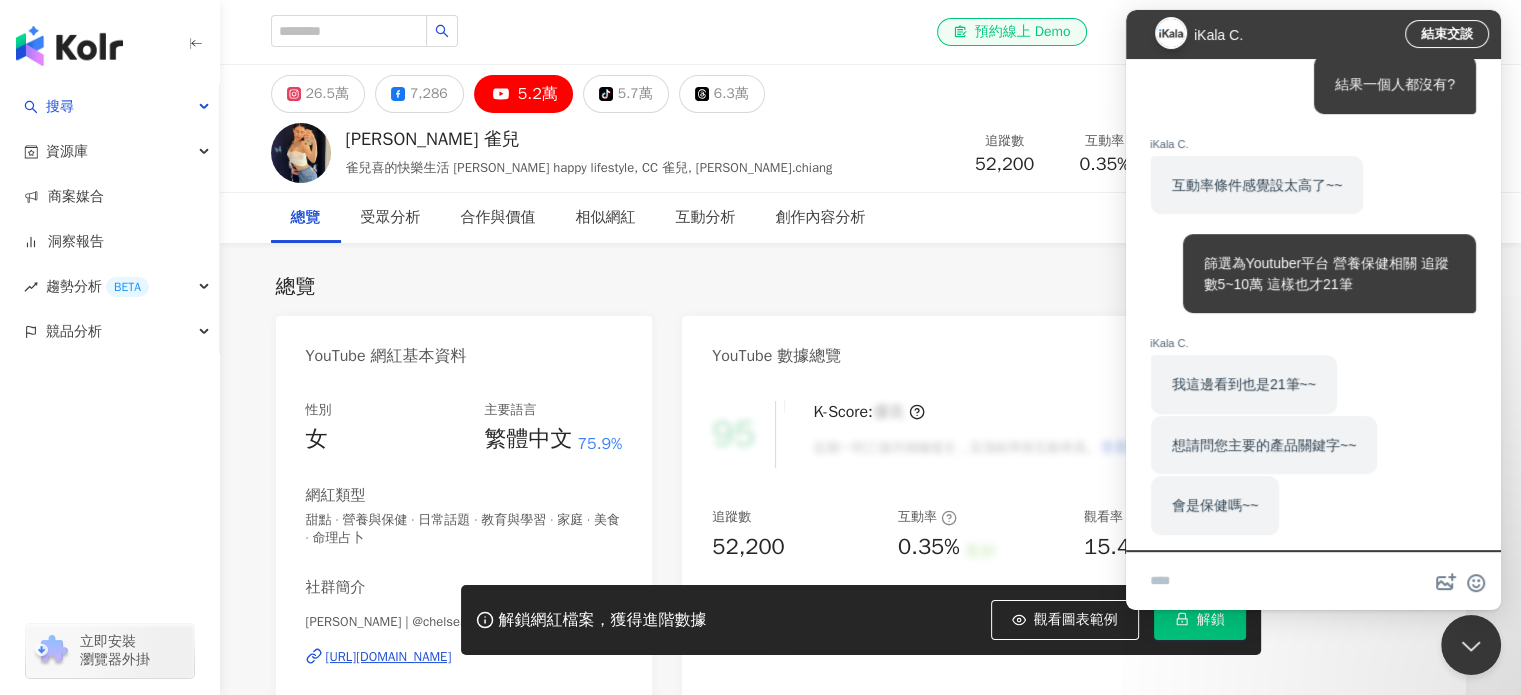 click at bounding box center (1313, 582) 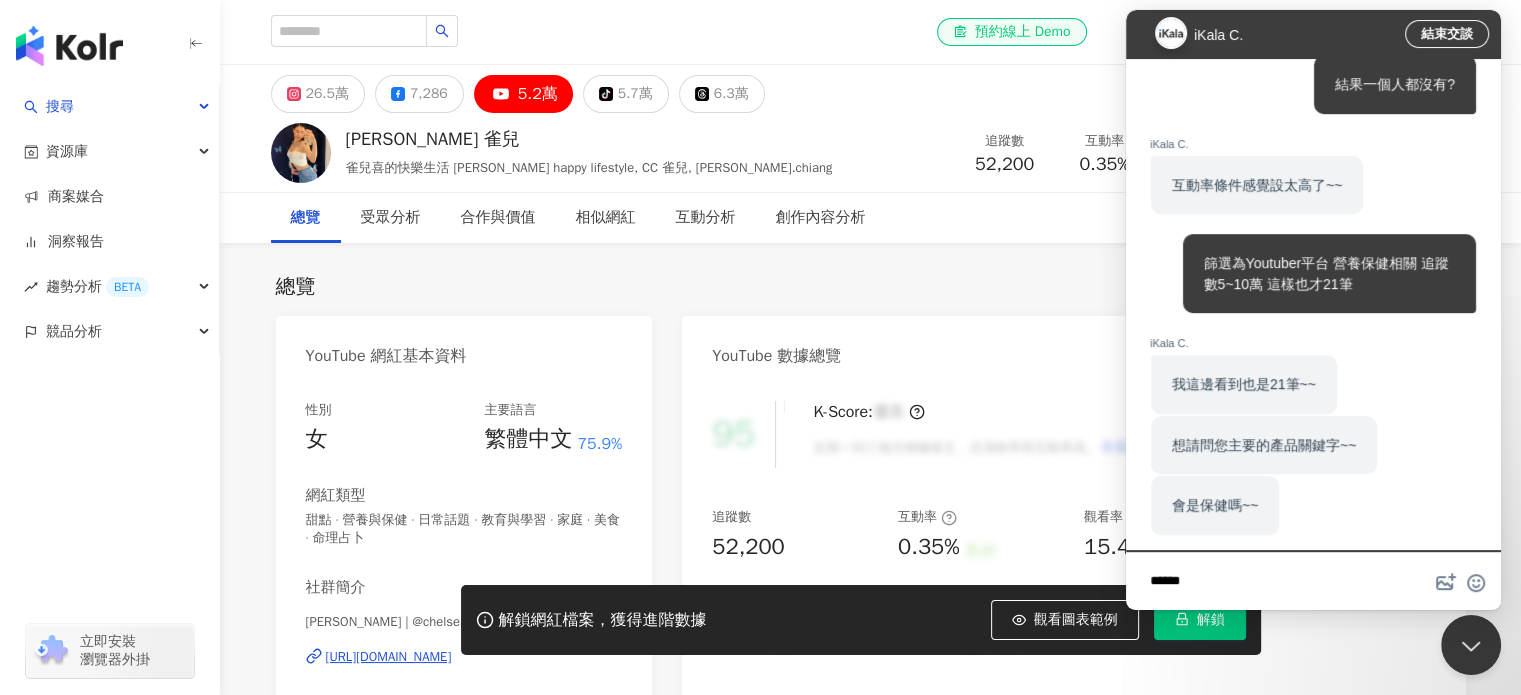 type on "****" 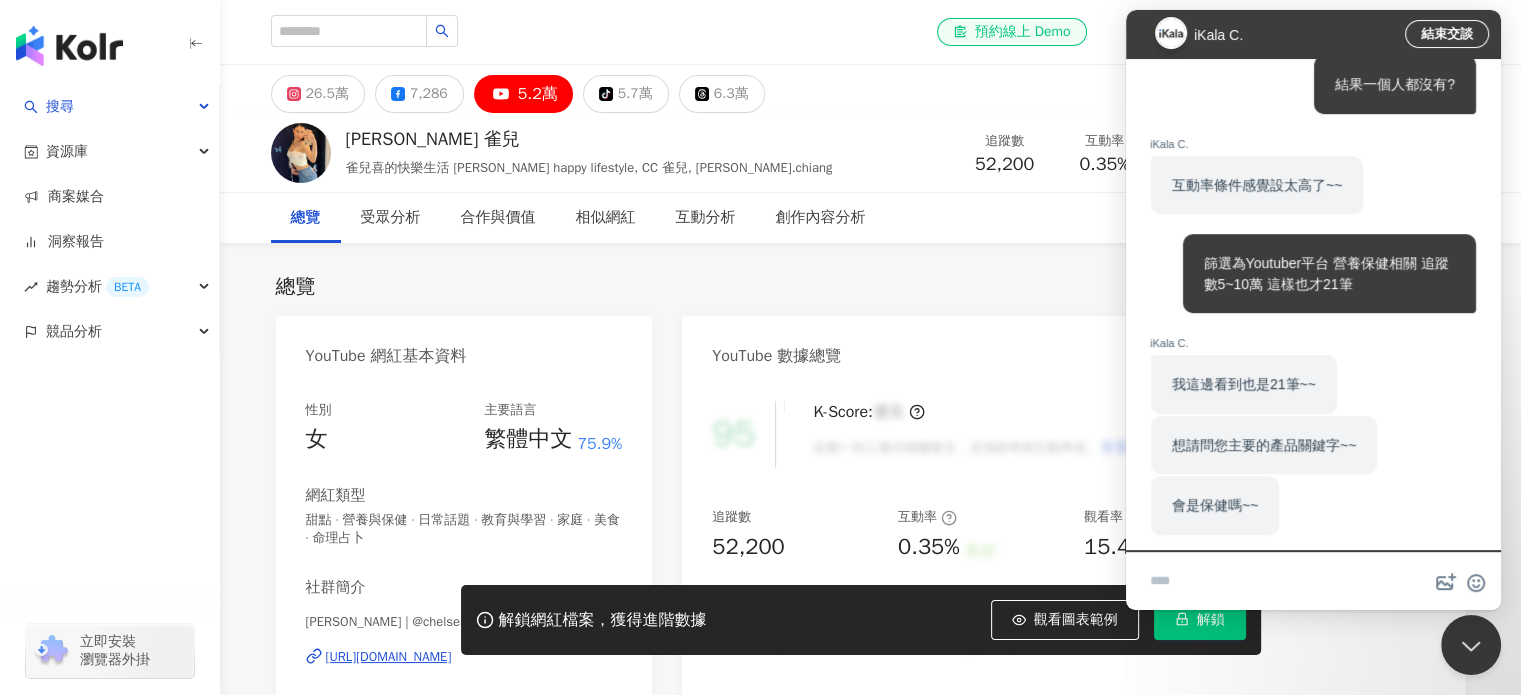 scroll, scrollTop: 771, scrollLeft: 0, axis: vertical 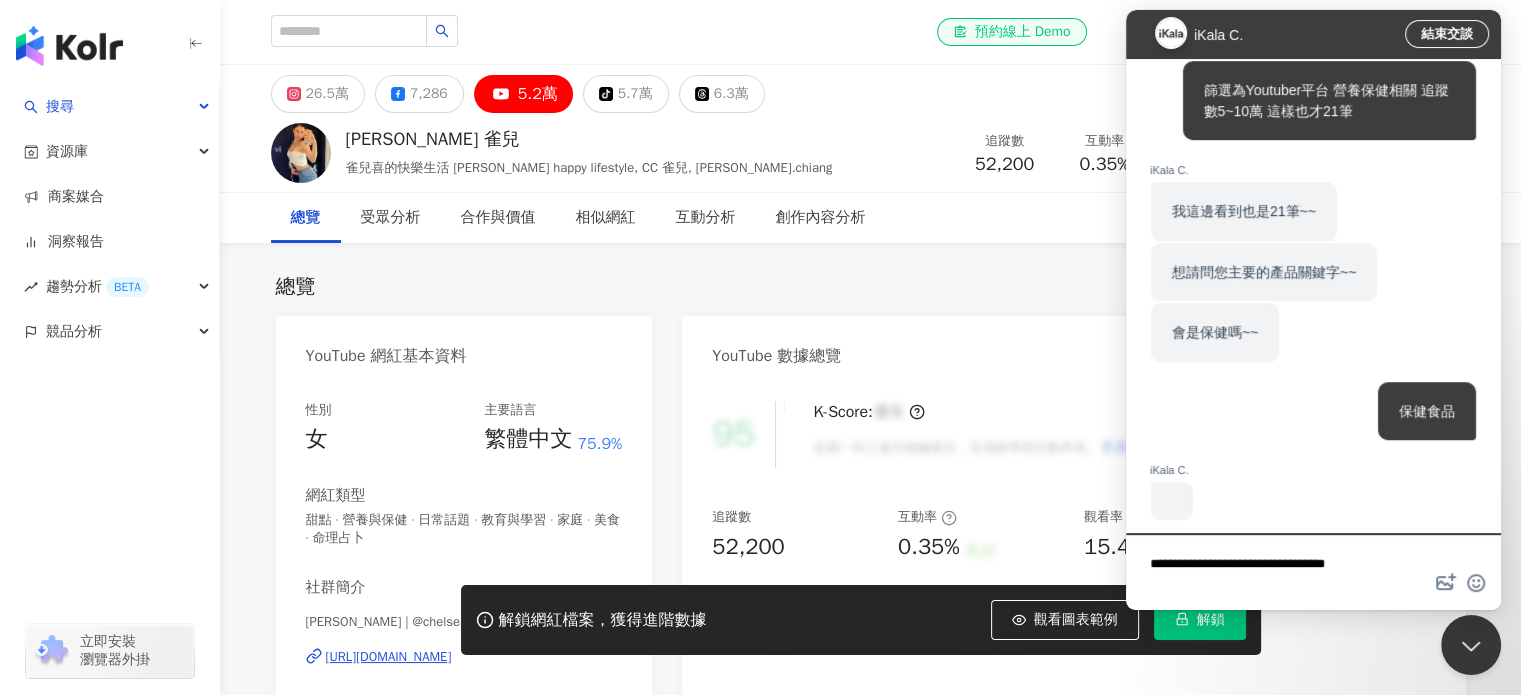 type on "**********" 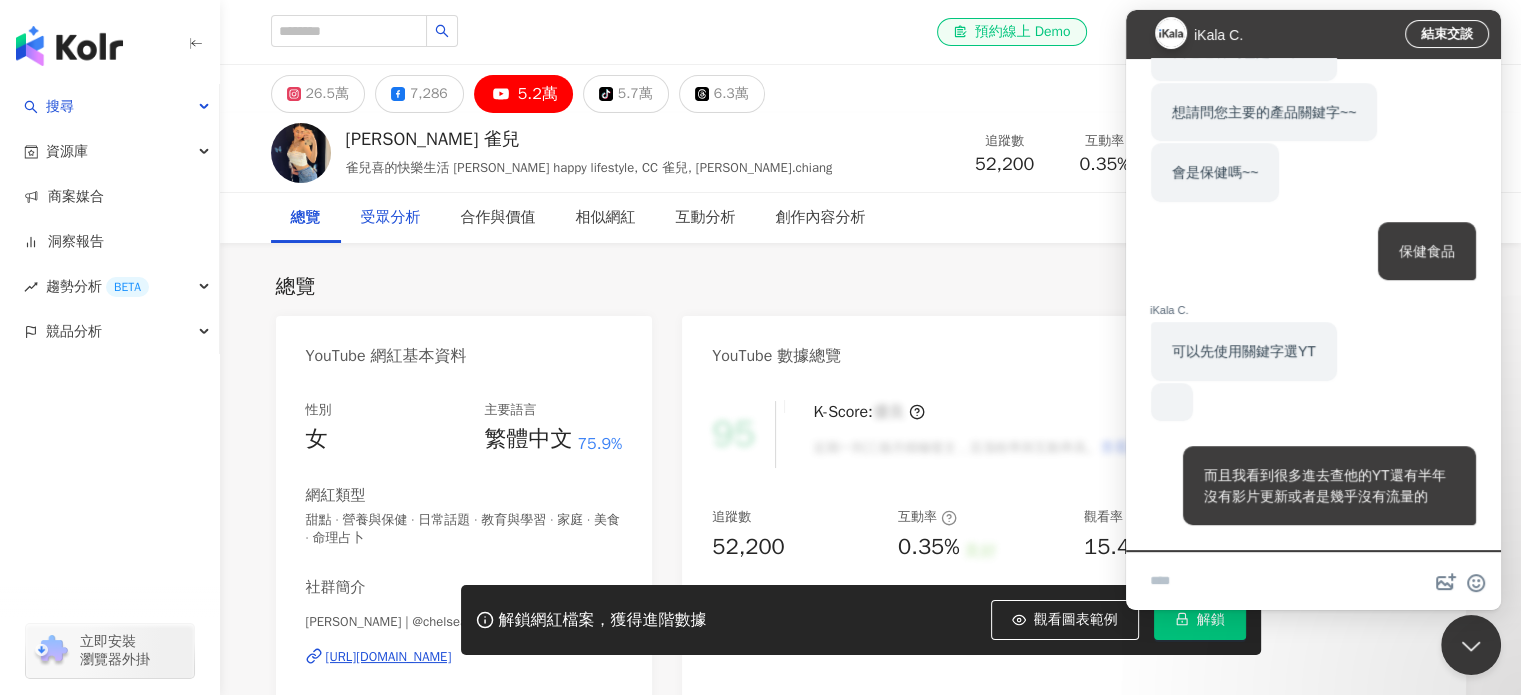 scroll, scrollTop: 968, scrollLeft: 0, axis: vertical 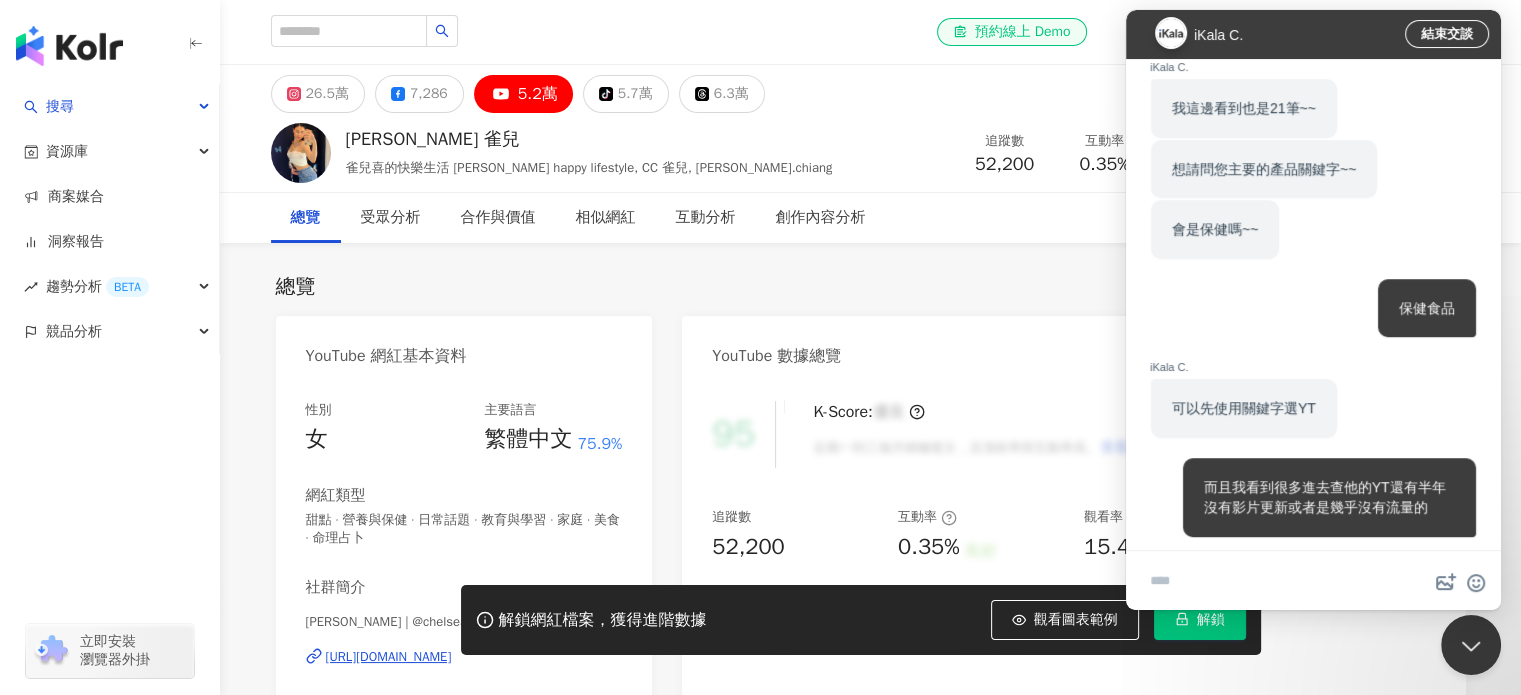 click on "[PERSON_NAME] 雀兒" at bounding box center (589, 139) 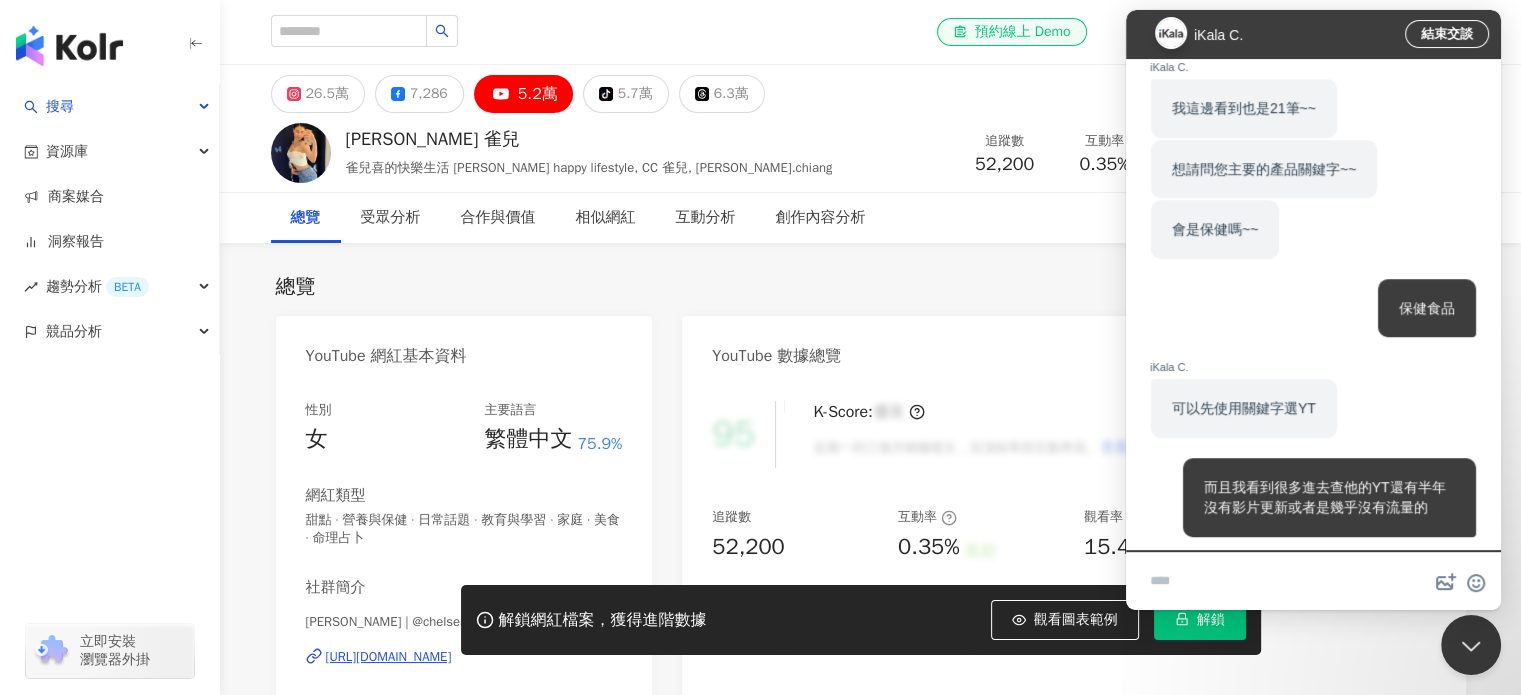 paste on "**********" 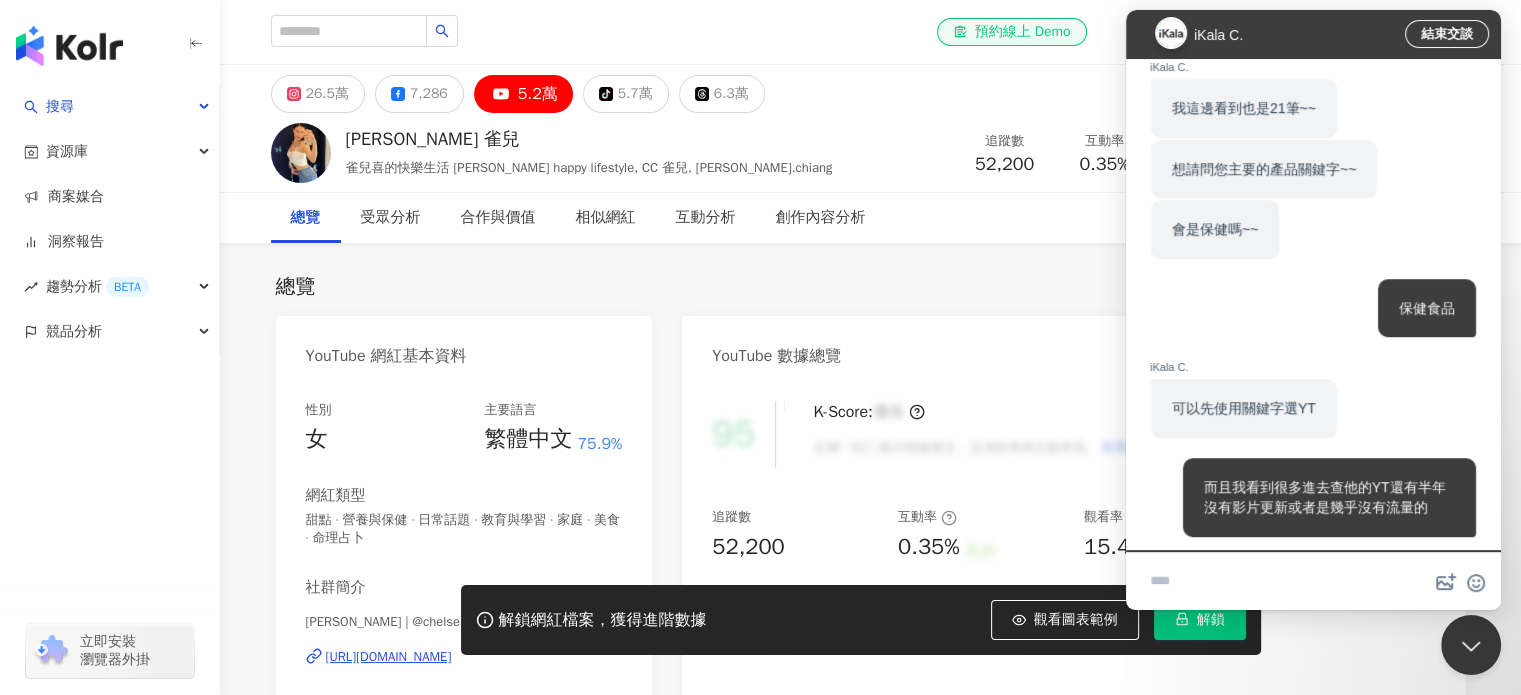 scroll, scrollTop: 1048, scrollLeft: 0, axis: vertical 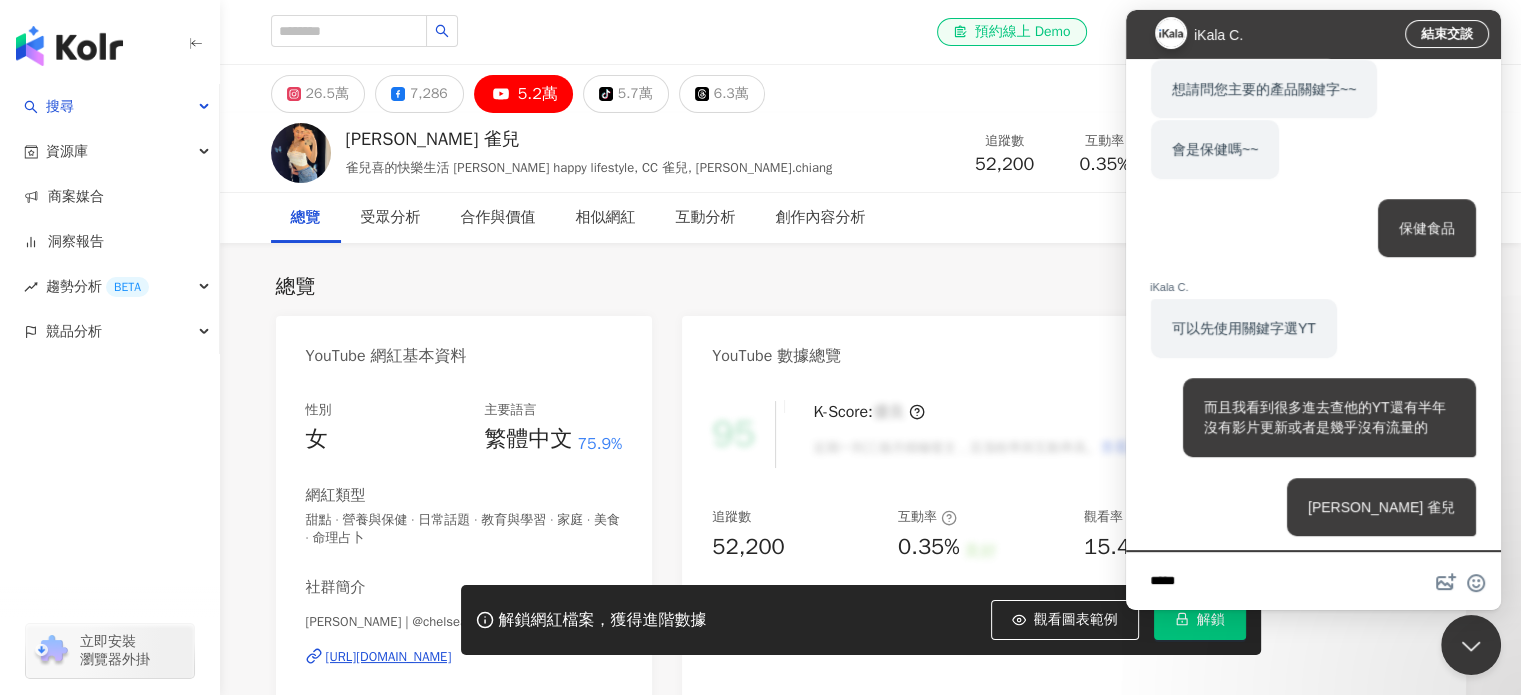 type on "*****" 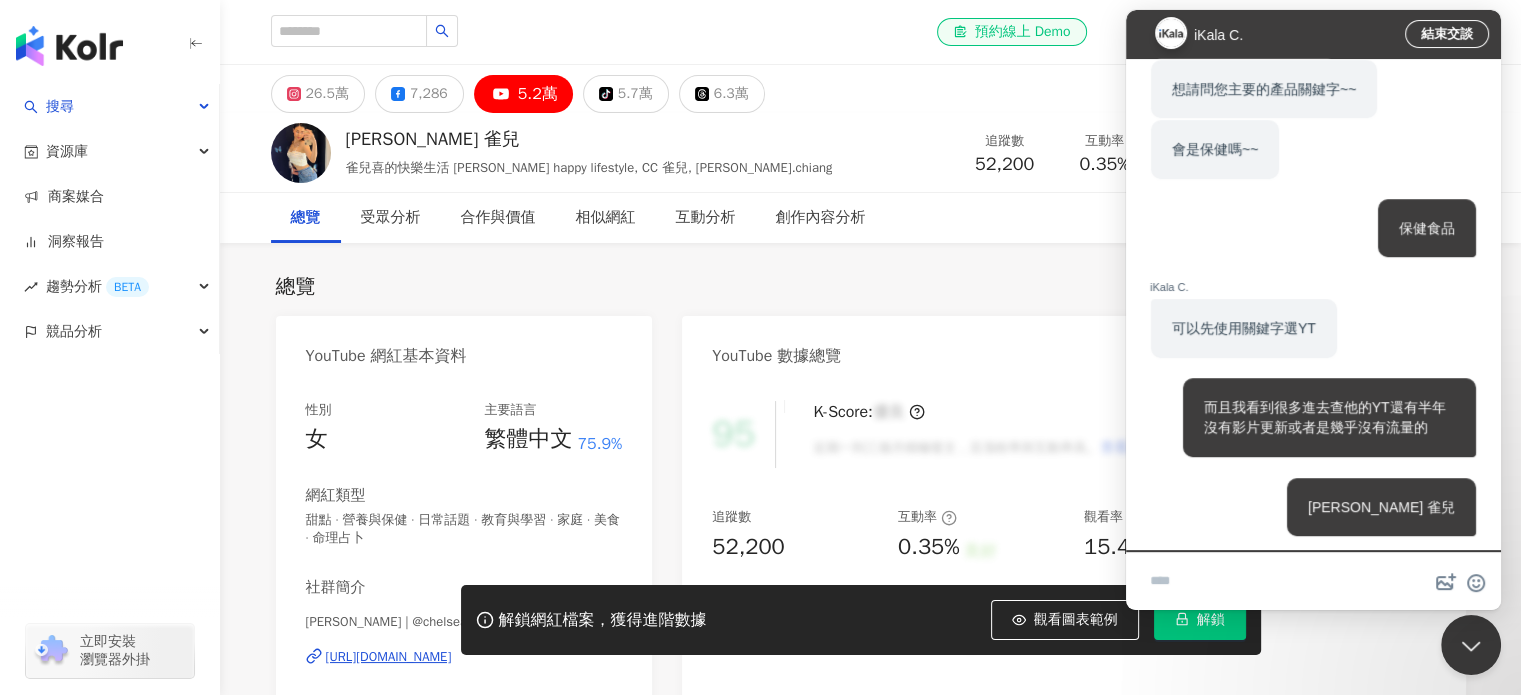 scroll, scrollTop: 1108, scrollLeft: 0, axis: vertical 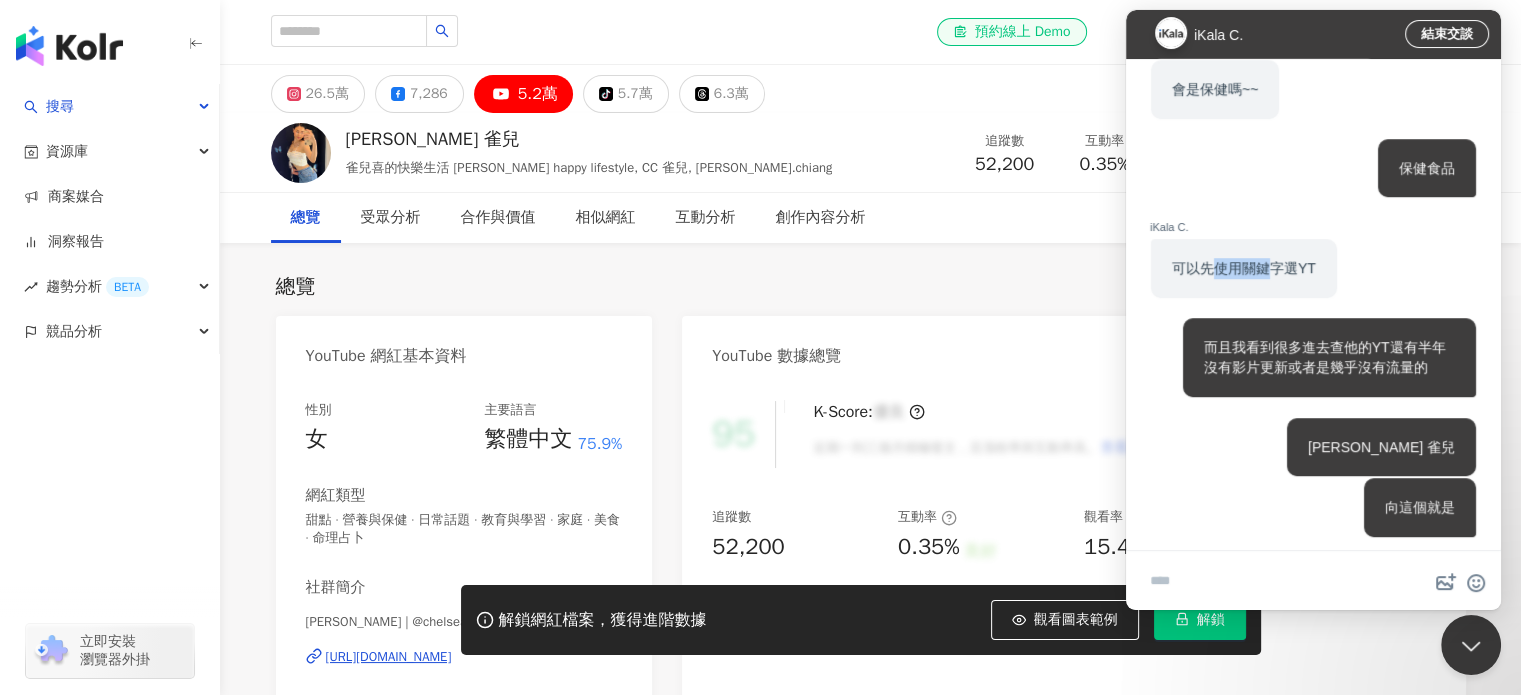 drag, startPoint x: 1217, startPoint y: 257, endPoint x: 1273, endPoint y: 257, distance: 56 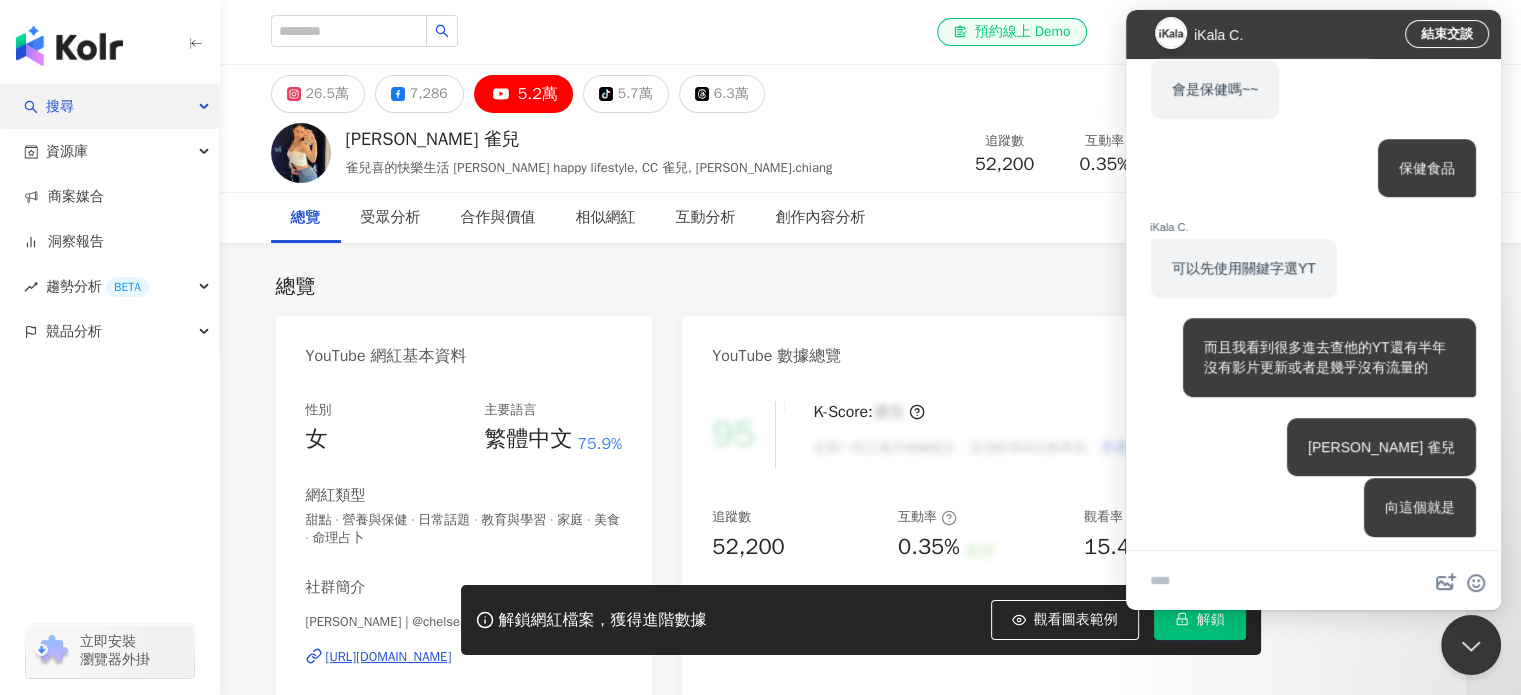 click on "搜尋" at bounding box center (109, 106) 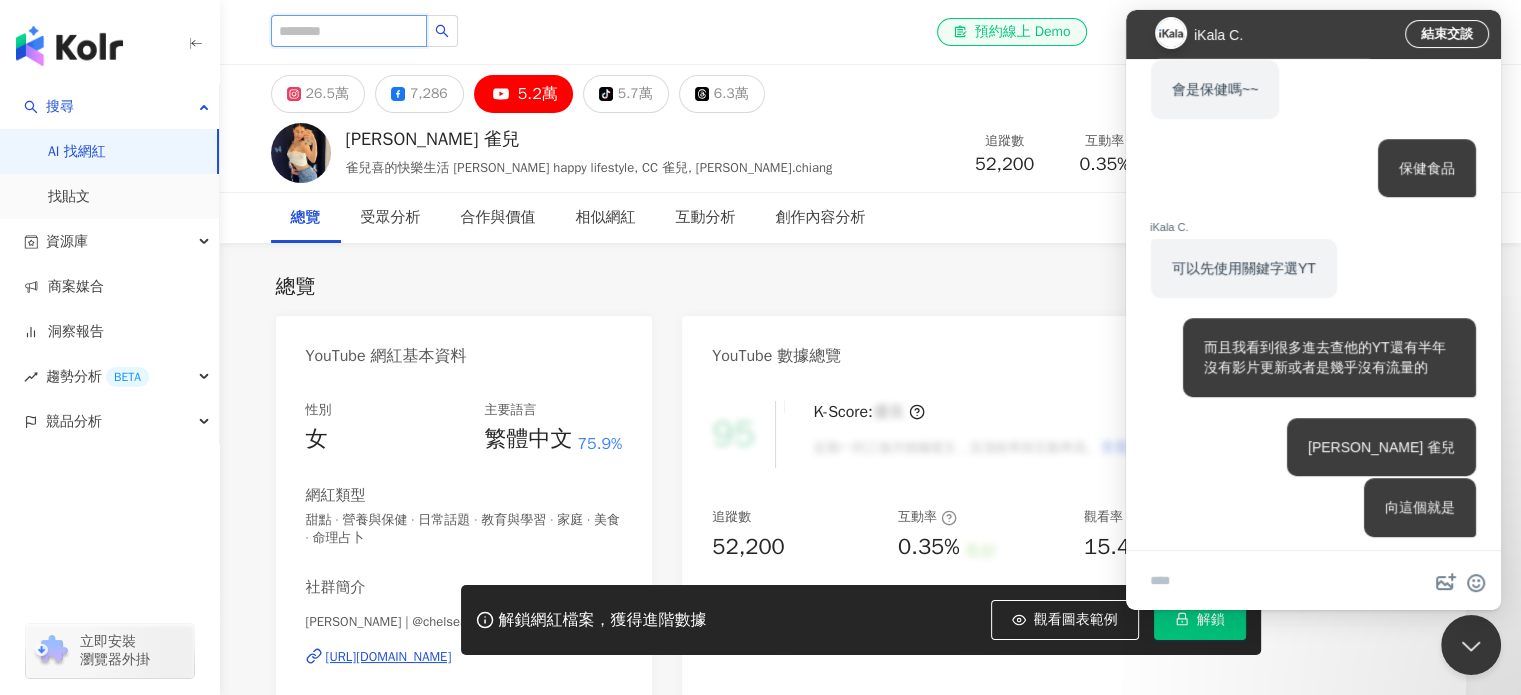 click at bounding box center [349, 31] 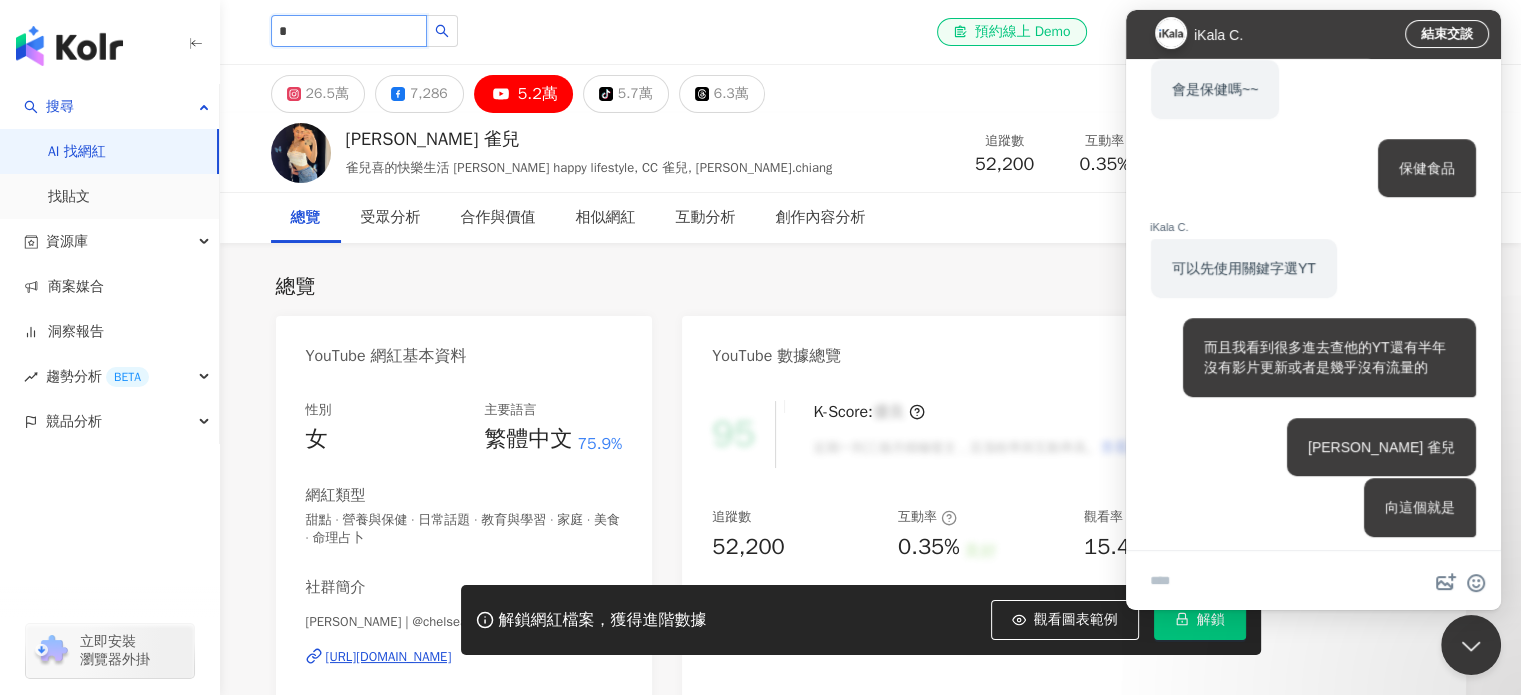 type on "**" 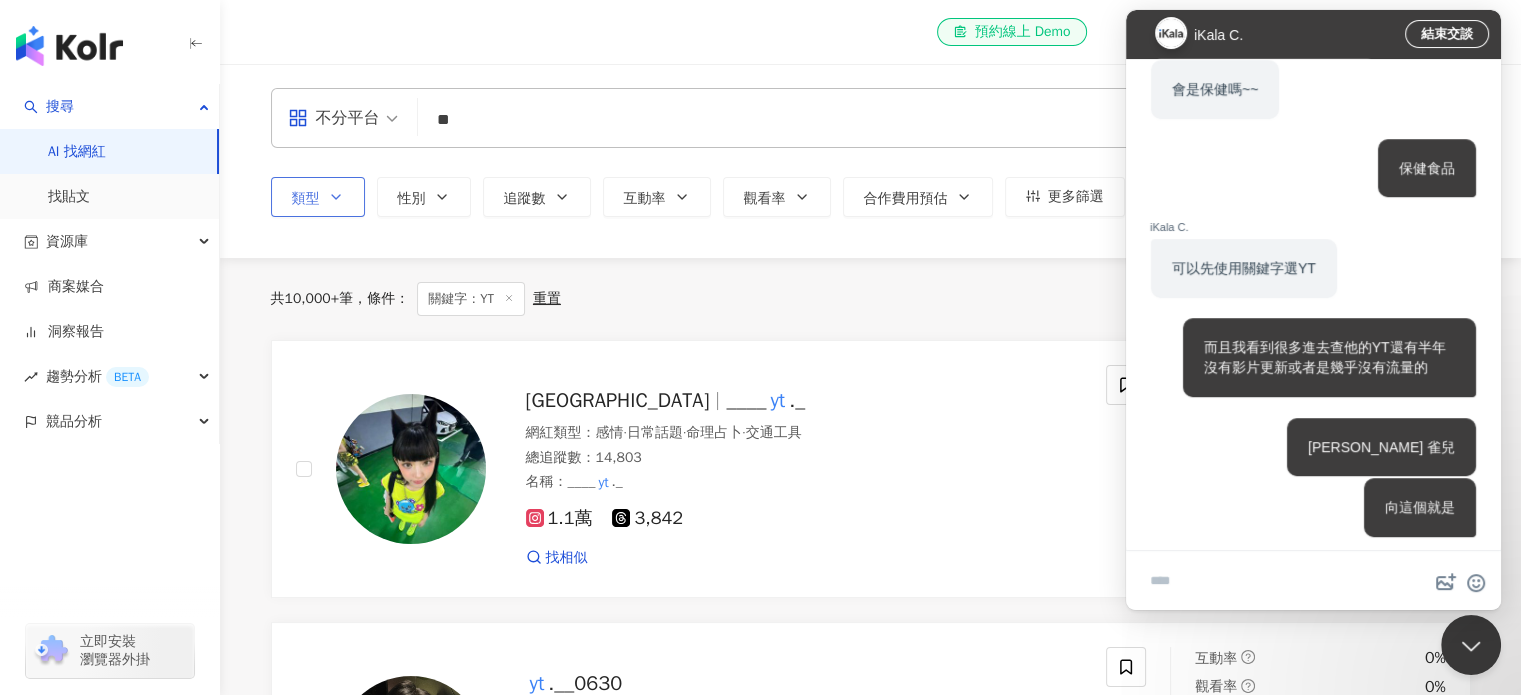 click on "類型" at bounding box center (318, 197) 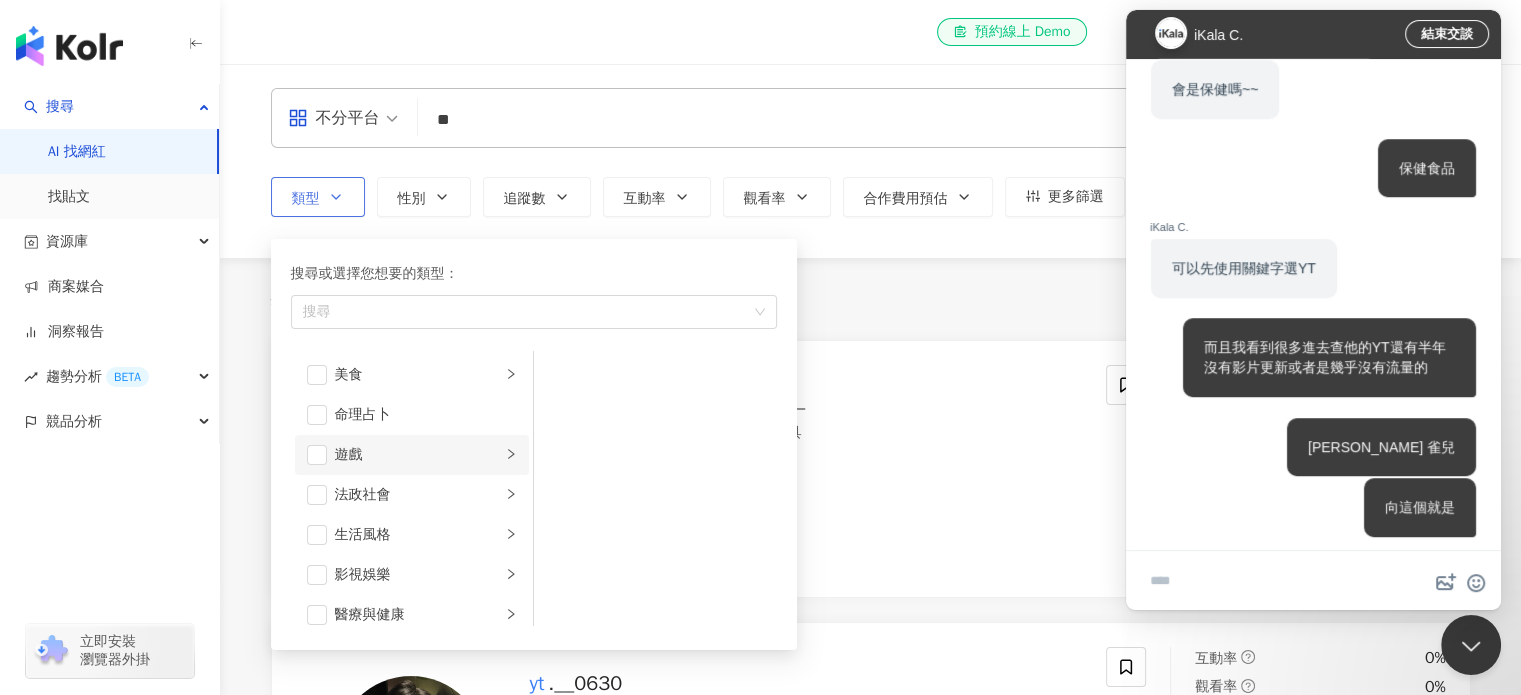 scroll, scrollTop: 300, scrollLeft: 0, axis: vertical 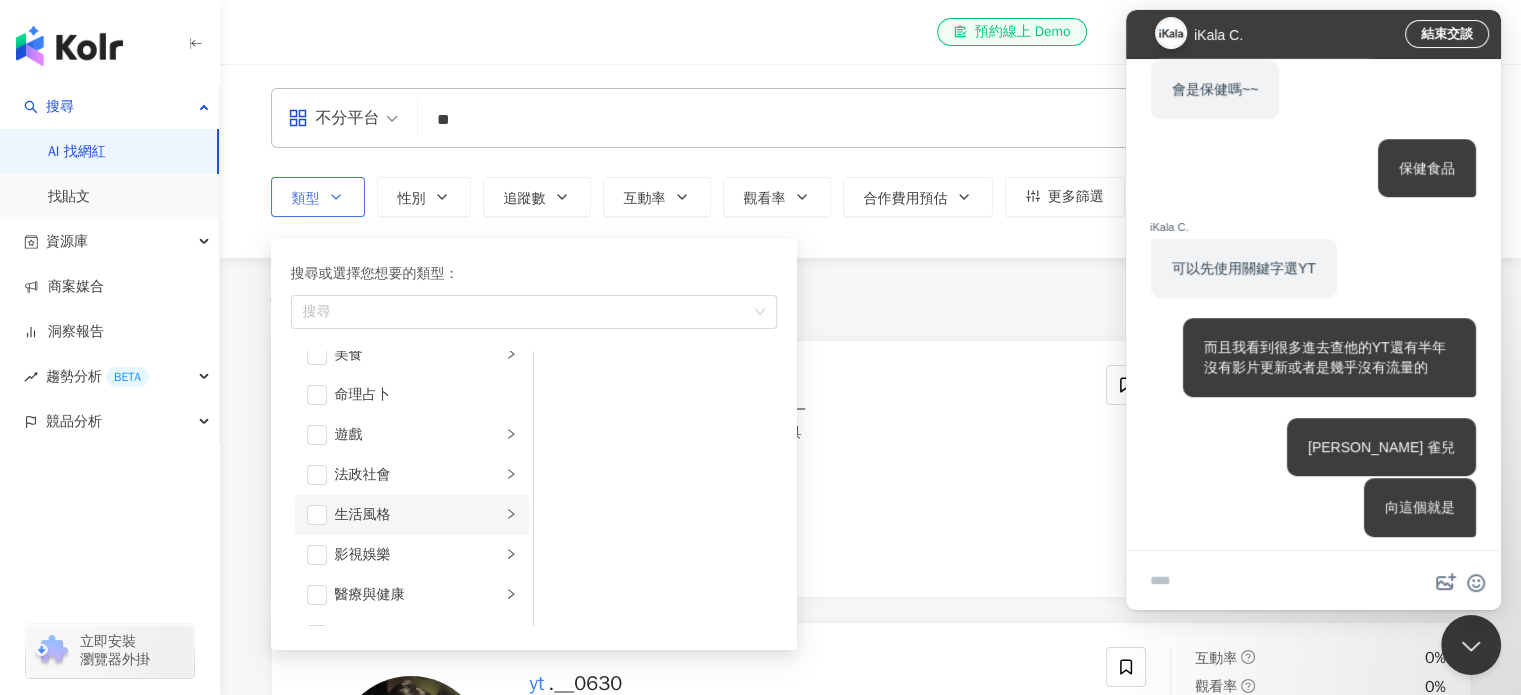 click on "生活風格" at bounding box center (418, 515) 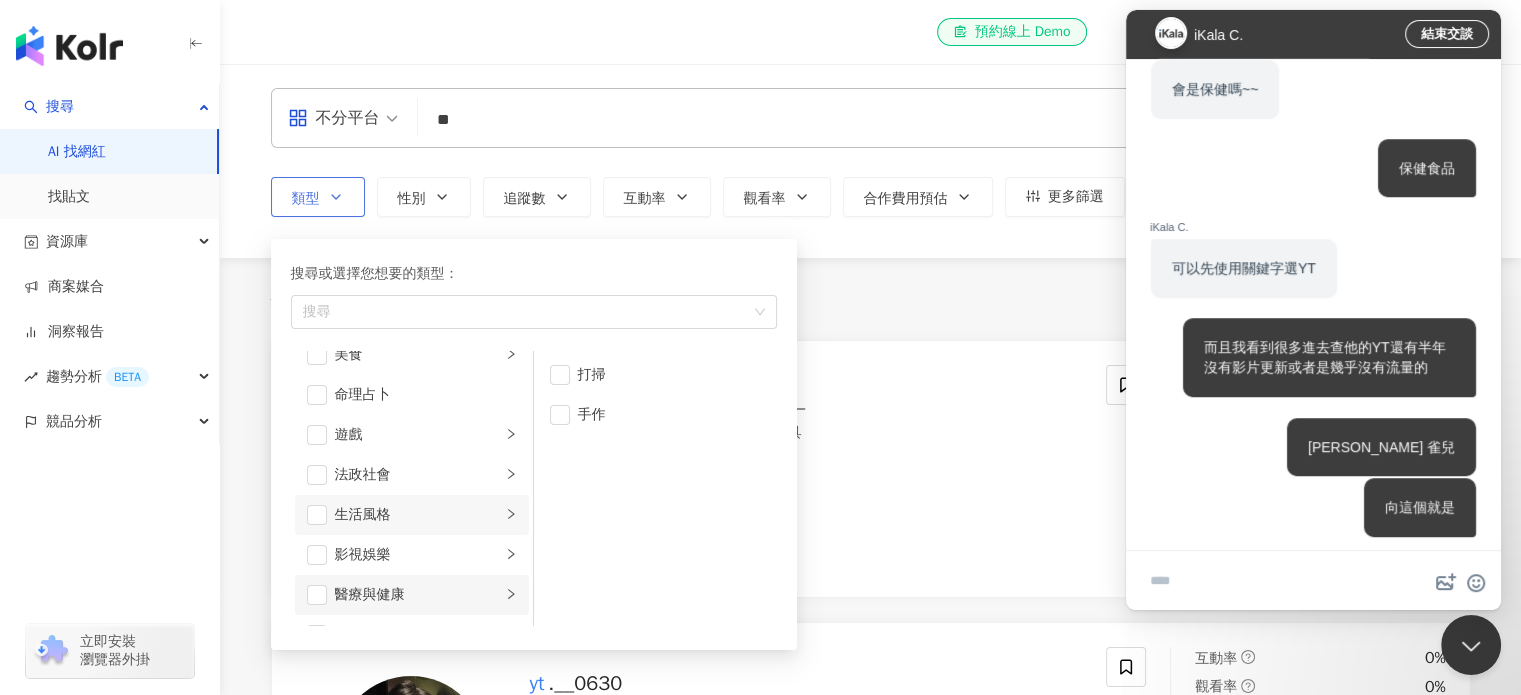 click on "醫療與健康" at bounding box center (418, 595) 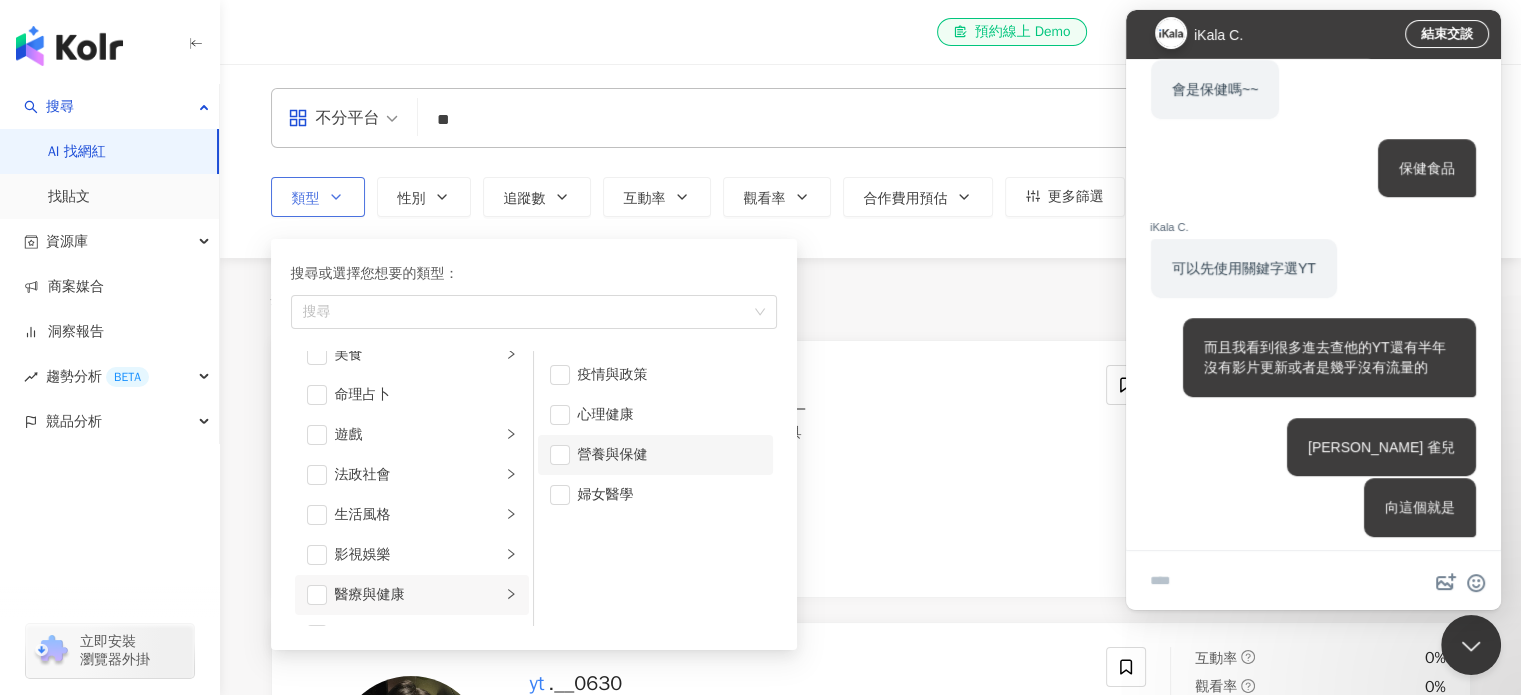 click on "營養與保健" at bounding box center (669, 455) 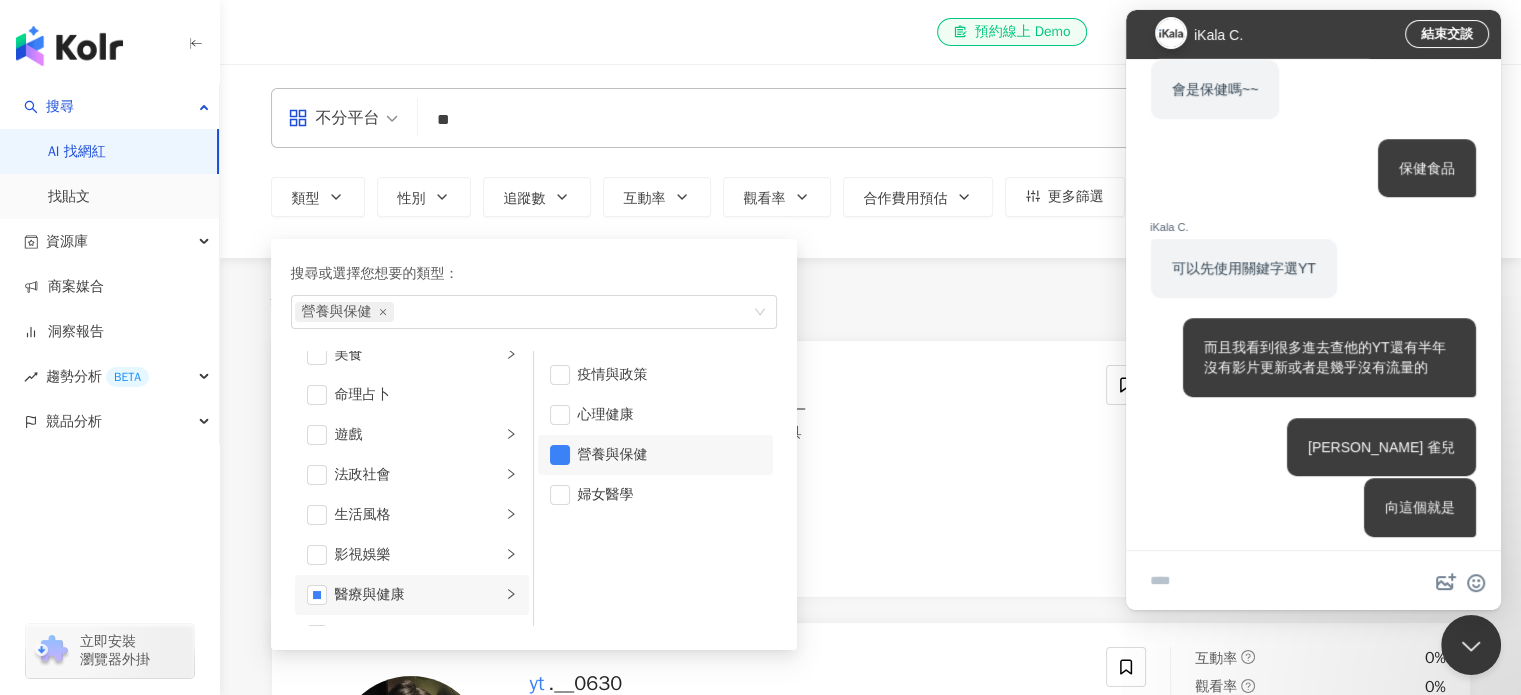 click on "不分平台 ** 台灣 搜尋 類型 搜尋或選擇您想要的類型： 營養與保健   藝術與娛樂 美妝時尚 氣候和環境 日常話題 教育與學習 家庭 財經 美食 命理占卜 遊戲 法政社會 生活風格 影視娛樂 醫療與健康 寵物 攝影 感情 宗教 促購導購 運動 科技 交通工具 旅遊 成人 疫情與政策 心理健康 營養與保健 婦女醫學 性別 追蹤數 互動率 觀看率 合作費用預估  更多篩選 搜尋指引 AI  開啟 AI  關閉" at bounding box center (870, 161) 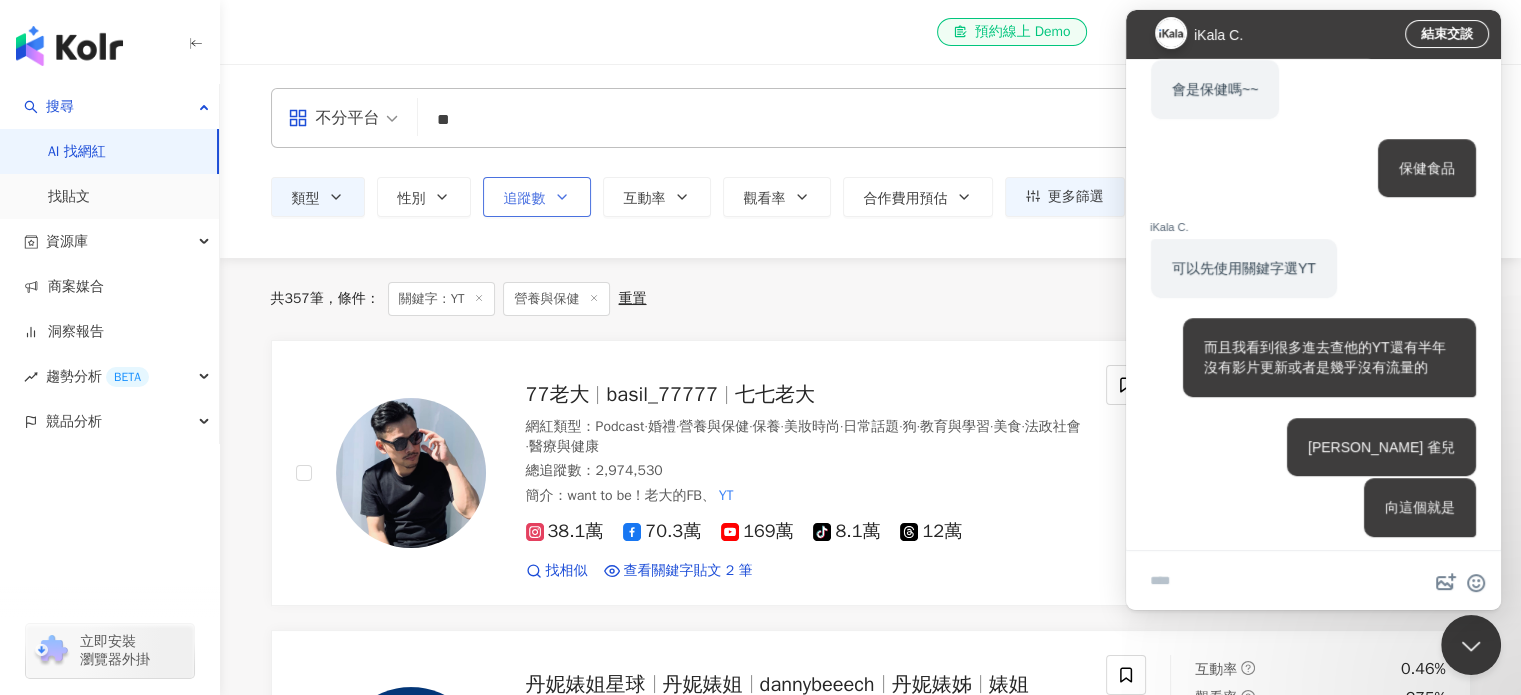 click on "追蹤數" at bounding box center [537, 197] 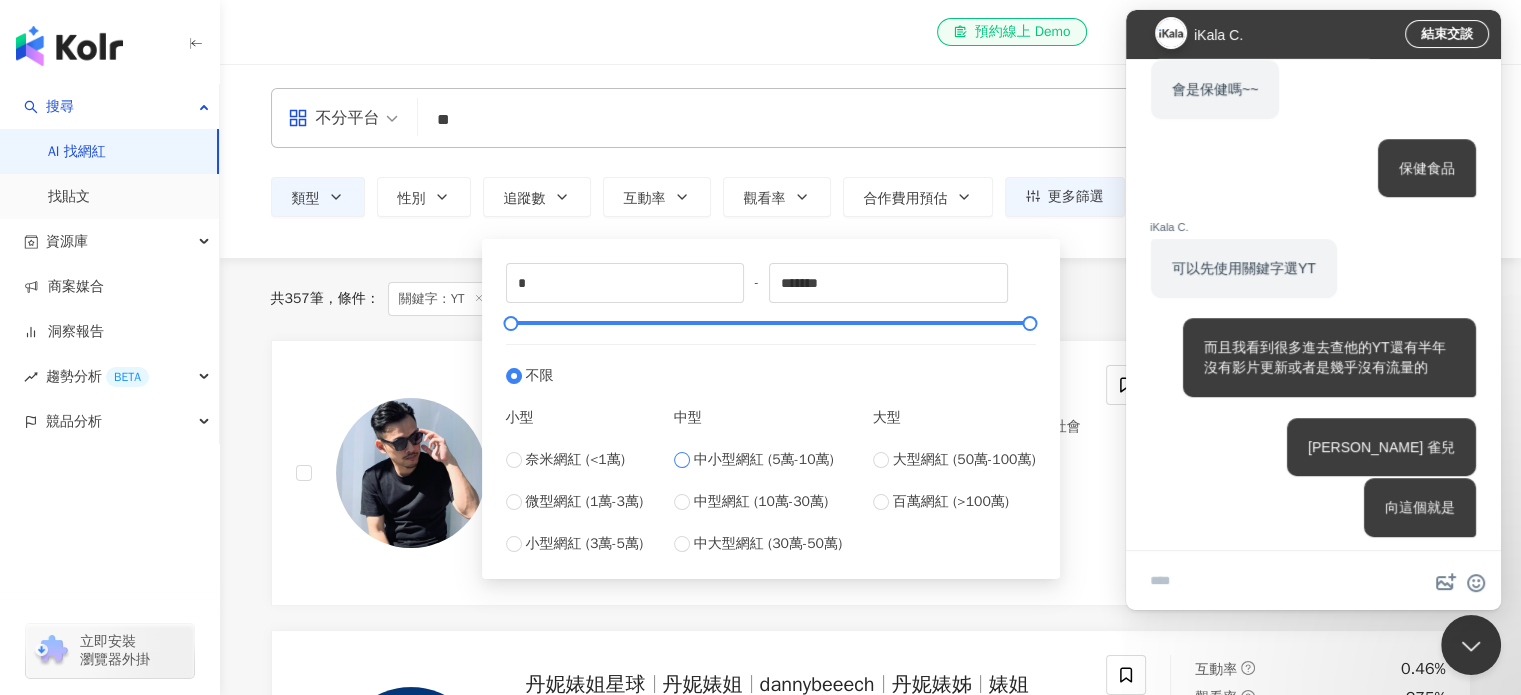 click on "中小型網紅 (5萬-10萬)" at bounding box center (764, 460) 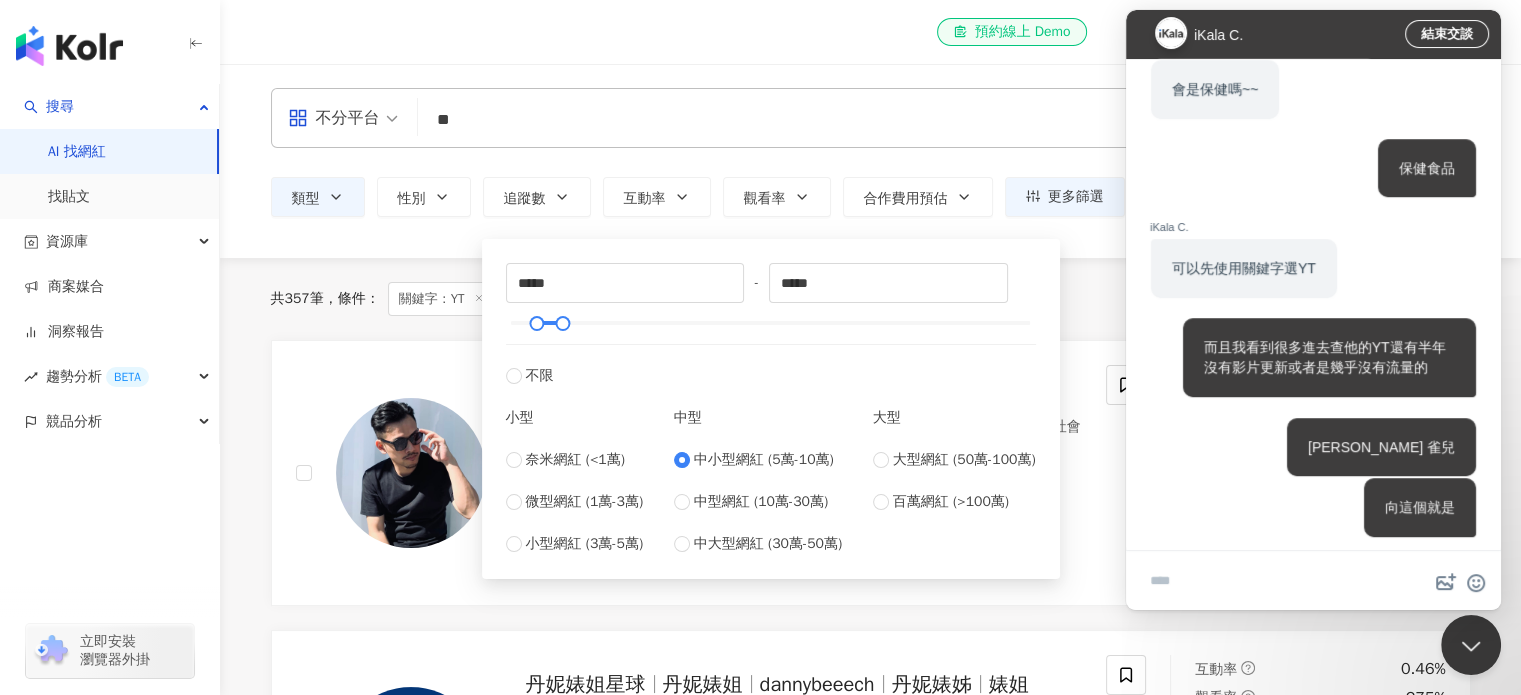click on "不分平台 ** 台灣 搜尋 類型 性別 追蹤數 互動率 觀看率 合作費用預估  更多篩選 *****  -  ***** 不限 小型 奈米網紅 (<1萬) 微型網紅 (1萬-3萬) 小型網紅 (3萬-5萬) 中型 中小型網紅 (5萬-10萬) 中型網紅 (10萬-30萬) 中大型網紅 (30萬-50萬) 大型 大型網紅 (50萬-100萬) 百萬網紅 (>100萬) 搜尋指引 AI  開啟 AI  關閉" at bounding box center [870, 161] 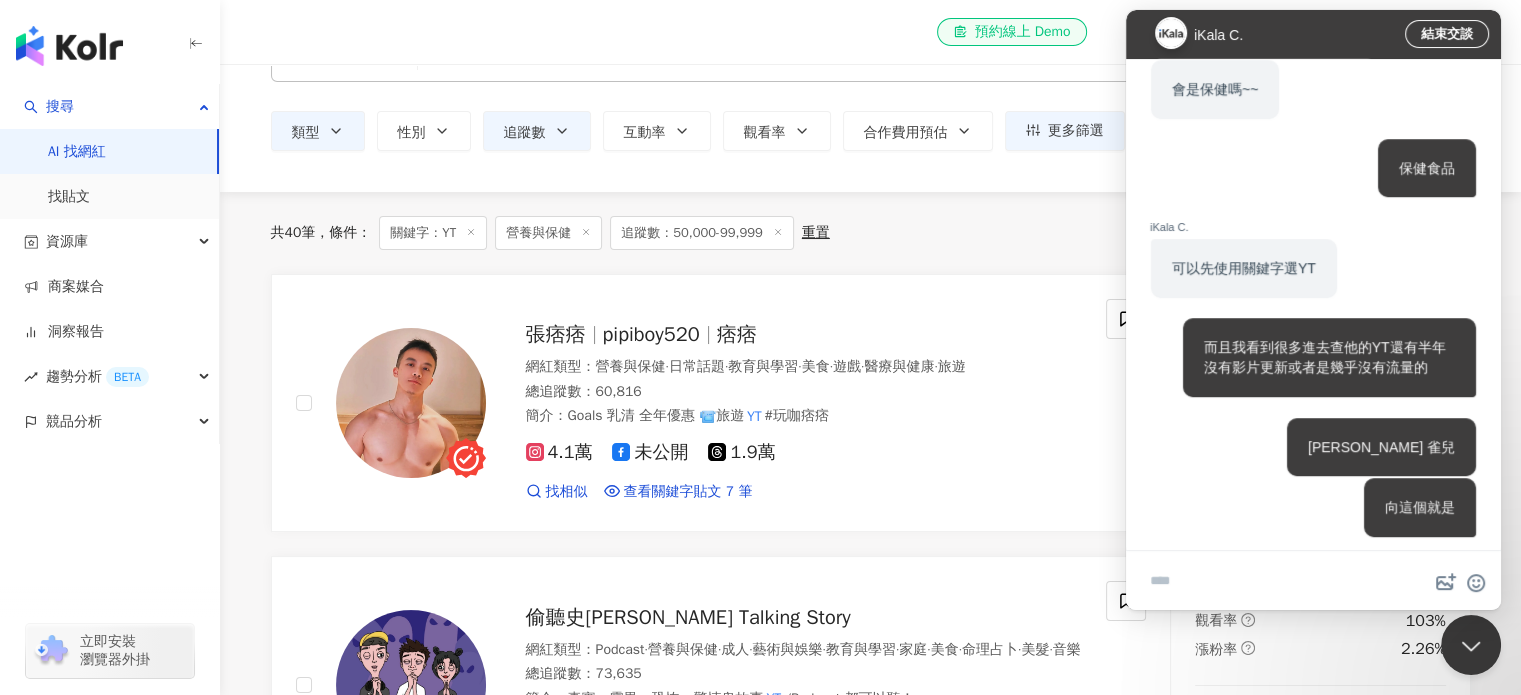 scroll, scrollTop: 100, scrollLeft: 0, axis: vertical 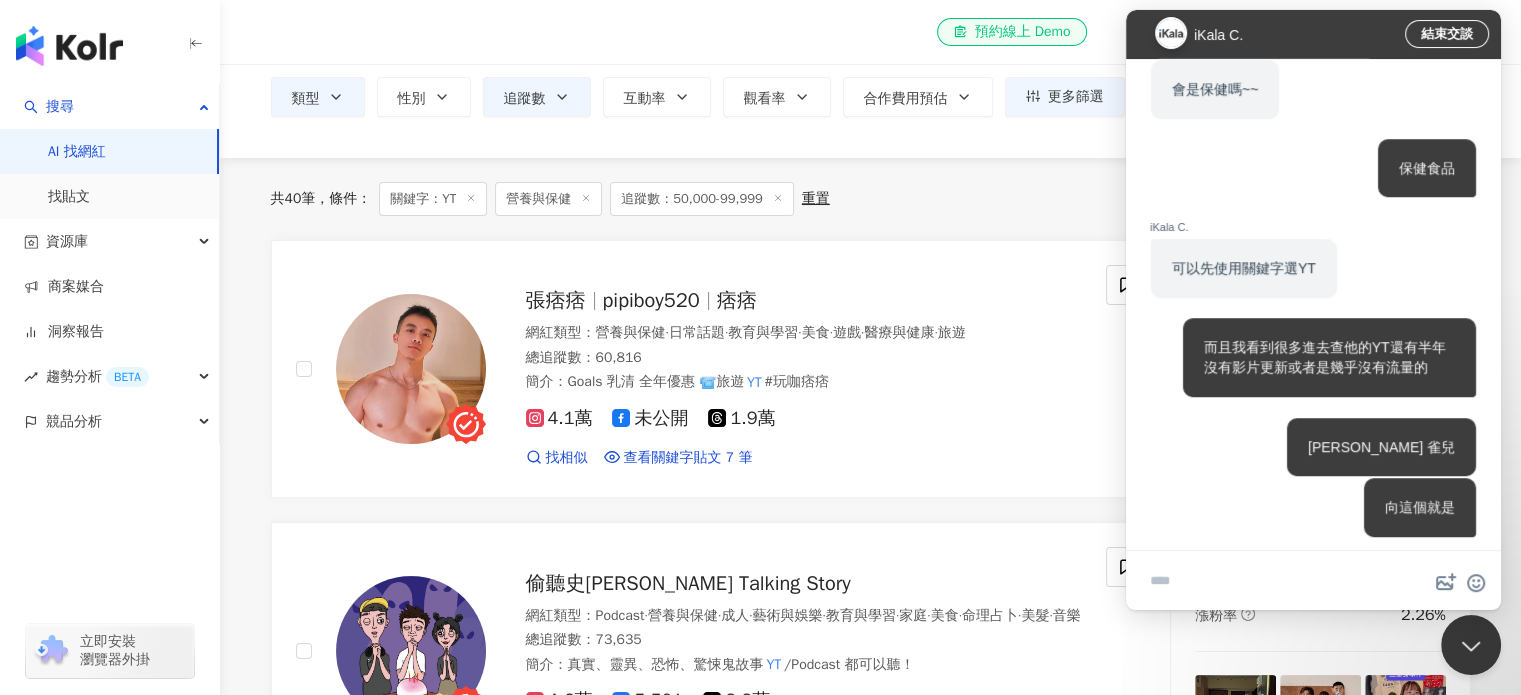 click at bounding box center [1313, 582] 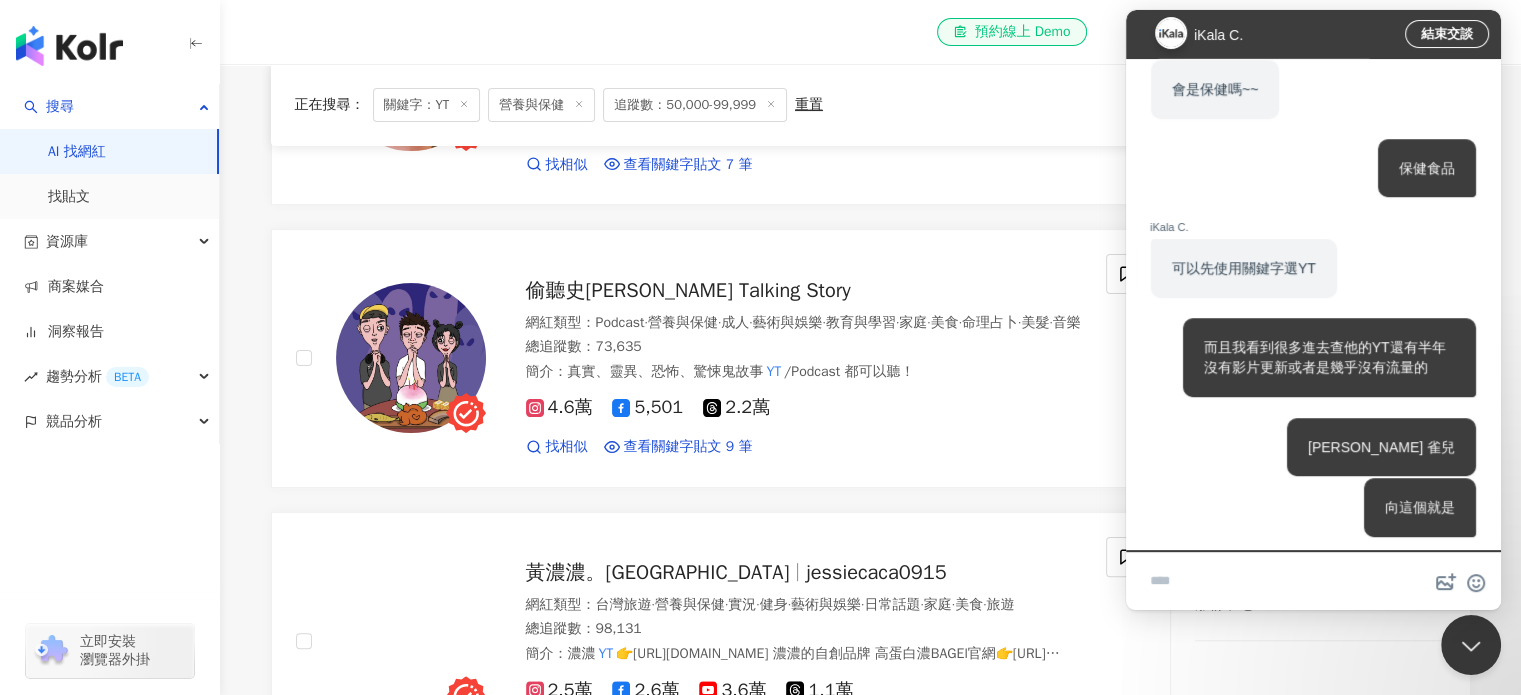 scroll, scrollTop: 500, scrollLeft: 0, axis: vertical 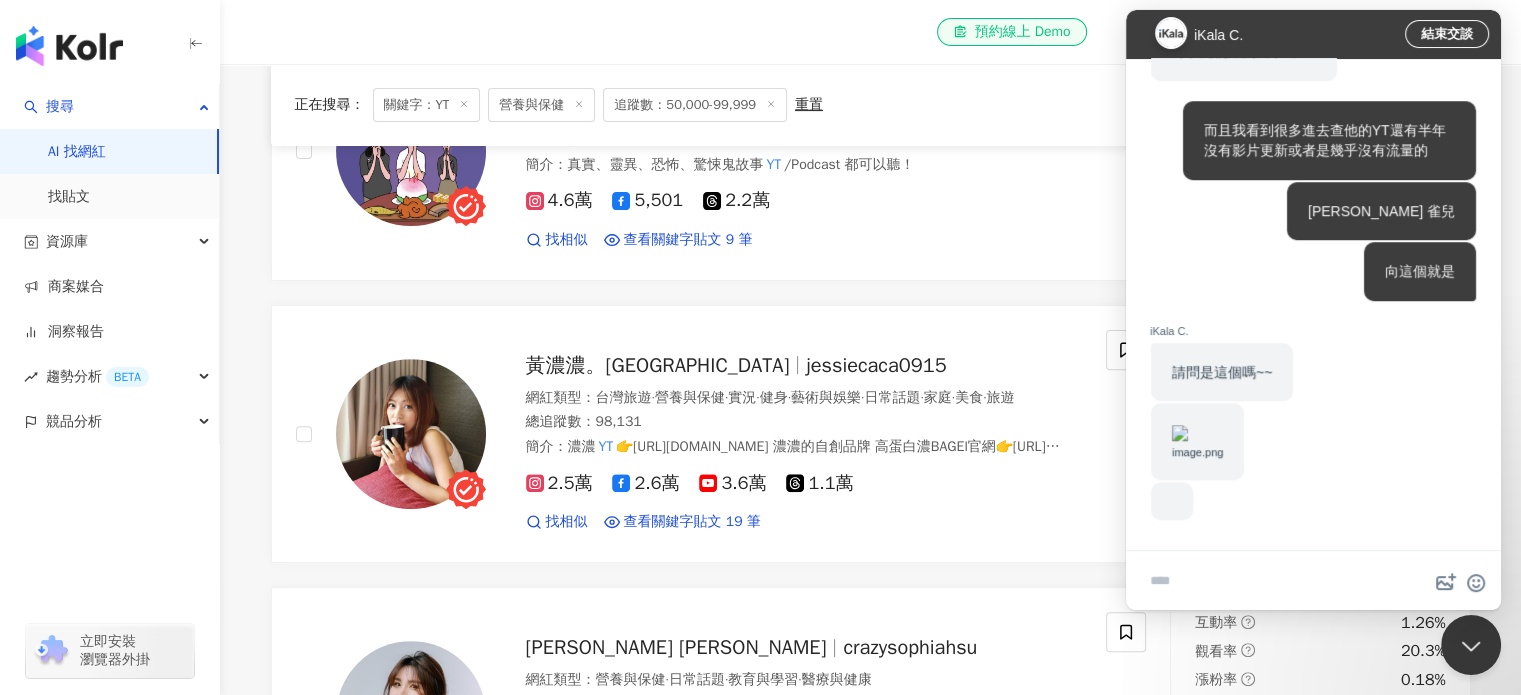 click at bounding box center (1180, 433) 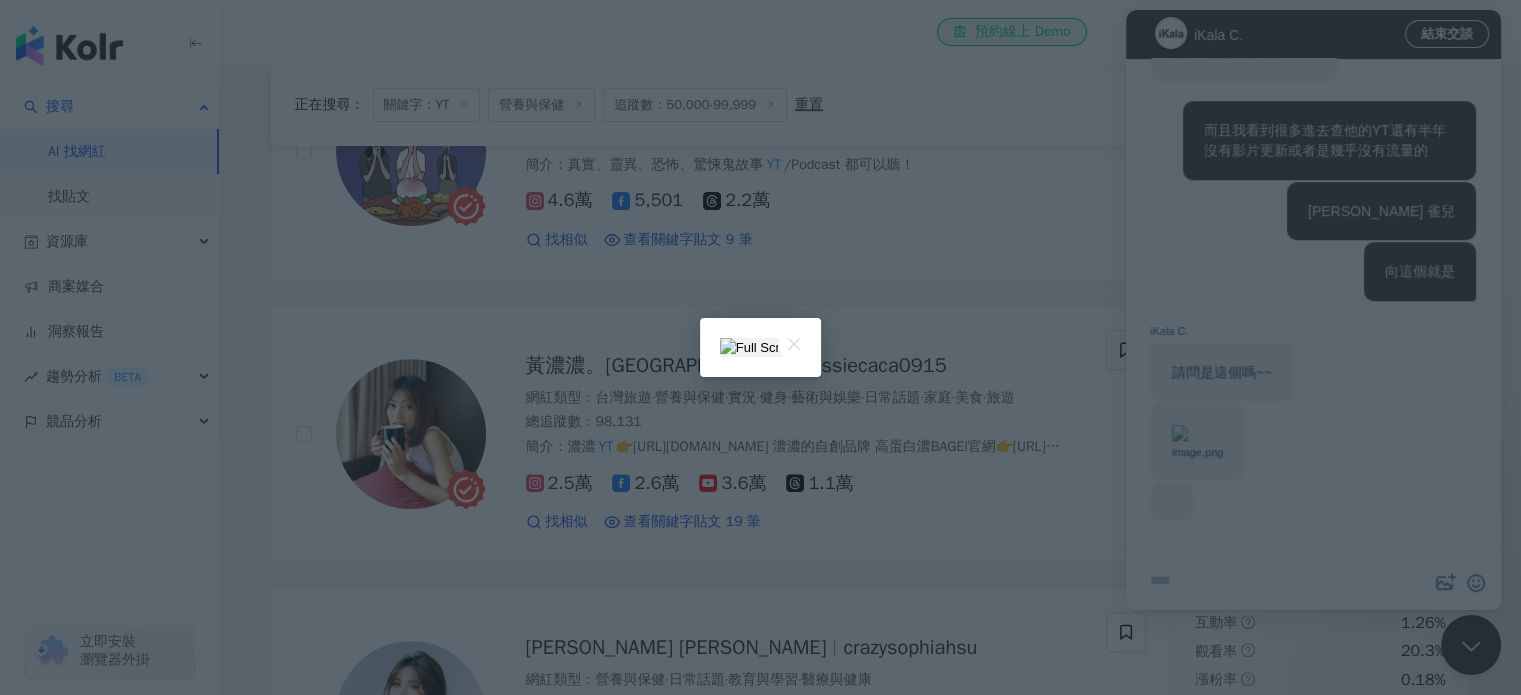 scroll, scrollTop: 0, scrollLeft: 0, axis: both 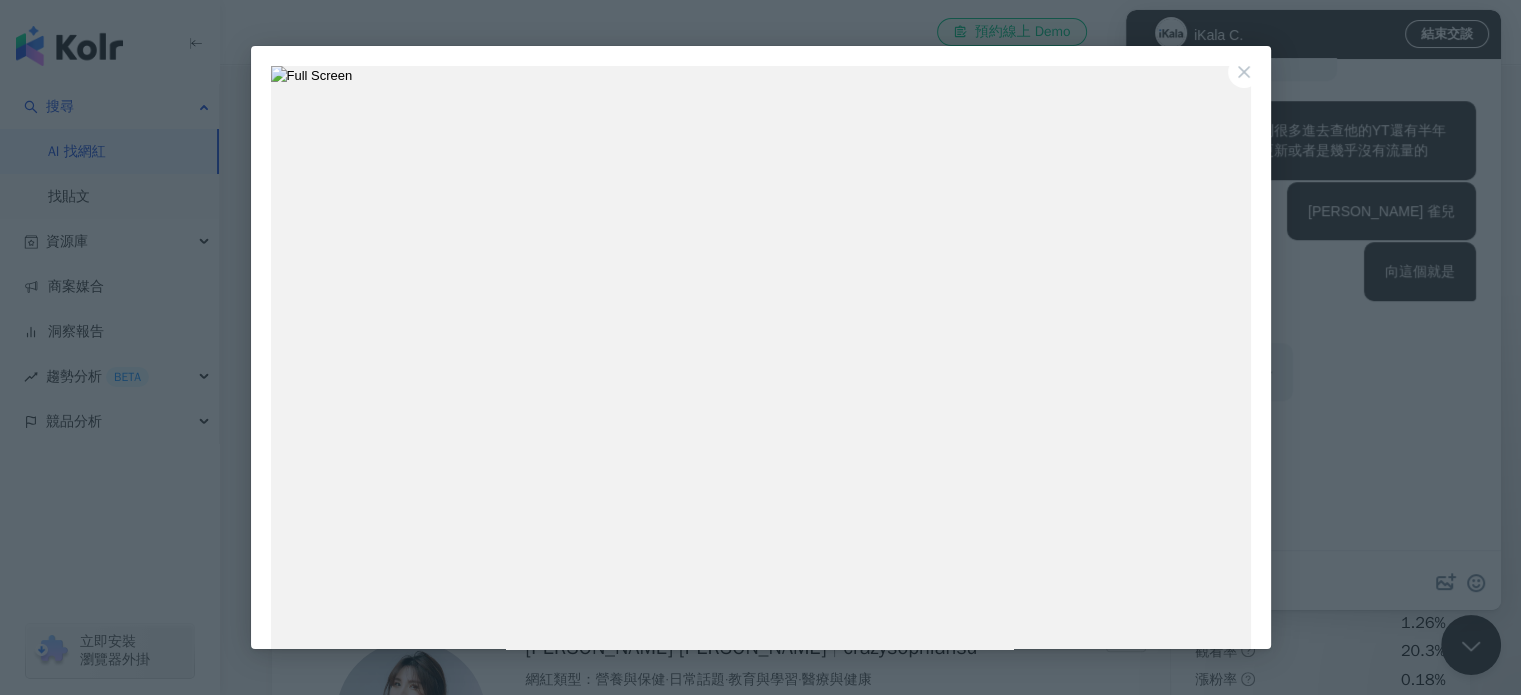 click on "Close" at bounding box center (1244, 72) 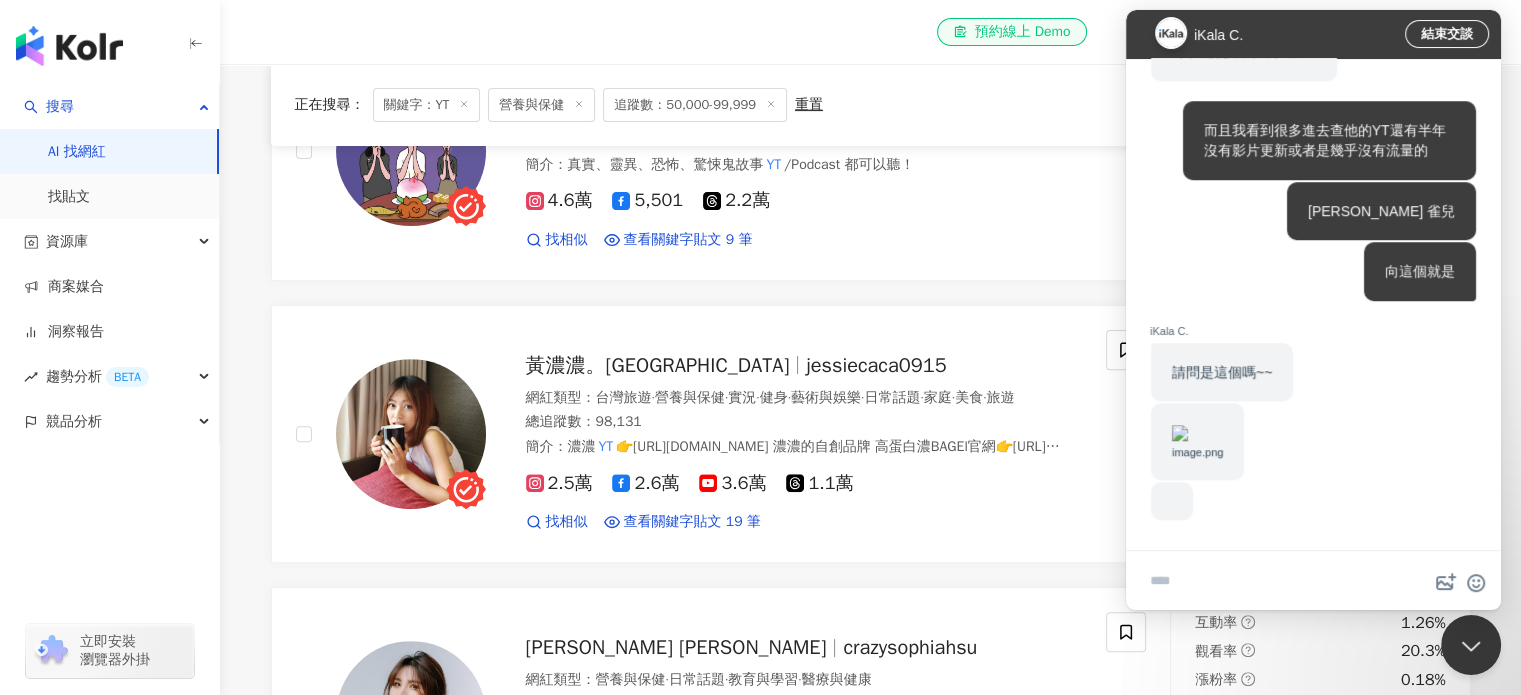 scroll, scrollTop: 1473, scrollLeft: 0, axis: vertical 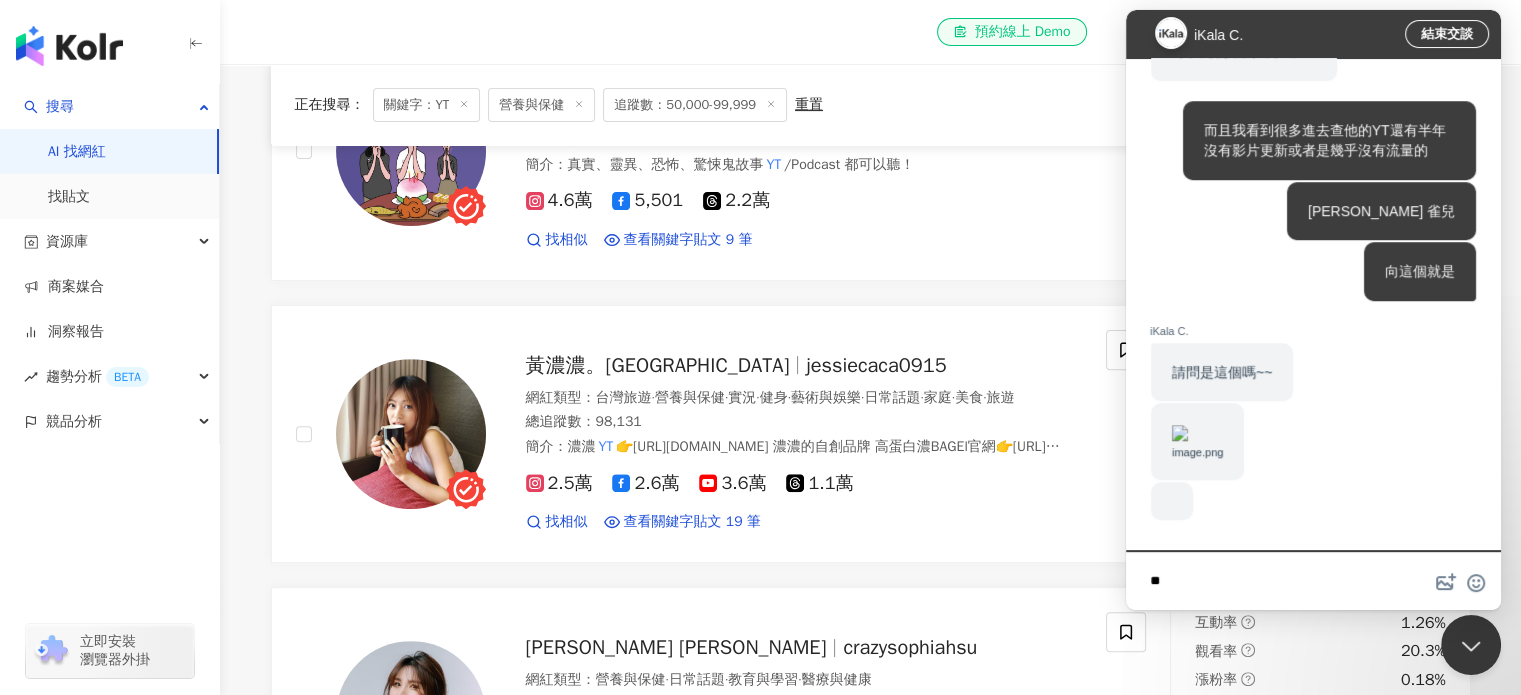 type on "*" 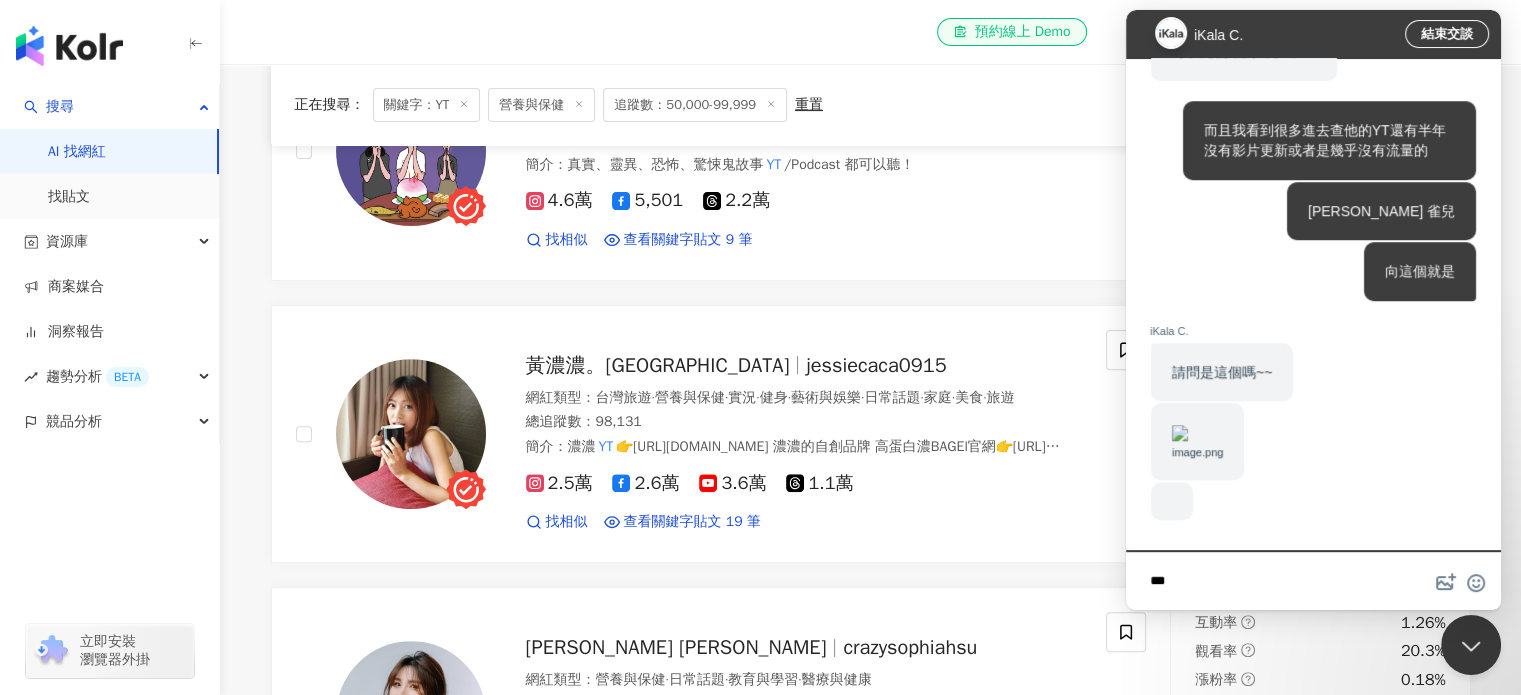type on "****" 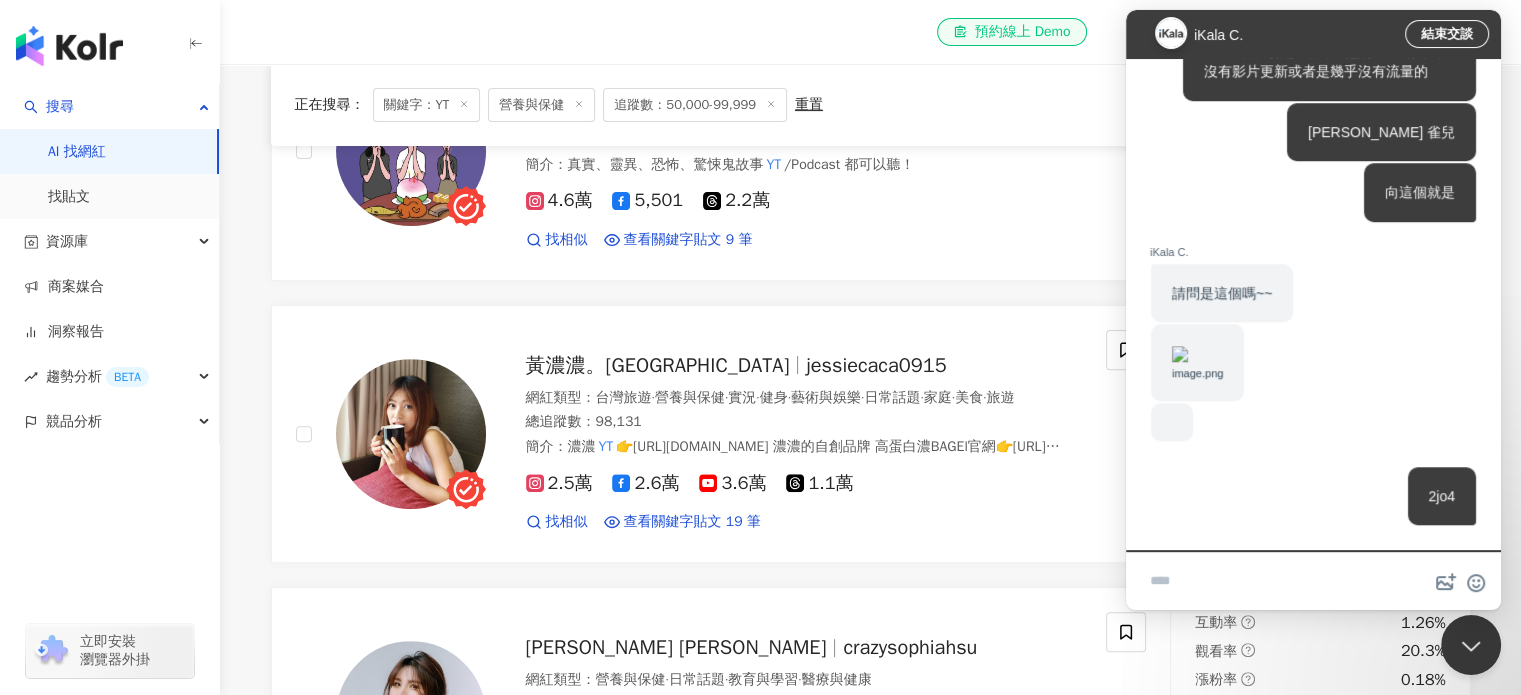 scroll, scrollTop: 1552, scrollLeft: 0, axis: vertical 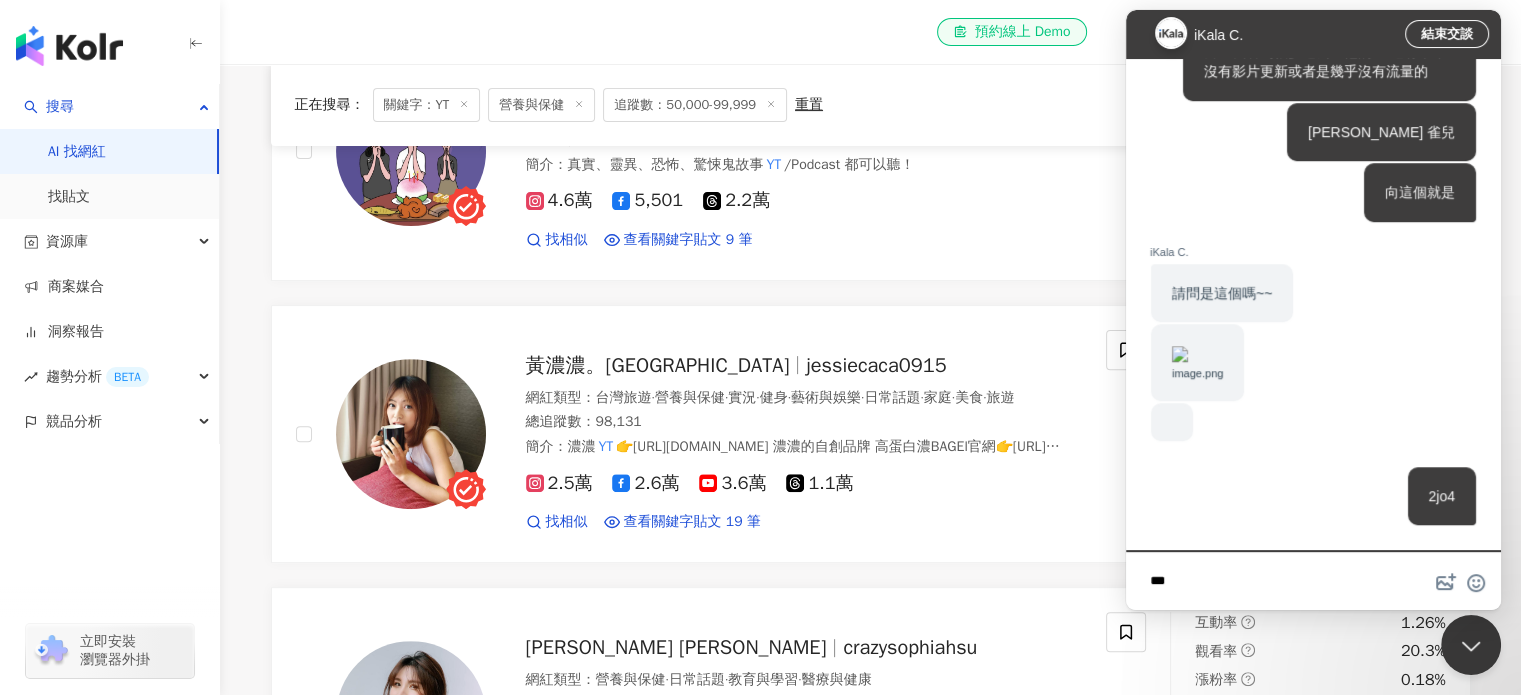 type on "*" 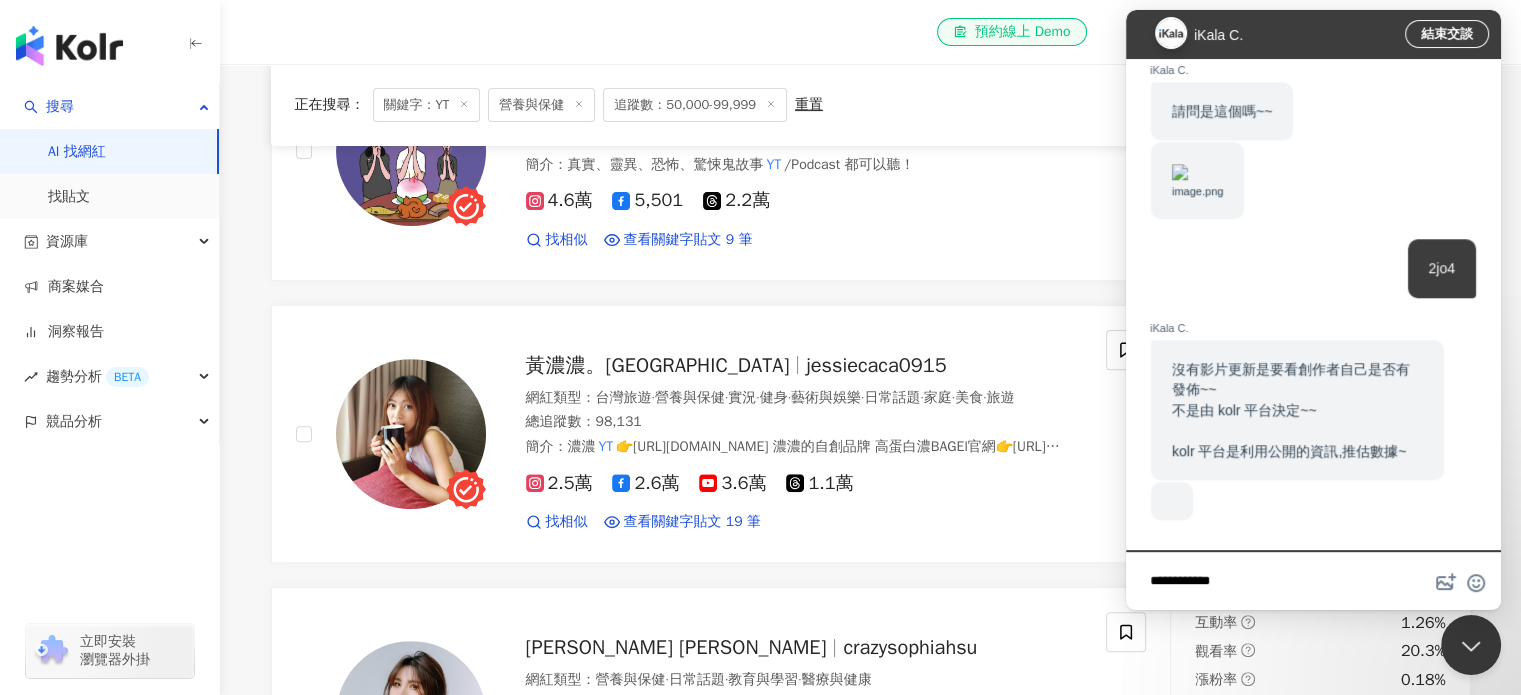 scroll, scrollTop: 1674, scrollLeft: 0, axis: vertical 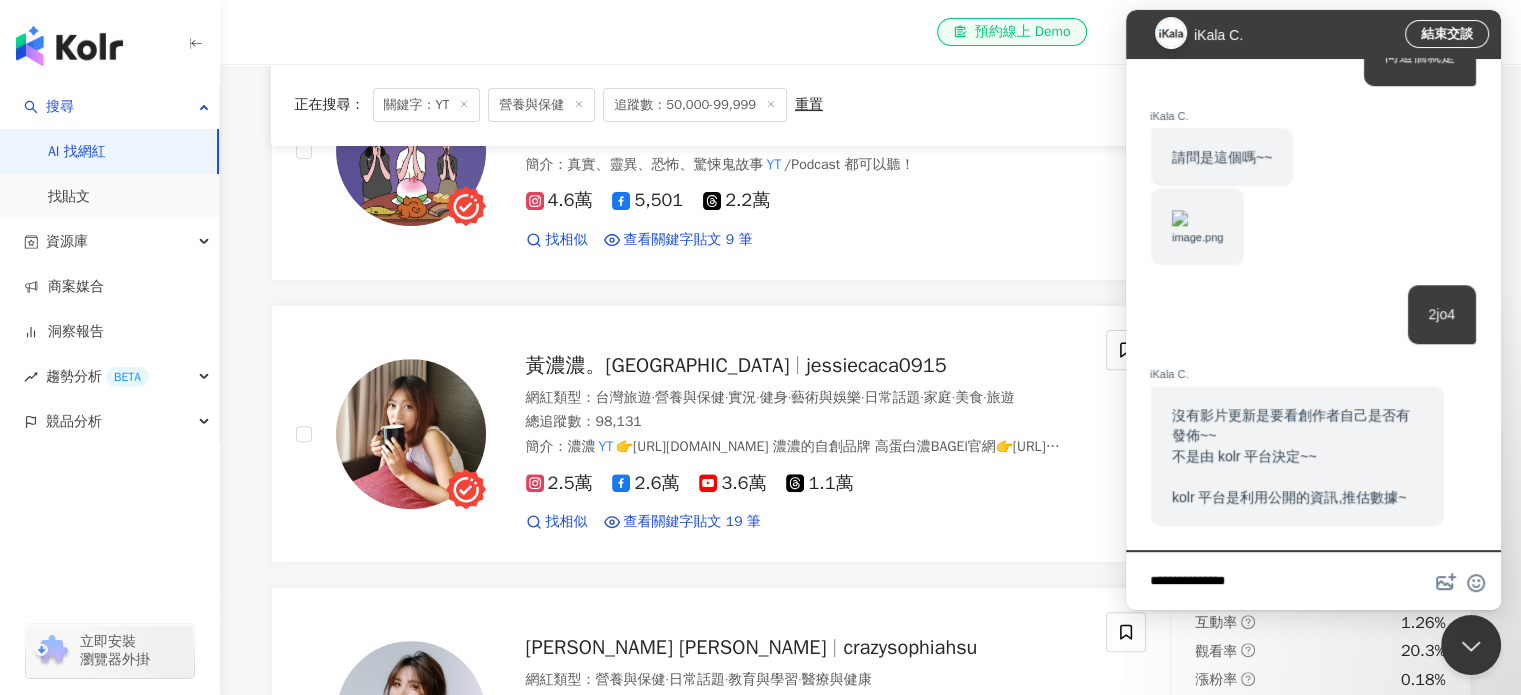 type on "**********" 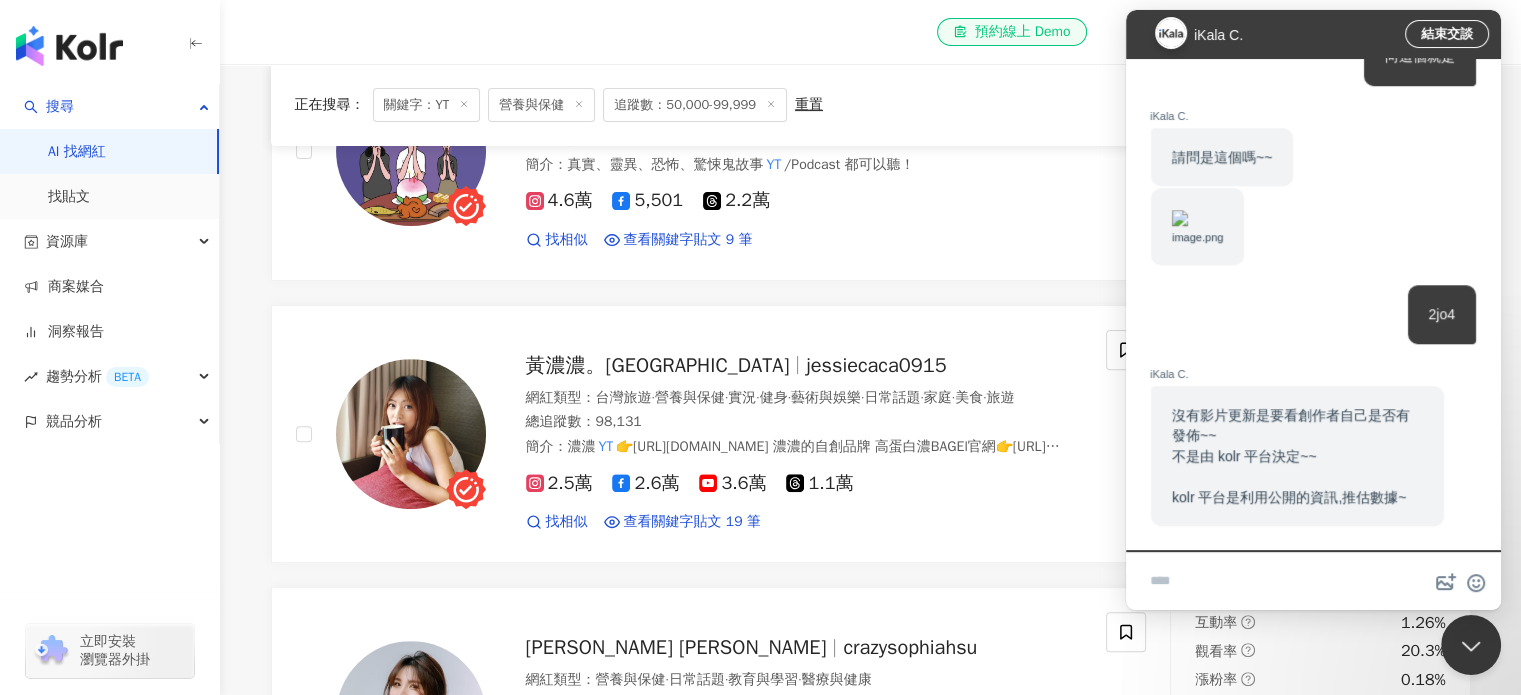 scroll, scrollTop: 1752, scrollLeft: 0, axis: vertical 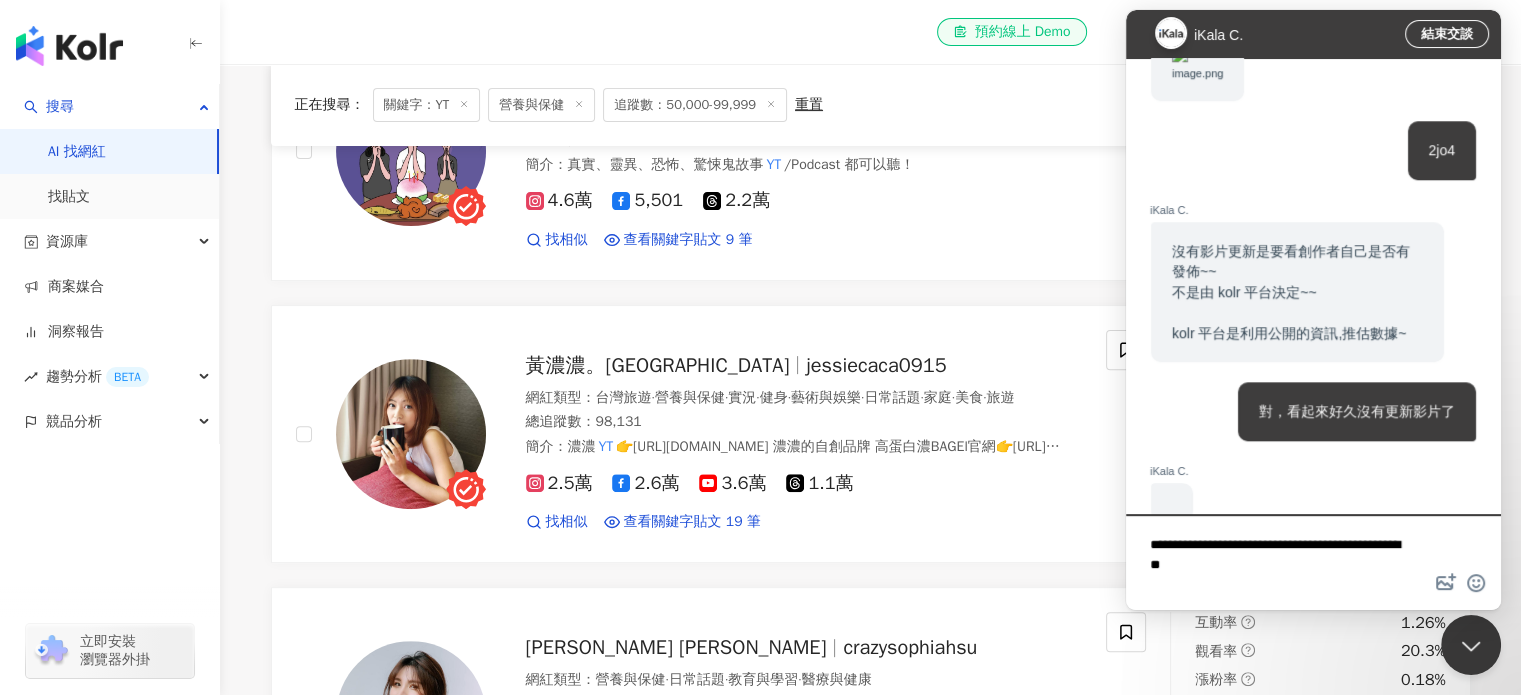 type on "**********" 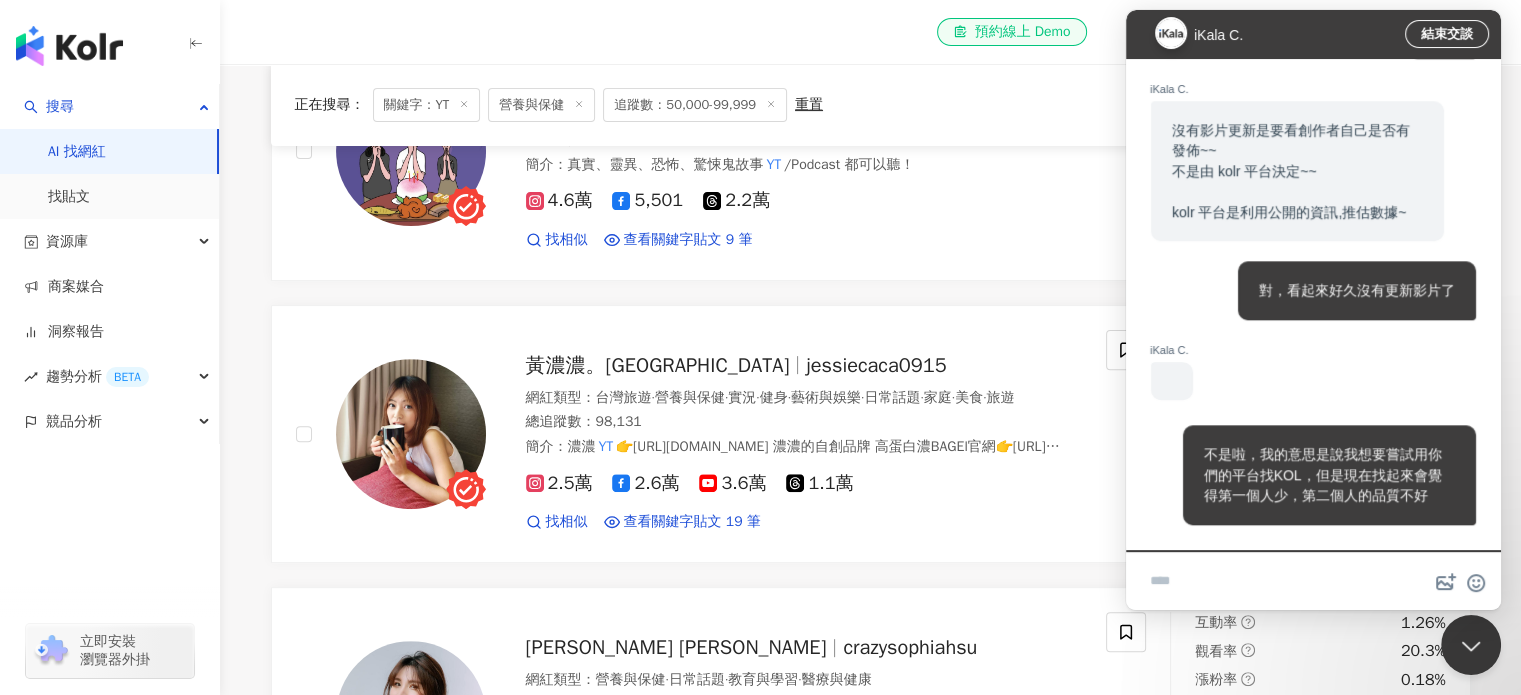 scroll, scrollTop: 0, scrollLeft: 0, axis: both 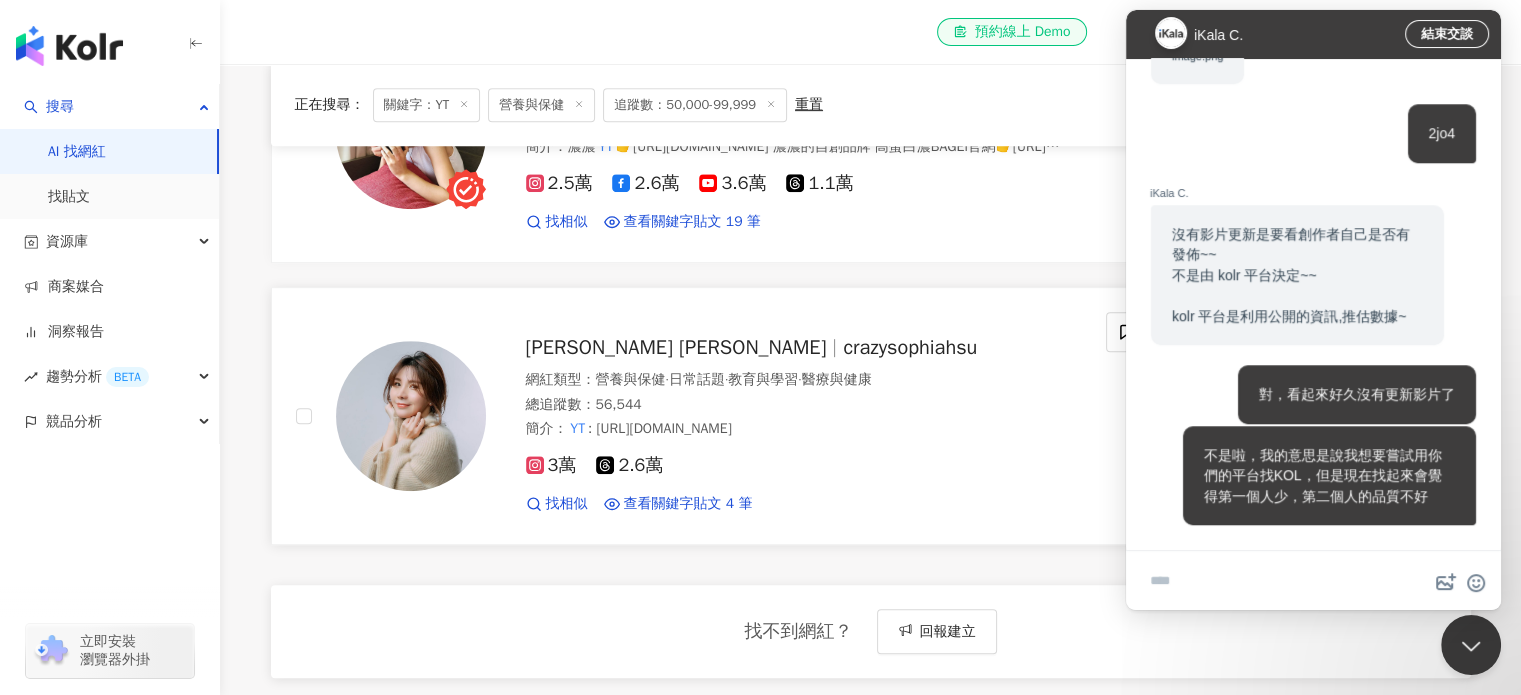click on ":  https://www.youtube.com/@DRHSUSH" at bounding box center (660, 428) 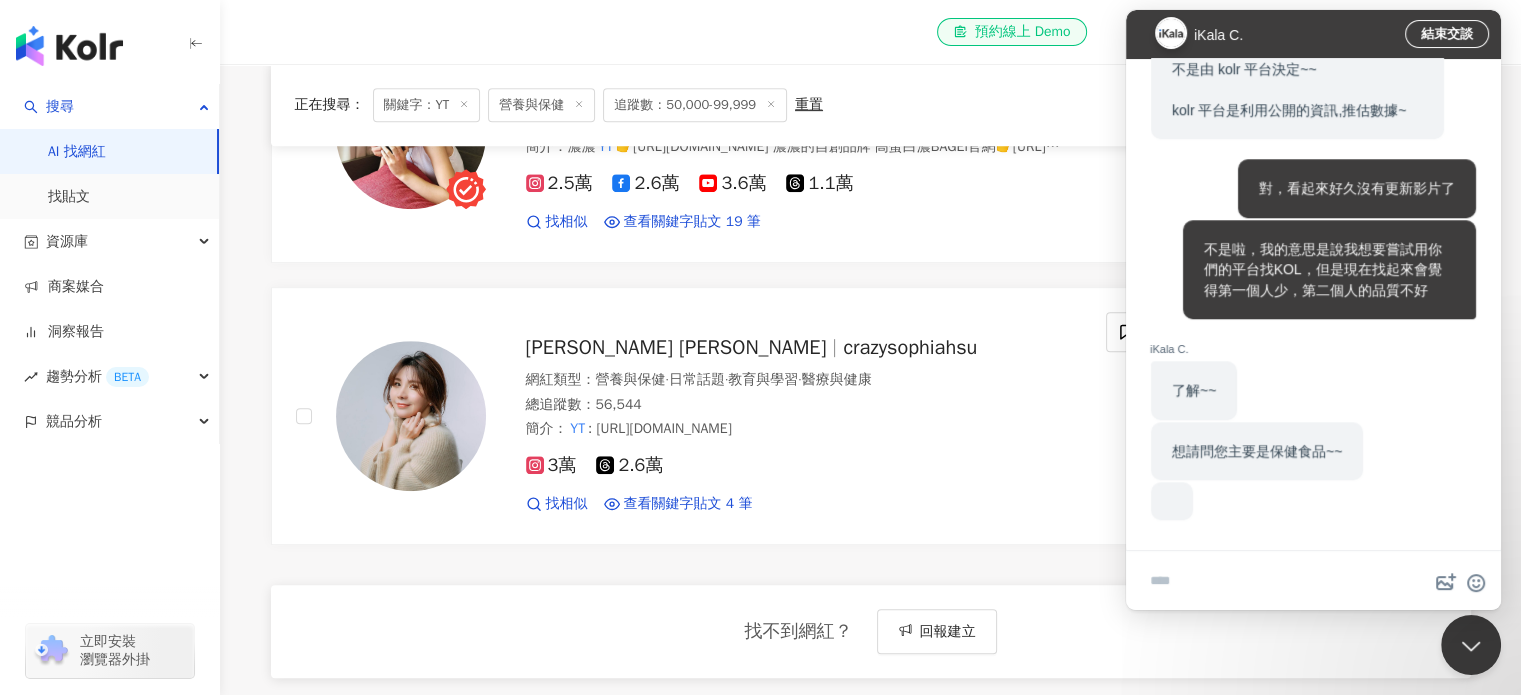 scroll, scrollTop: 2071, scrollLeft: 0, axis: vertical 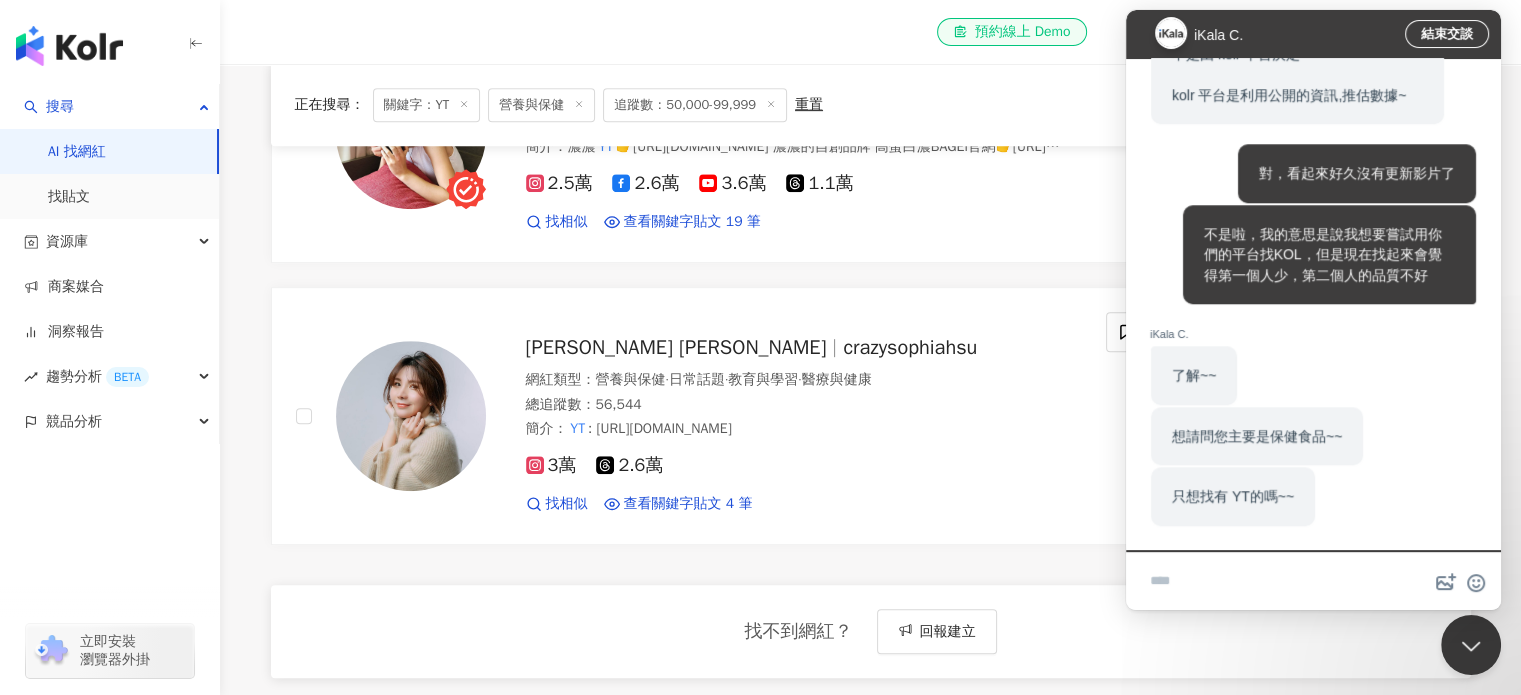 click at bounding box center [1313, 582] 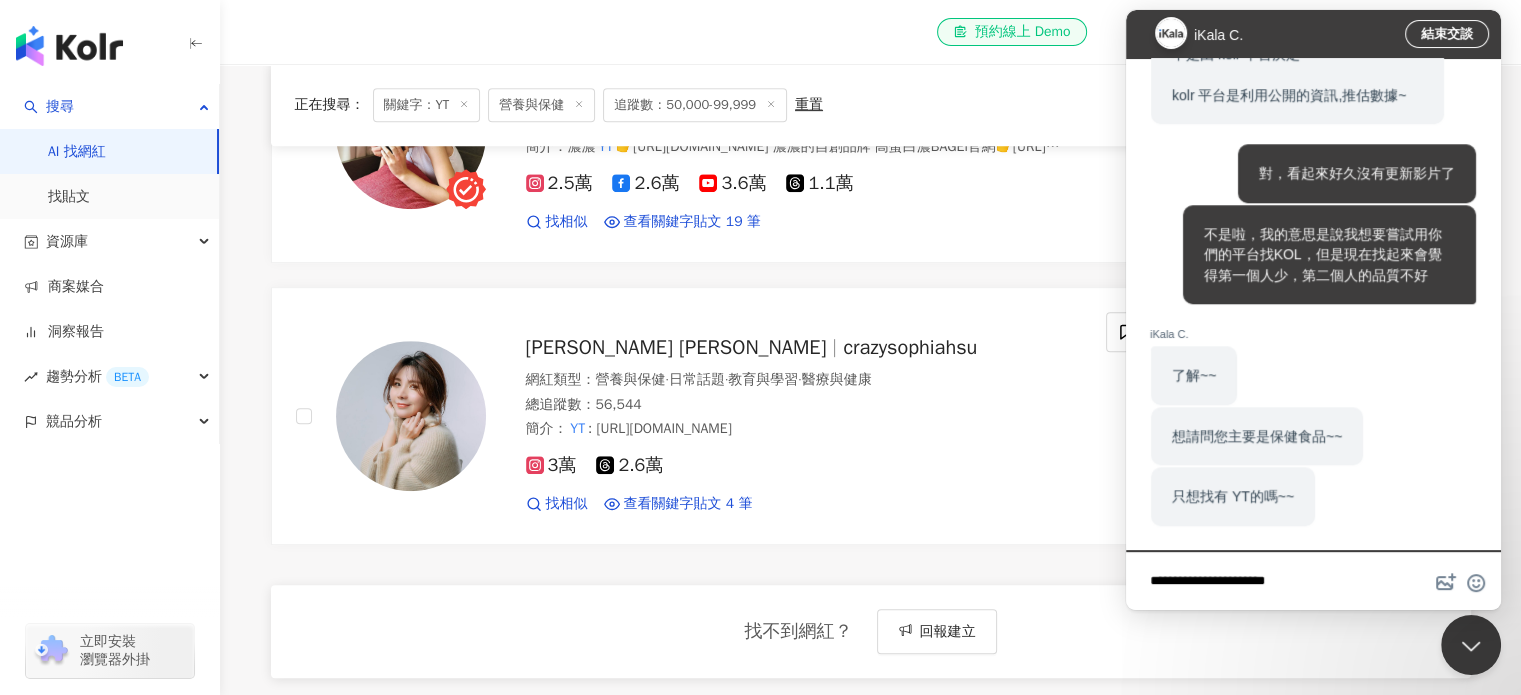 scroll, scrollTop: 0, scrollLeft: 0, axis: both 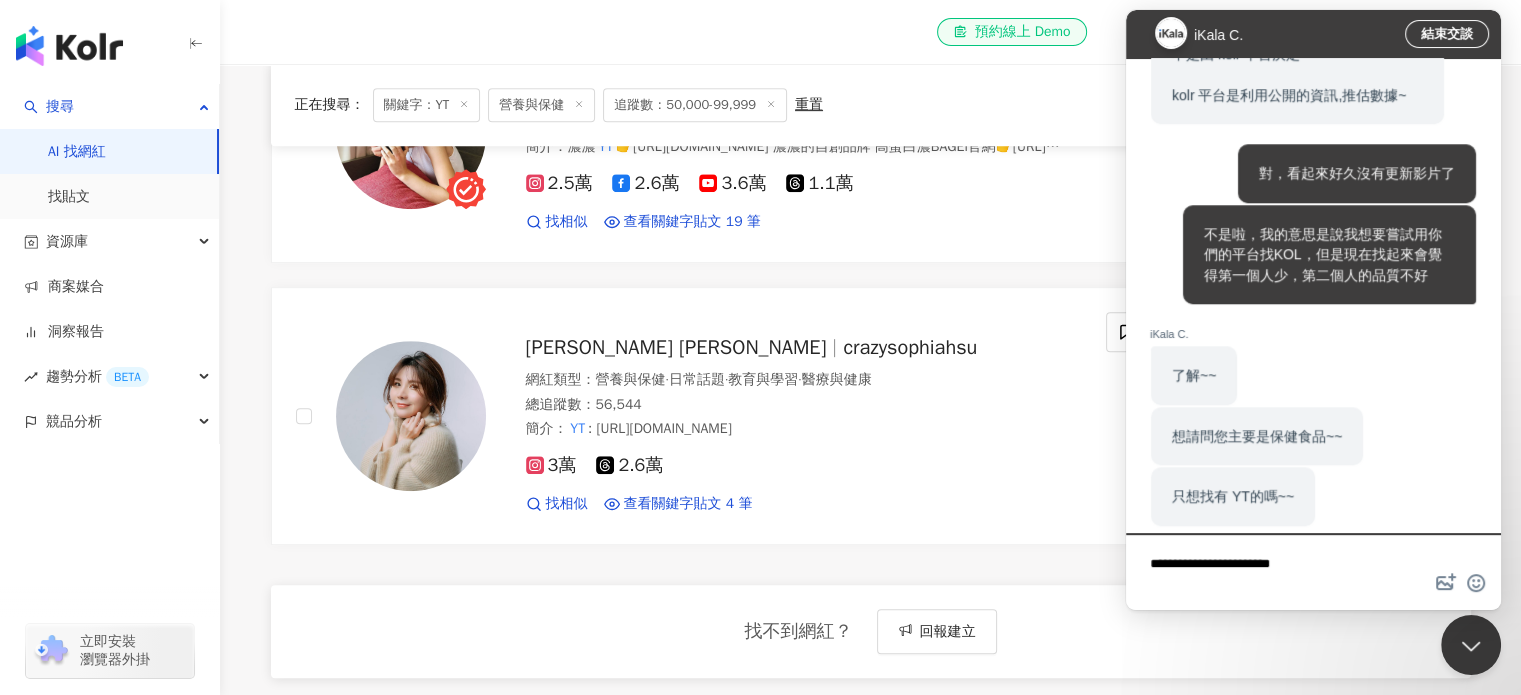 type on "**********" 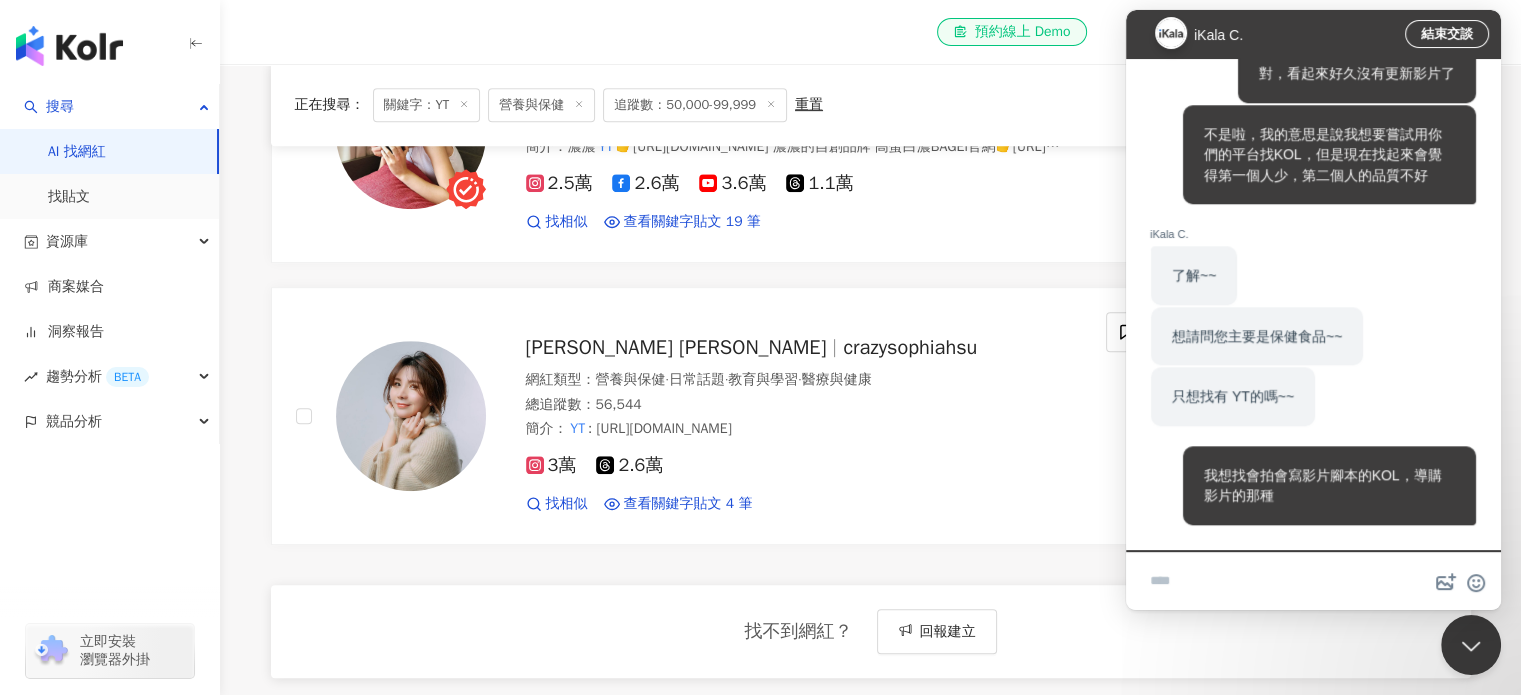 scroll, scrollTop: 2171, scrollLeft: 0, axis: vertical 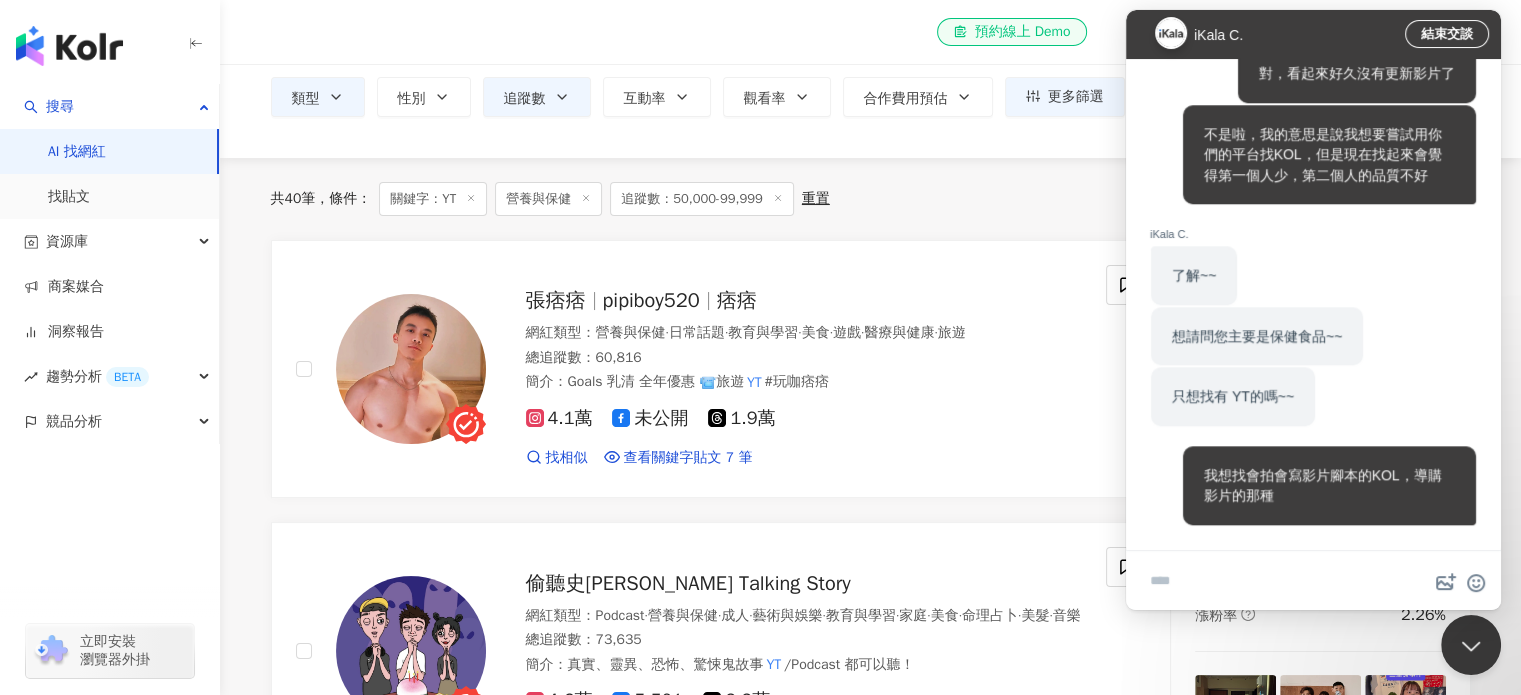 click on "共  40  筆 條件 ： 關鍵字：YT 營養與保健 追蹤數：50,000-99,999 重置 排序： 關聯性" at bounding box center [871, 199] 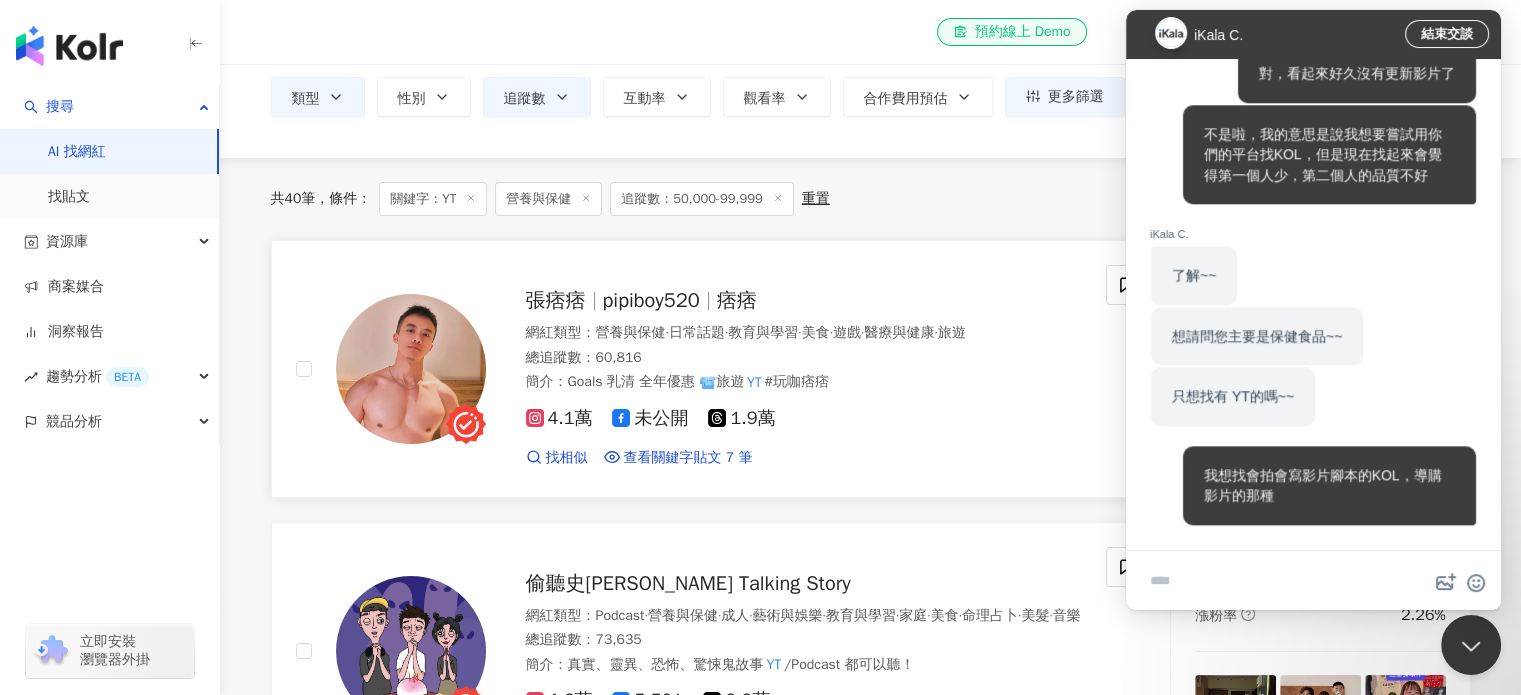 click at bounding box center (594, 301) 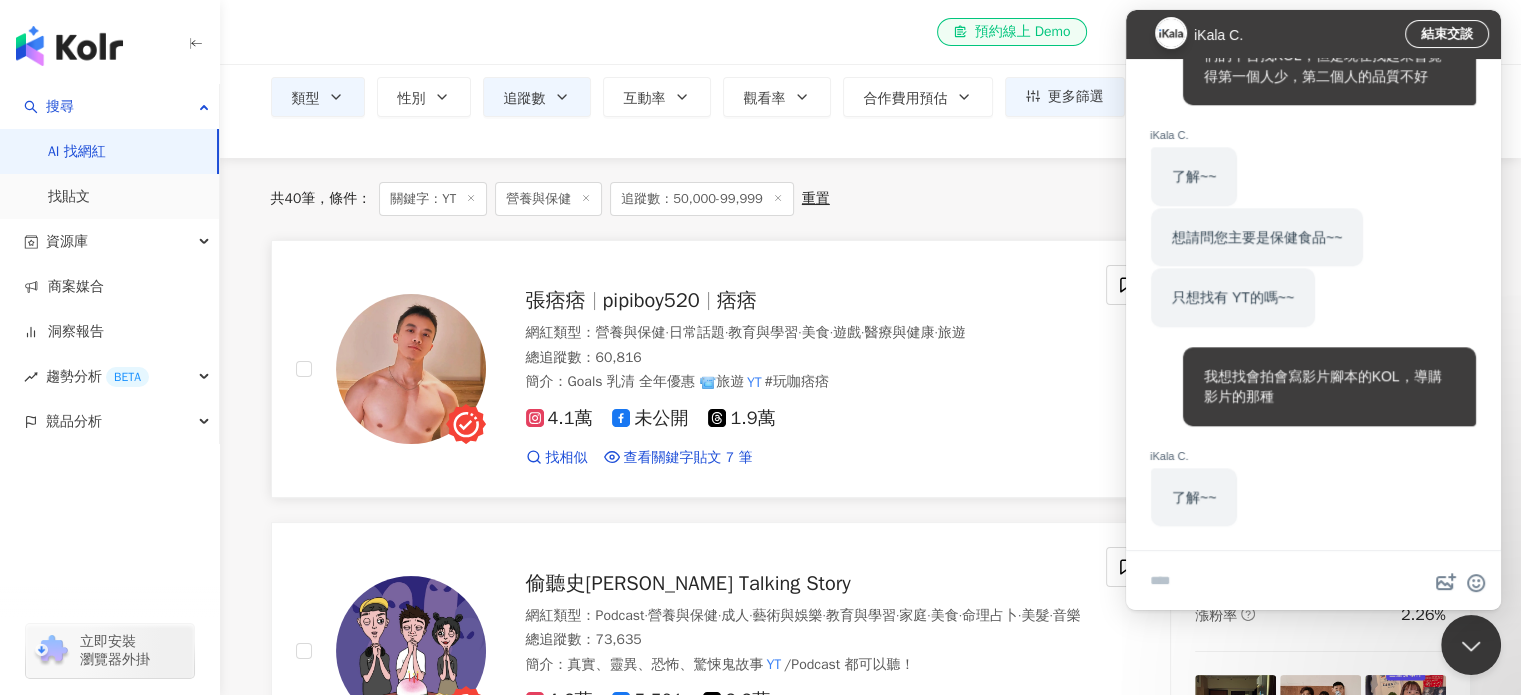 scroll, scrollTop: 2270, scrollLeft: 0, axis: vertical 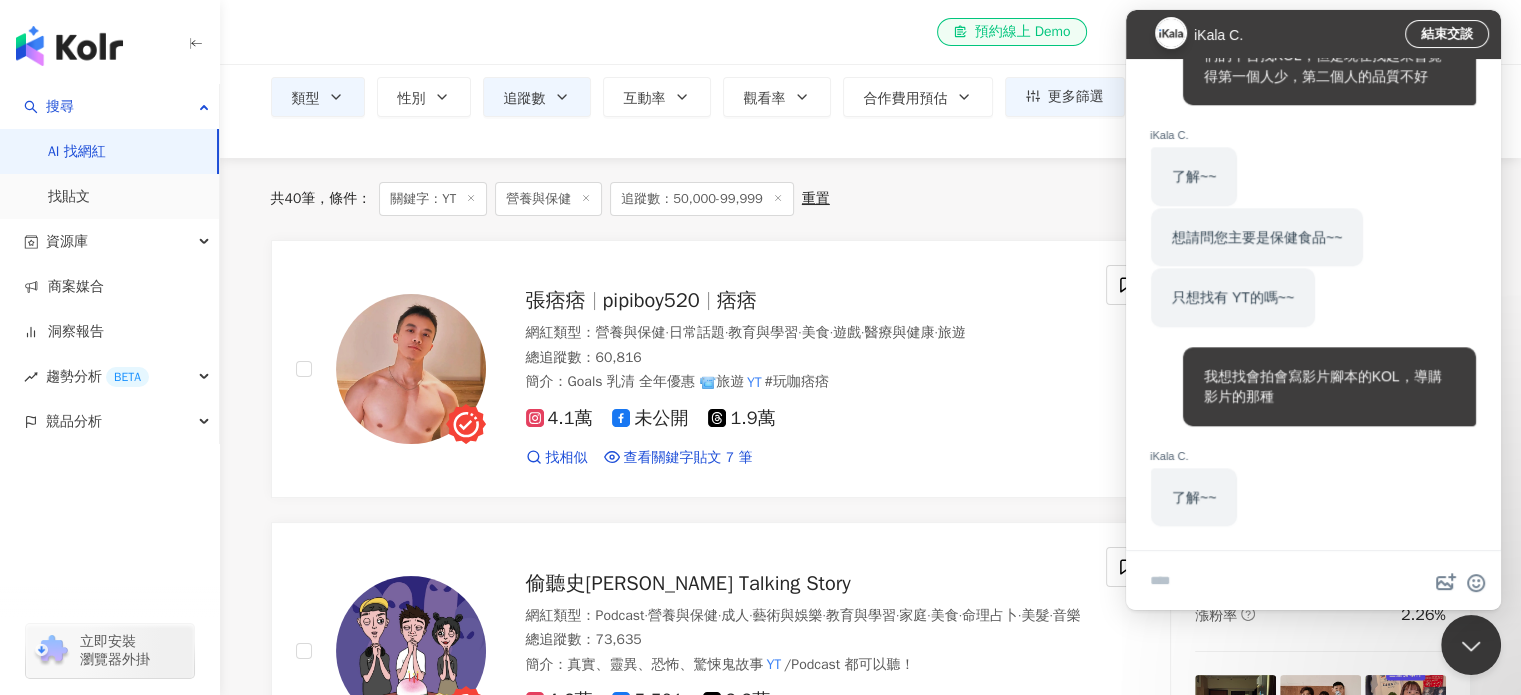 click at bounding box center [1313, 582] 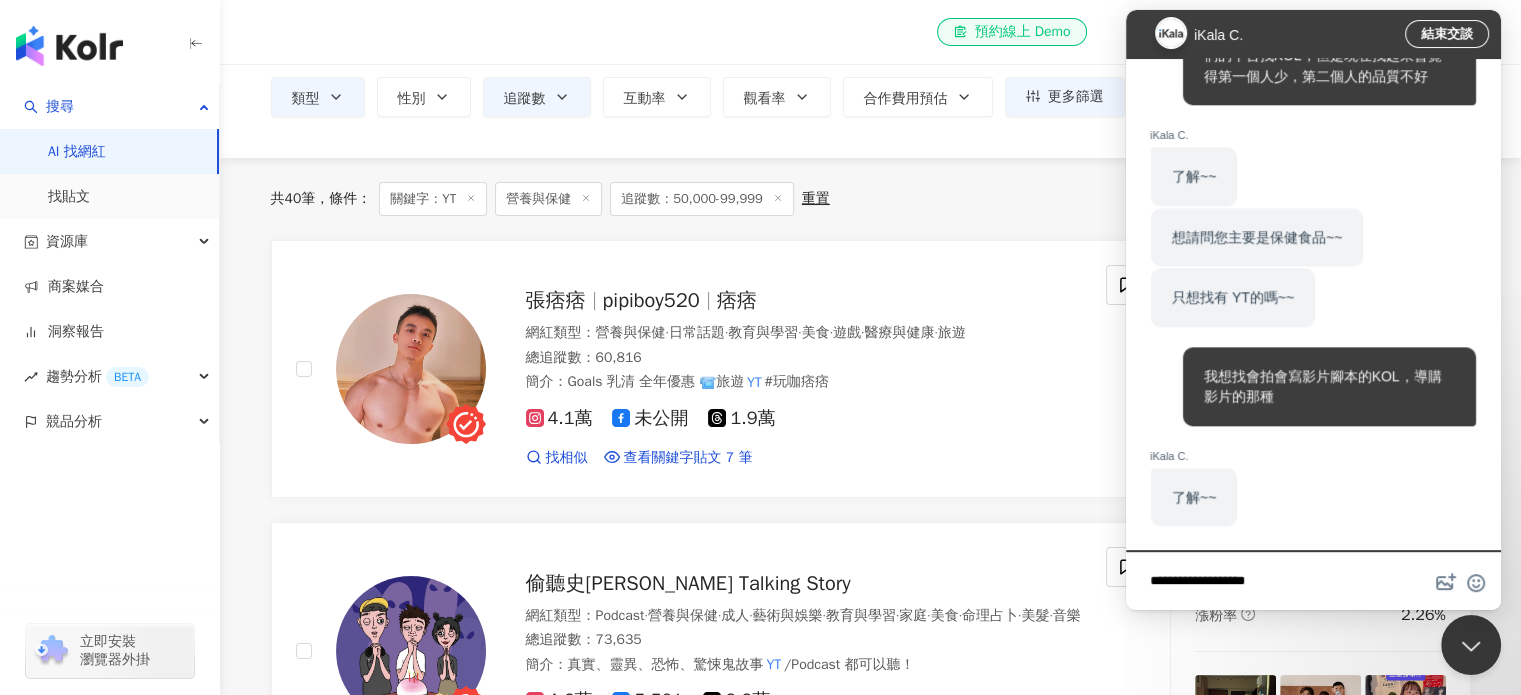 scroll, scrollTop: 4, scrollLeft: 0, axis: vertical 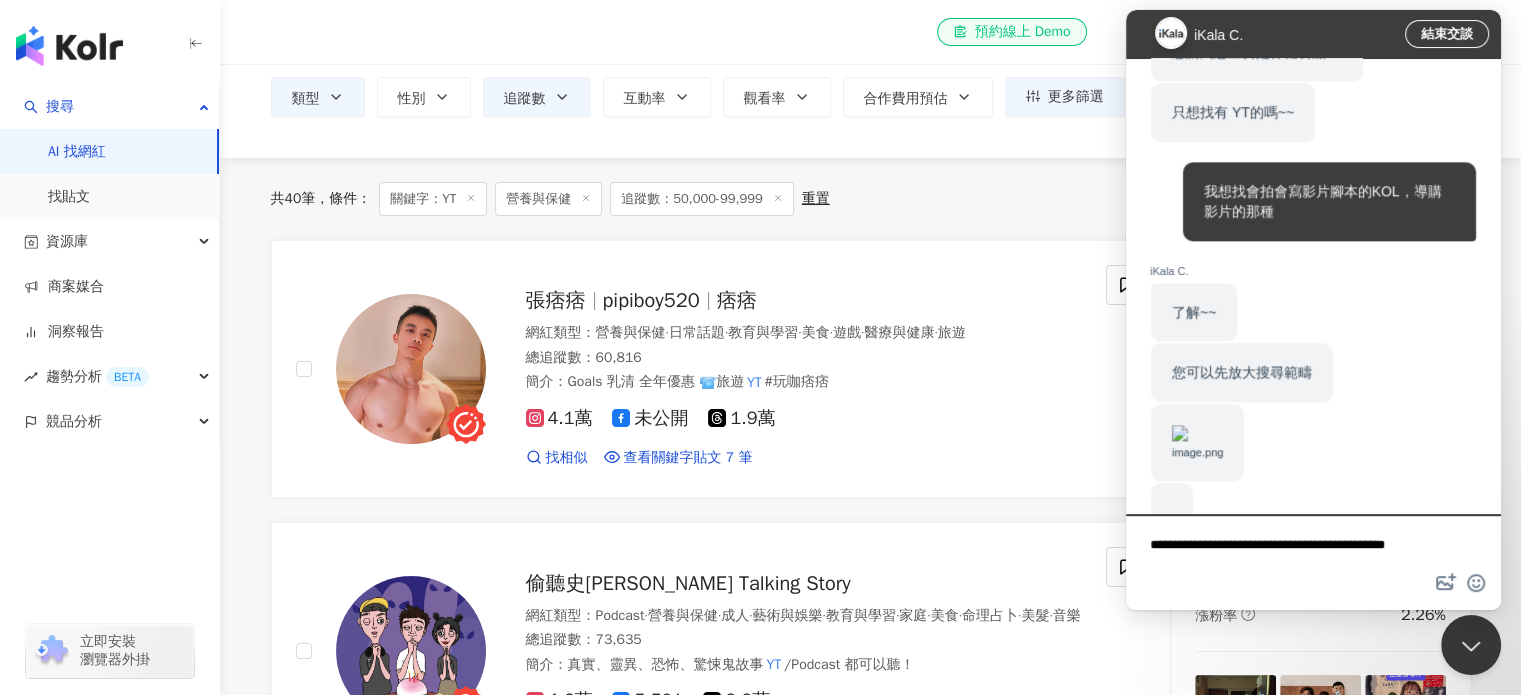 type on "**********" 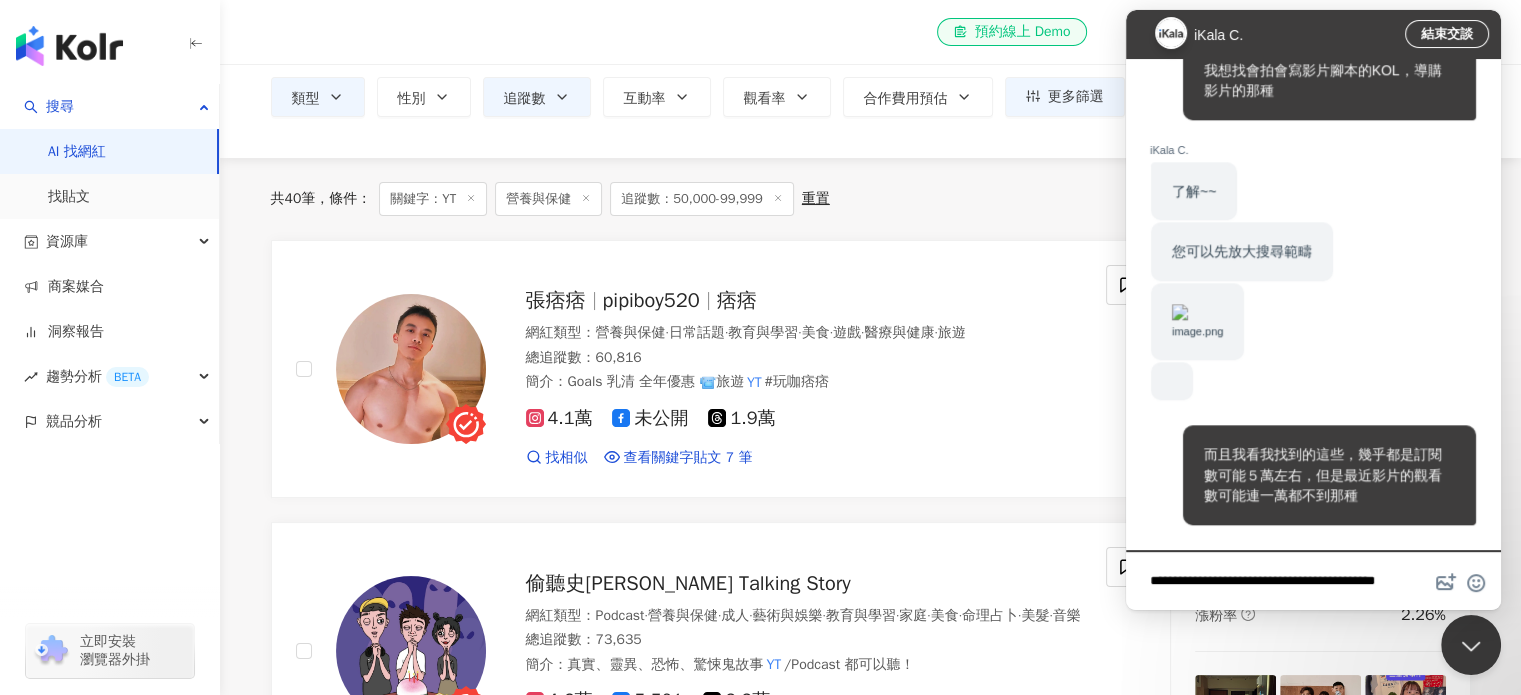 type 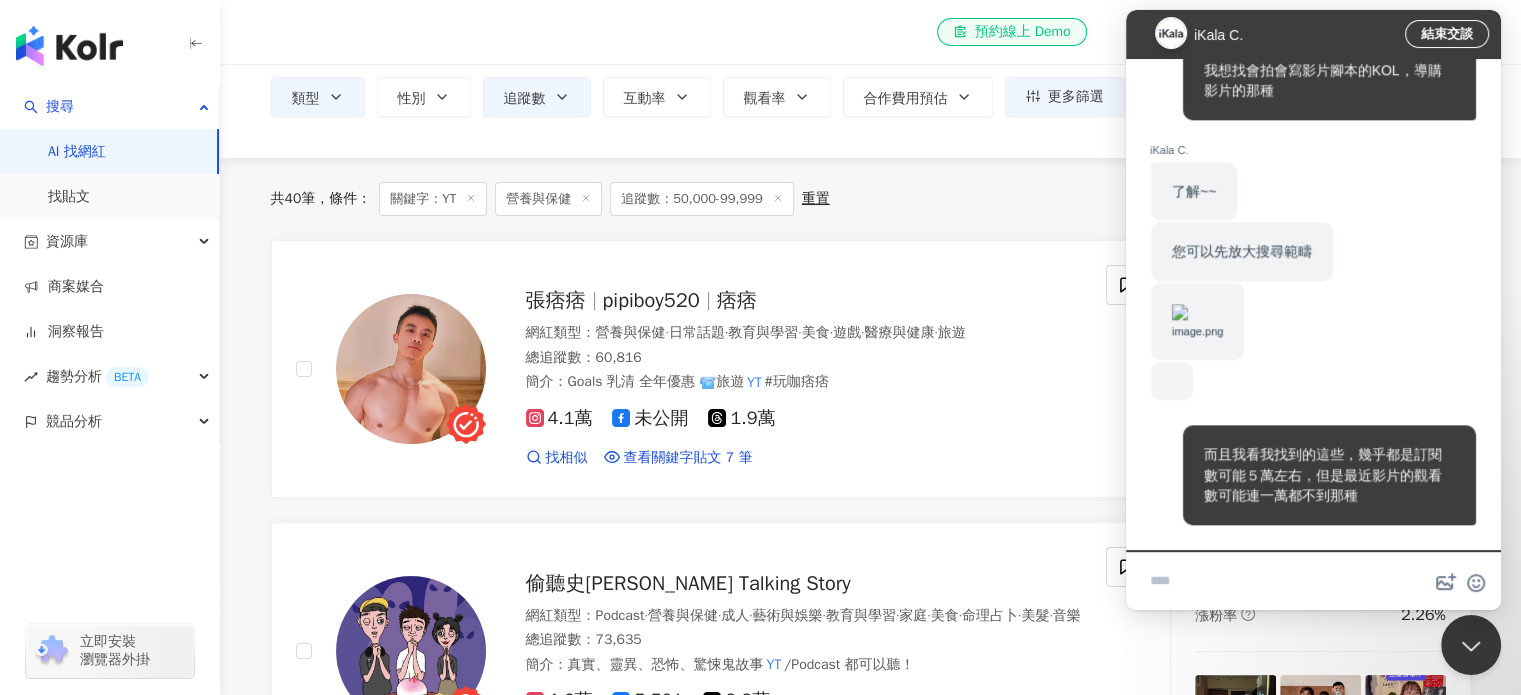 scroll, scrollTop: 0, scrollLeft: 0, axis: both 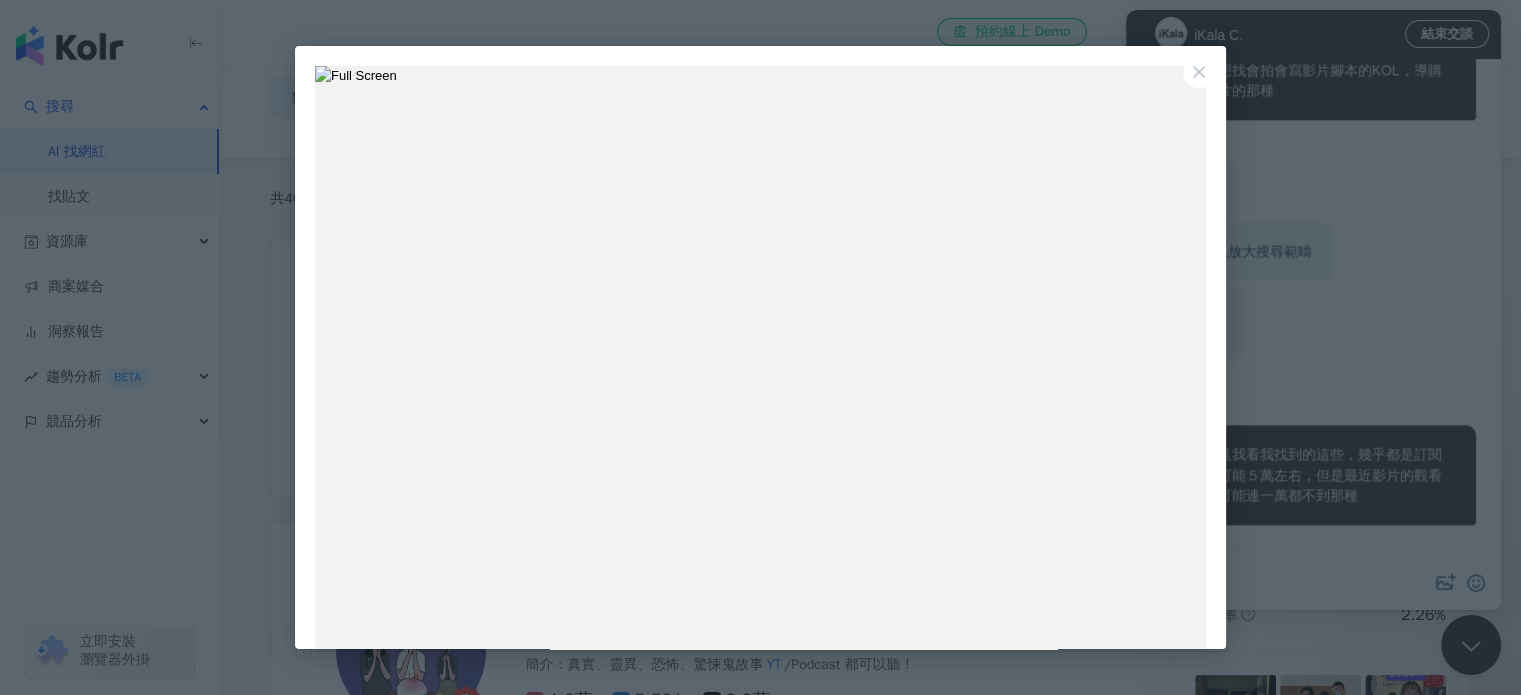 click on "Close" at bounding box center [1199, 72] 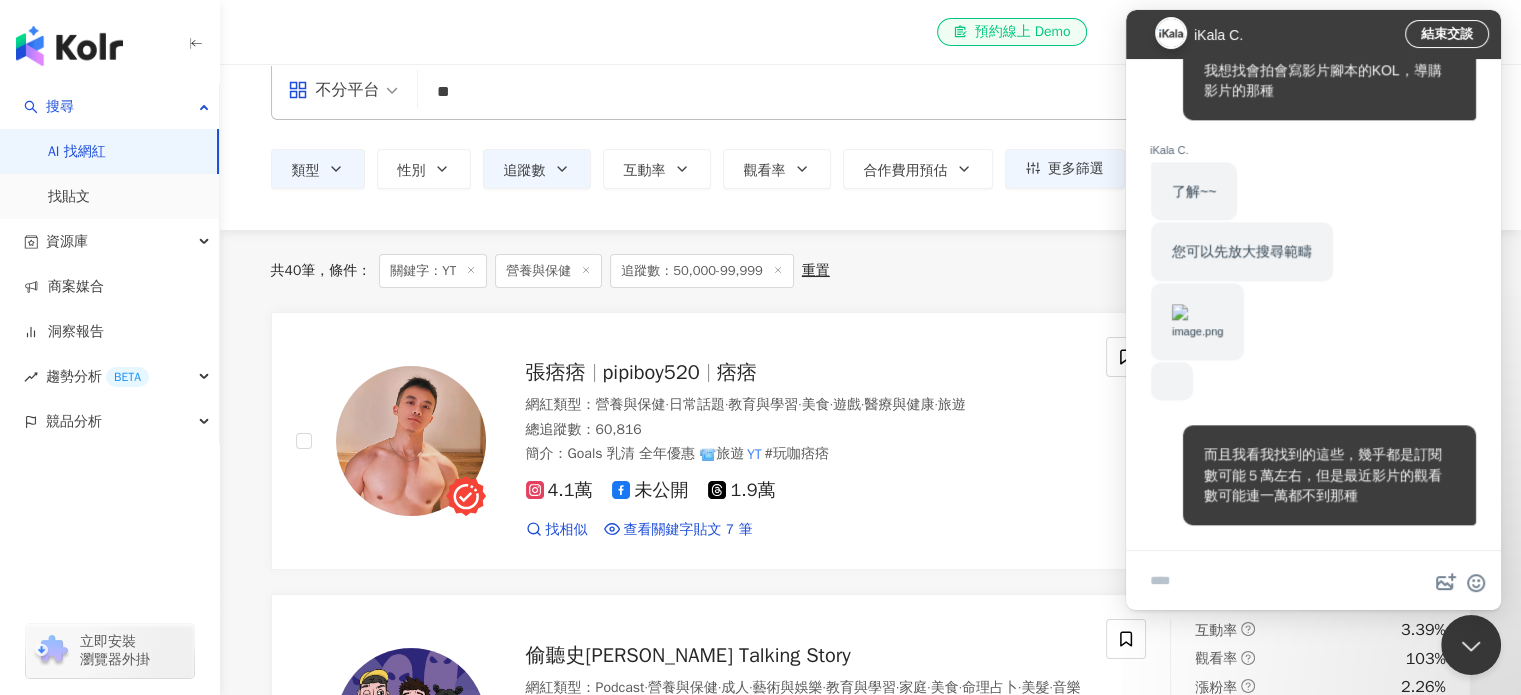 scroll, scrollTop: 0, scrollLeft: 0, axis: both 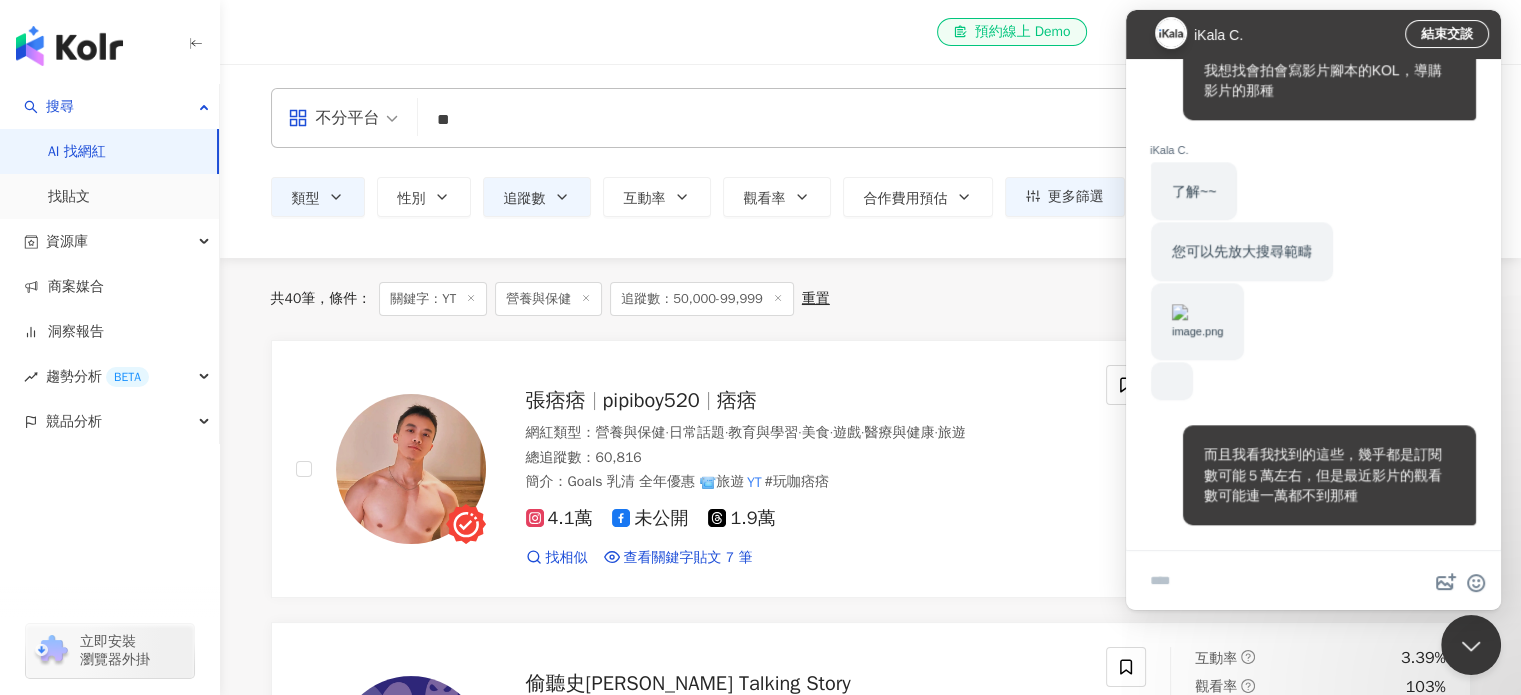 click on "**" at bounding box center [843, 120] 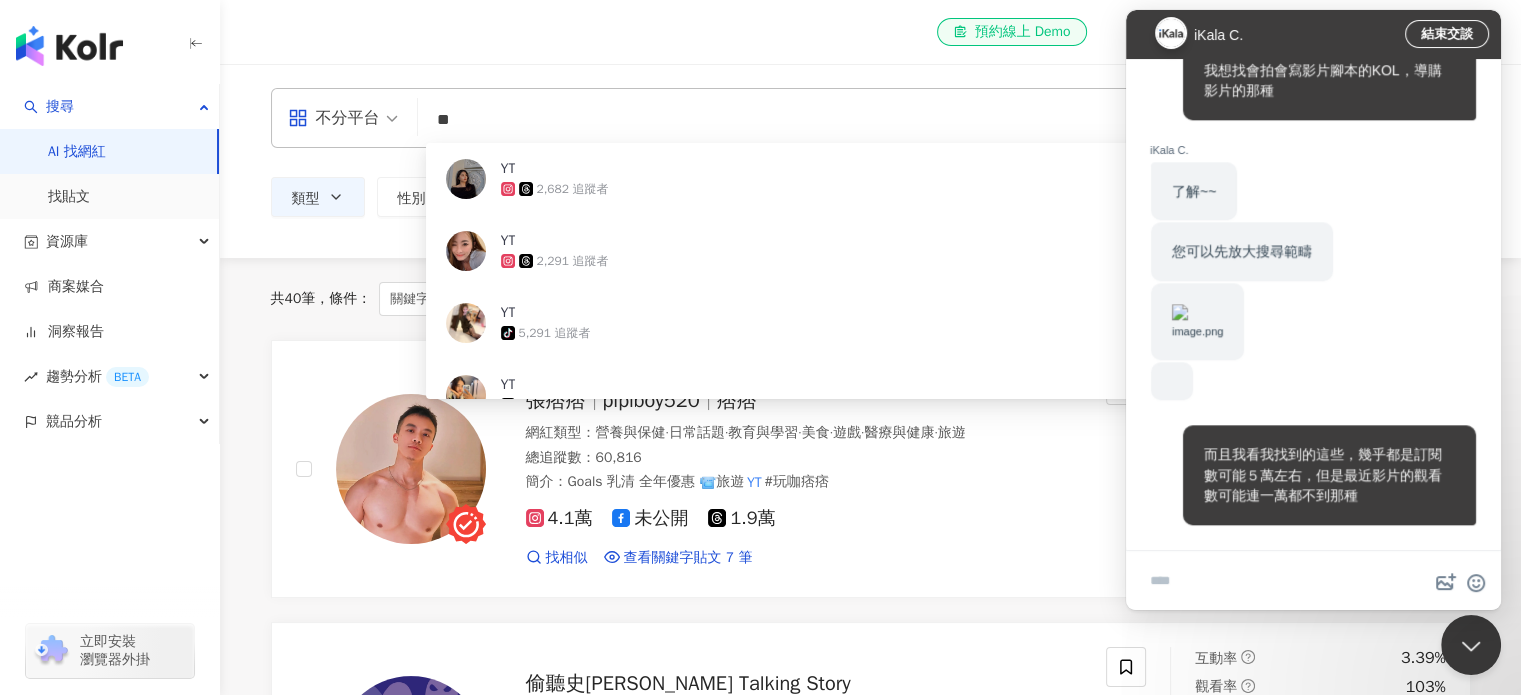click on "不分平台" at bounding box center (334, 118) 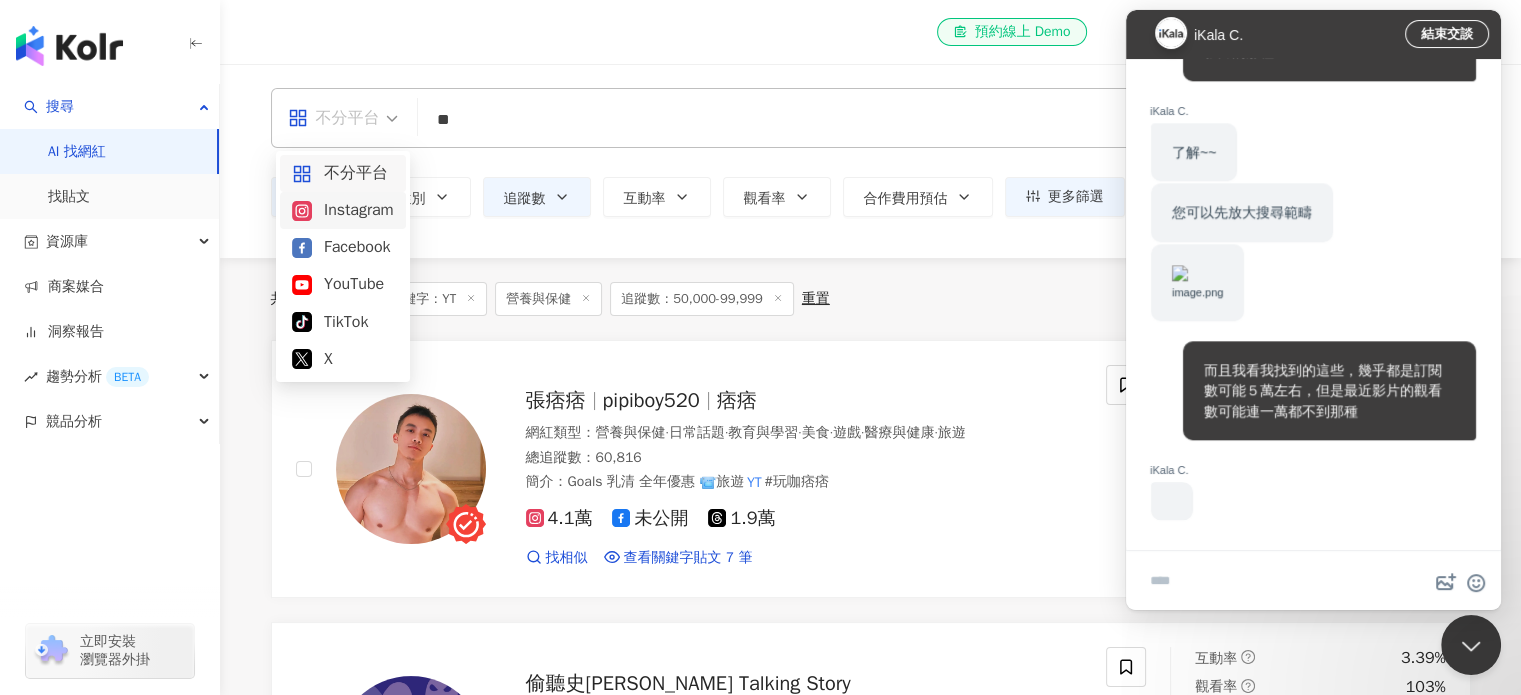 scroll, scrollTop: 2432, scrollLeft: 0, axis: vertical 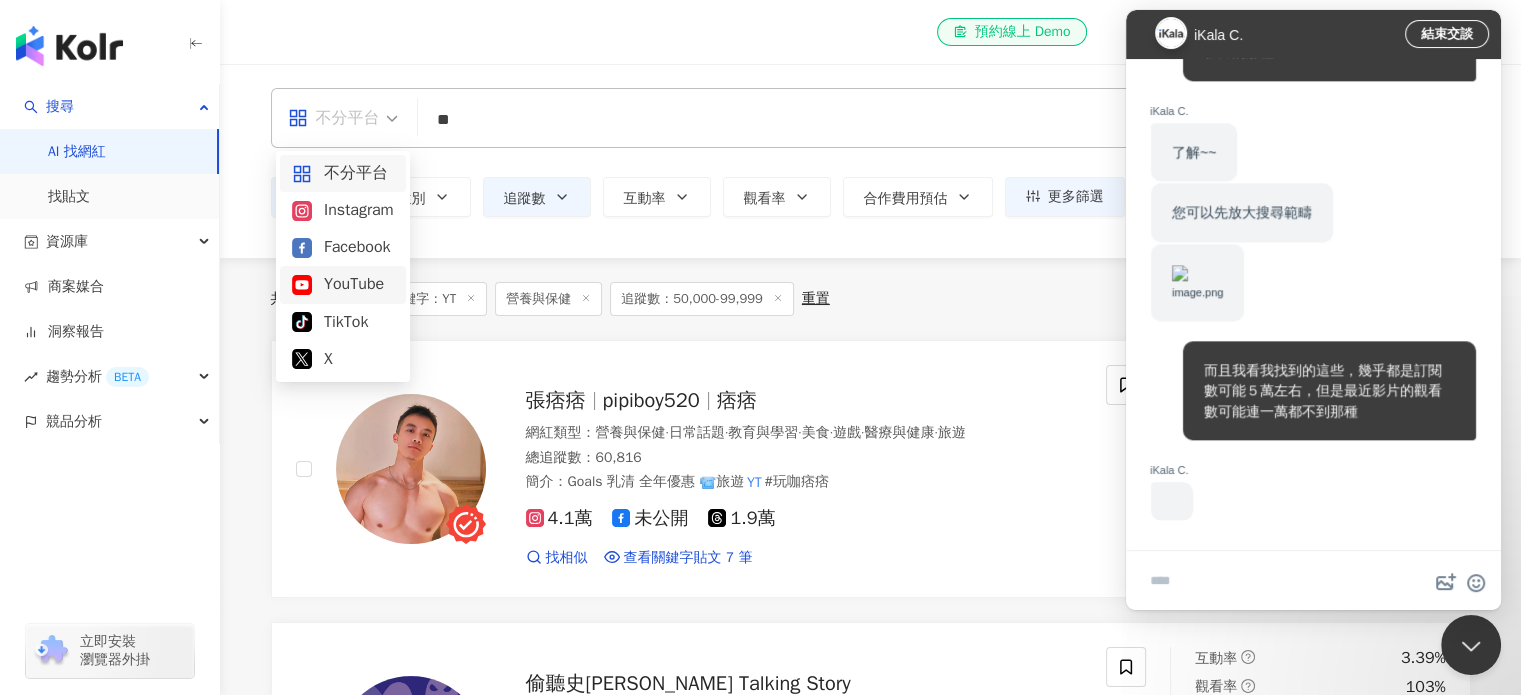 click on "YouTube" at bounding box center (343, 284) 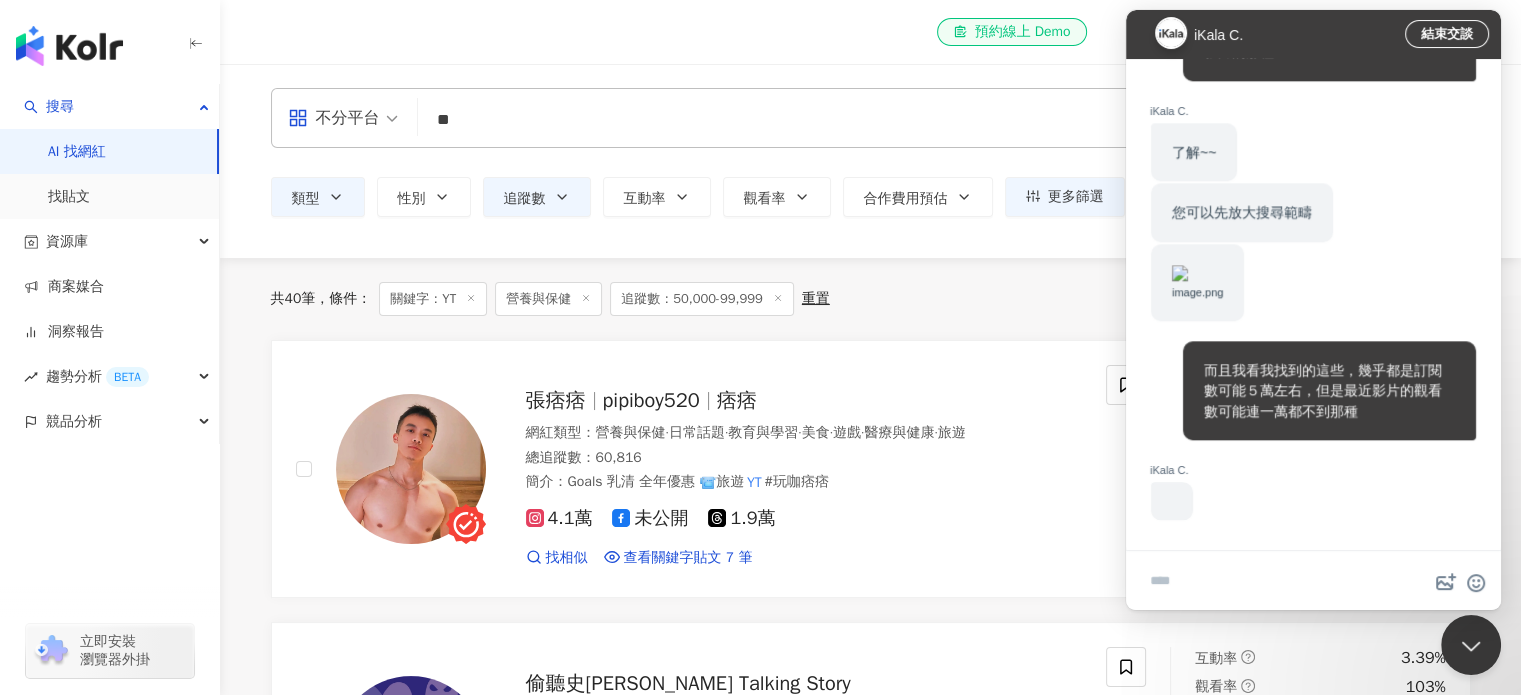 click on "**" at bounding box center [843, 120] 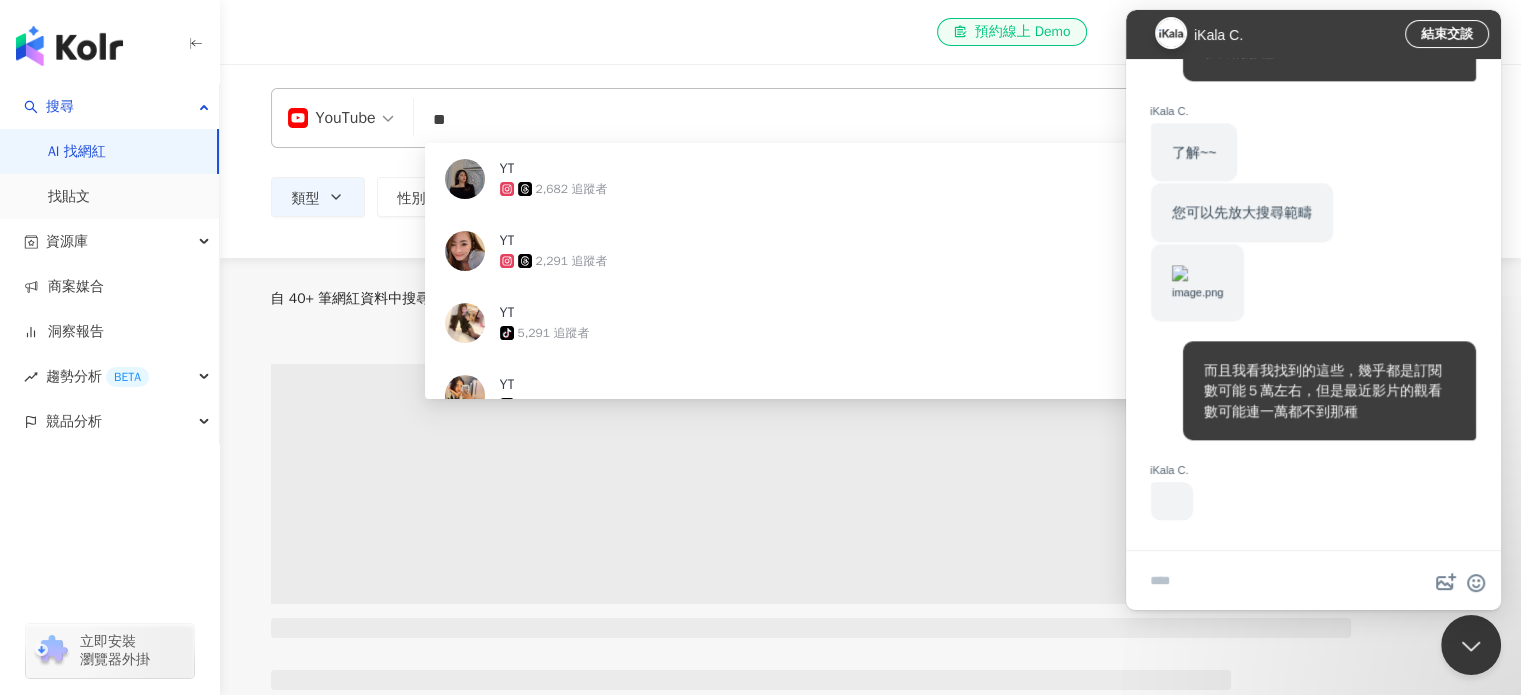 type on "*" 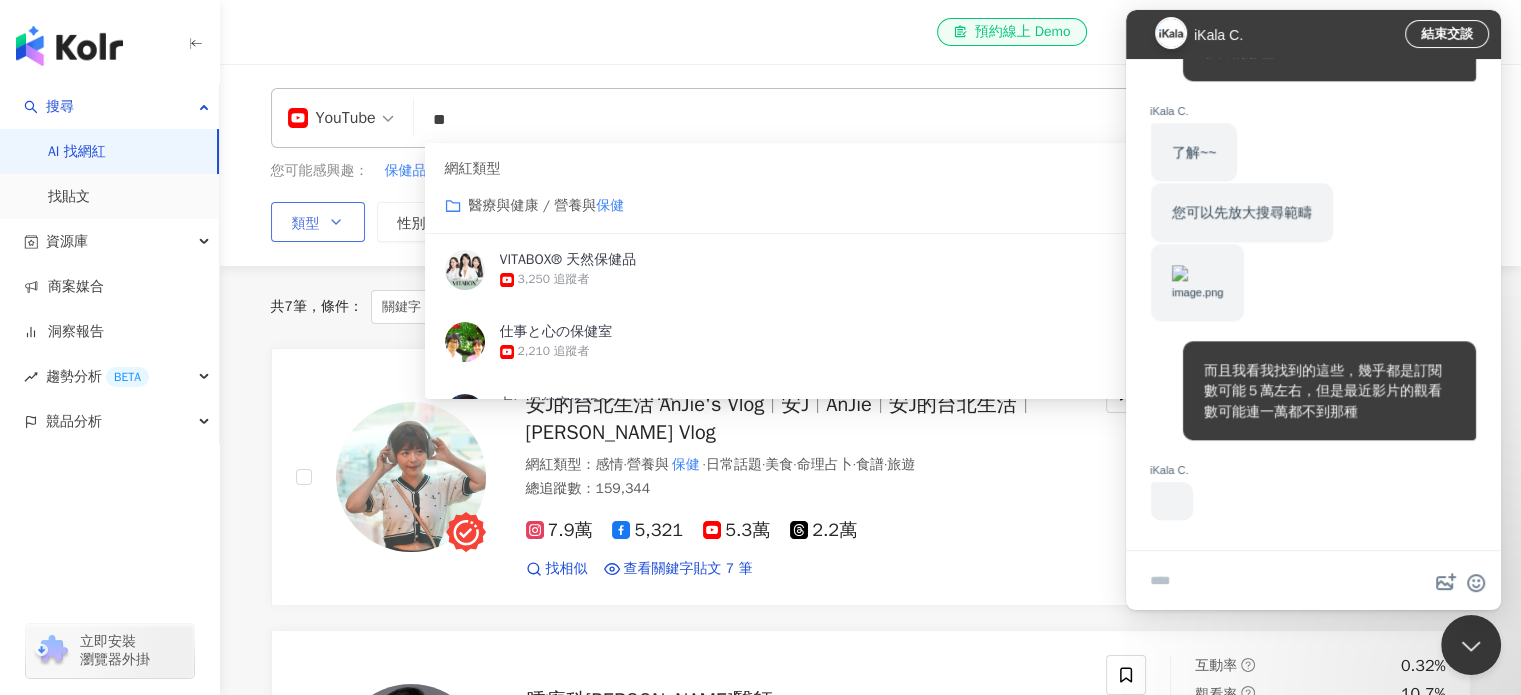 click 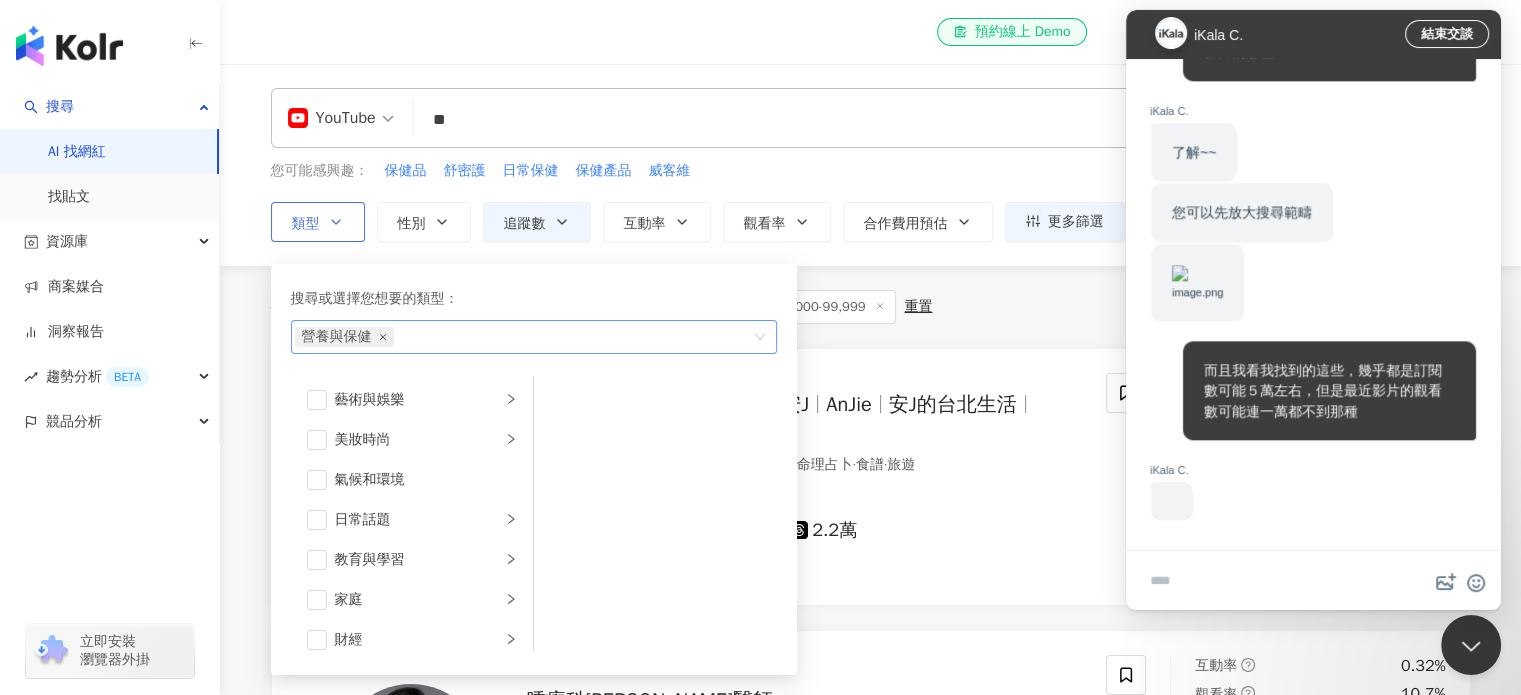 click 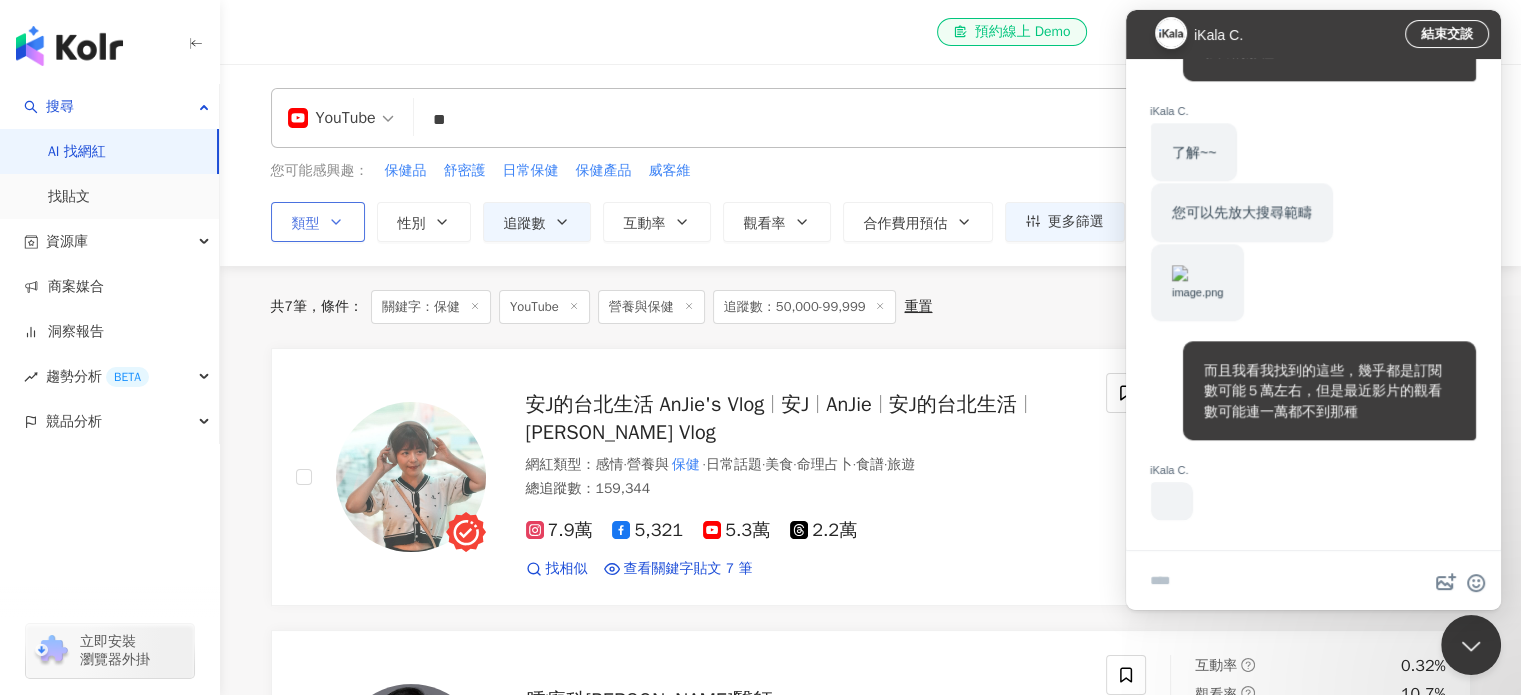 click on "el-icon-cs 預約線上 Demo 申請試用 繁體中文 林" at bounding box center (871, 32) 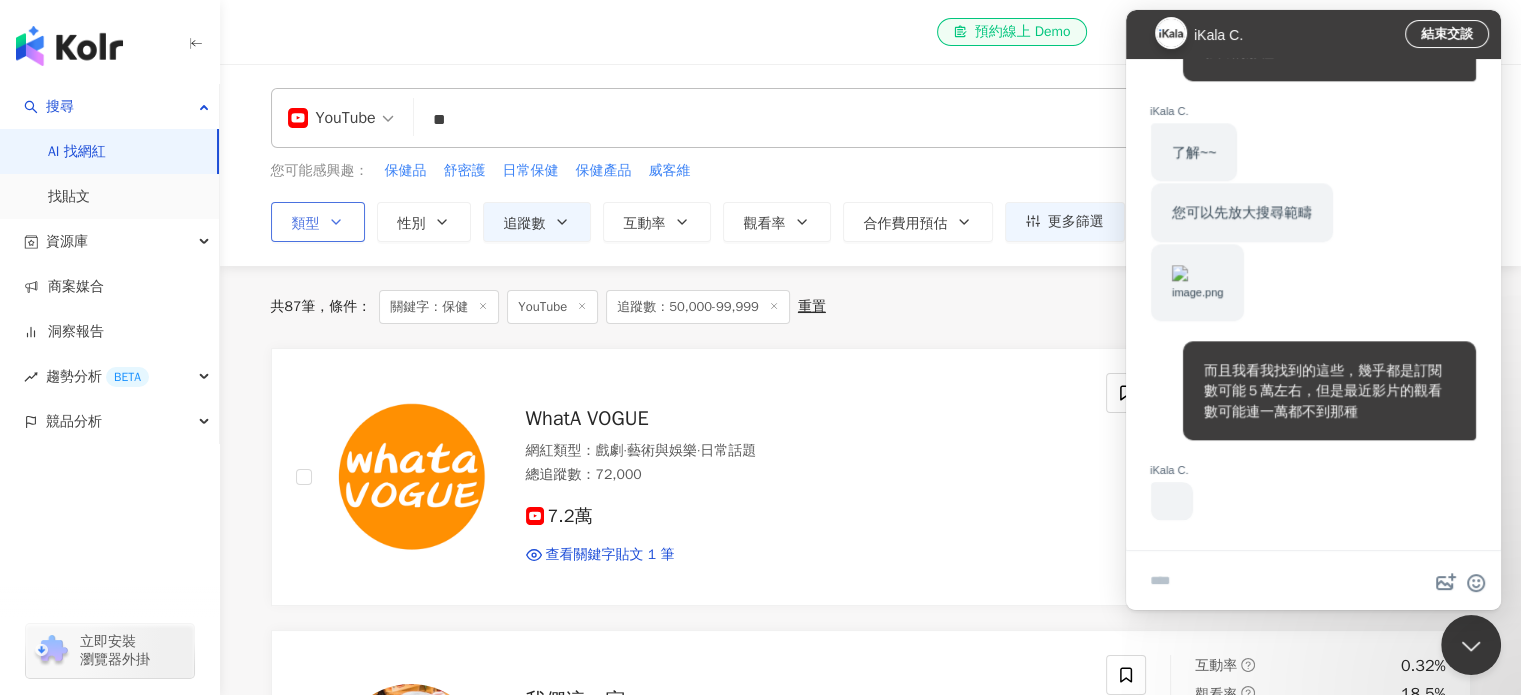 click on "**" at bounding box center (841, 120) 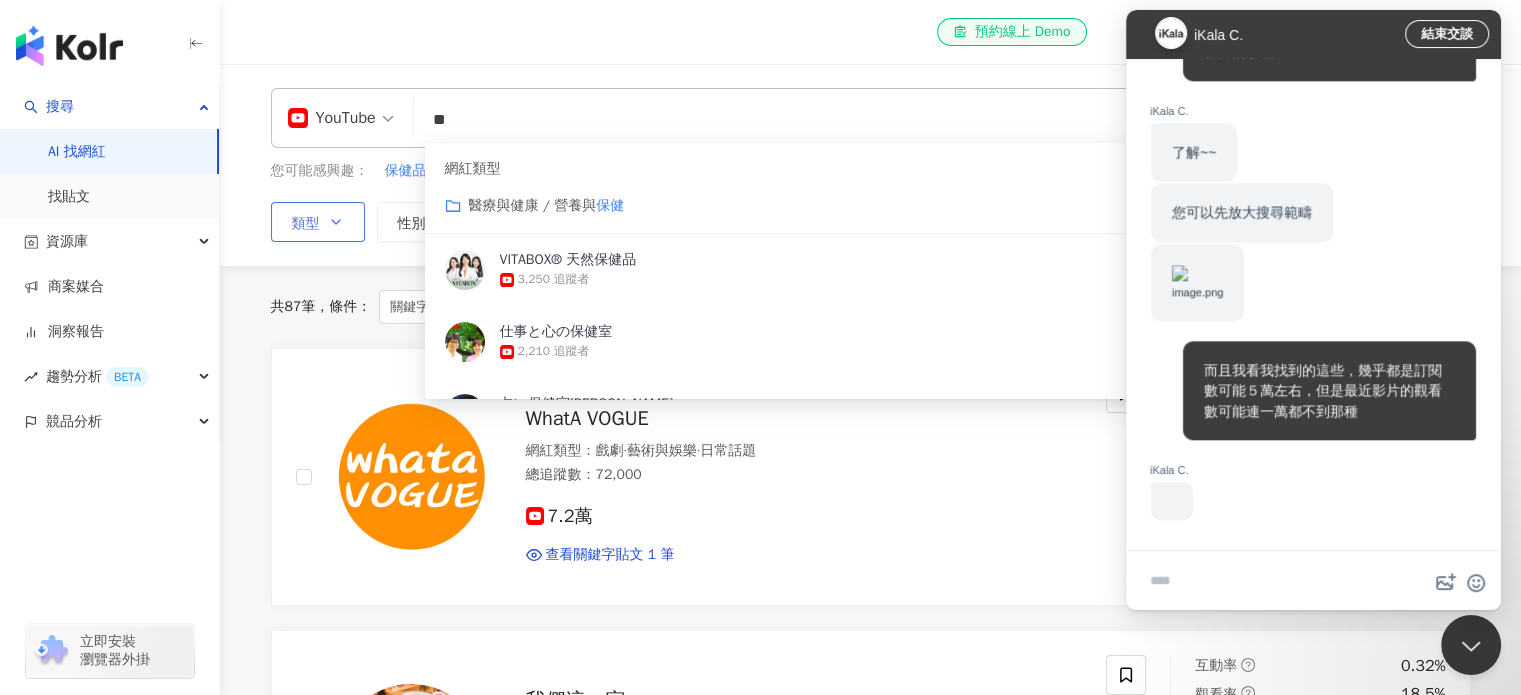 type on "*" 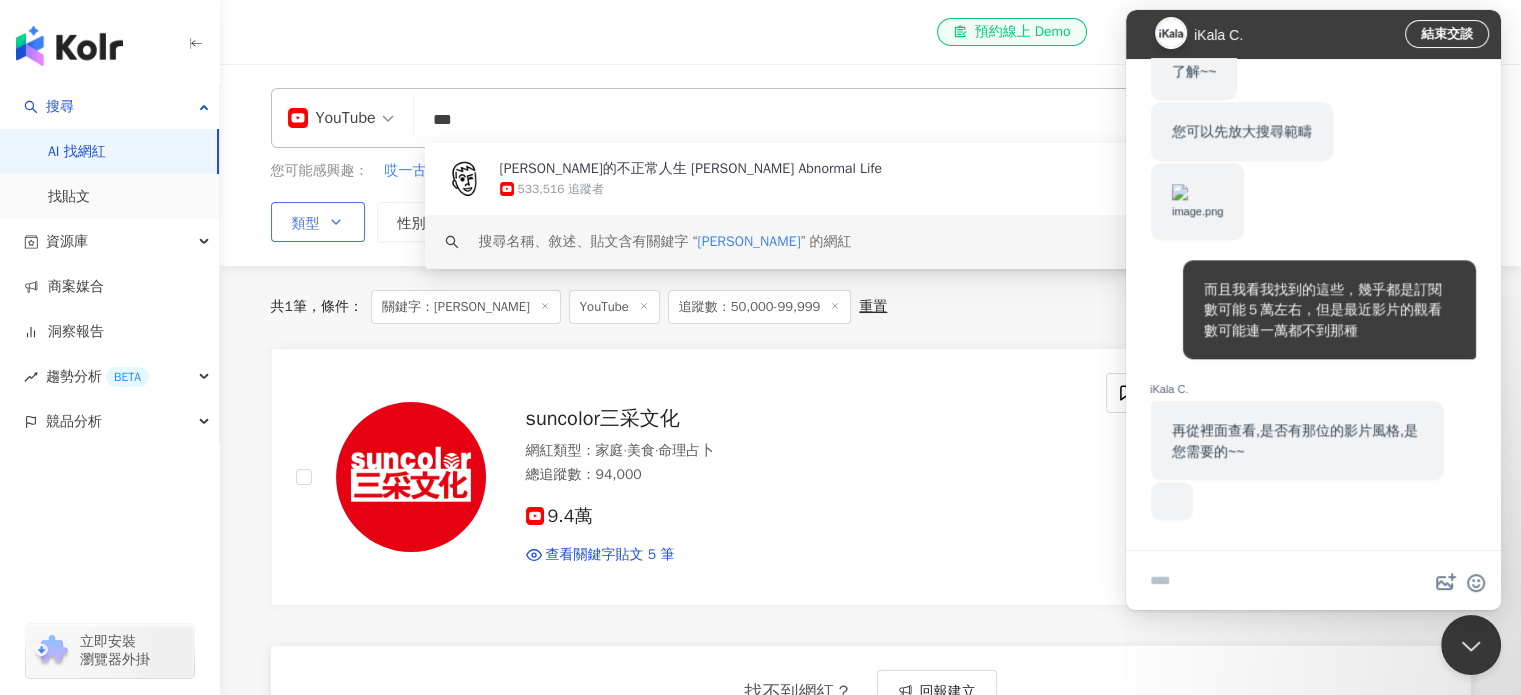 scroll, scrollTop: 2295, scrollLeft: 0, axis: vertical 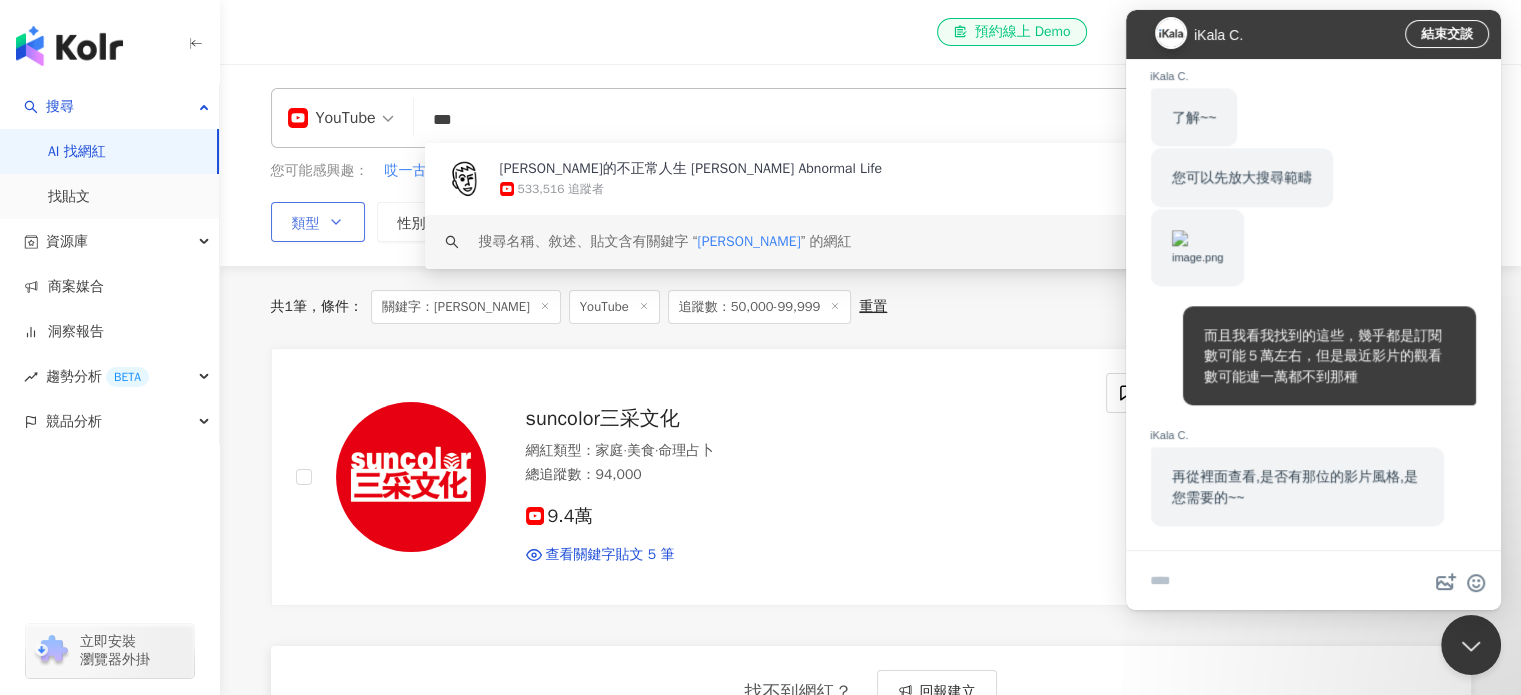 click 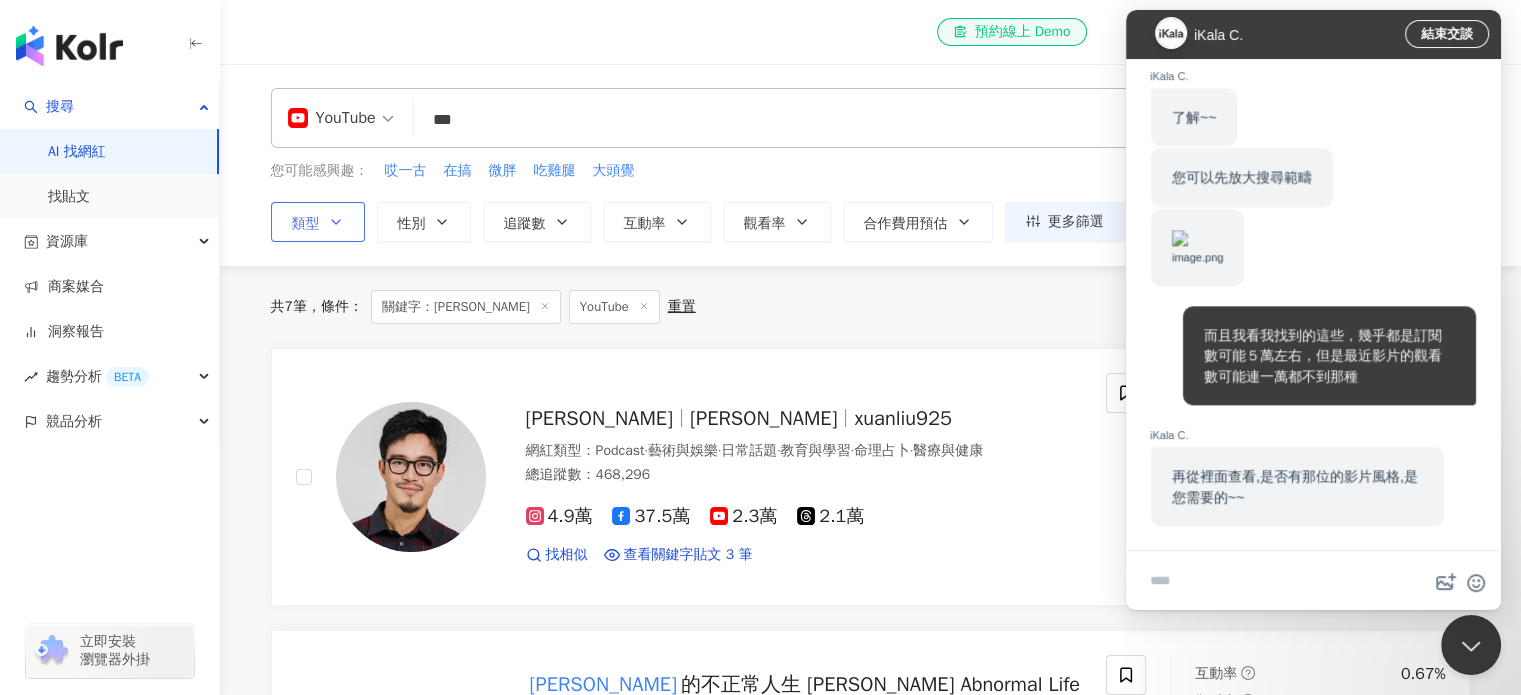 scroll, scrollTop: 2353, scrollLeft: 0, axis: vertical 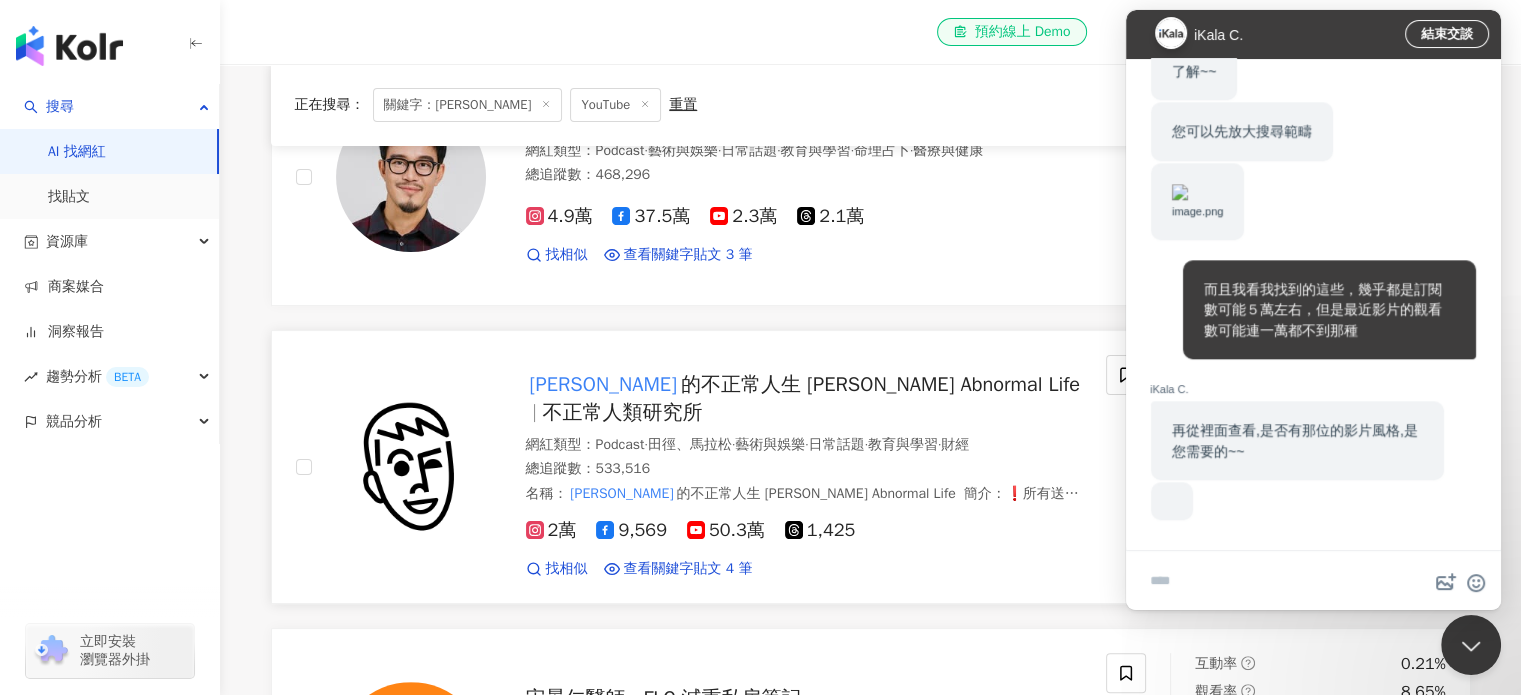 click on "的不正常人生 Shosho's Abnormal Life" at bounding box center (880, 384) 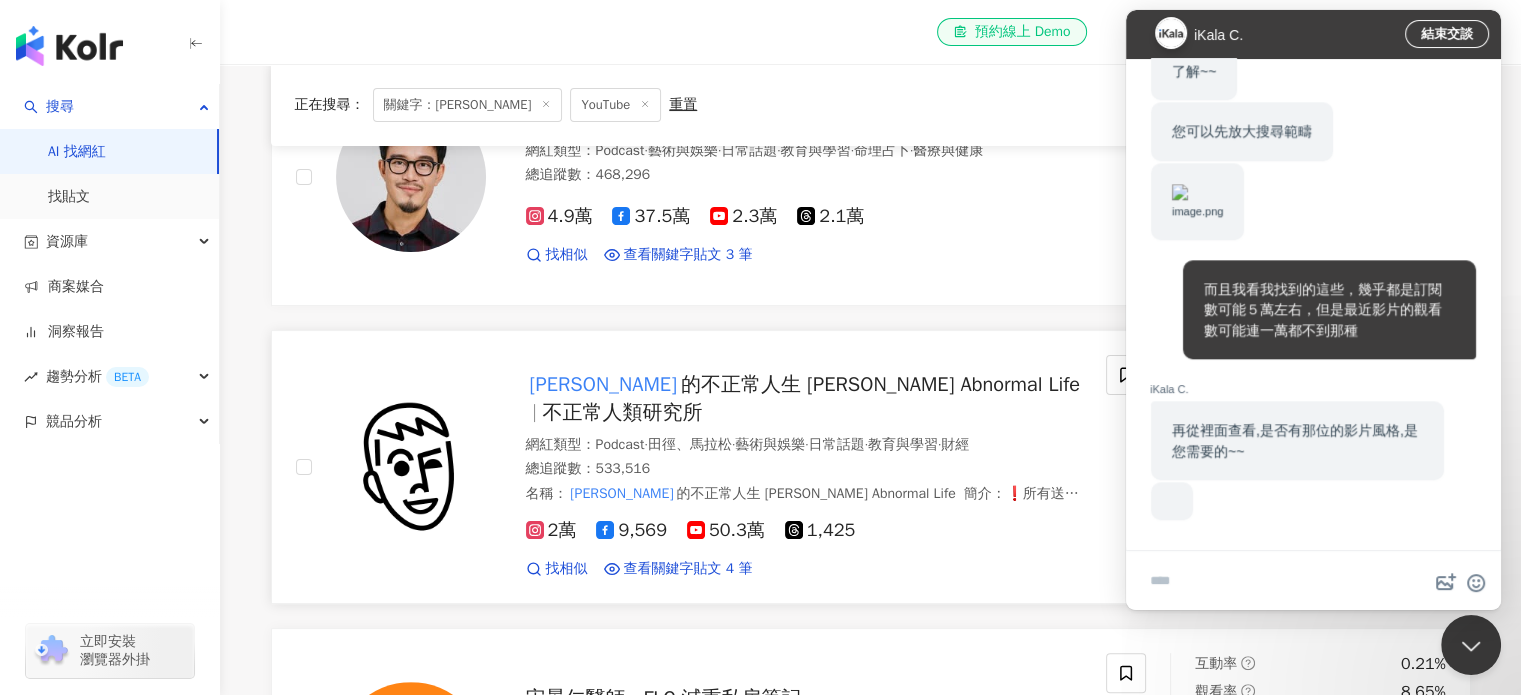 scroll, scrollTop: 2353, scrollLeft: 0, axis: vertical 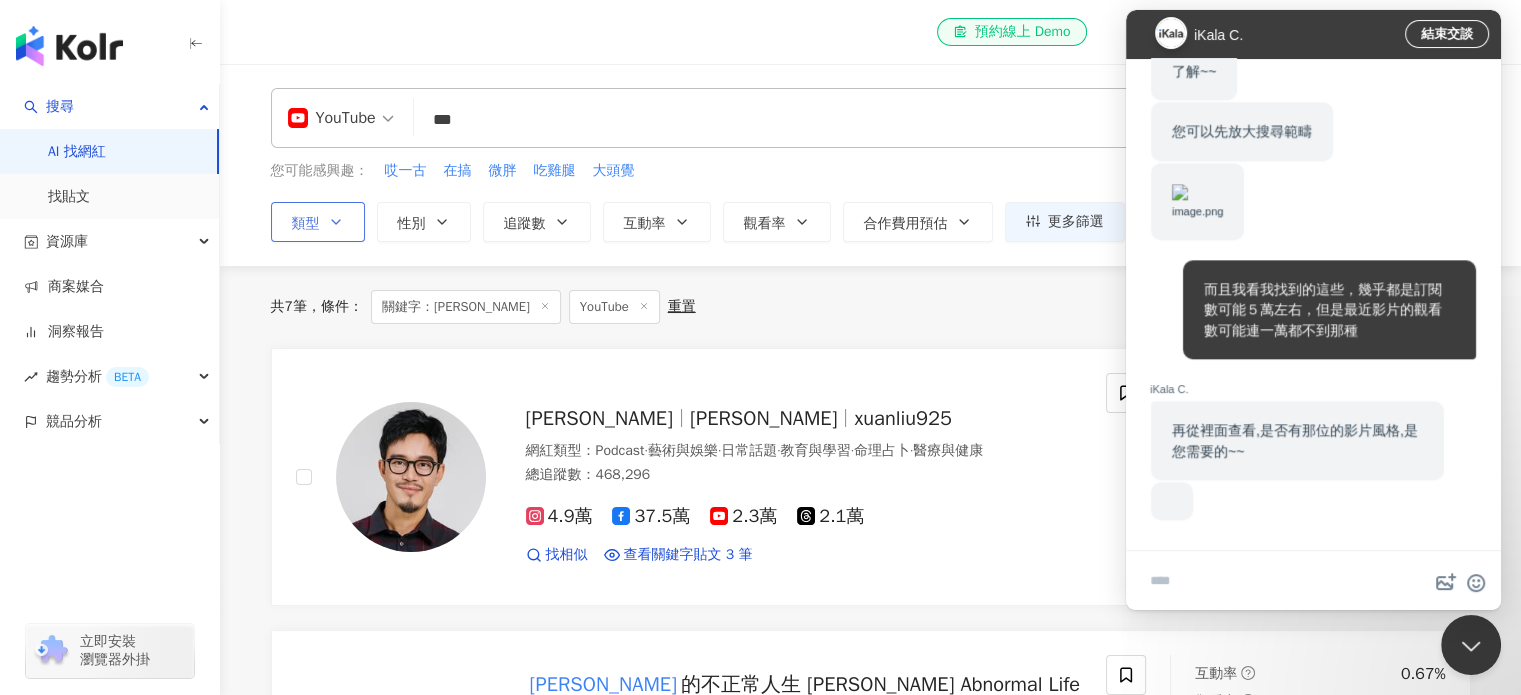 click on "類型" at bounding box center [318, 222] 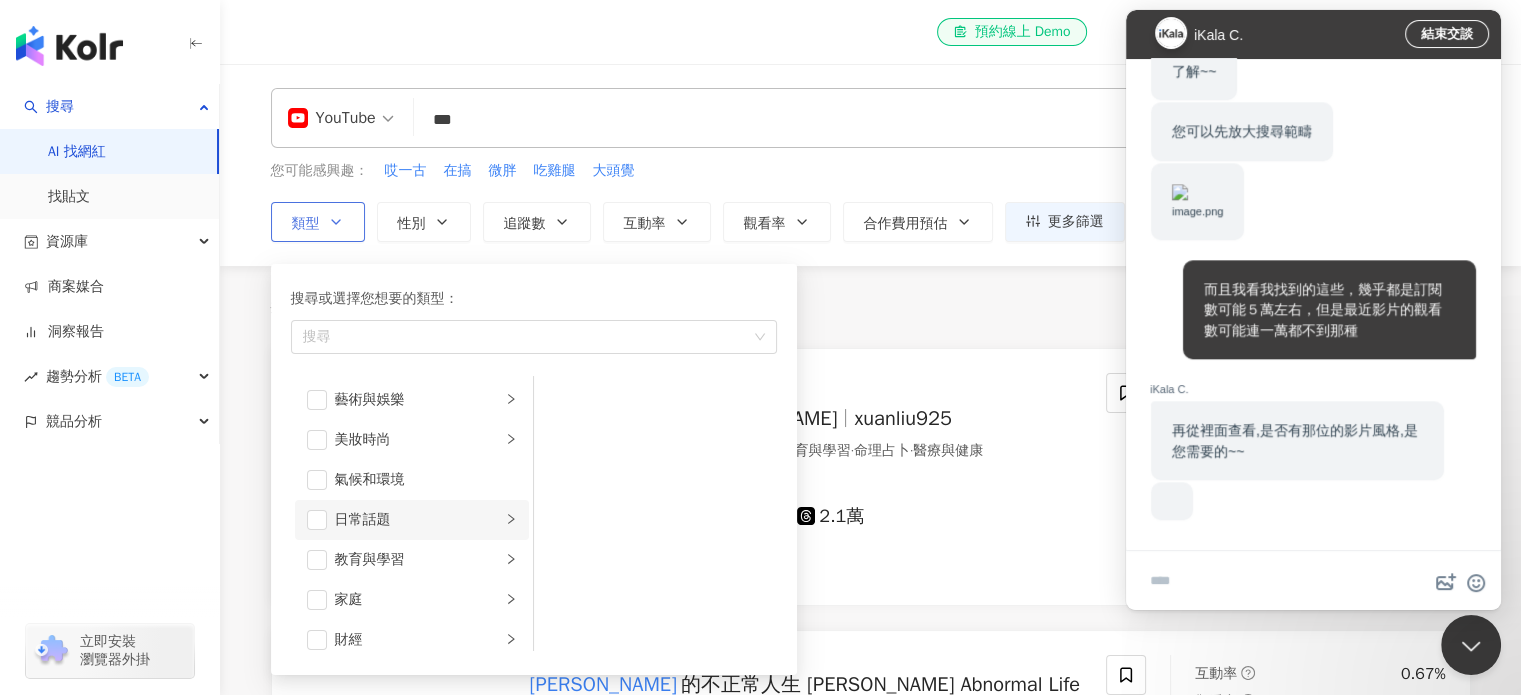 scroll, scrollTop: 100, scrollLeft: 0, axis: vertical 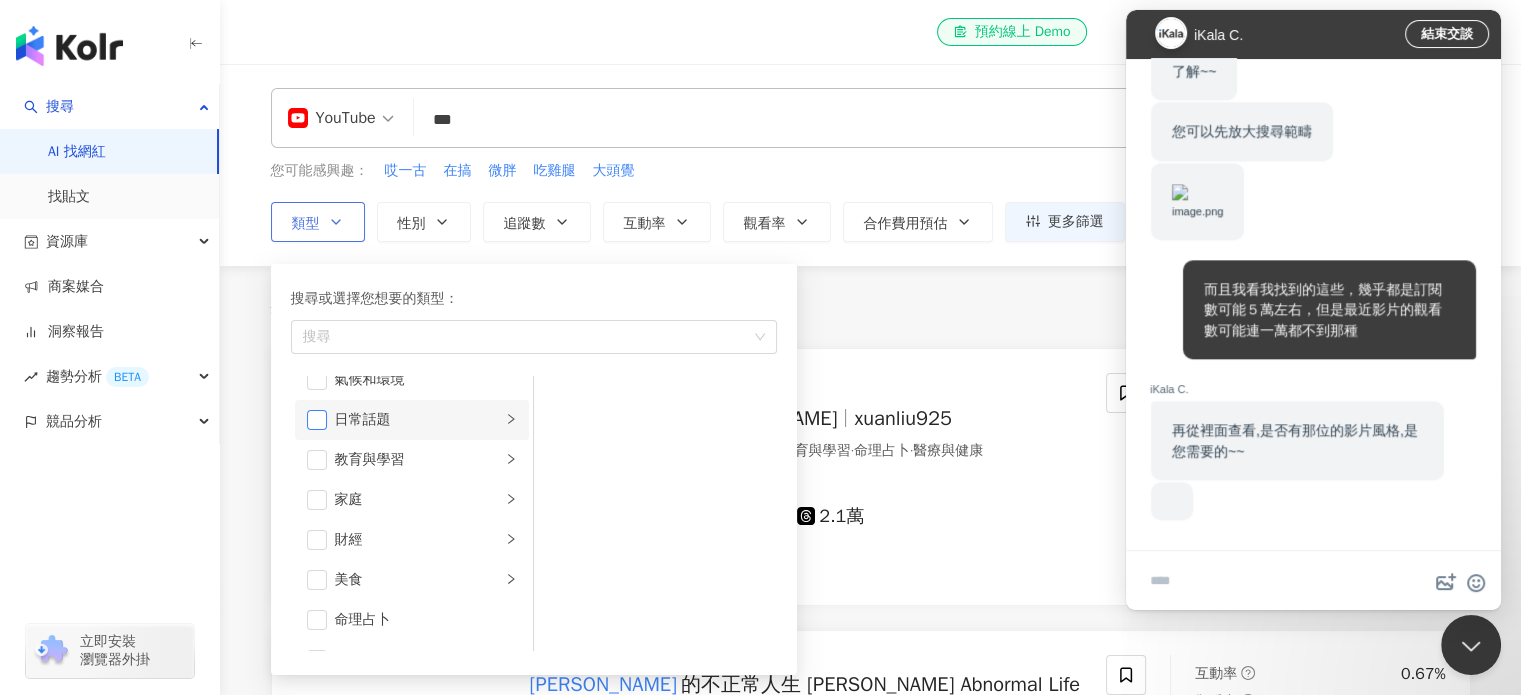 click at bounding box center (317, 420) 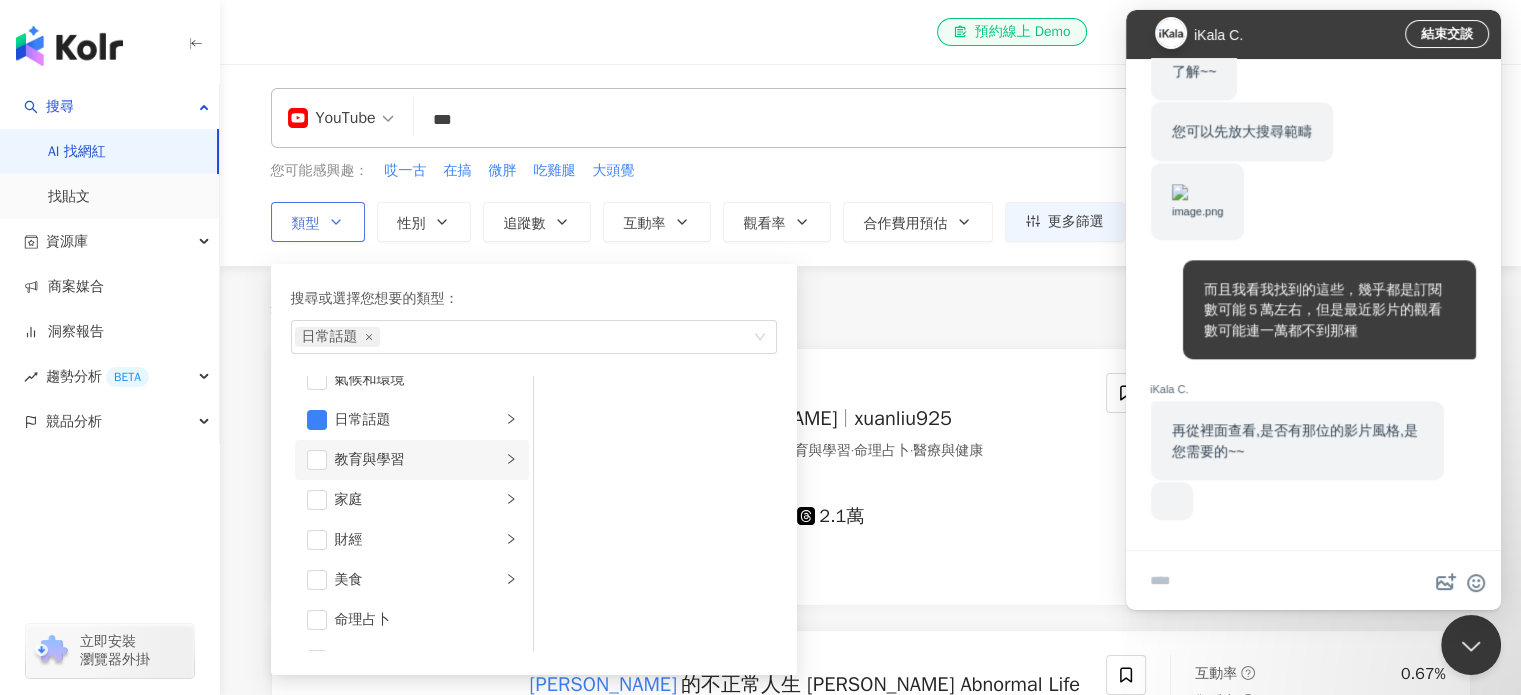 click on "教育與學習" at bounding box center [412, 460] 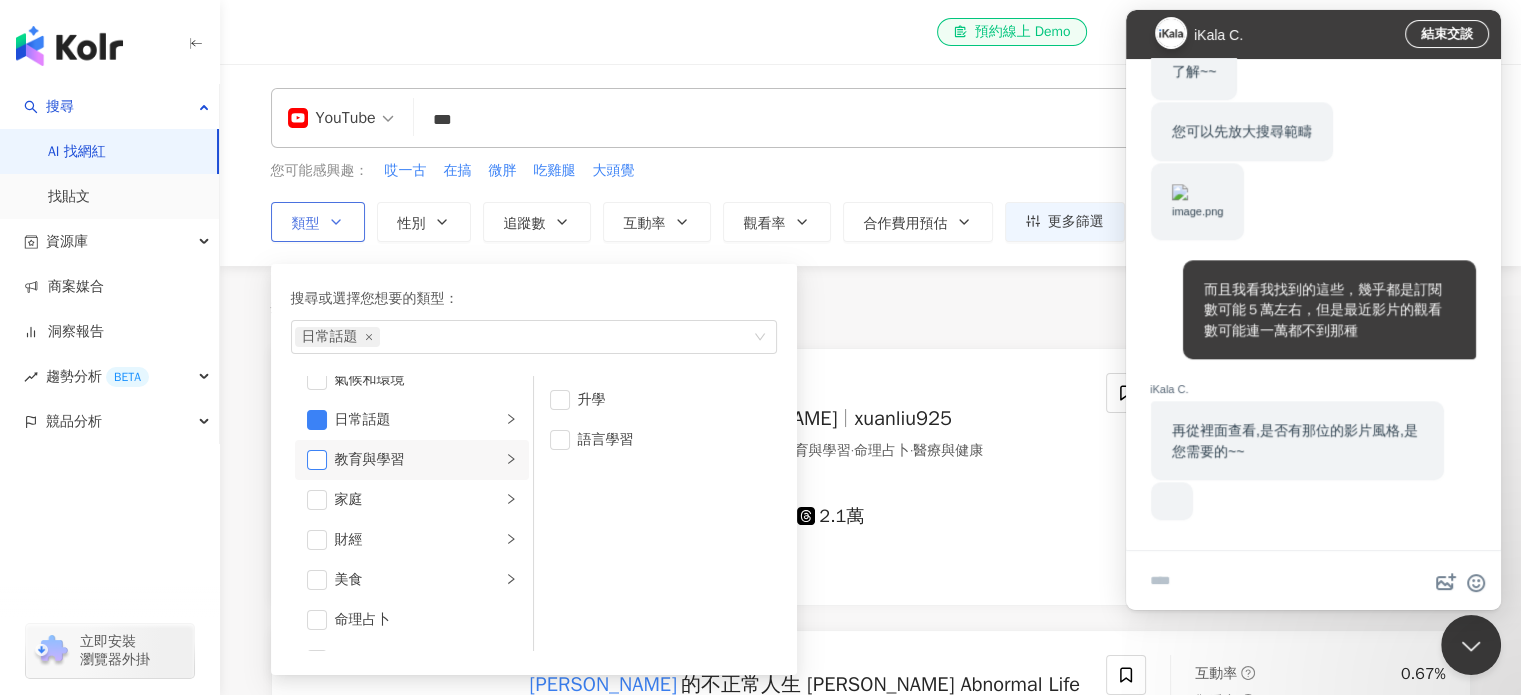 click at bounding box center [317, 460] 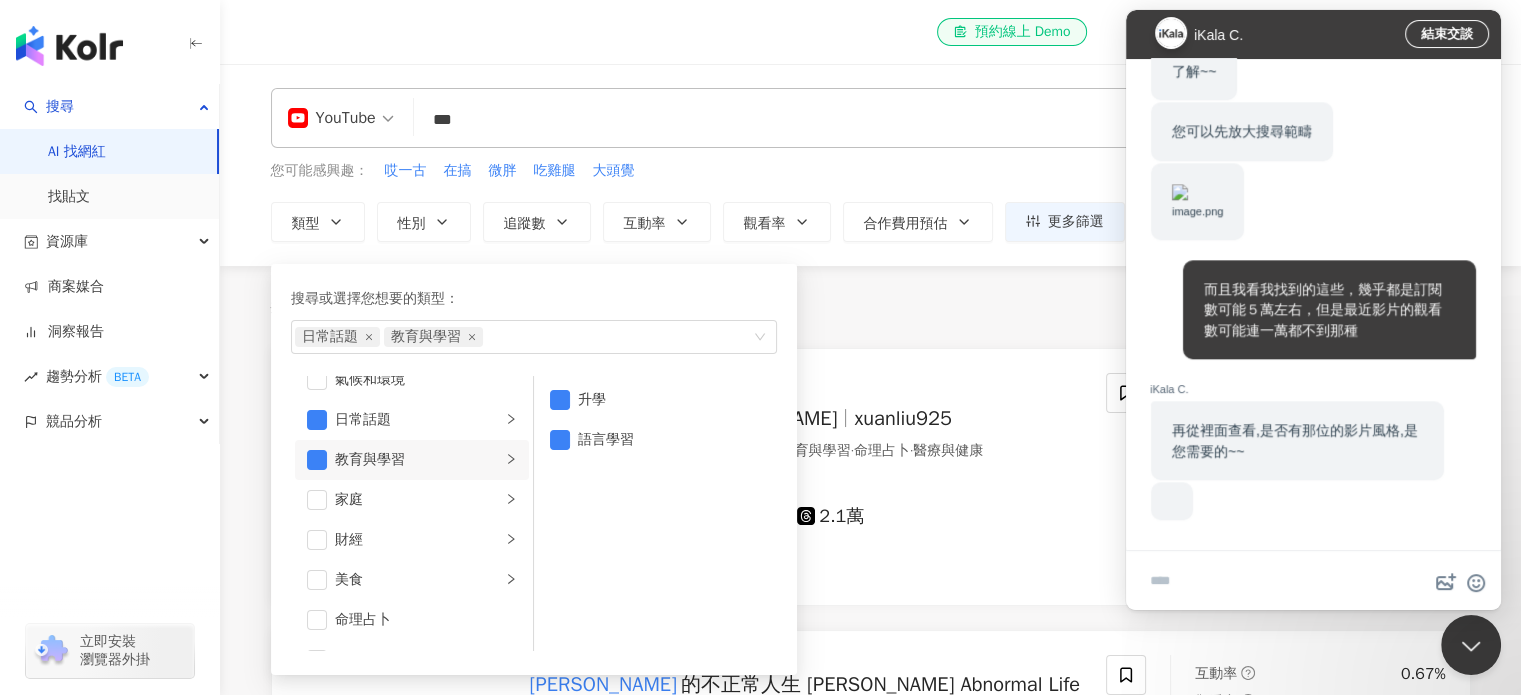 click on "共  7  筆 條件 ： 關鍵字：張修修 YouTube 重置 排序： 關聯性" at bounding box center [871, 307] 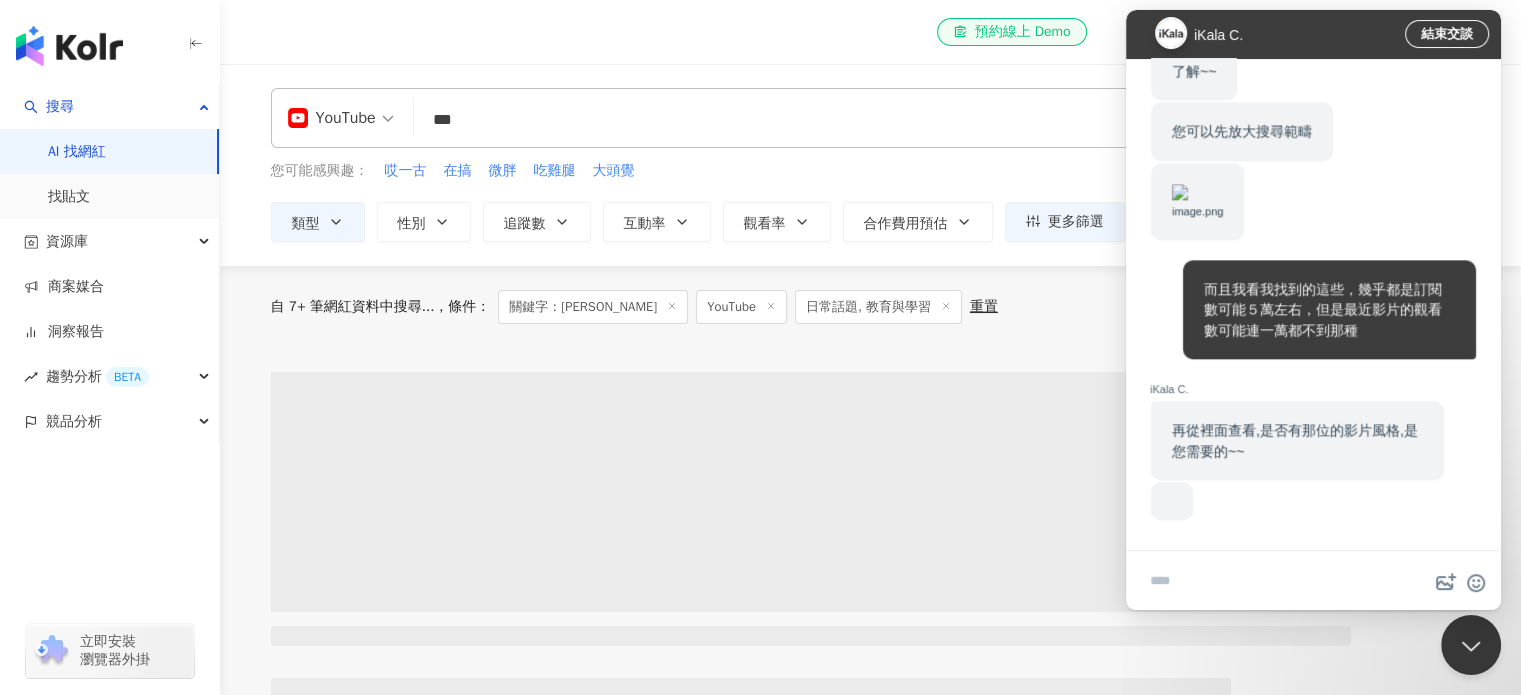 click on "***" at bounding box center [841, 120] 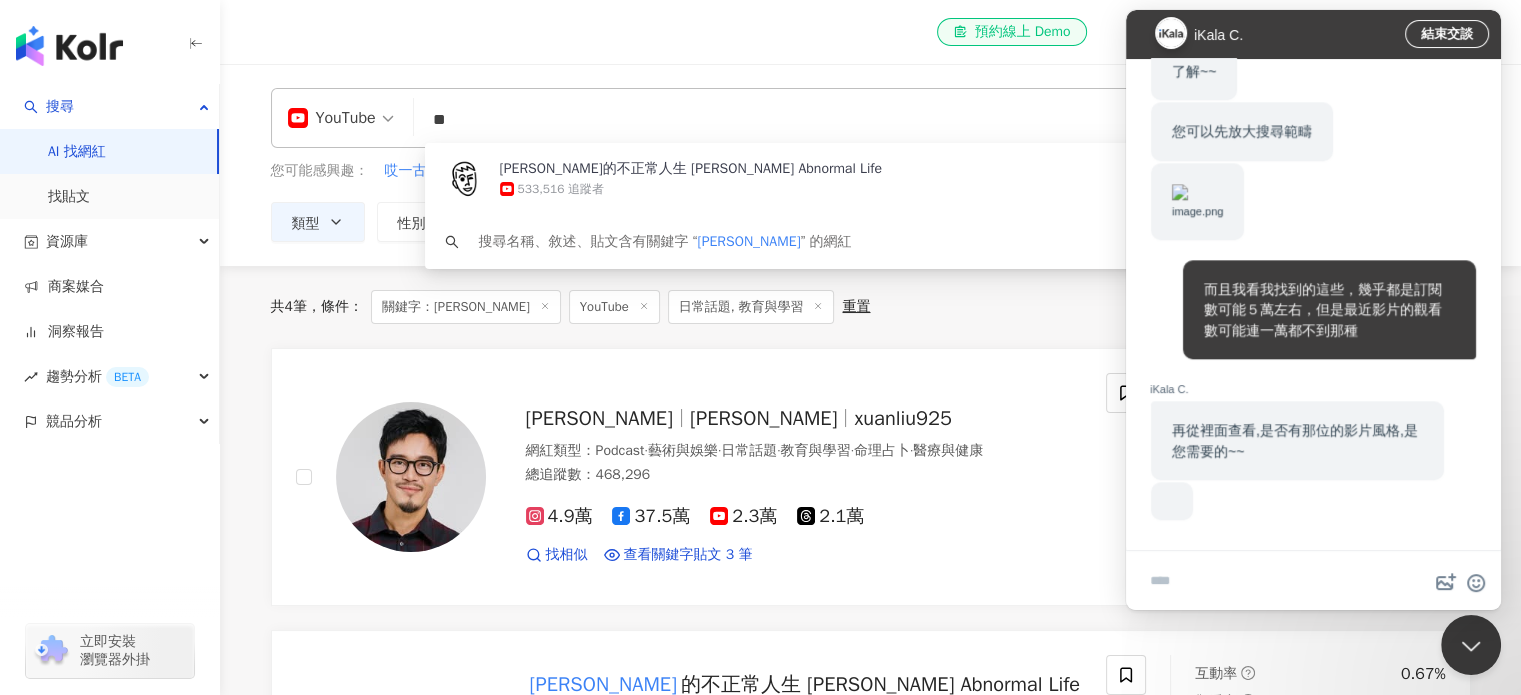 type on "*" 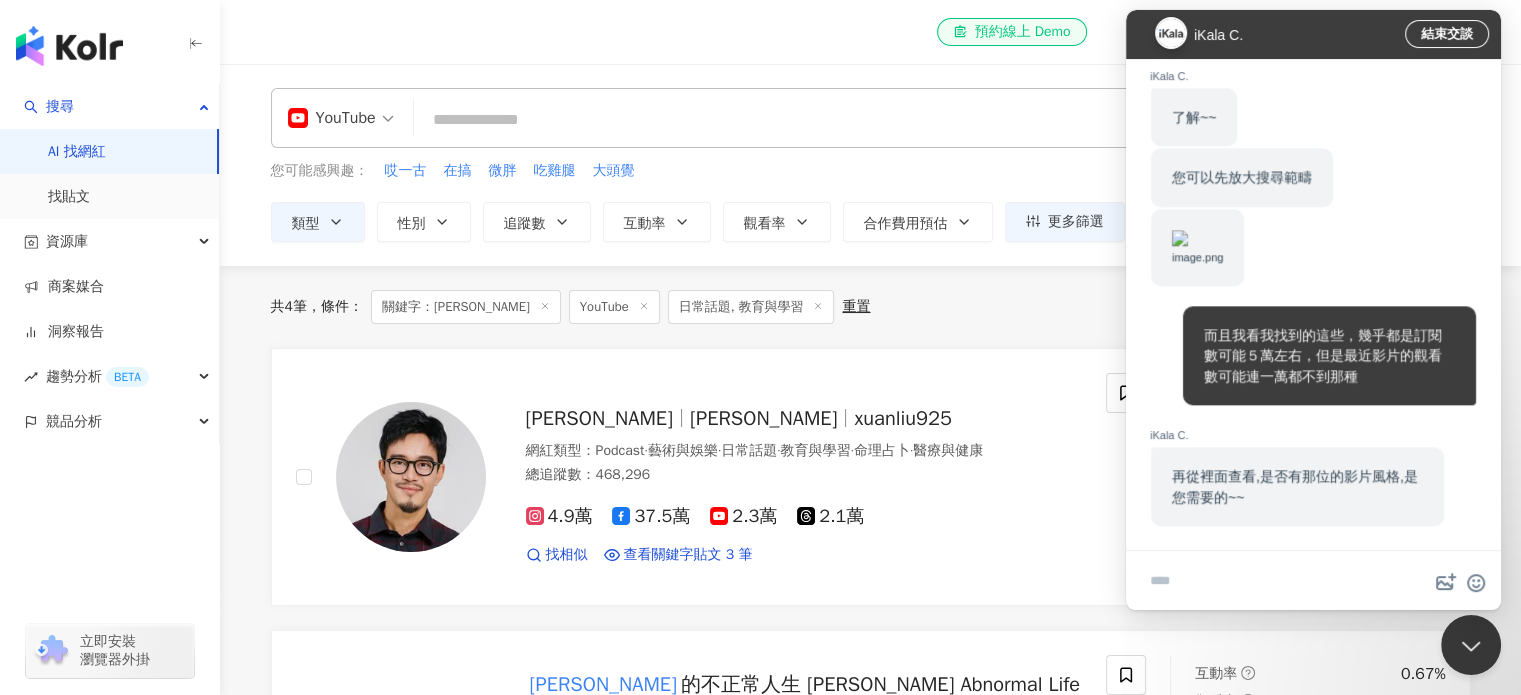type 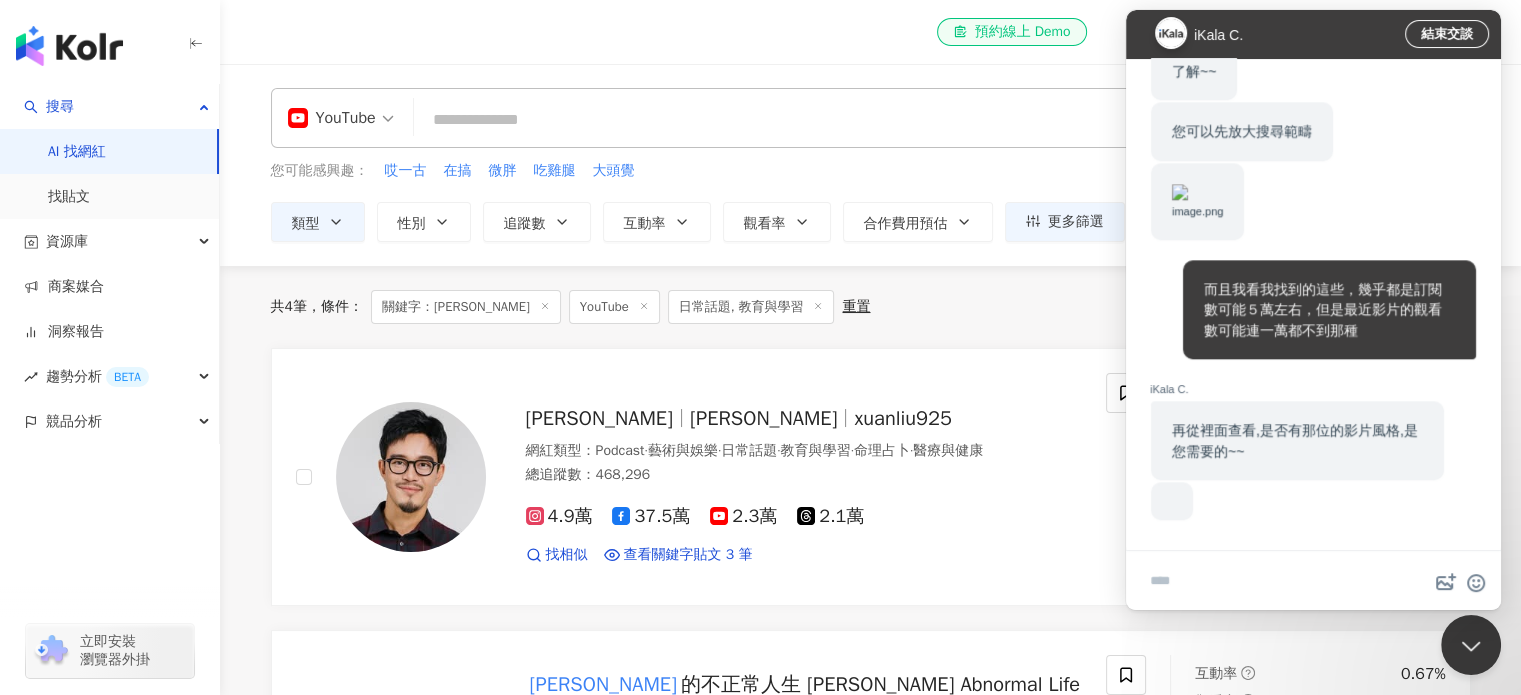 scroll, scrollTop: 2353, scrollLeft: 0, axis: vertical 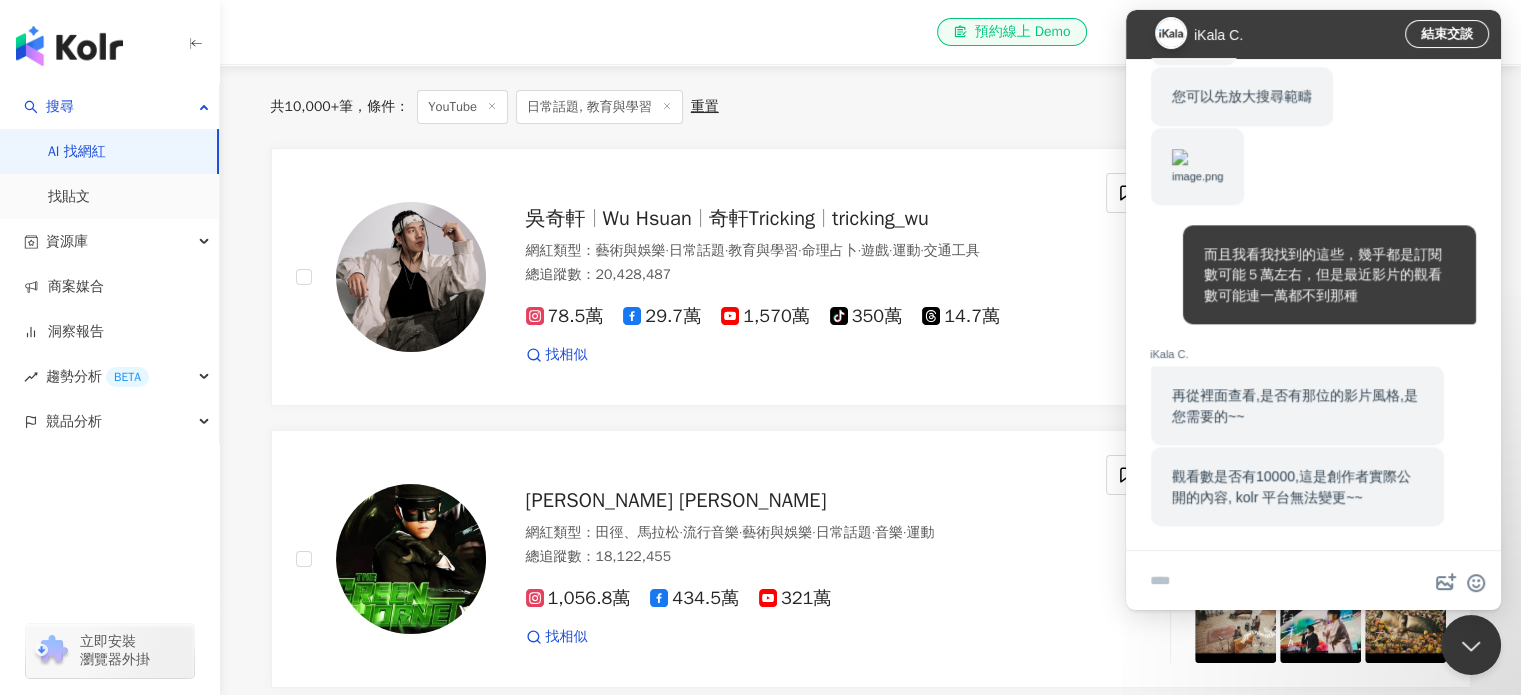 click at bounding box center (1313, 582) 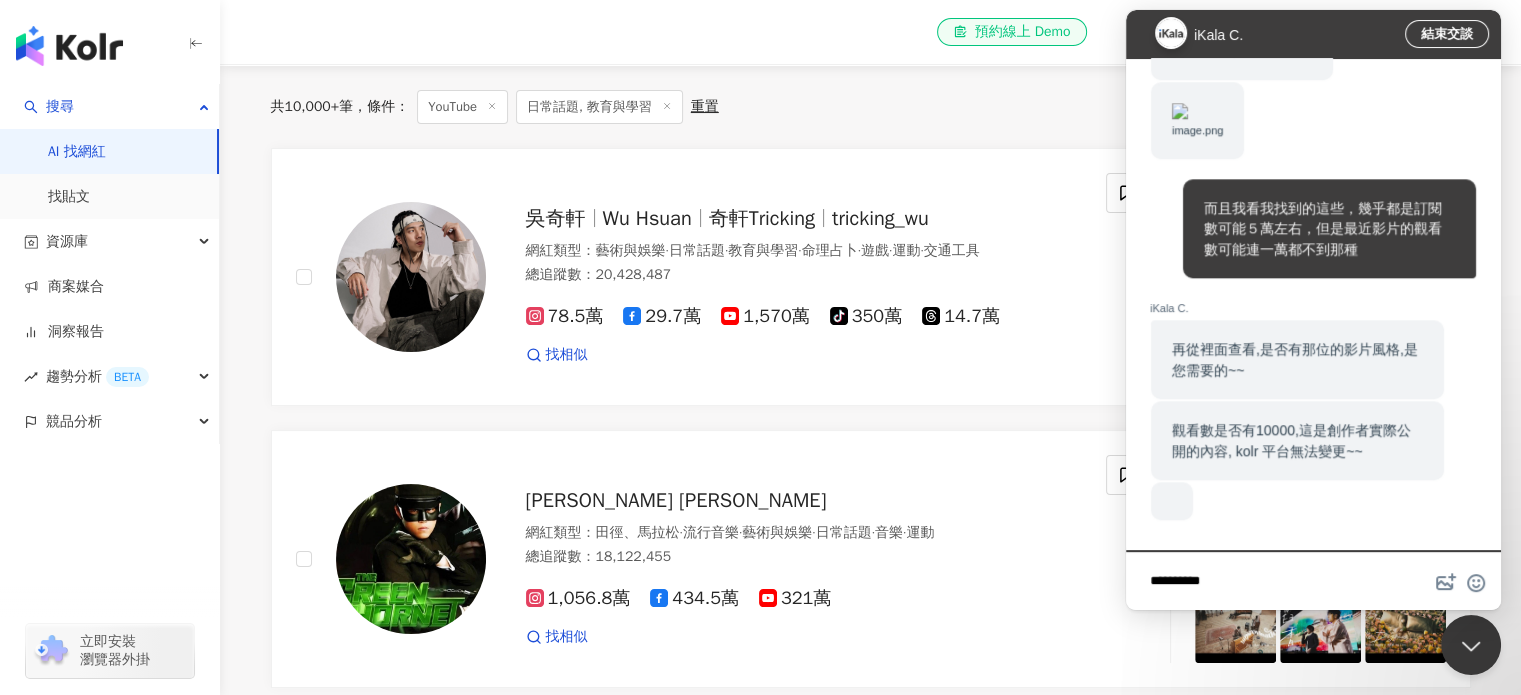 scroll, scrollTop: 2353, scrollLeft: 0, axis: vertical 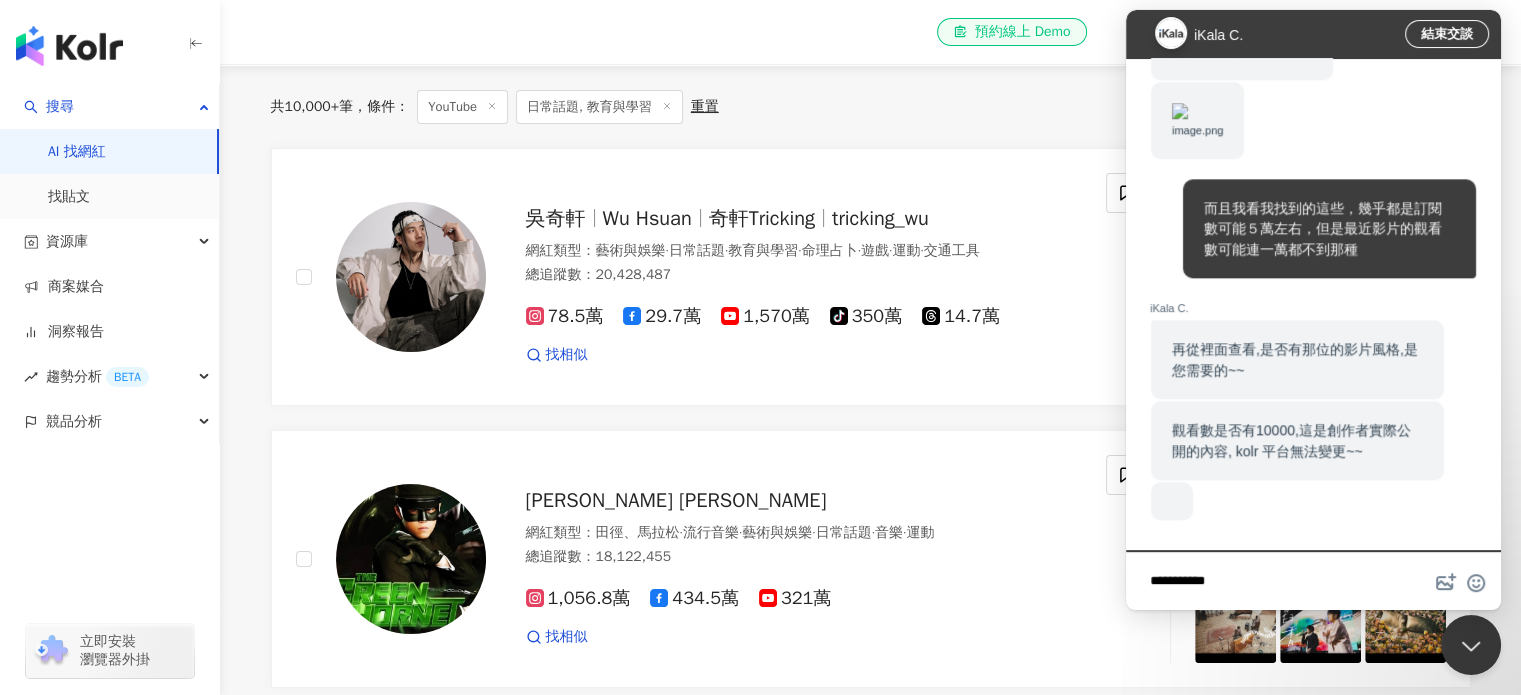 type on "**********" 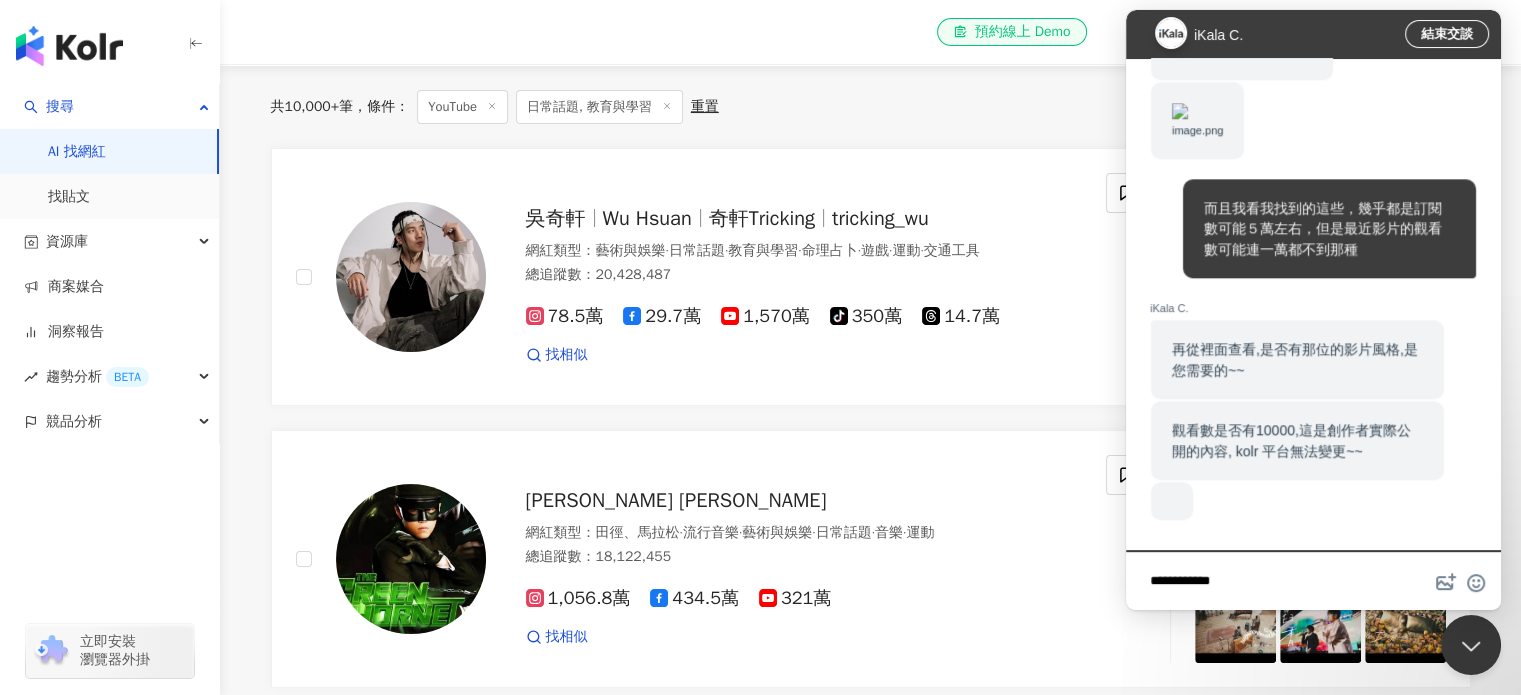 type 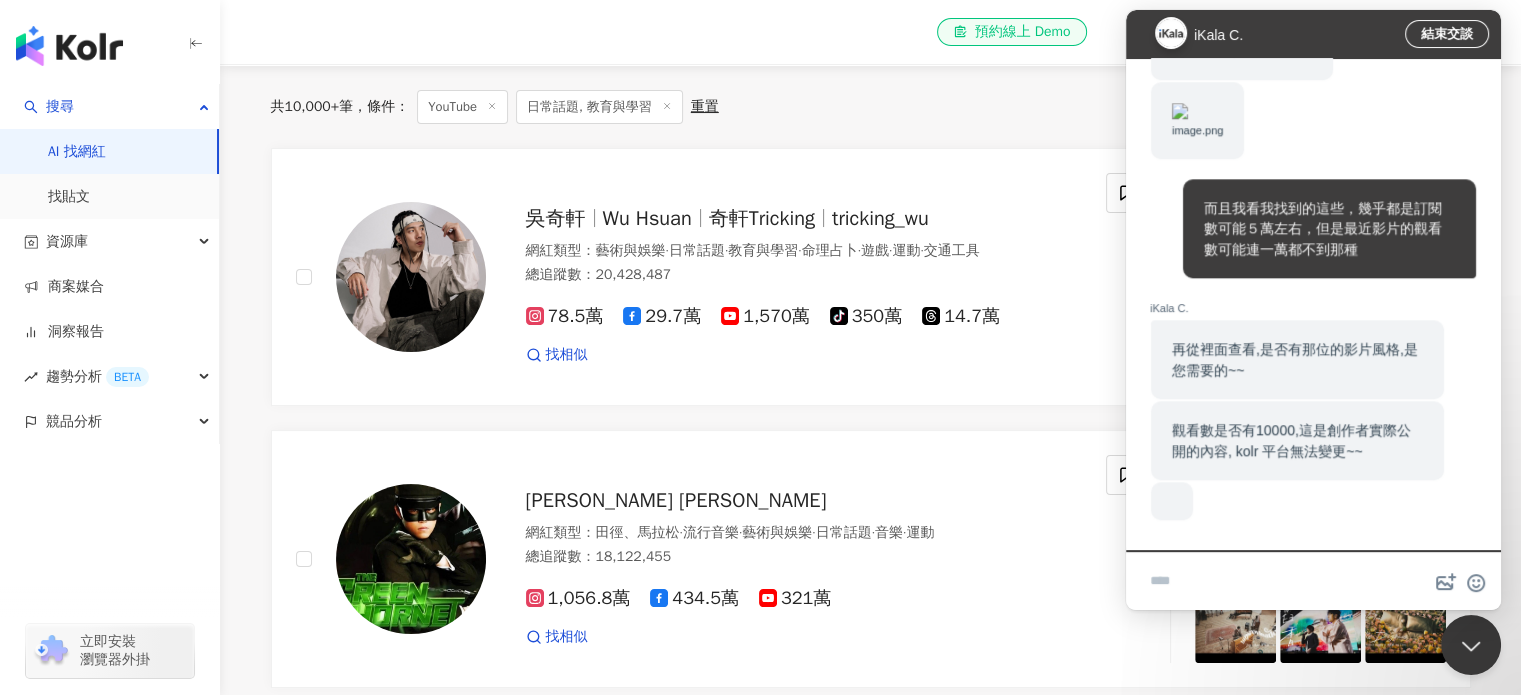 scroll, scrollTop: 2432, scrollLeft: 0, axis: vertical 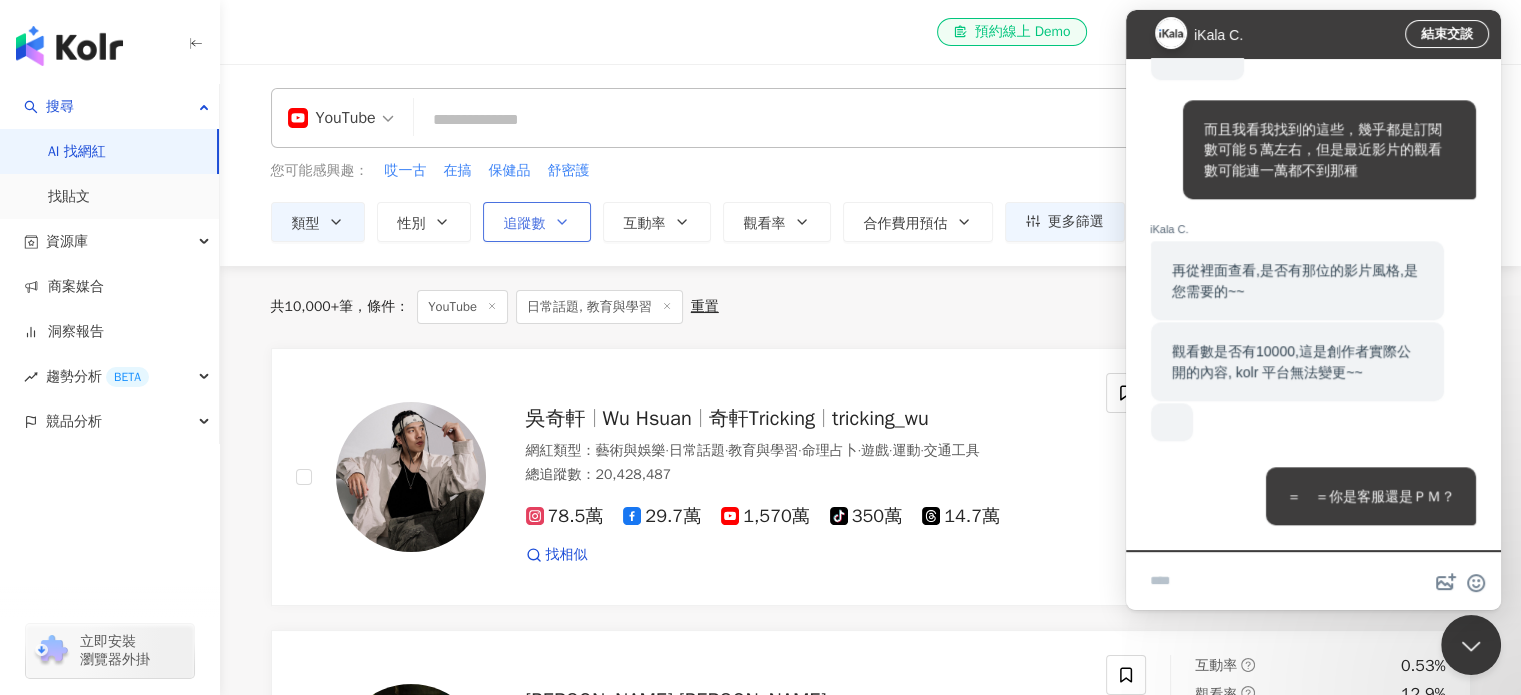 click 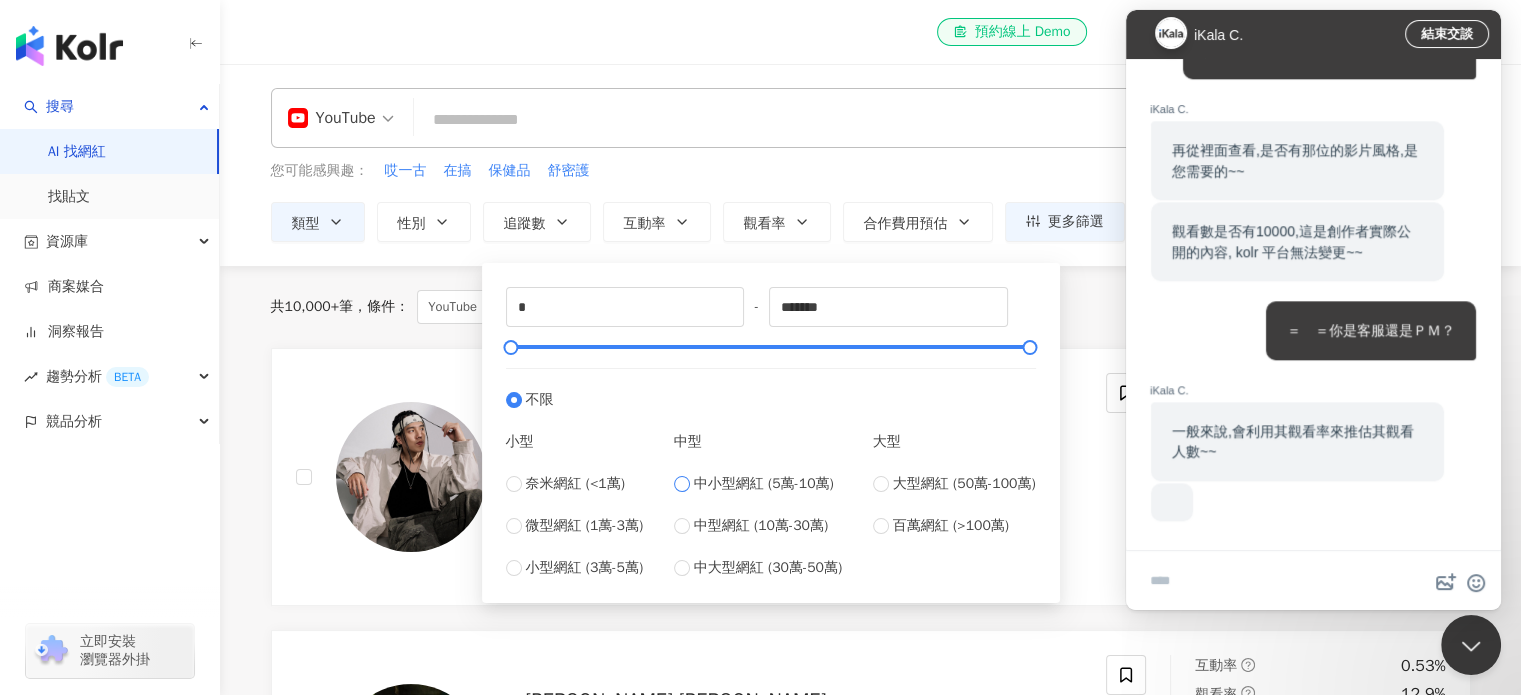 click on "中小型網紅 (5萬-10萬)" at bounding box center [764, 484] 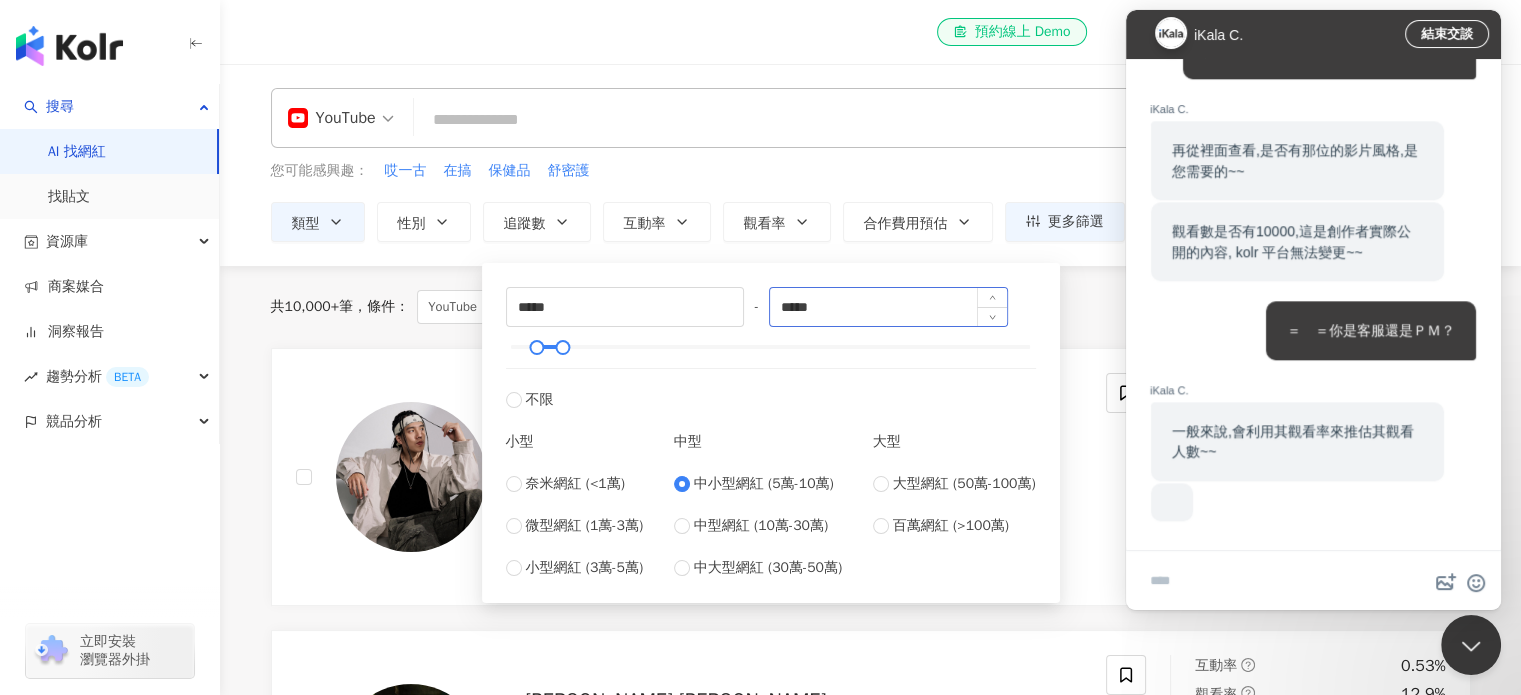 scroll, scrollTop: 2315, scrollLeft: 0, axis: vertical 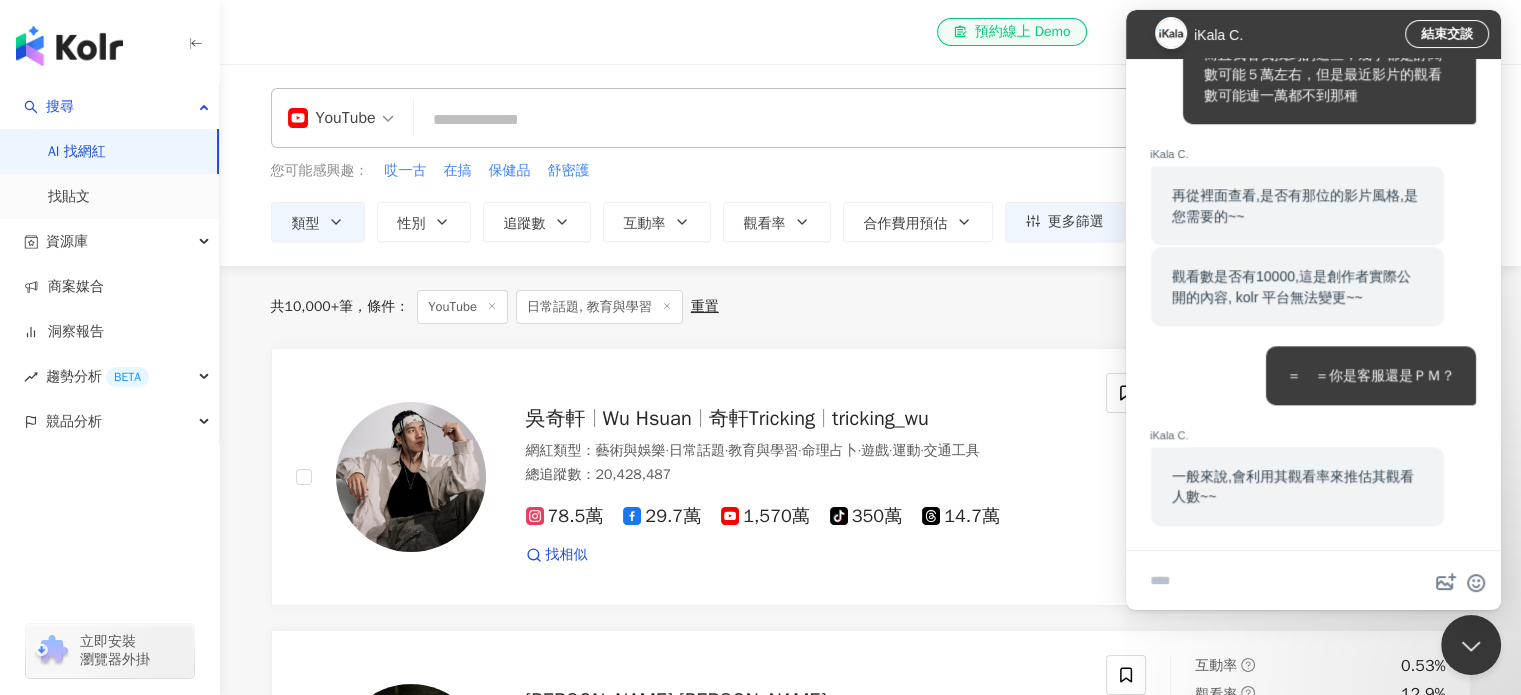click on "您可能感興趣： 哎一古  在搞  保健品  舒密護" at bounding box center [698, 171] 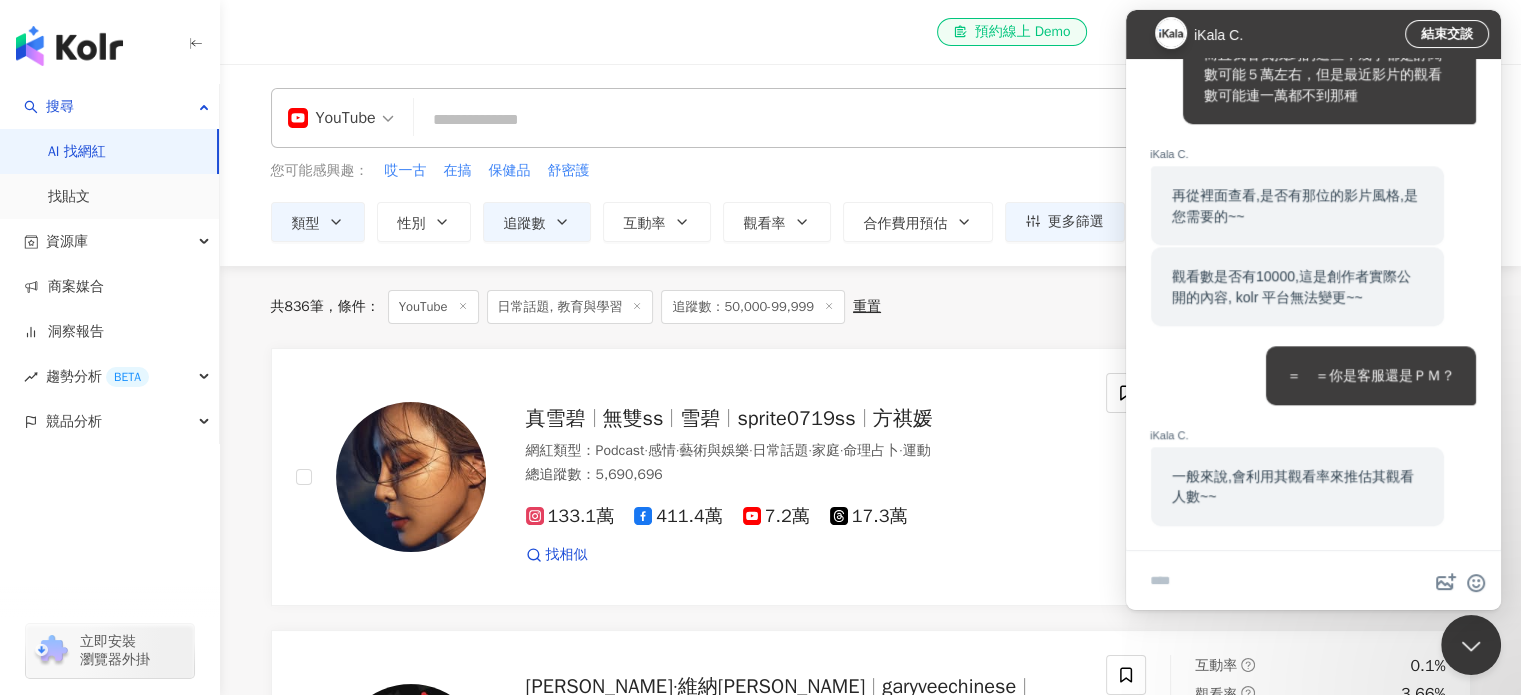 scroll, scrollTop: 2373, scrollLeft: 0, axis: vertical 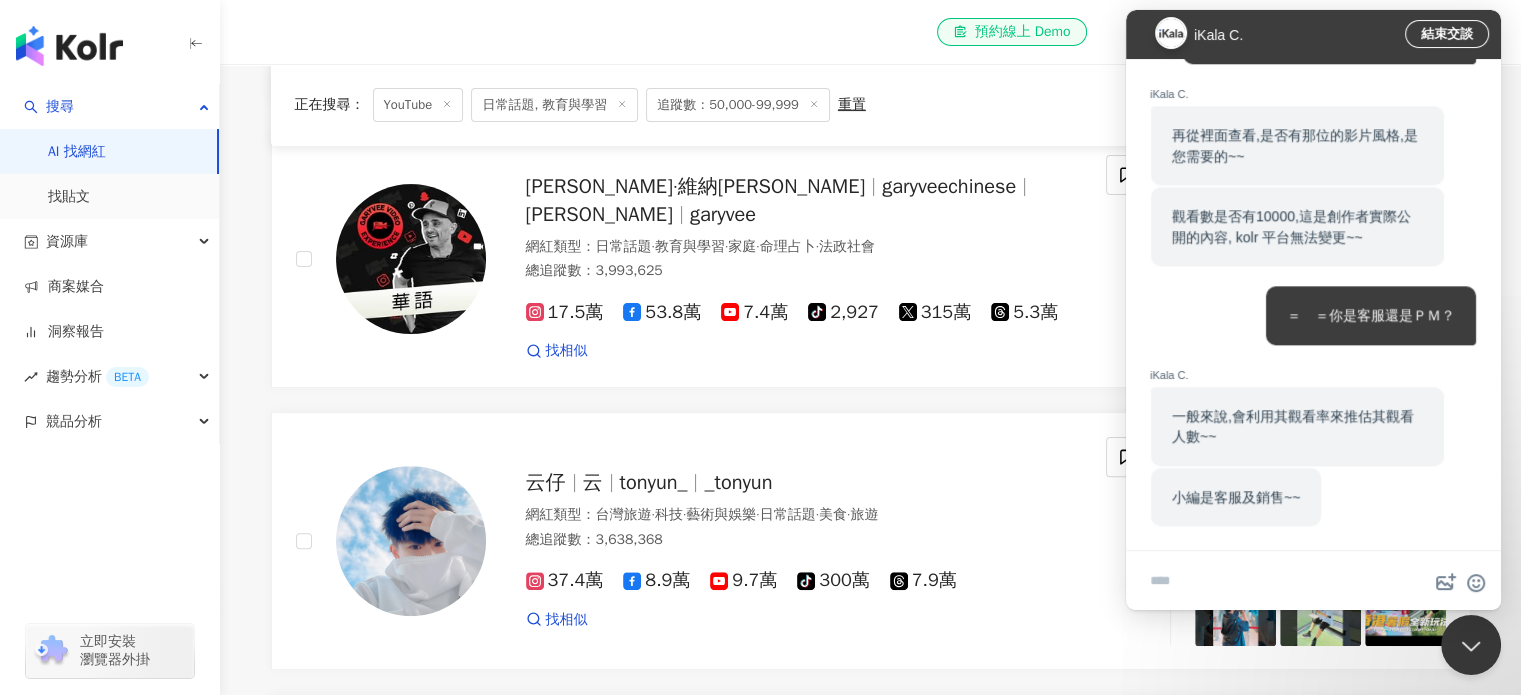 click at bounding box center (1313, 582) 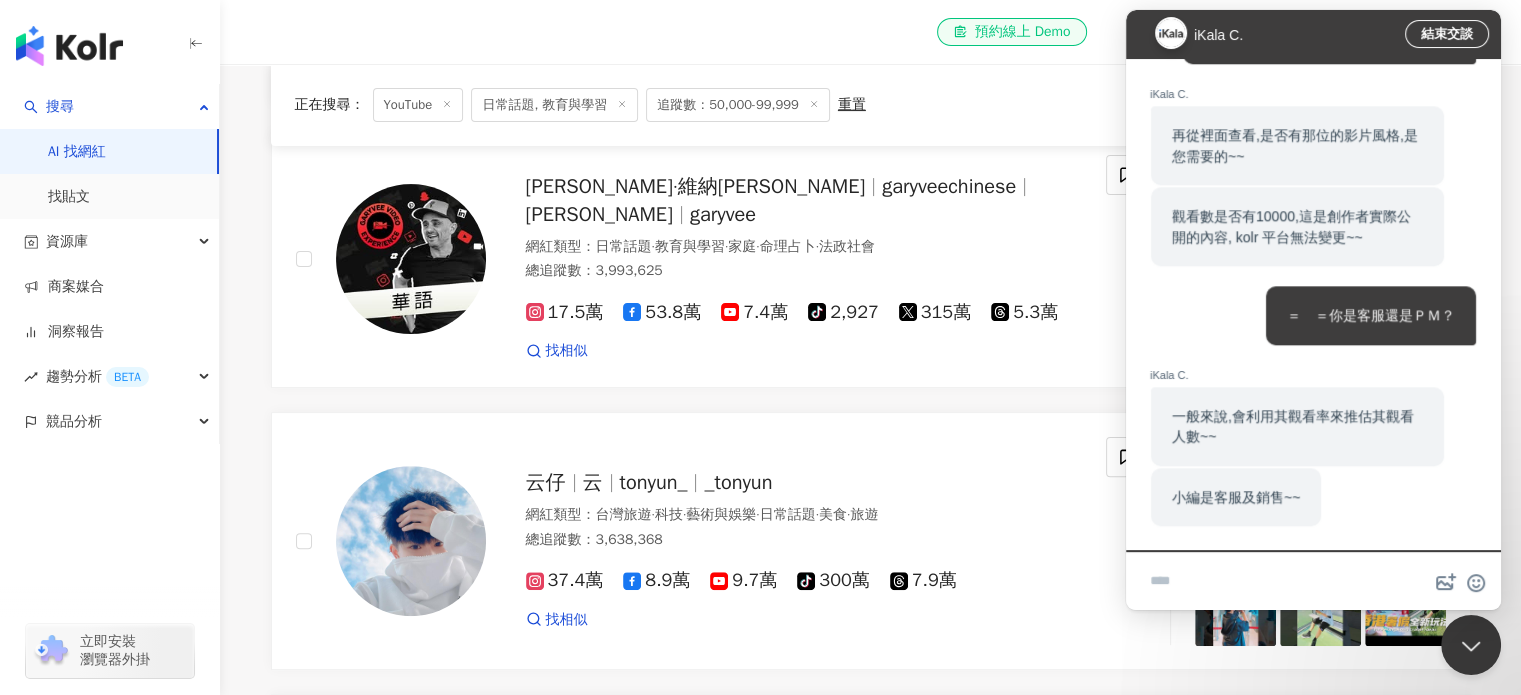 click at bounding box center (1313, 582) 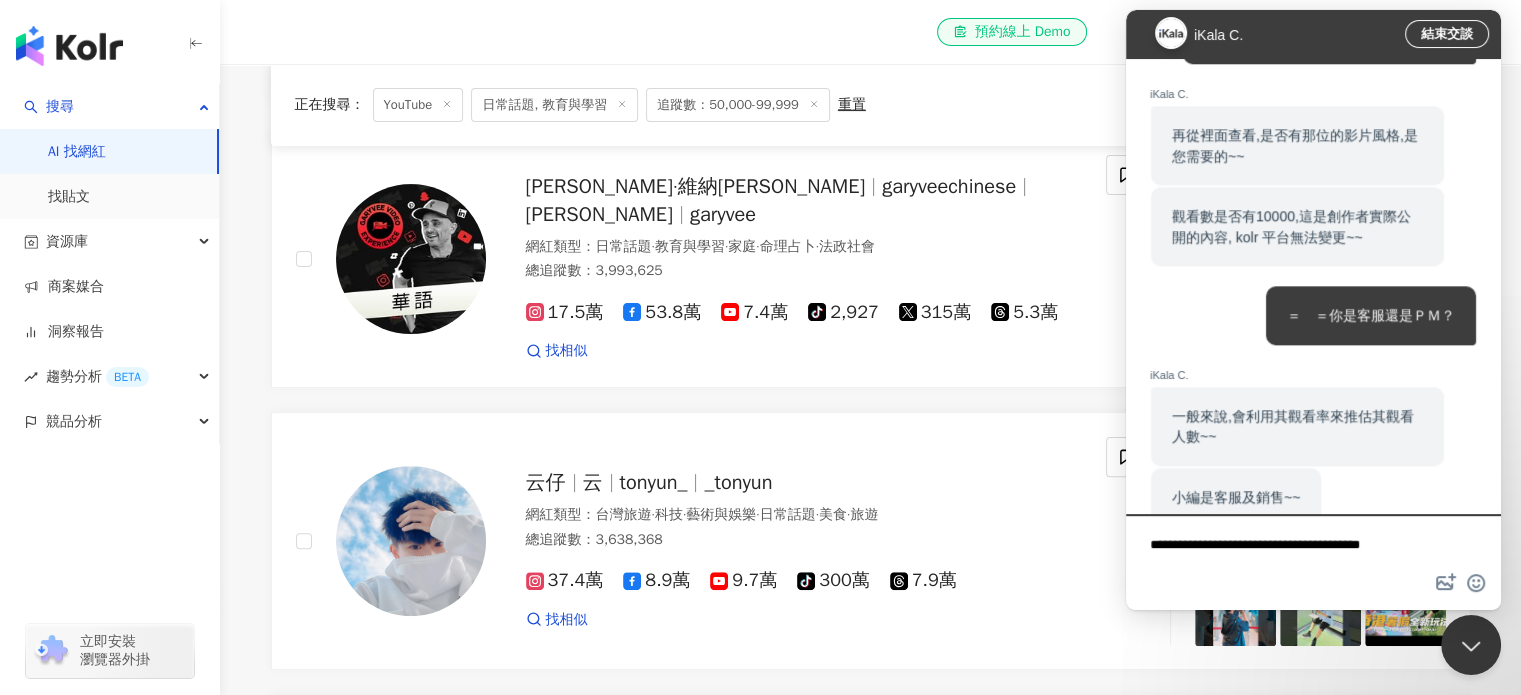 scroll, scrollTop: 6, scrollLeft: 0, axis: vertical 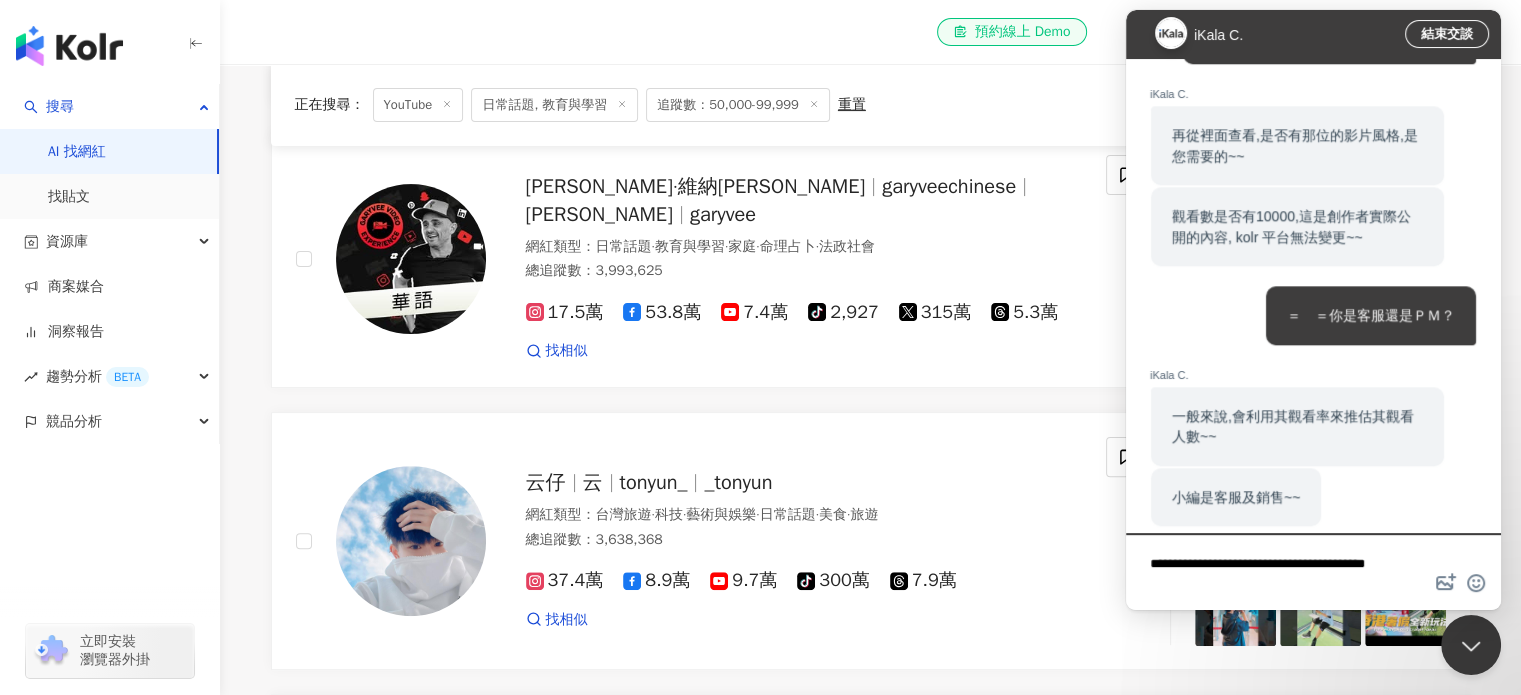 type on "**********" 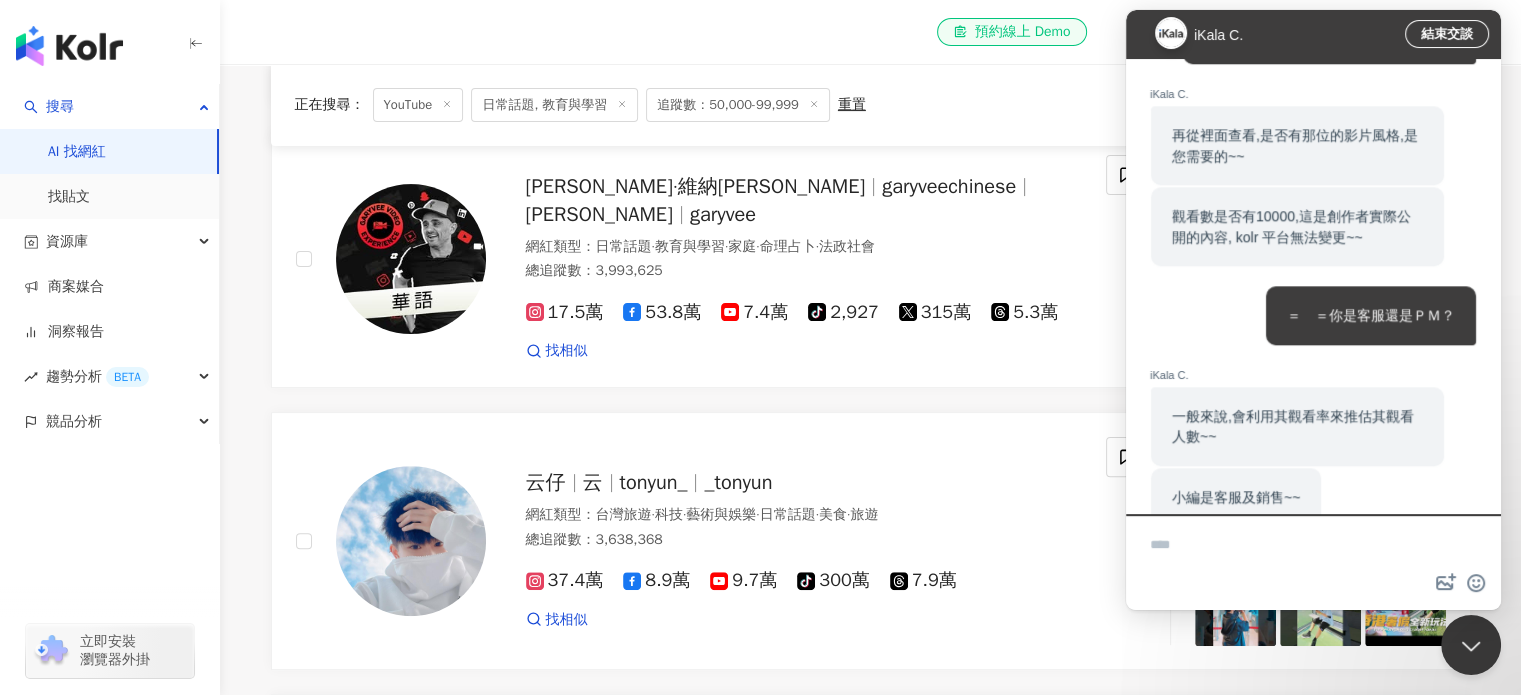 scroll, scrollTop: 0, scrollLeft: 0, axis: both 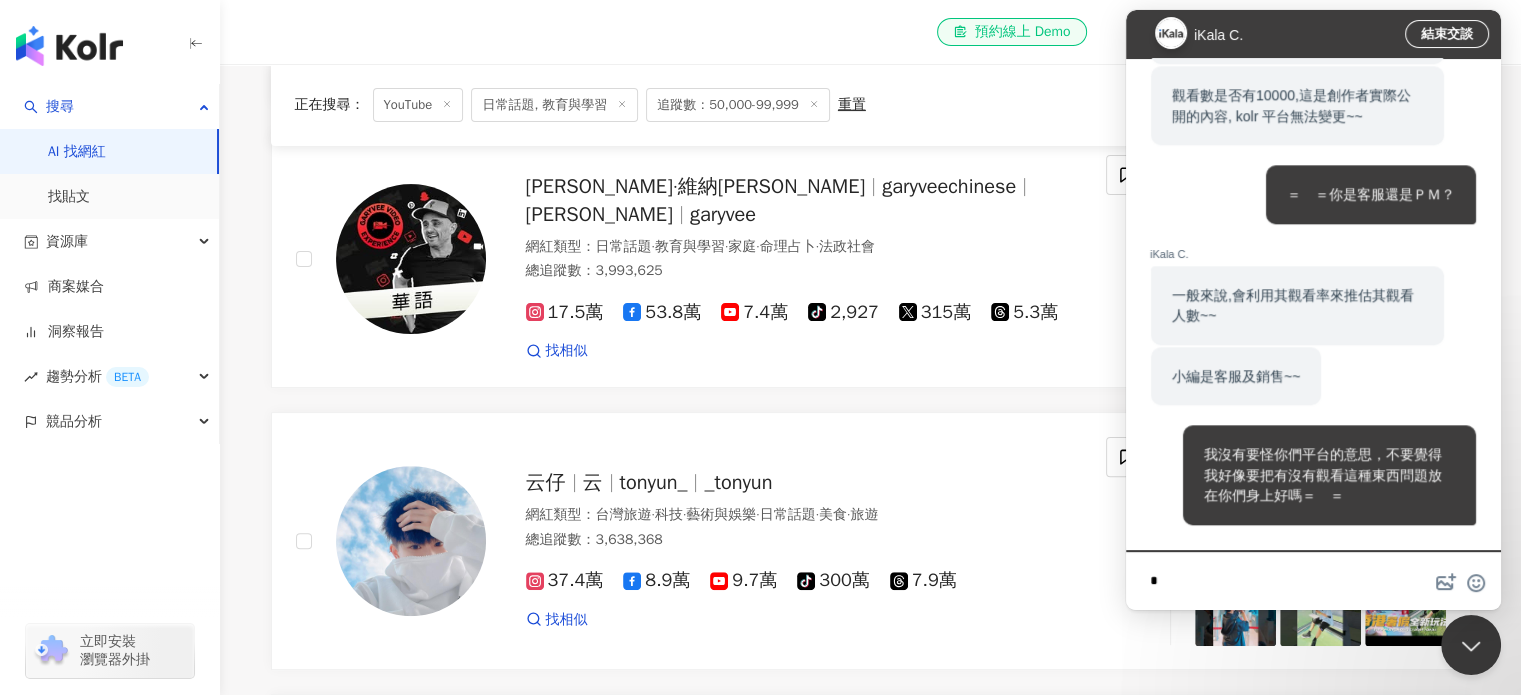 type on "*" 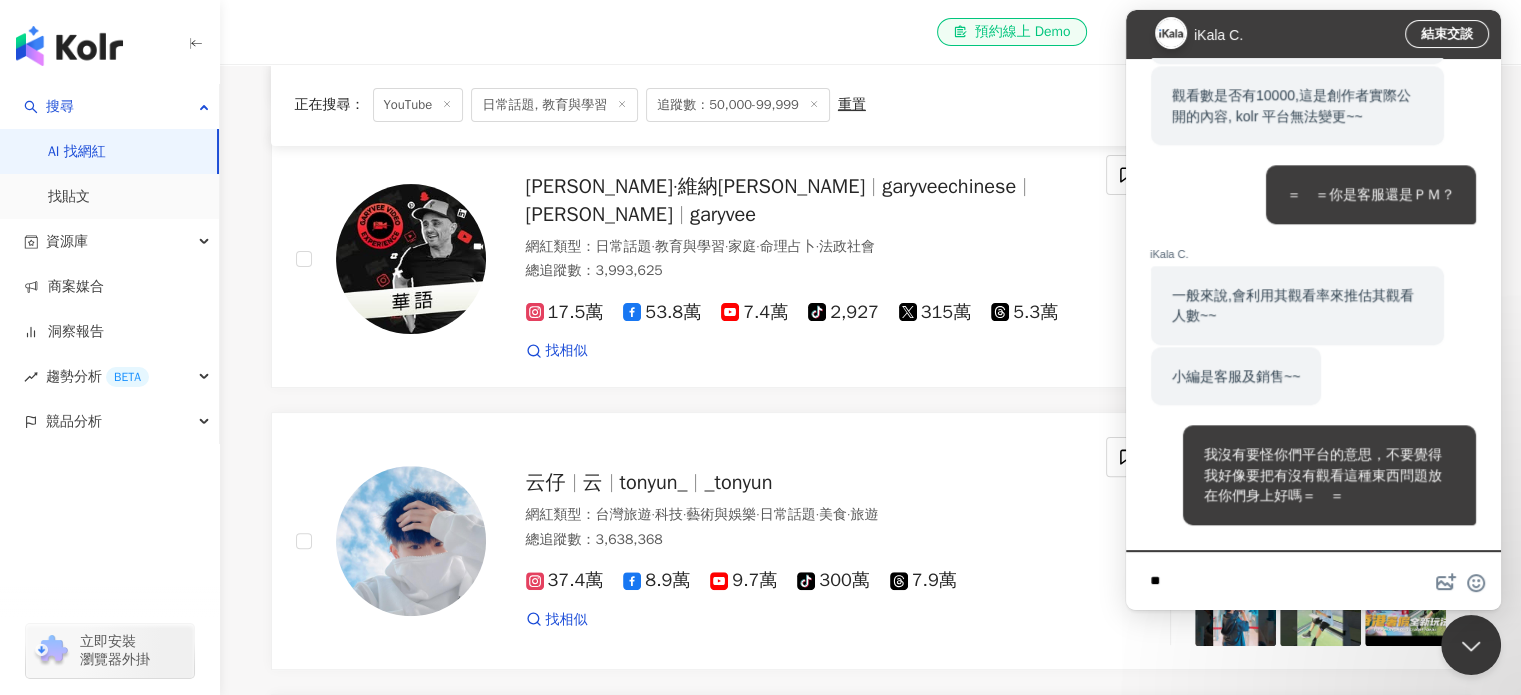 type on "*" 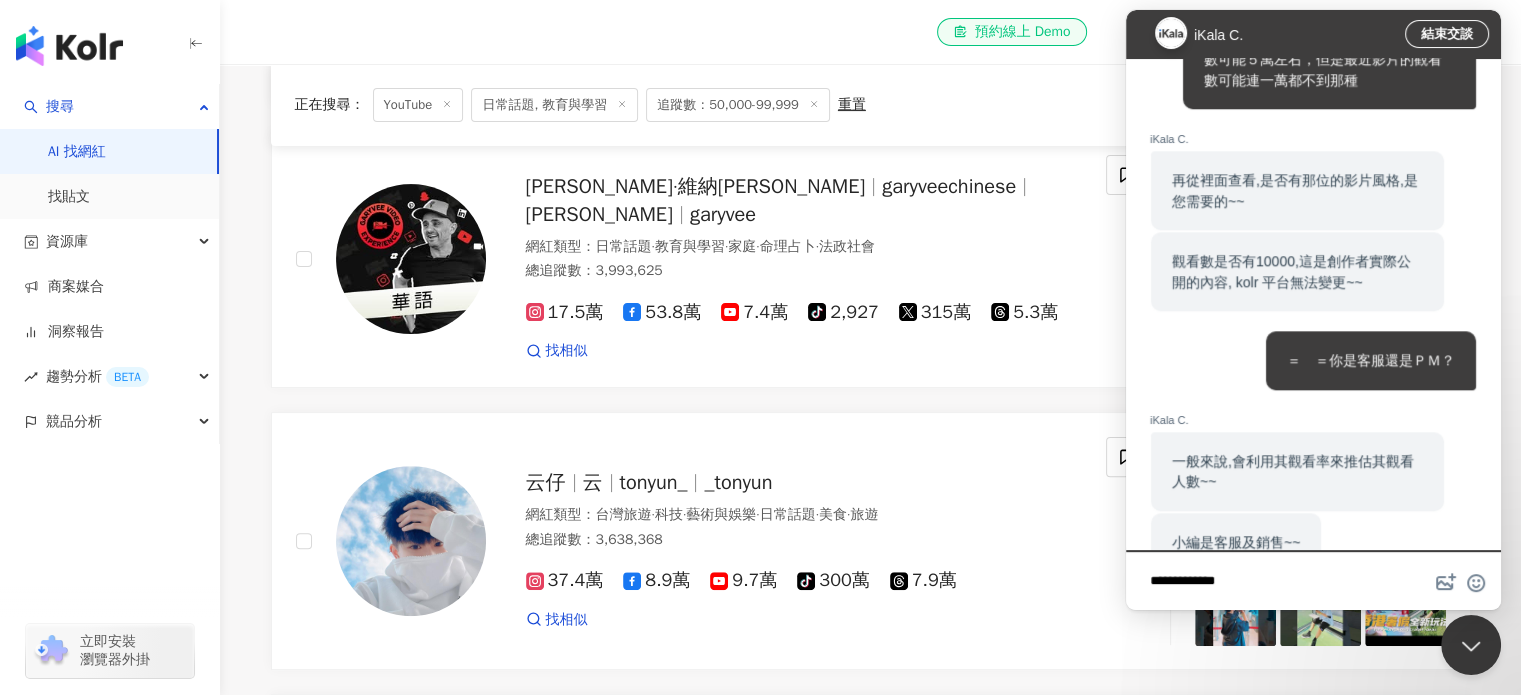 scroll, scrollTop: 1775, scrollLeft: 0, axis: vertical 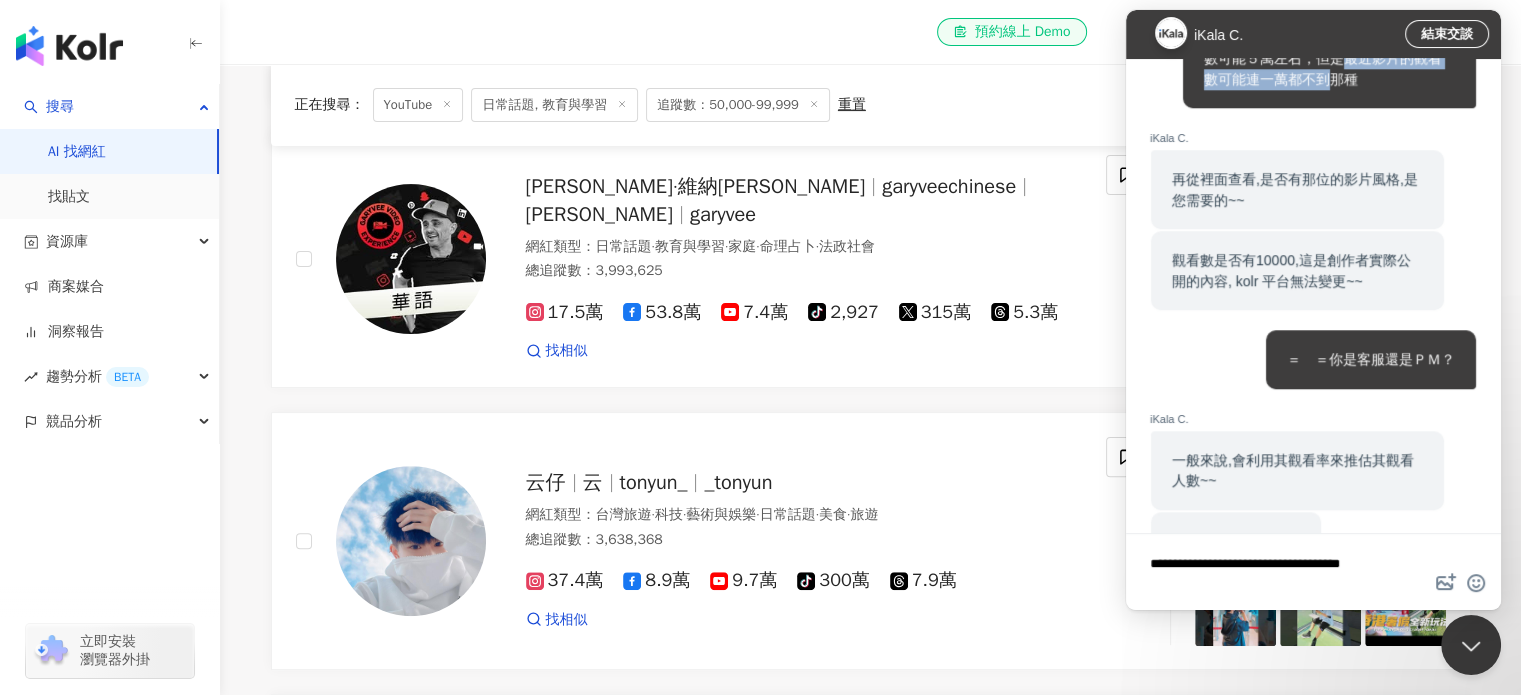 drag, startPoint x: 1347, startPoint y: 399, endPoint x: 1331, endPoint y: 419, distance: 25.612497 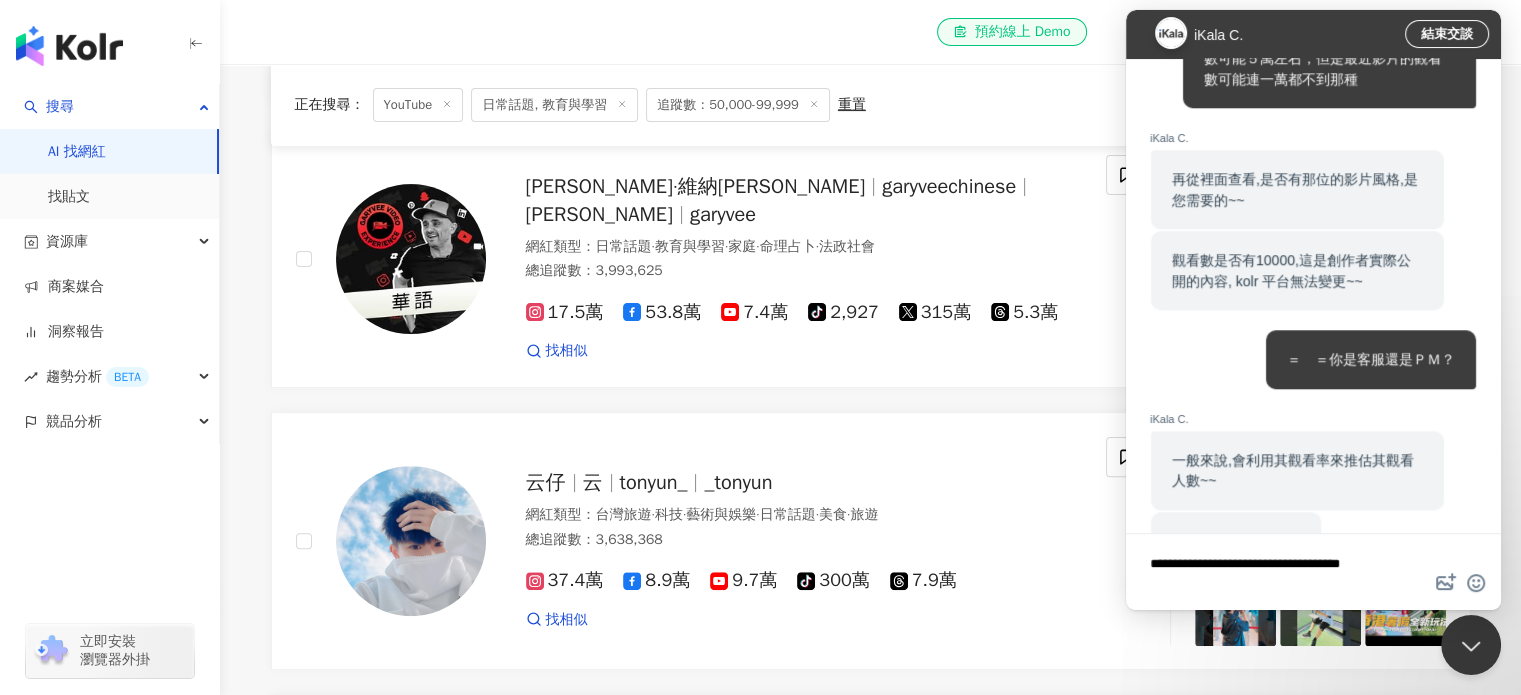 click on "**********" at bounding box center [1313, 574] 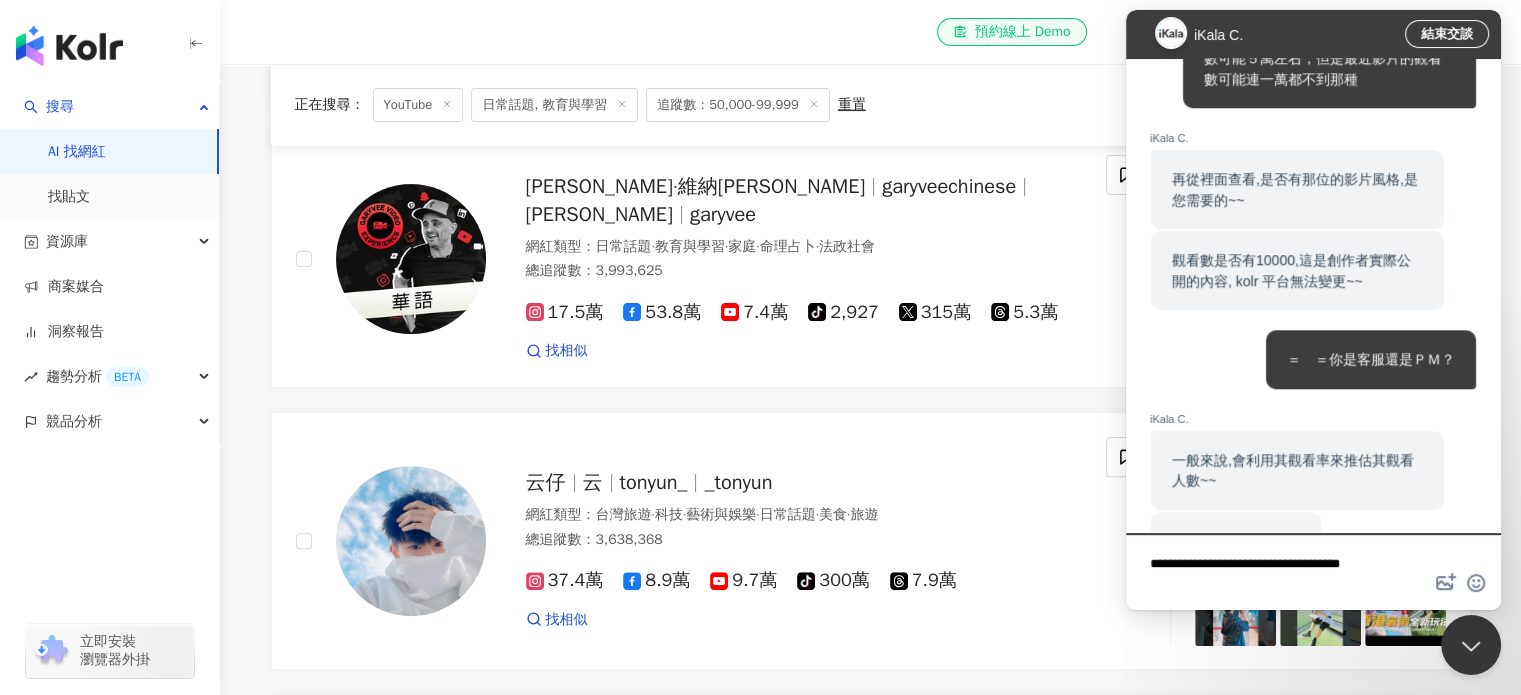 paste on "**********" 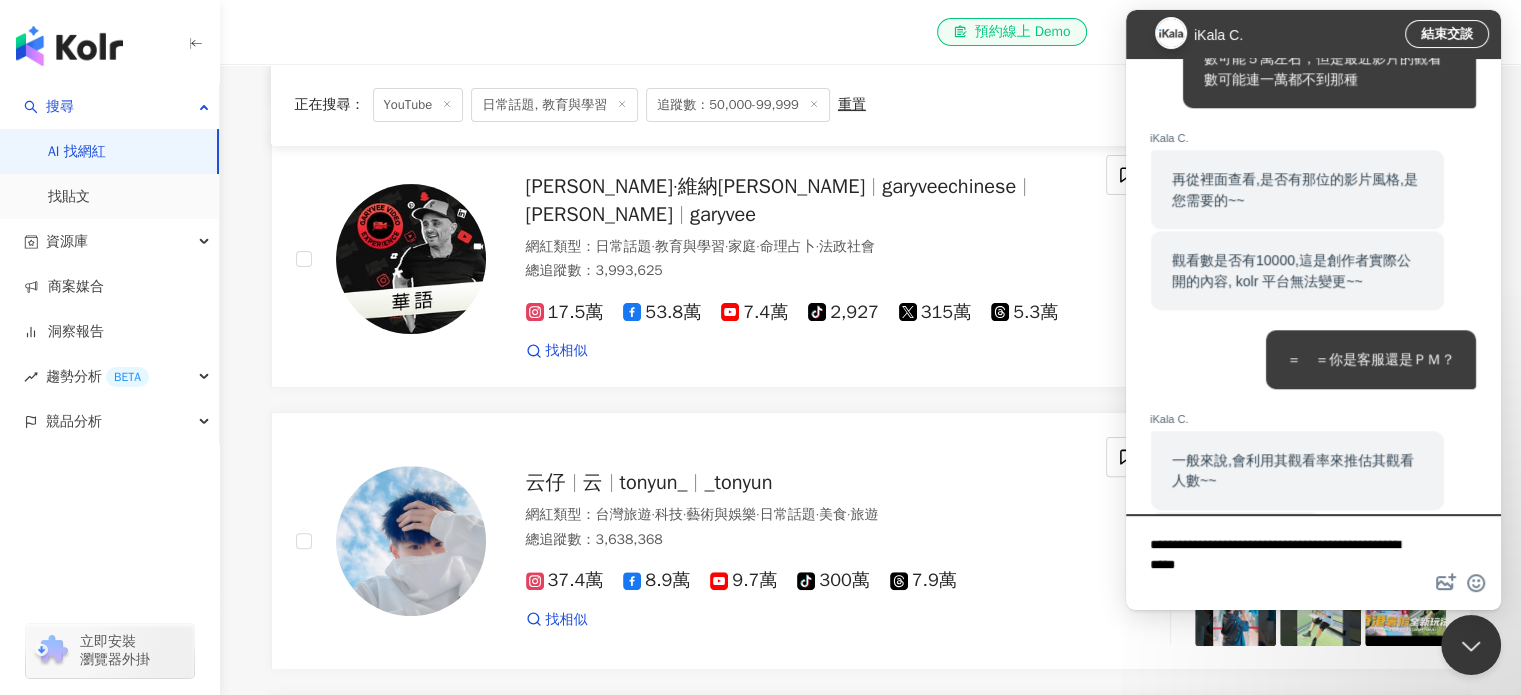 scroll, scrollTop: 8, scrollLeft: 0, axis: vertical 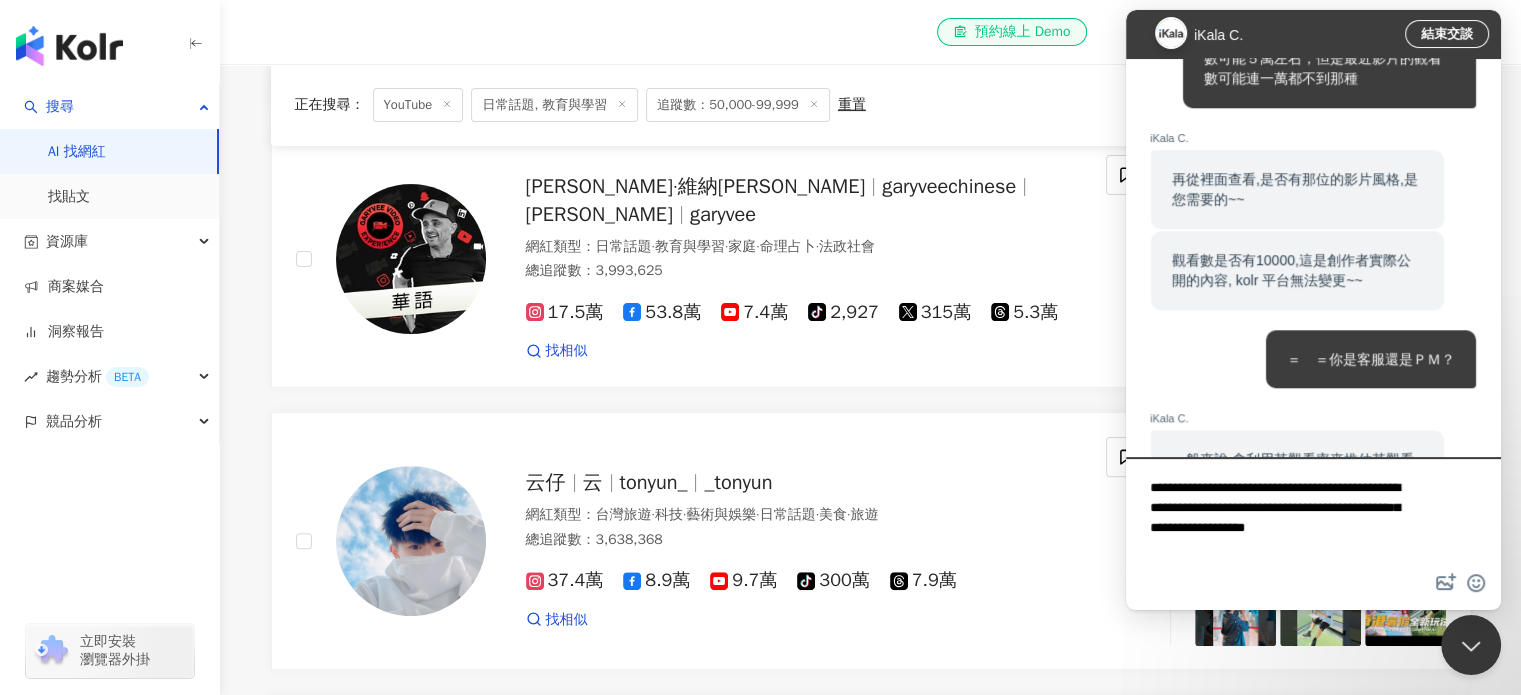 type on "**********" 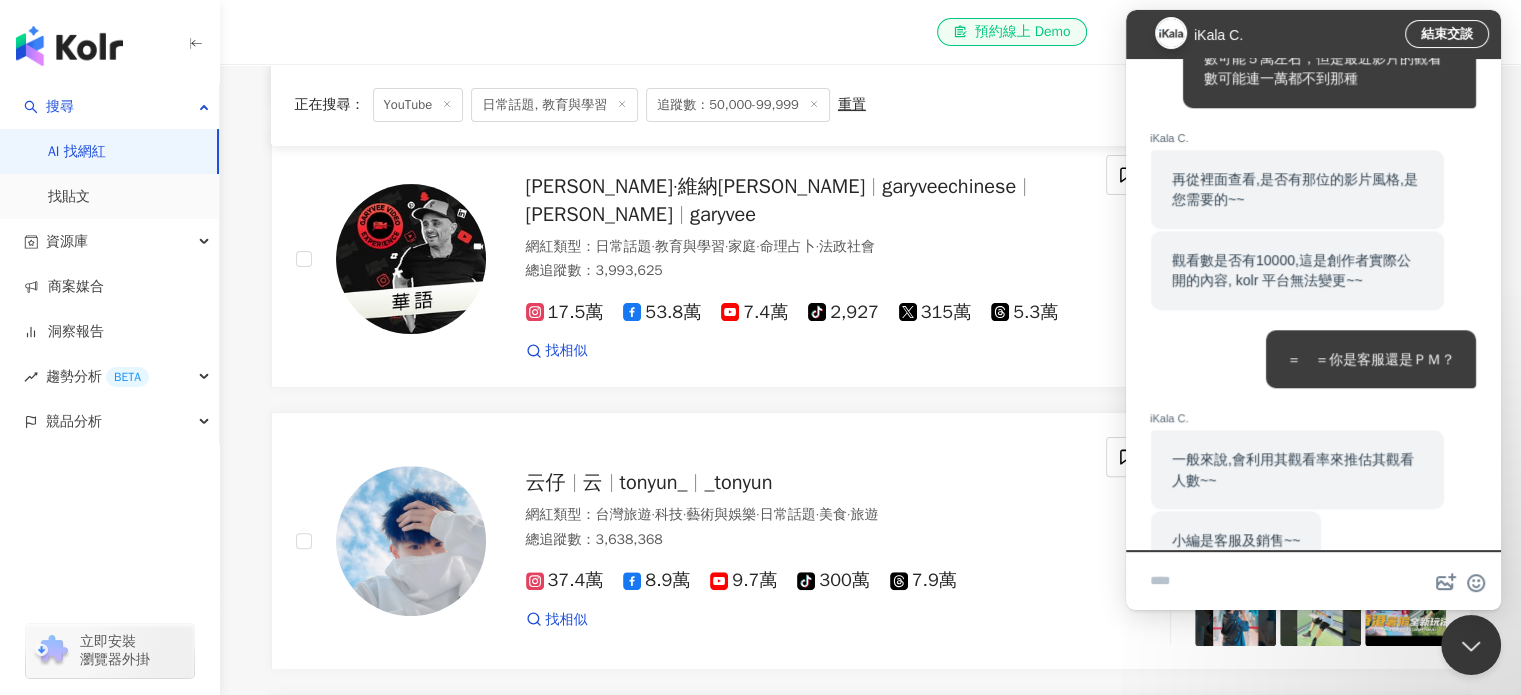scroll, scrollTop: 0, scrollLeft: 0, axis: both 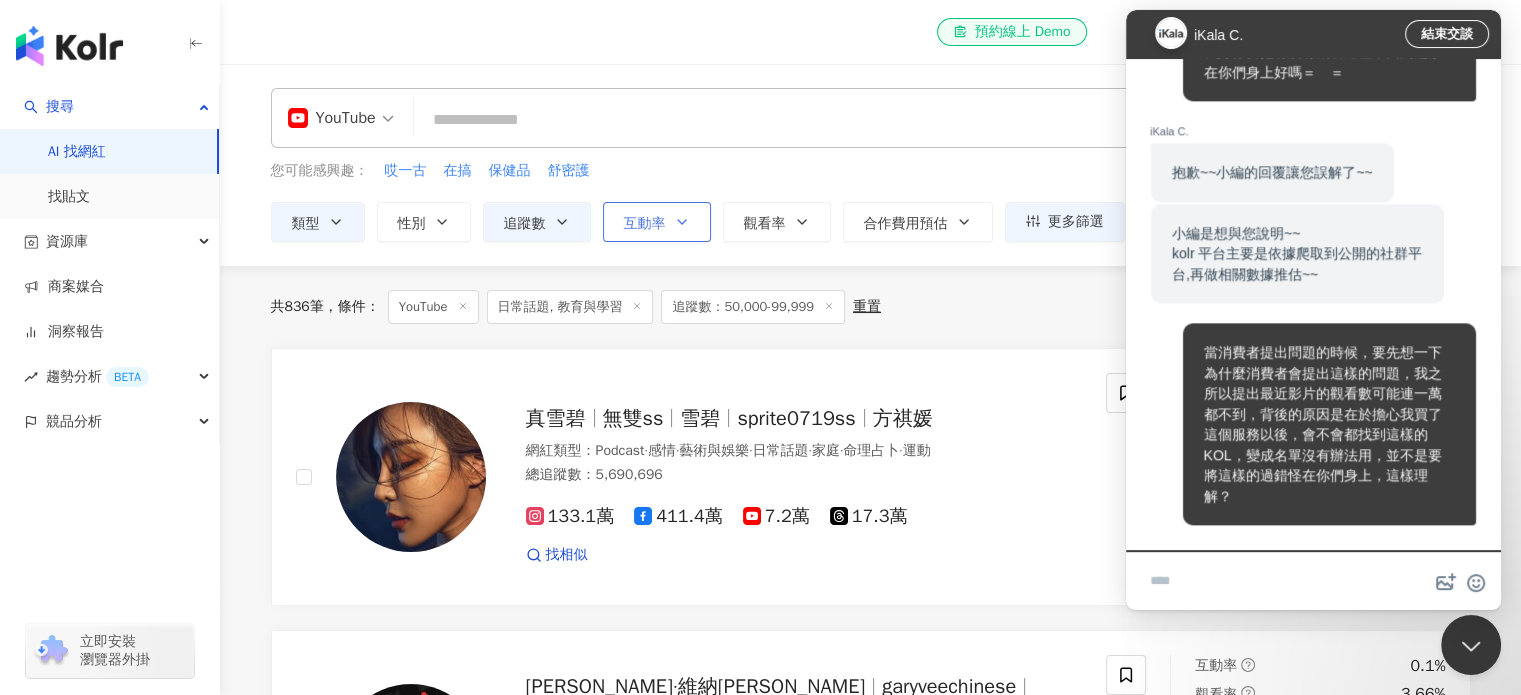 type 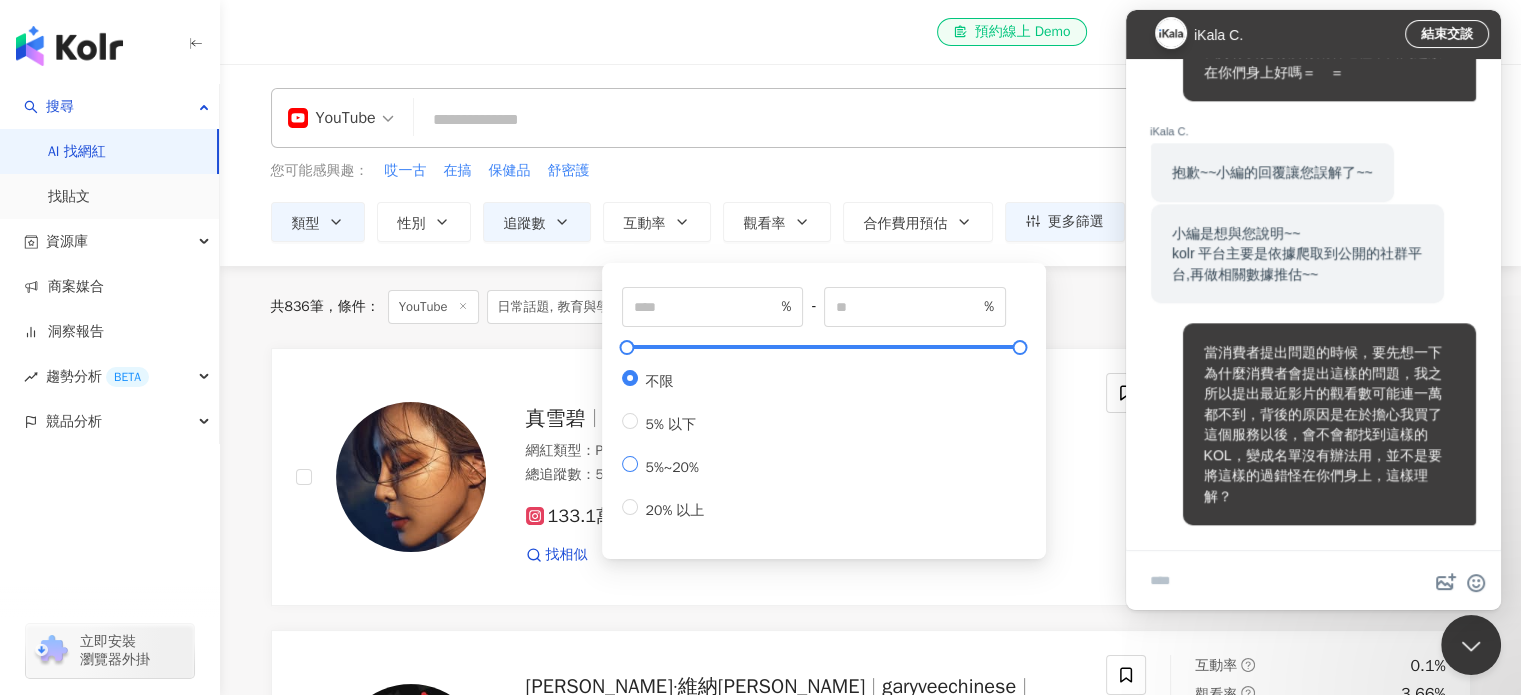 click on "5%~20%" at bounding box center [672, 467] 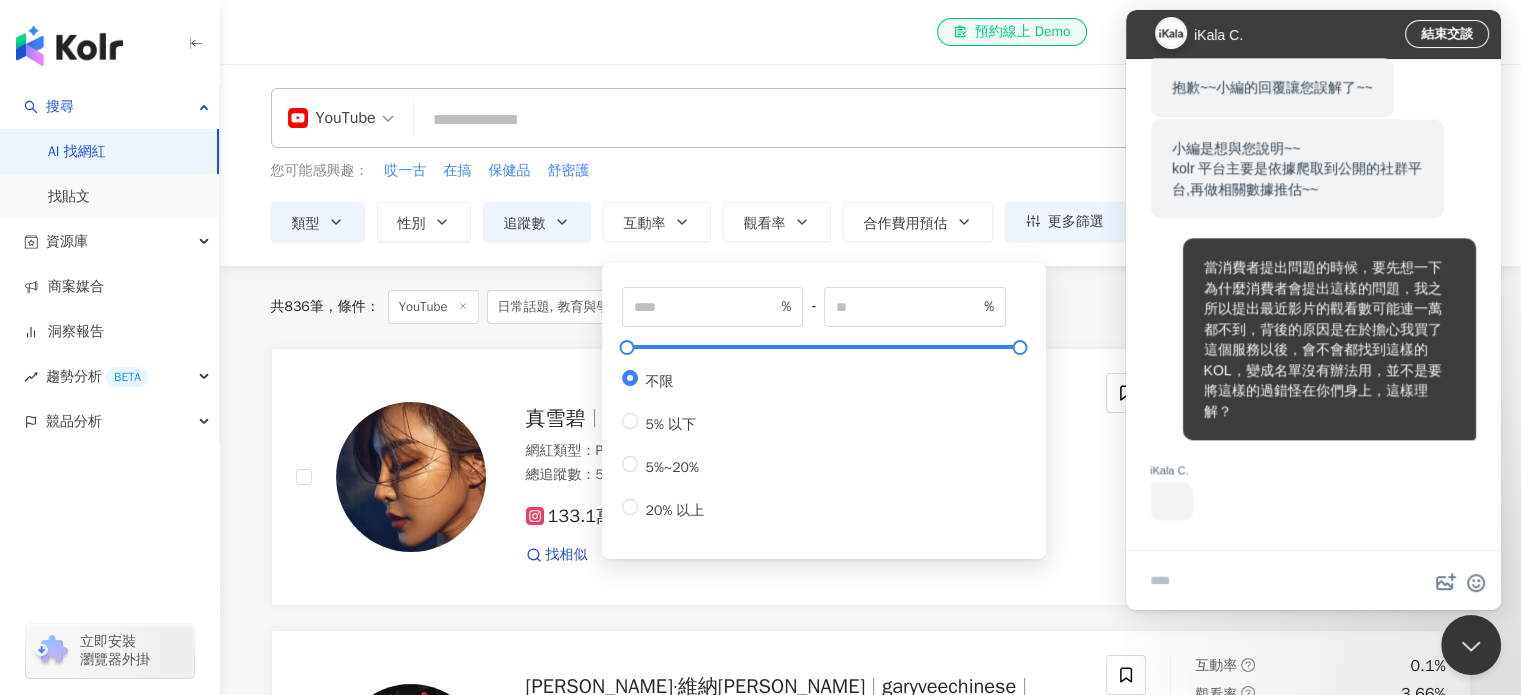 scroll, scrollTop: 2695, scrollLeft: 0, axis: vertical 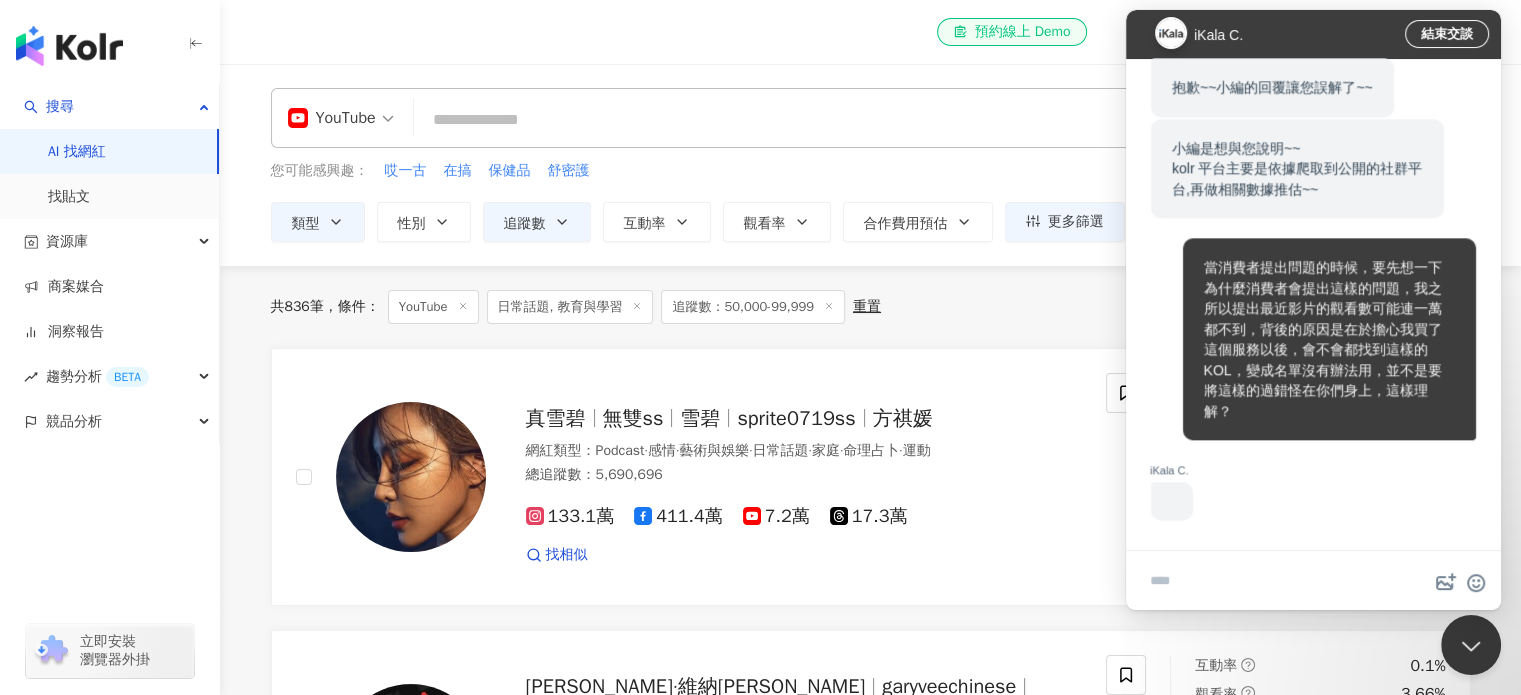 click on "YouTube 台灣 搜尋 33fcfdb4-60d5-442c-8f26-9f3d8fad68f4 張修修的不正常人生 Shosho's Abnormal Life 533,516   追蹤者 搜尋名稱、敘述、貼文含有關鍵字 “ 張 ” 的網紅" at bounding box center [871, 118] 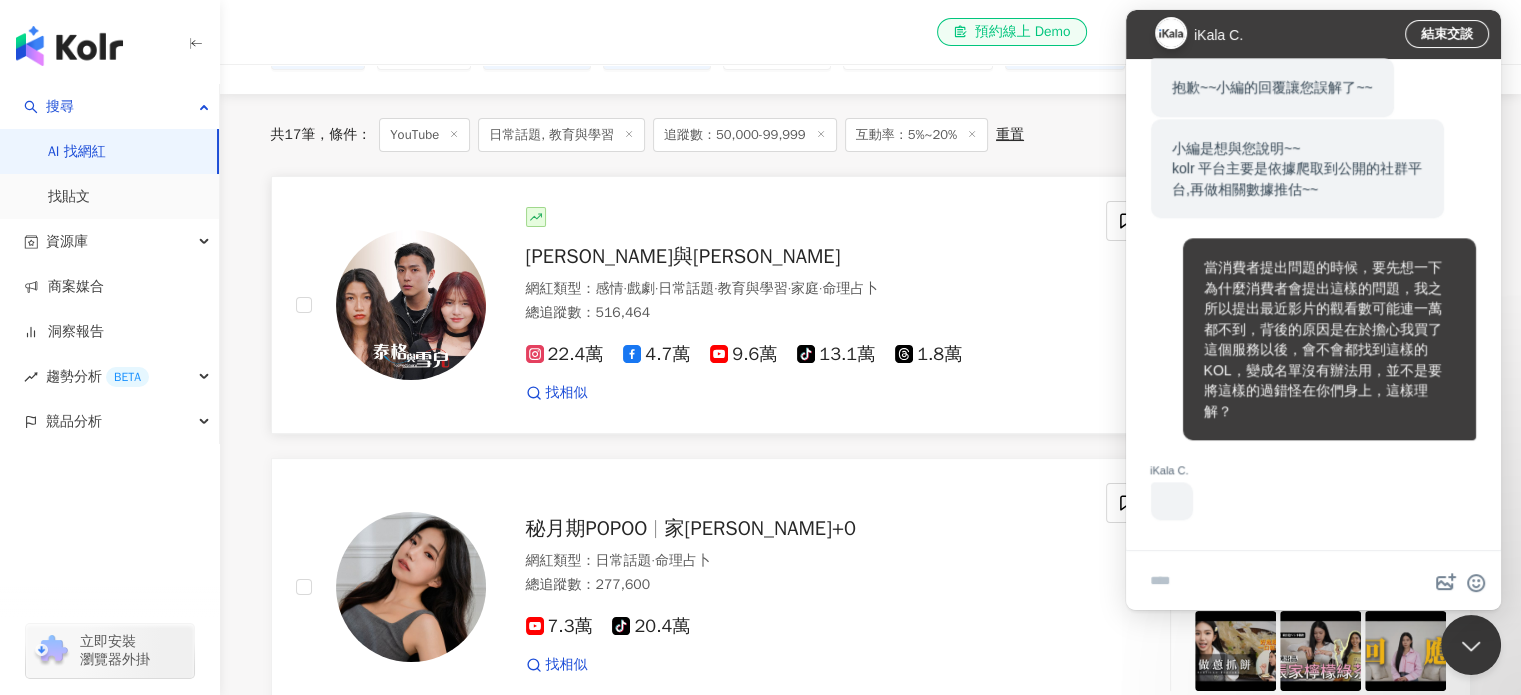 scroll, scrollTop: 200, scrollLeft: 0, axis: vertical 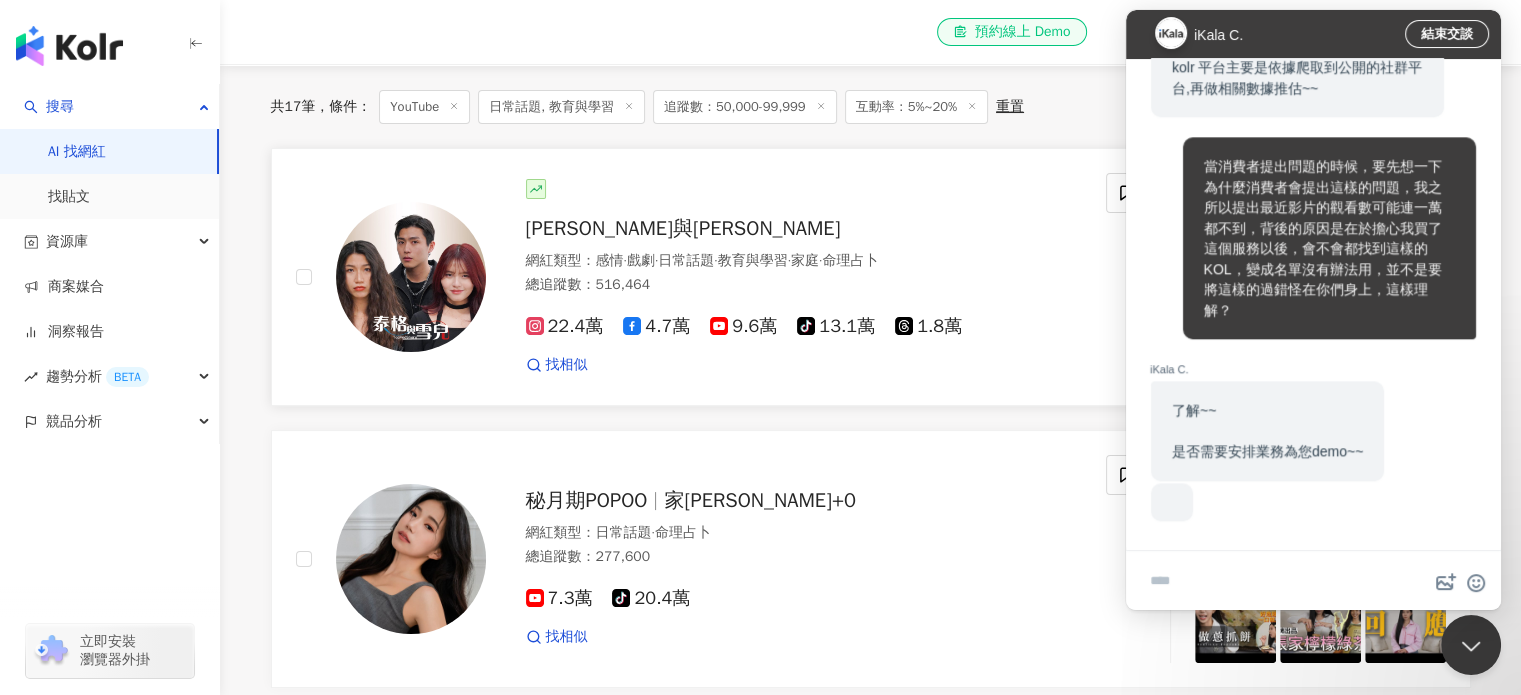 click on "泰格與雪兒" at bounding box center [683, 228] 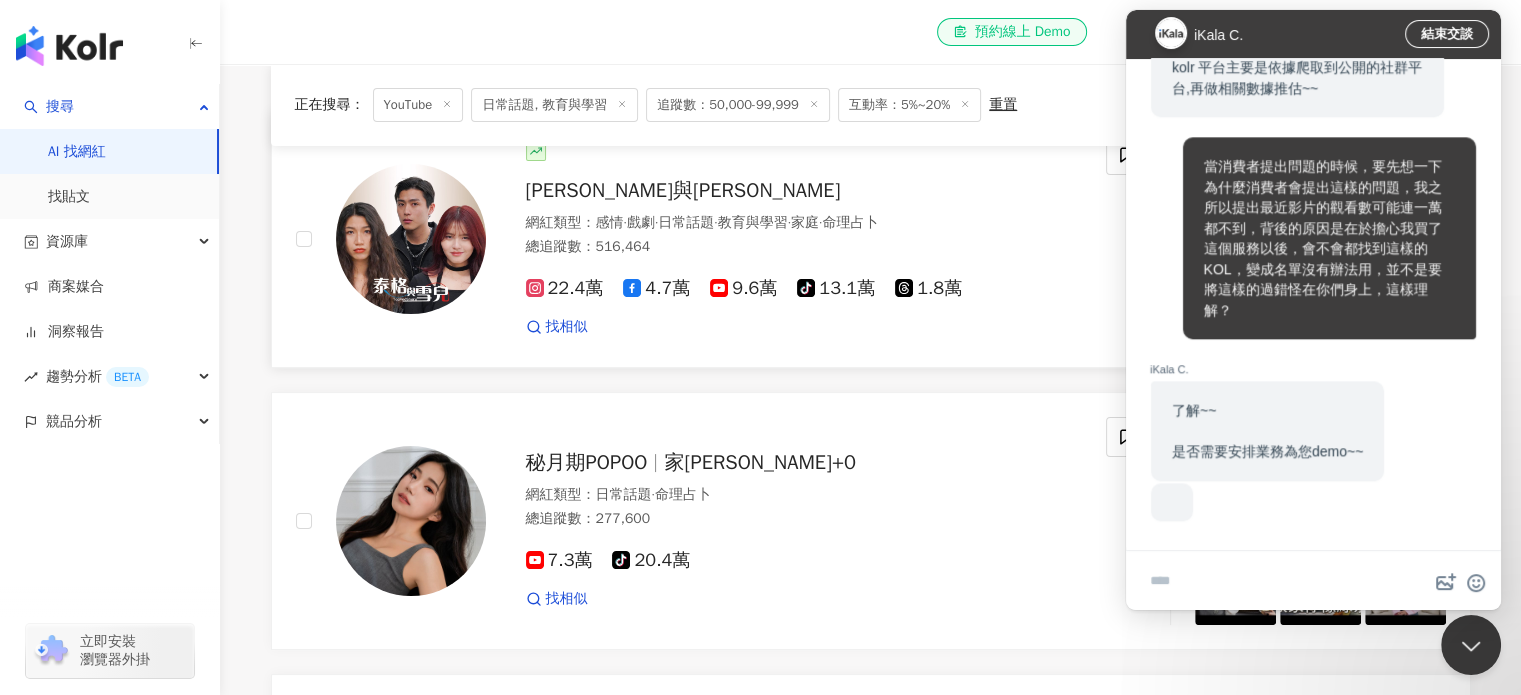 scroll, scrollTop: 600, scrollLeft: 0, axis: vertical 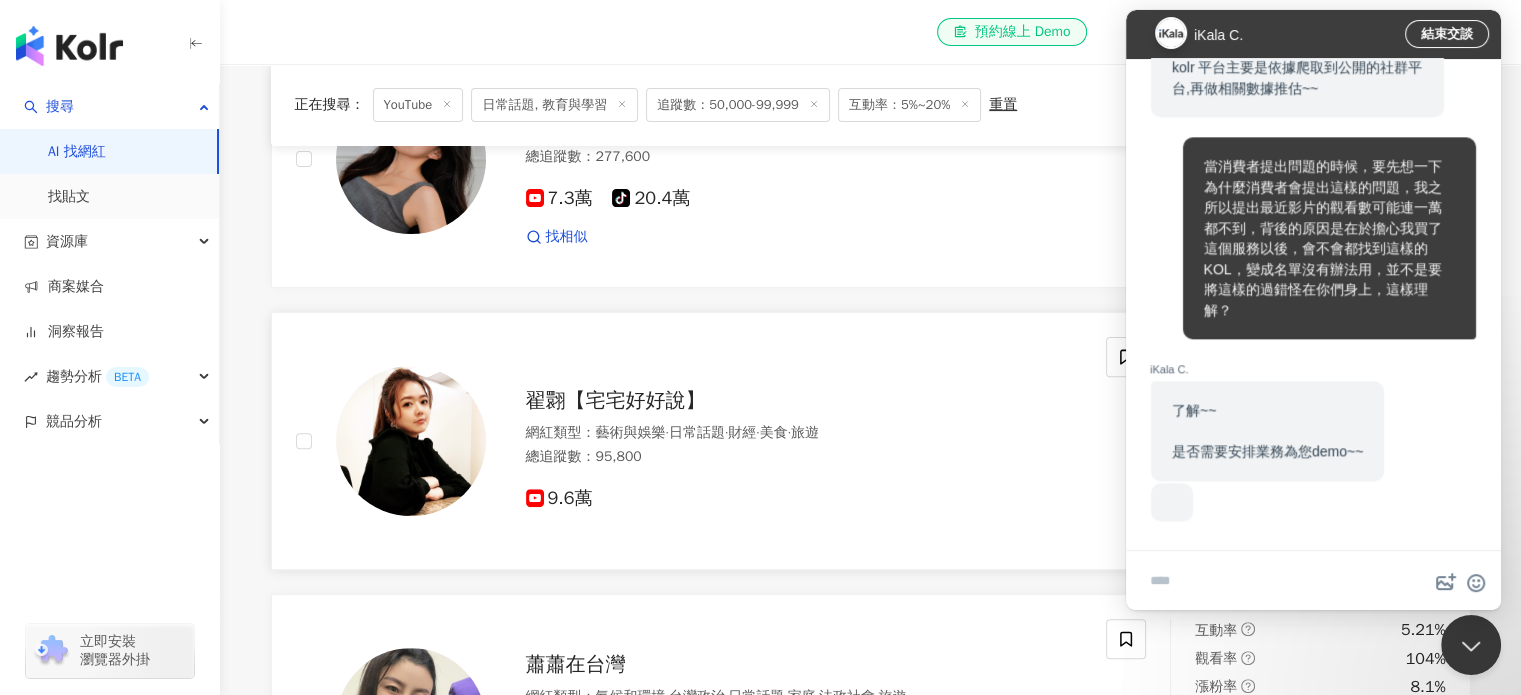 click on "翟翾【宅宅好好說】" at bounding box center [616, 400] 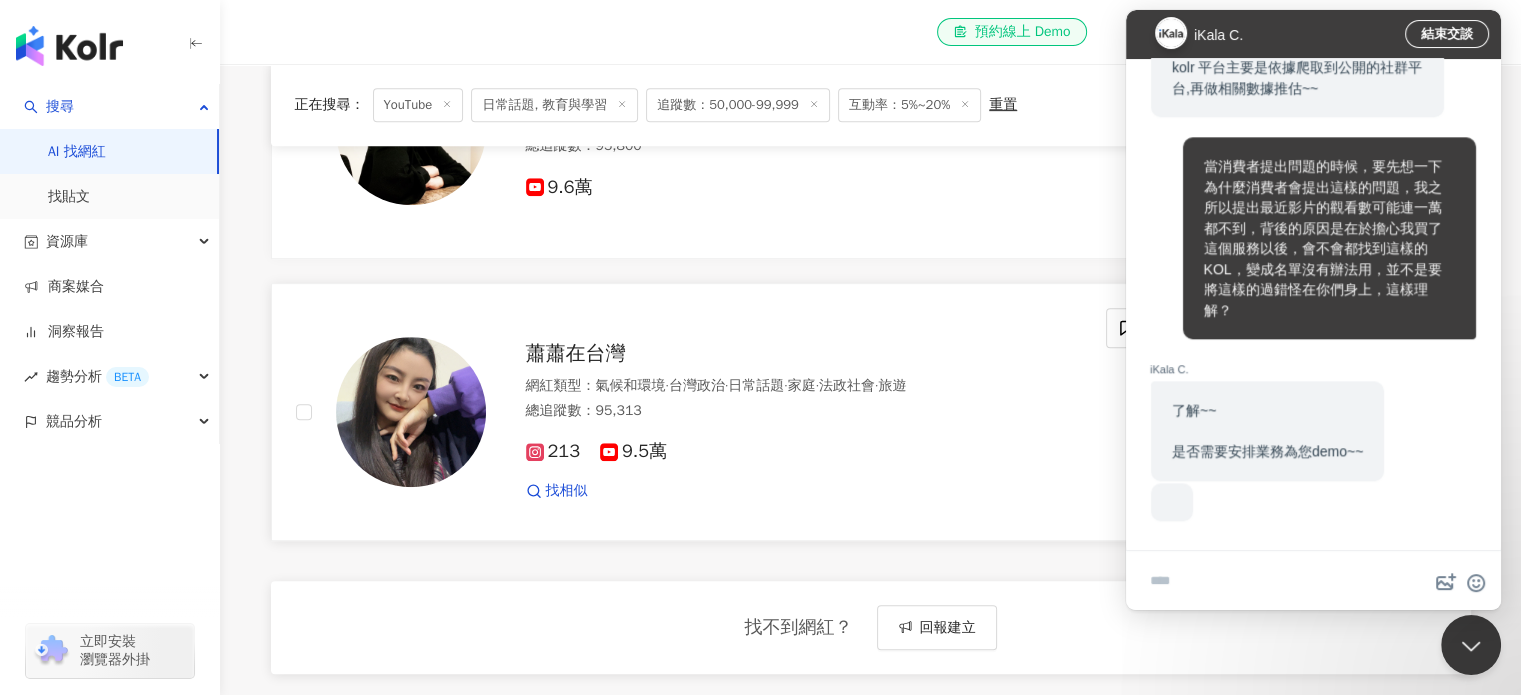 scroll, scrollTop: 1000, scrollLeft: 0, axis: vertical 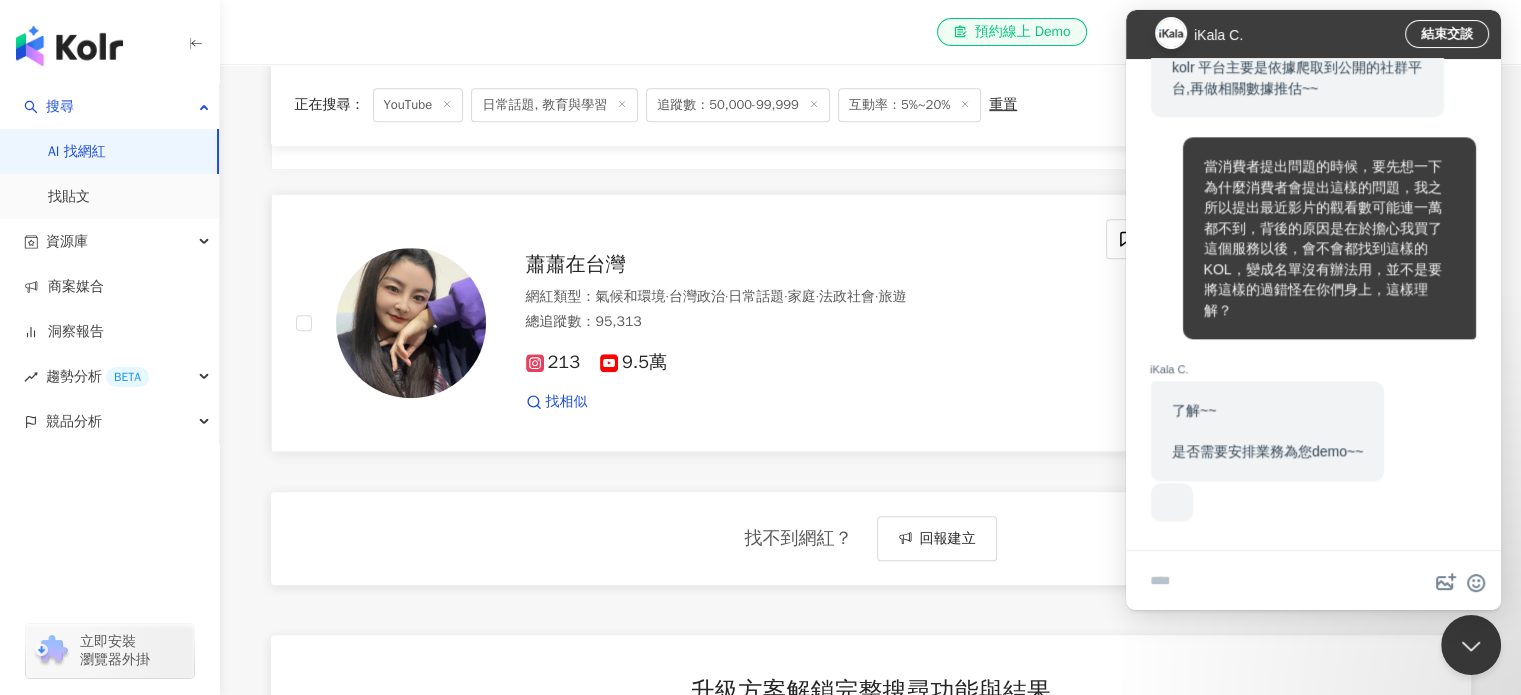 click on "蕭蕭在台灣" at bounding box center (576, 264) 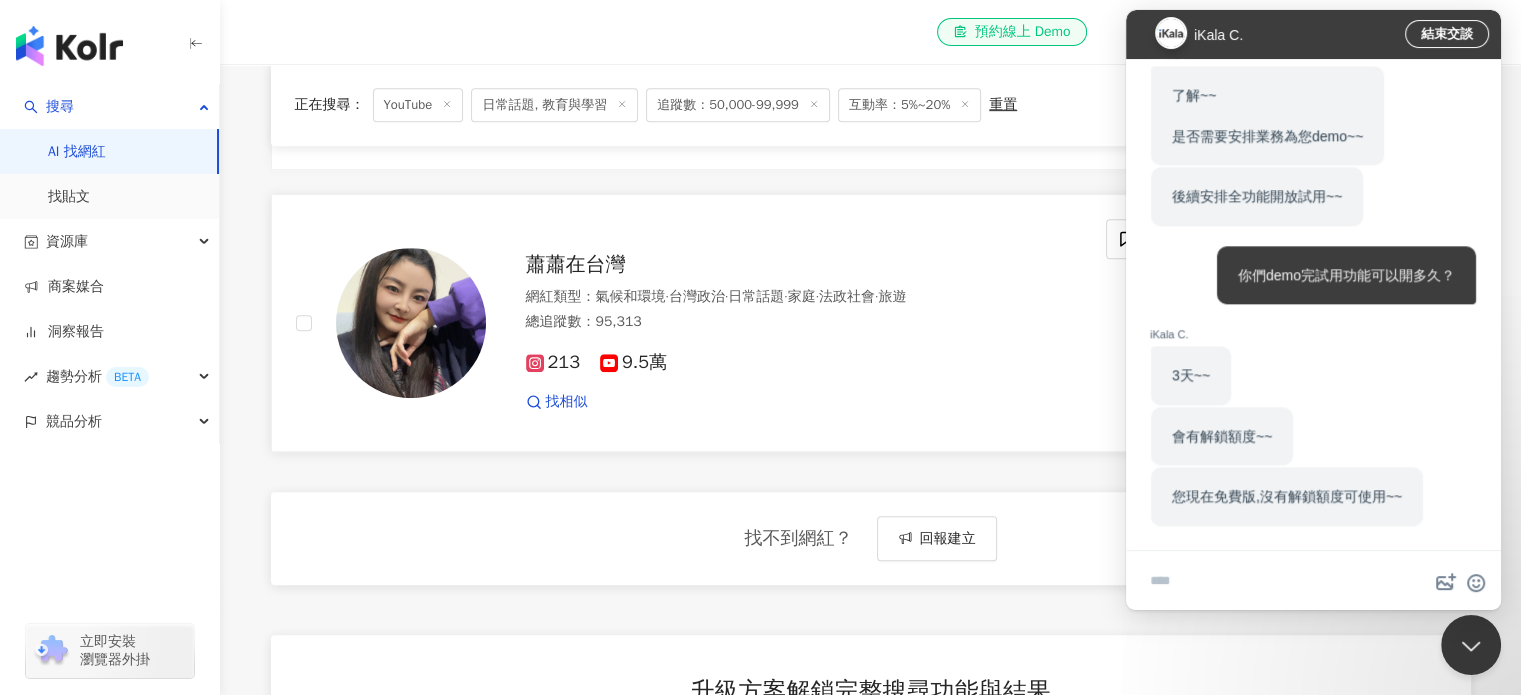 scroll, scrollTop: 2371, scrollLeft: 0, axis: vertical 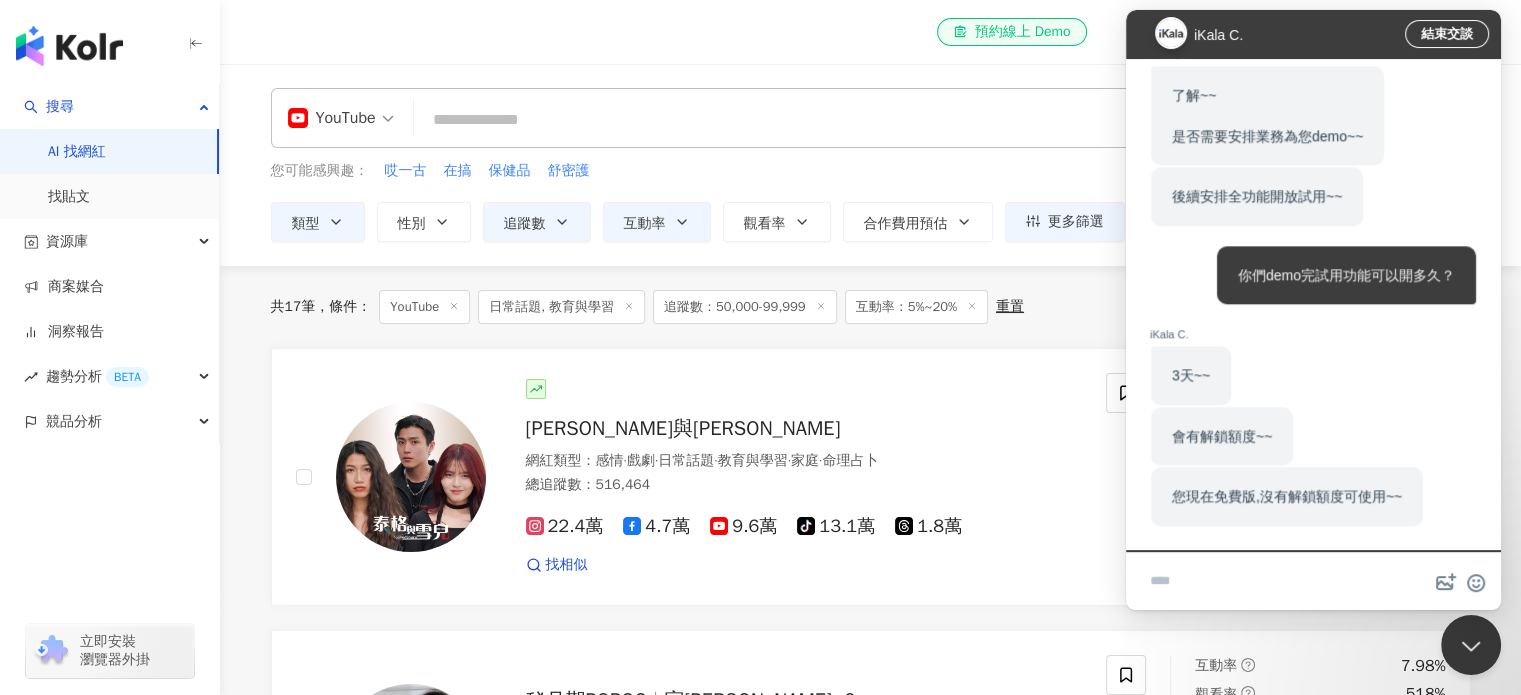 click at bounding box center [1313, 582] 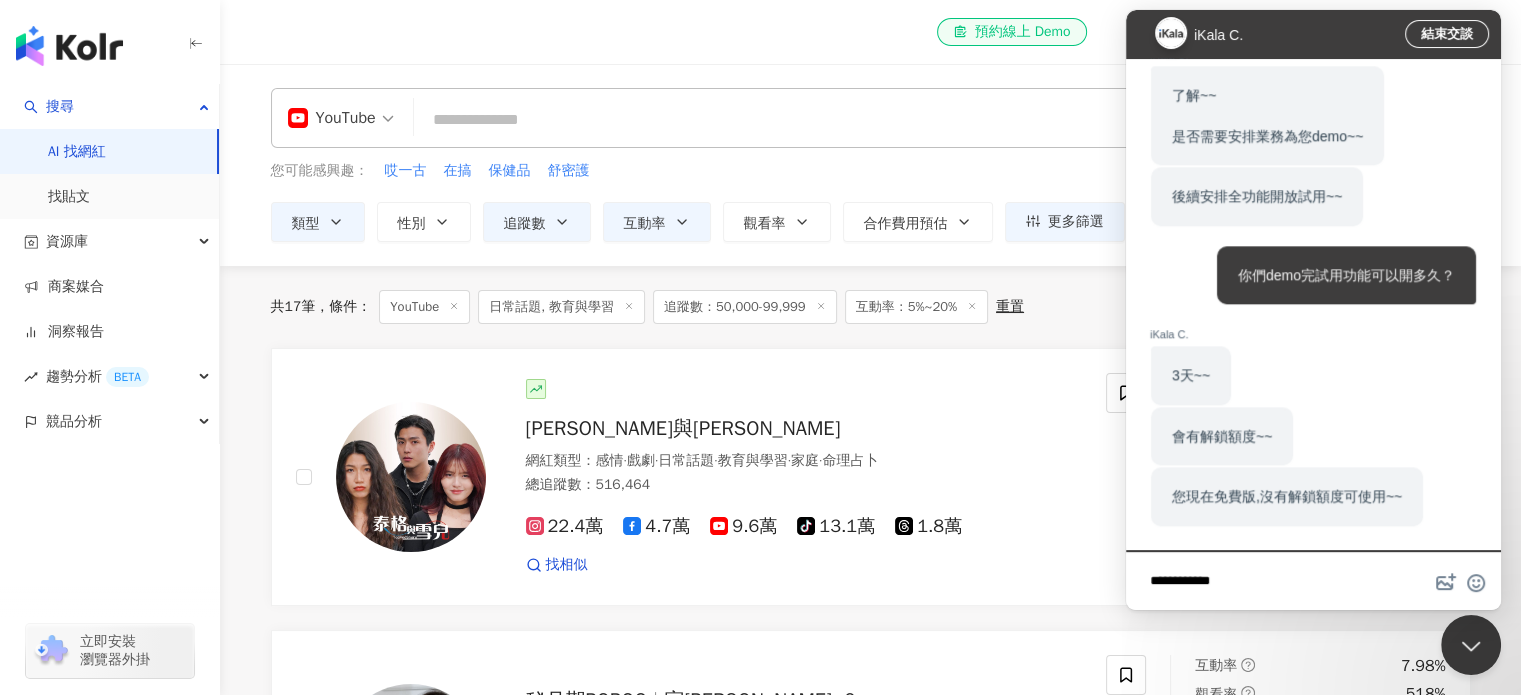 type on "**********" 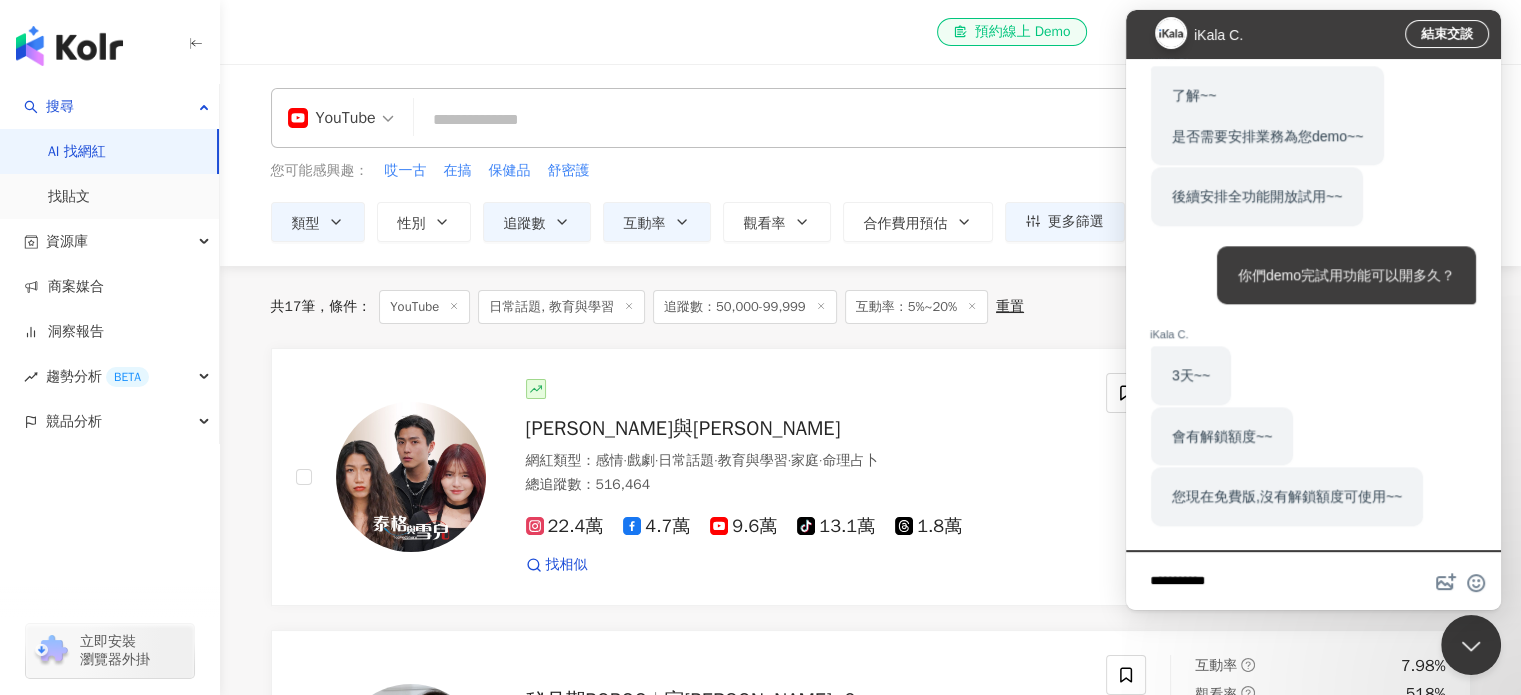 type 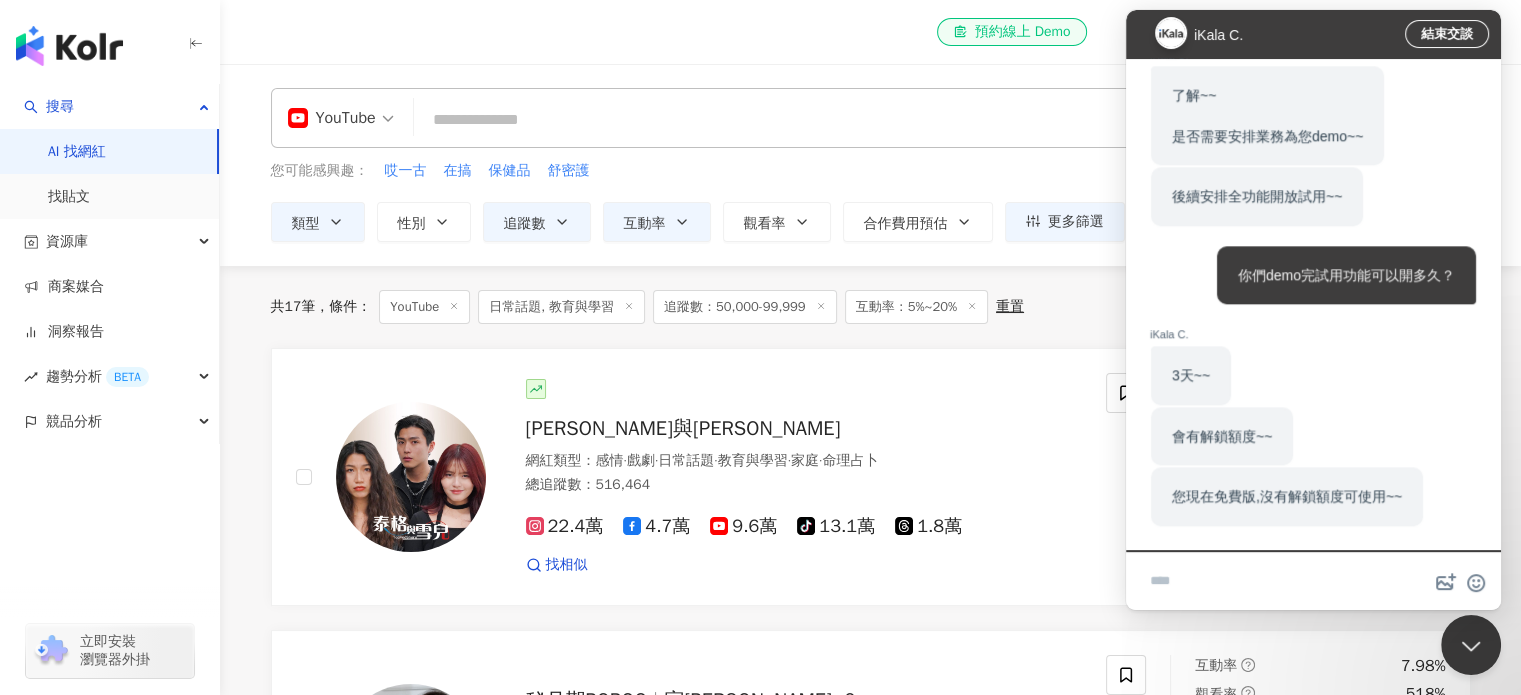 scroll, scrollTop: 2449, scrollLeft: 0, axis: vertical 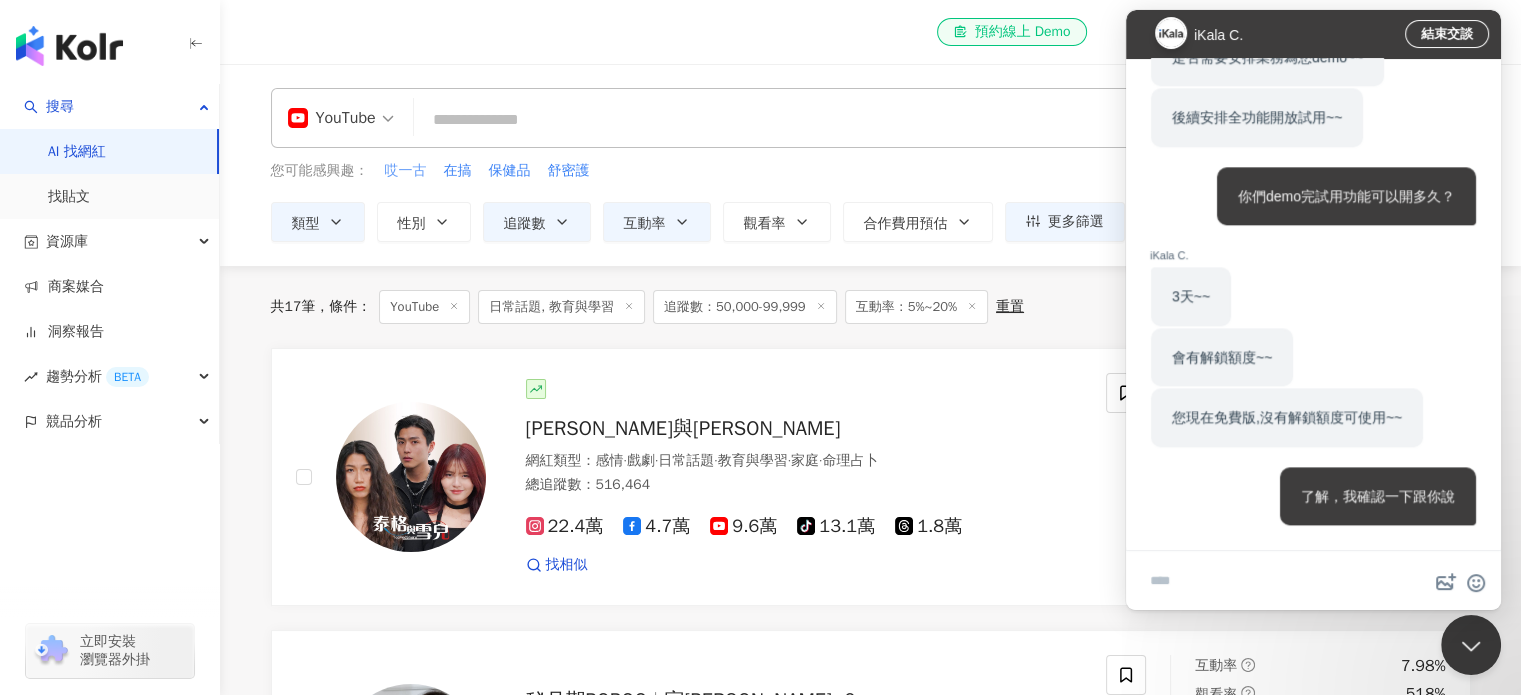 click on "哎一古" at bounding box center (406, 171) 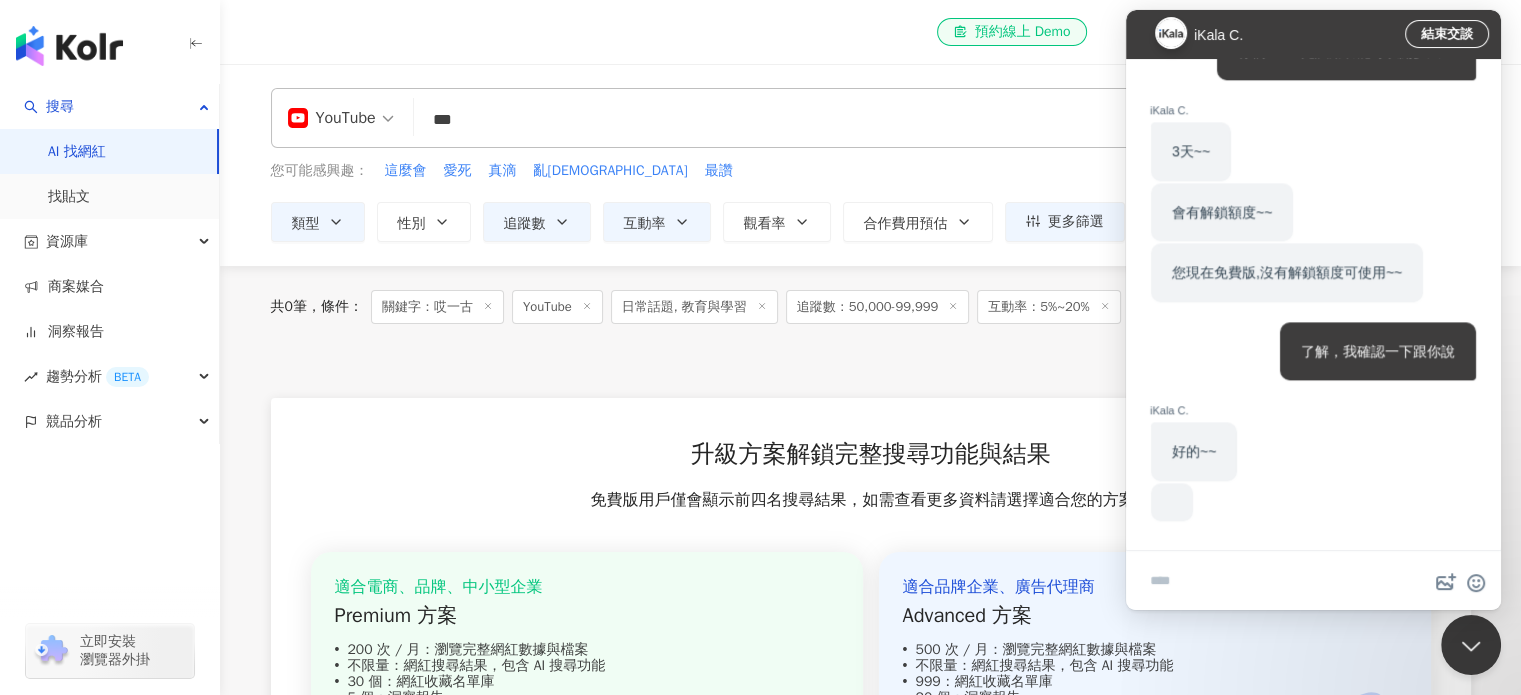 scroll, scrollTop: 2229, scrollLeft: 0, axis: vertical 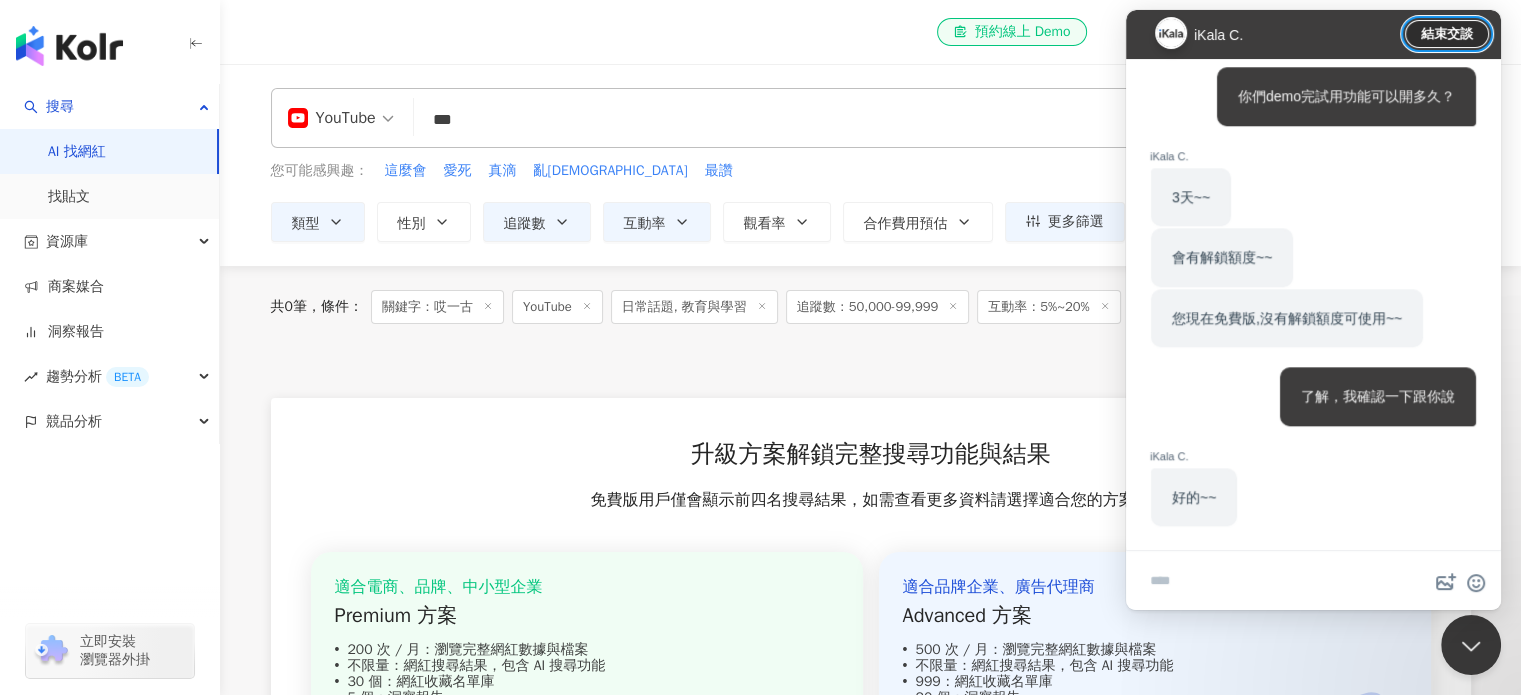click on "結束交談" at bounding box center (1447, 34) 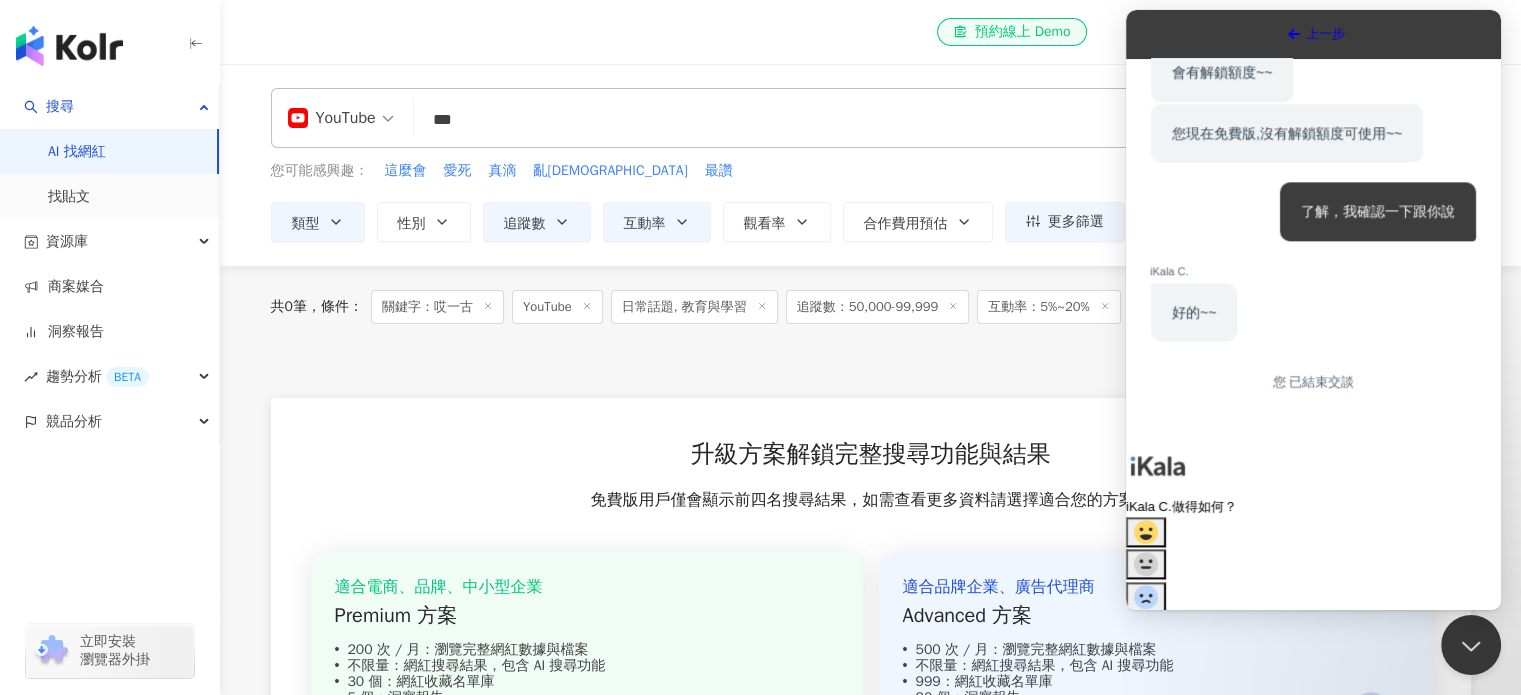 scroll, scrollTop: 2525, scrollLeft: 0, axis: vertical 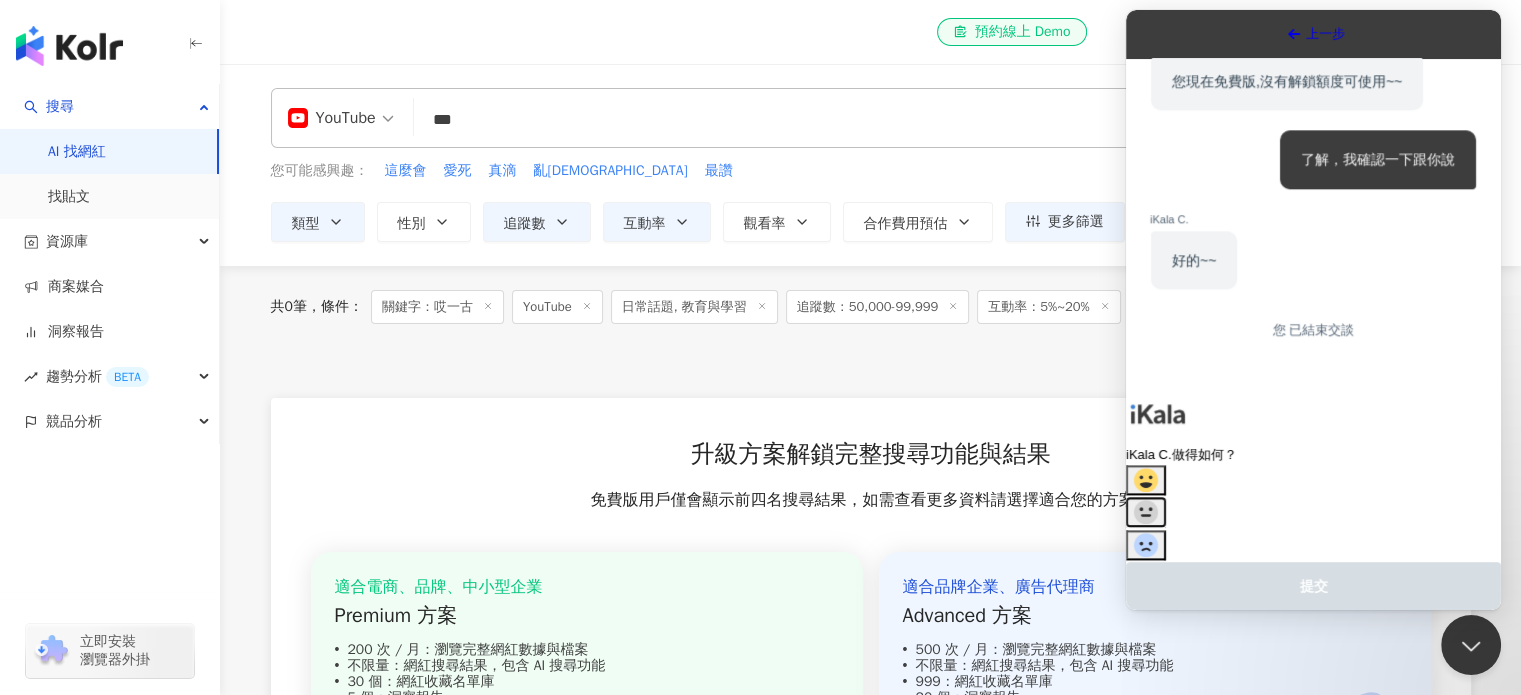 click at bounding box center (1146, 512) 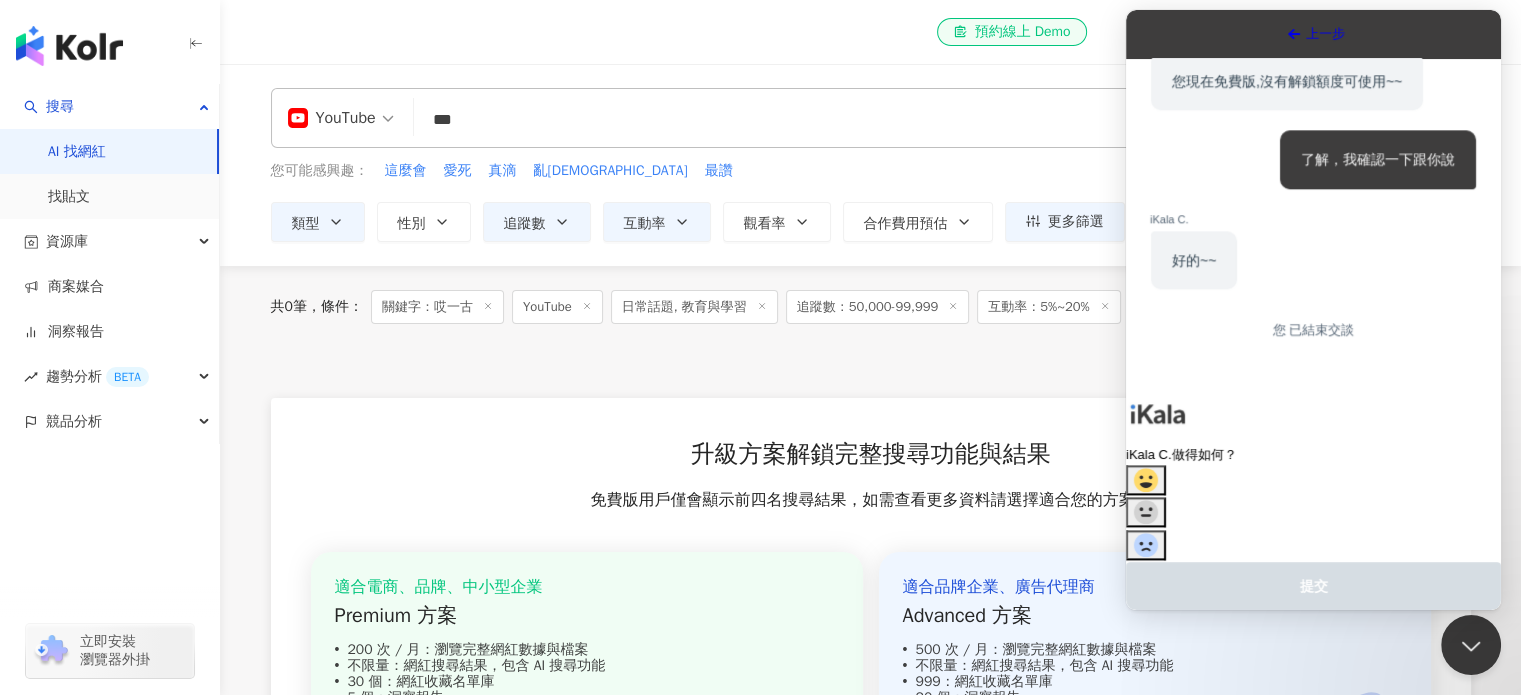 scroll, scrollTop: 2614, scrollLeft: 0, axis: vertical 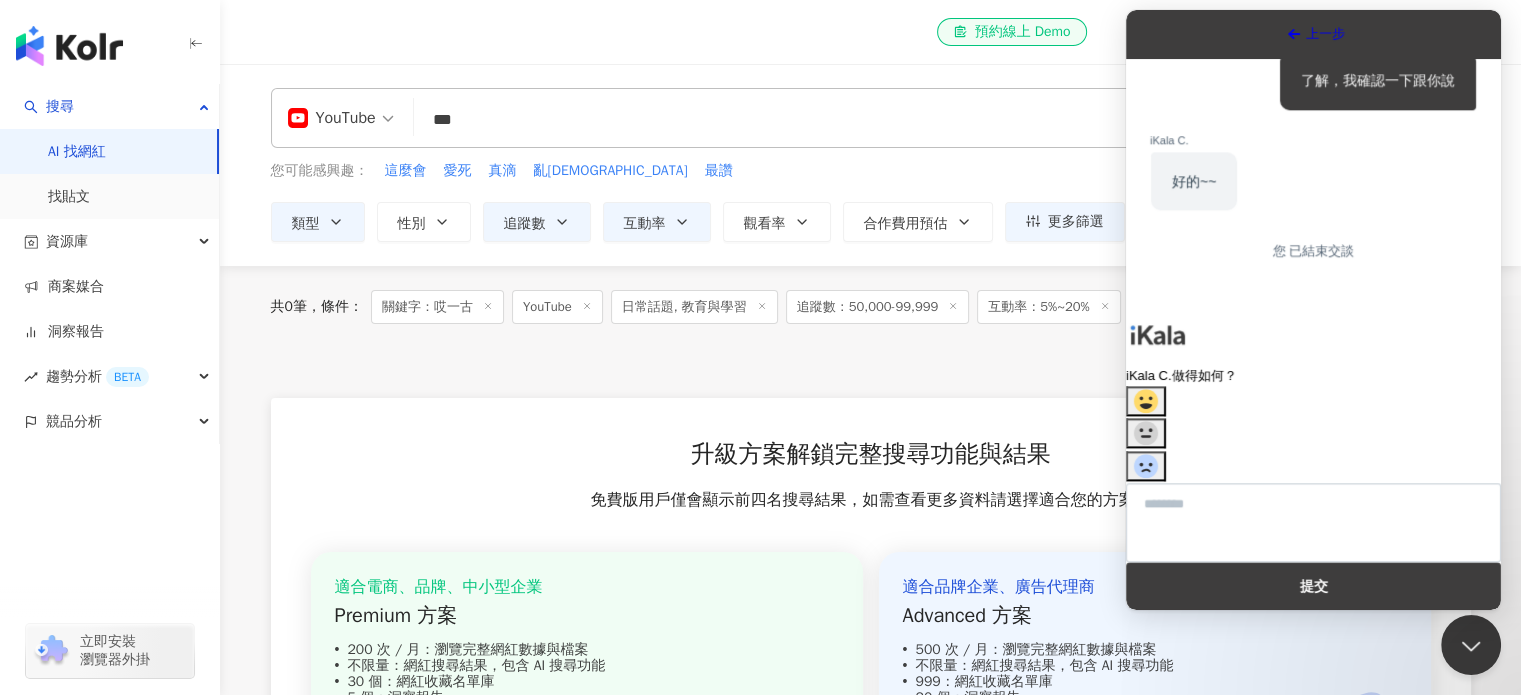 click on "el-icon-cs 預約線上 Demo 申請試用 繁體中文 林" at bounding box center [871, 32] 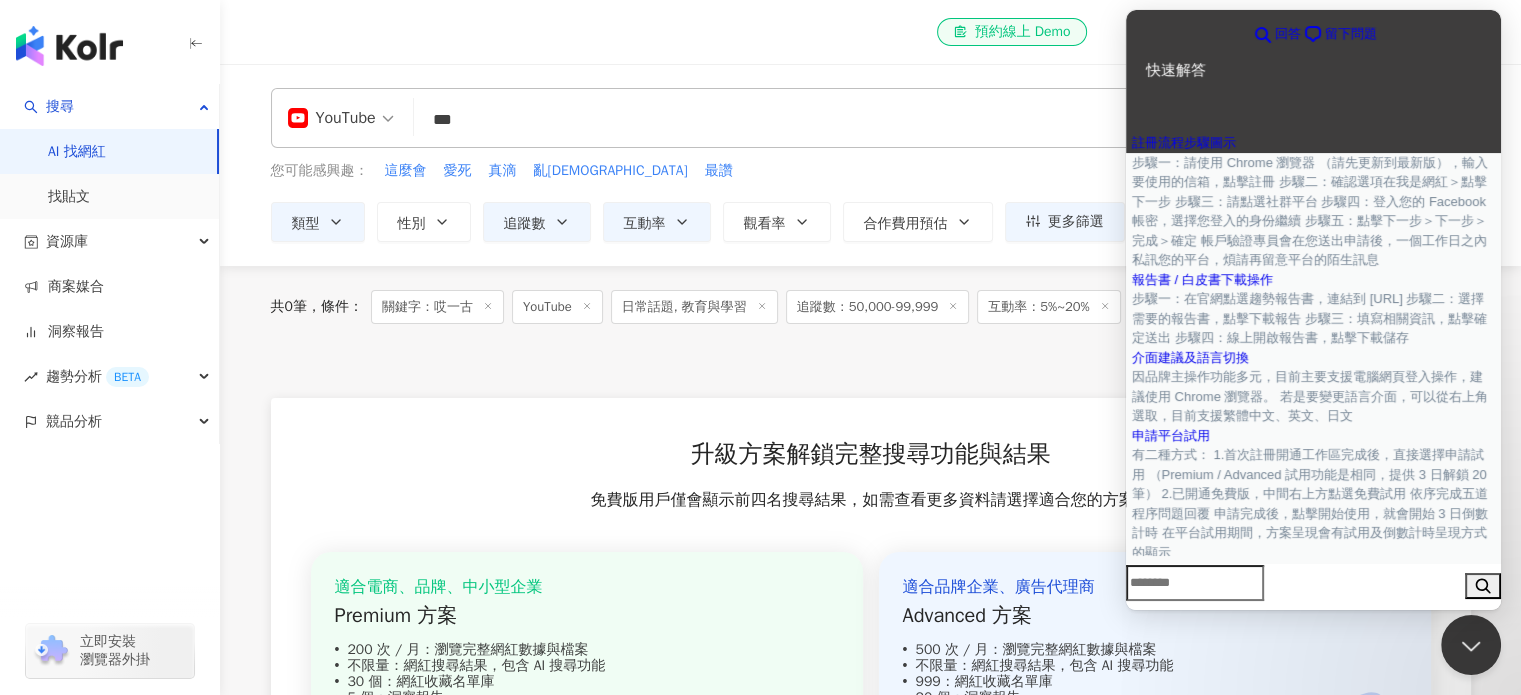 click on "chat-square 留下問題" at bounding box center (1339, 34) 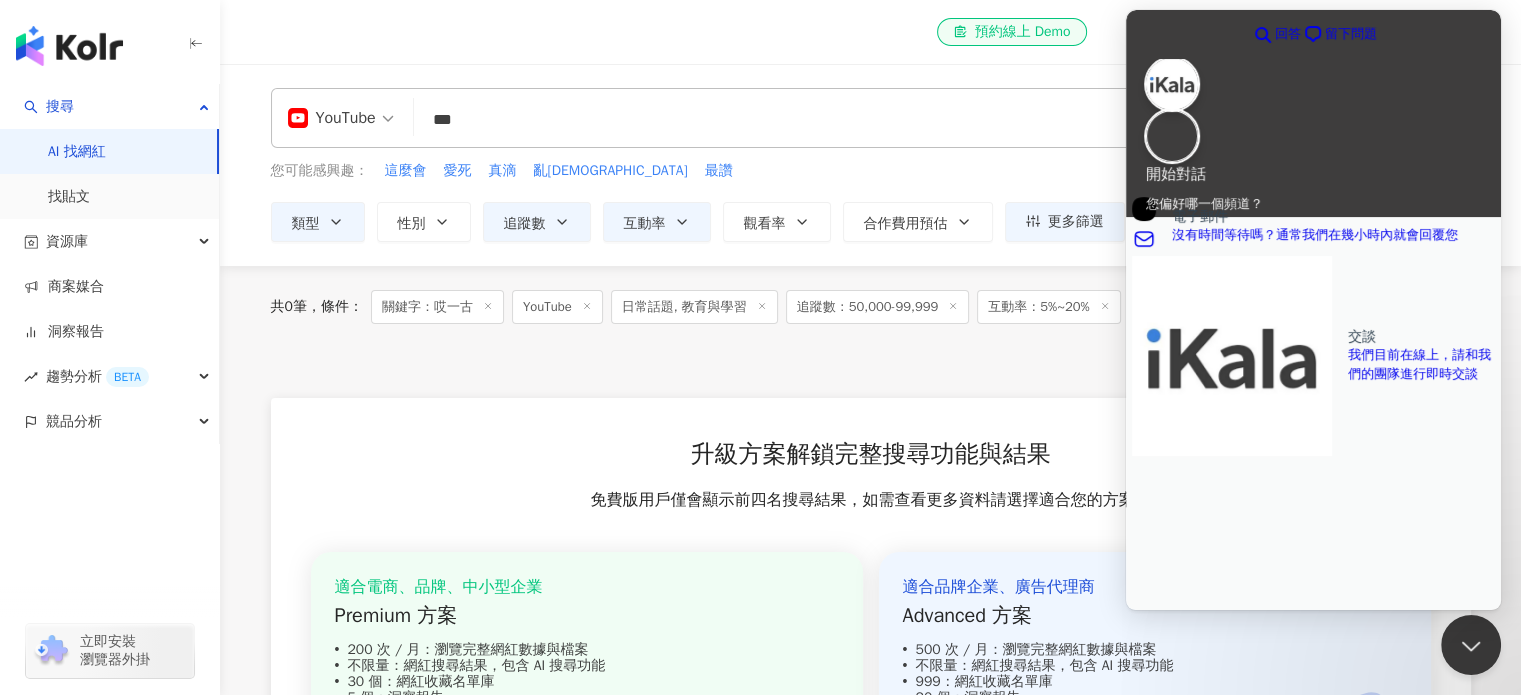 click on "YouTube *** 台灣 搜尋 33fcfdb4-60d5-442c-8f26-9f3d8fad68f4 張修修的不正常人生 Shosho's Abnormal Life 533,516   追蹤者 搜尋名稱、敘述、貼文含有關鍵字 “ 張 ” 的網紅 您可能感興趣： 這麼會  愛死  真滴  亂教  最讚  類型 性別 追蹤數 互動率 觀看率 合作費用預估  更多篩選 *****  -  ***** 不限 小型 奈米網紅 (<1萬) 微型網紅 (1萬-3萬) 小型網紅 (3萬-5萬) 中型 中小型網紅 (5萬-10萬) 中型網紅 (10萬-30萬) 中大型網紅 (30萬-50萬) 大型 大型網紅 (50萬-100萬) 百萬網紅 (>100萬) * %  -  ** % 不限 5% 以下 5%~20% 20% 以上 搜尋指引 AI  開啟 AI  關閉" at bounding box center (870, 165) 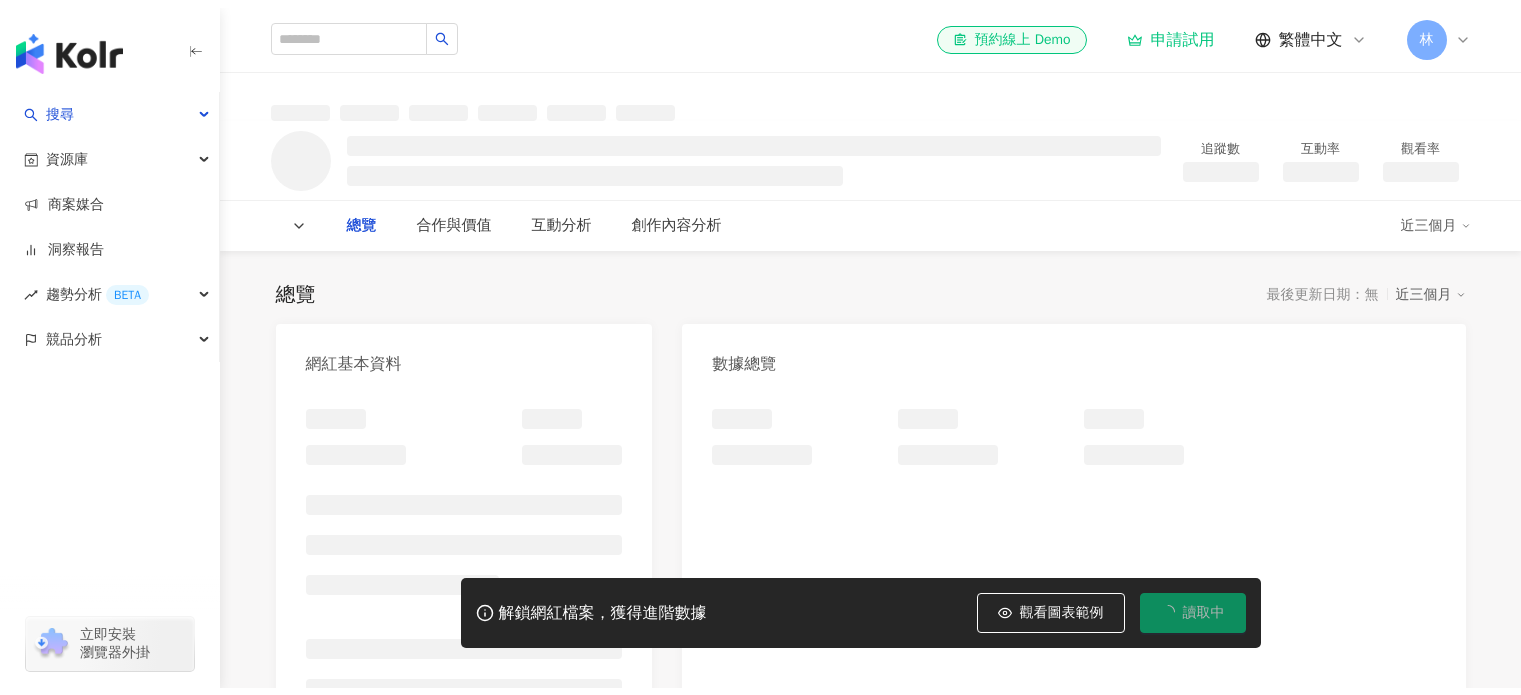 scroll, scrollTop: 0, scrollLeft: 0, axis: both 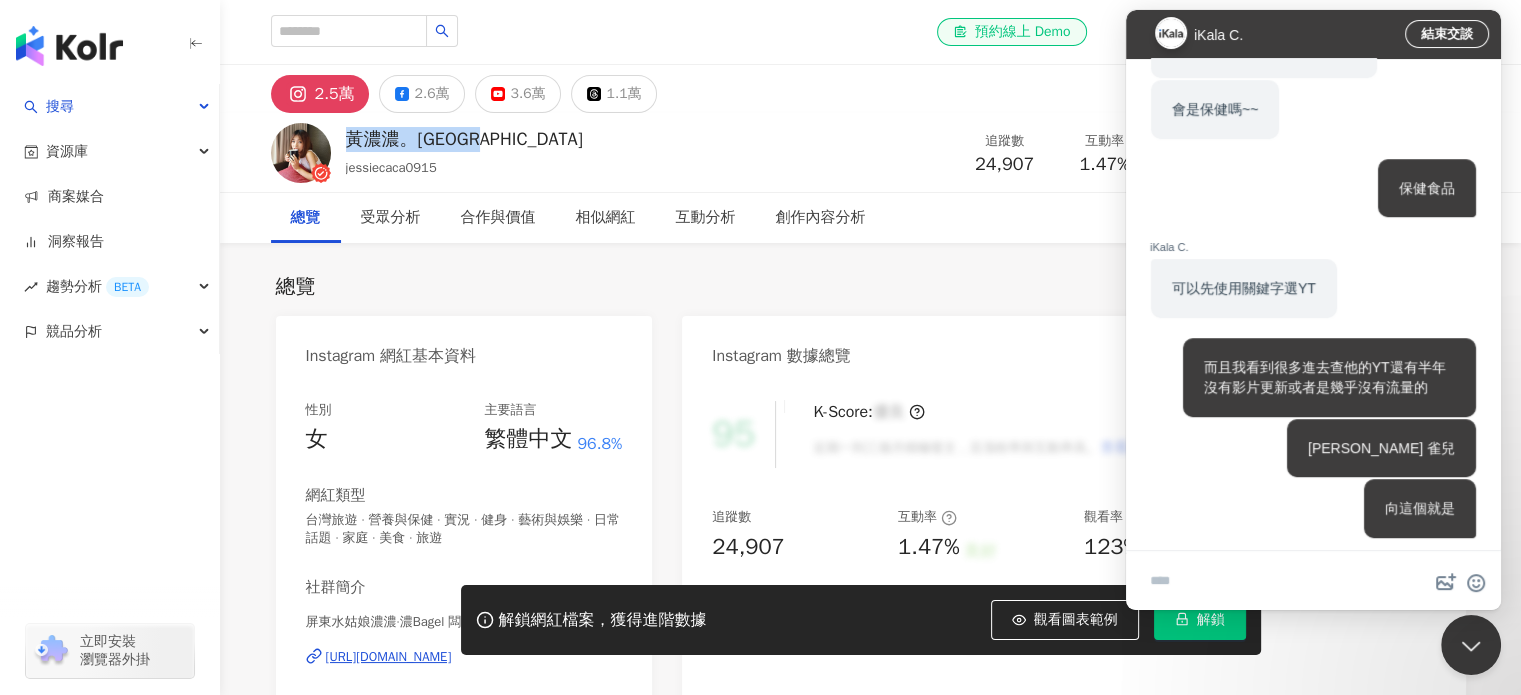 drag, startPoint x: 488, startPoint y: 137, endPoint x: 341, endPoint y: 147, distance: 147.33974 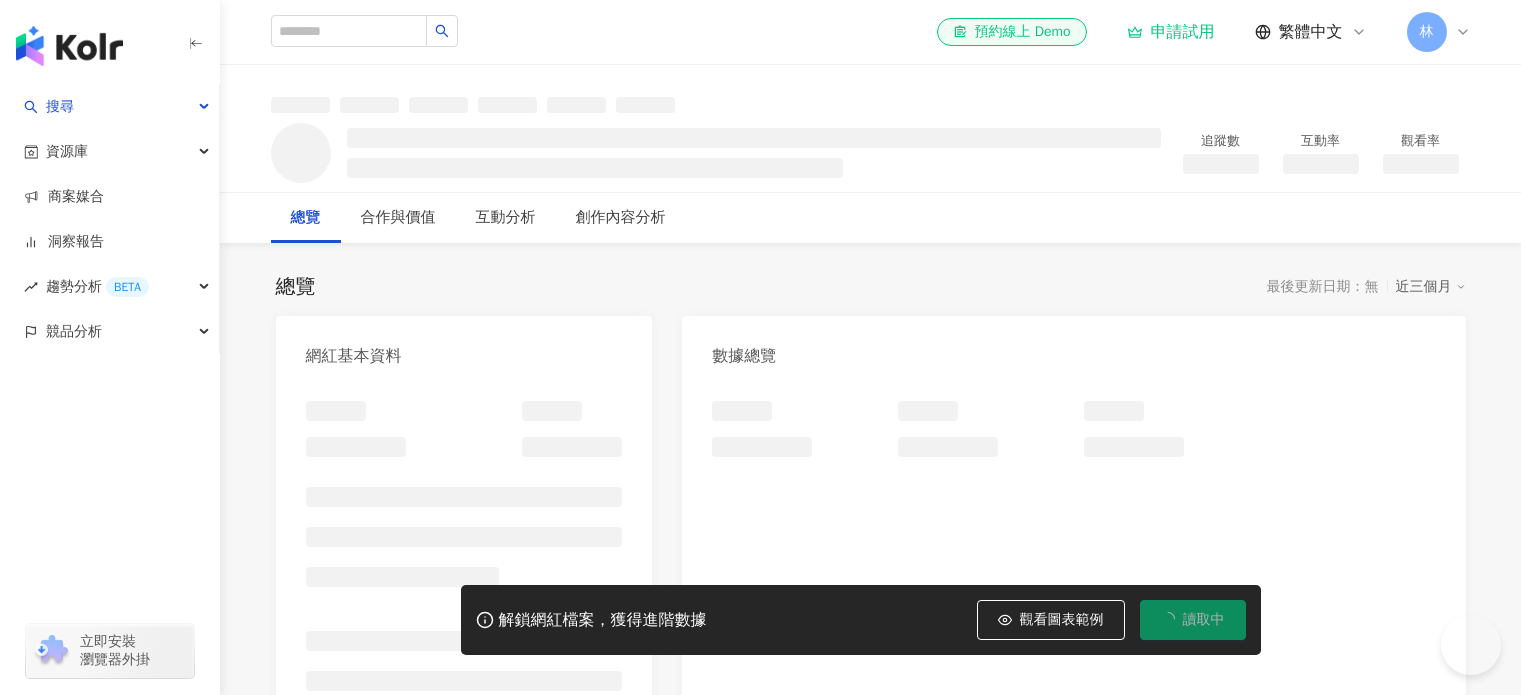 scroll, scrollTop: 0, scrollLeft: 0, axis: both 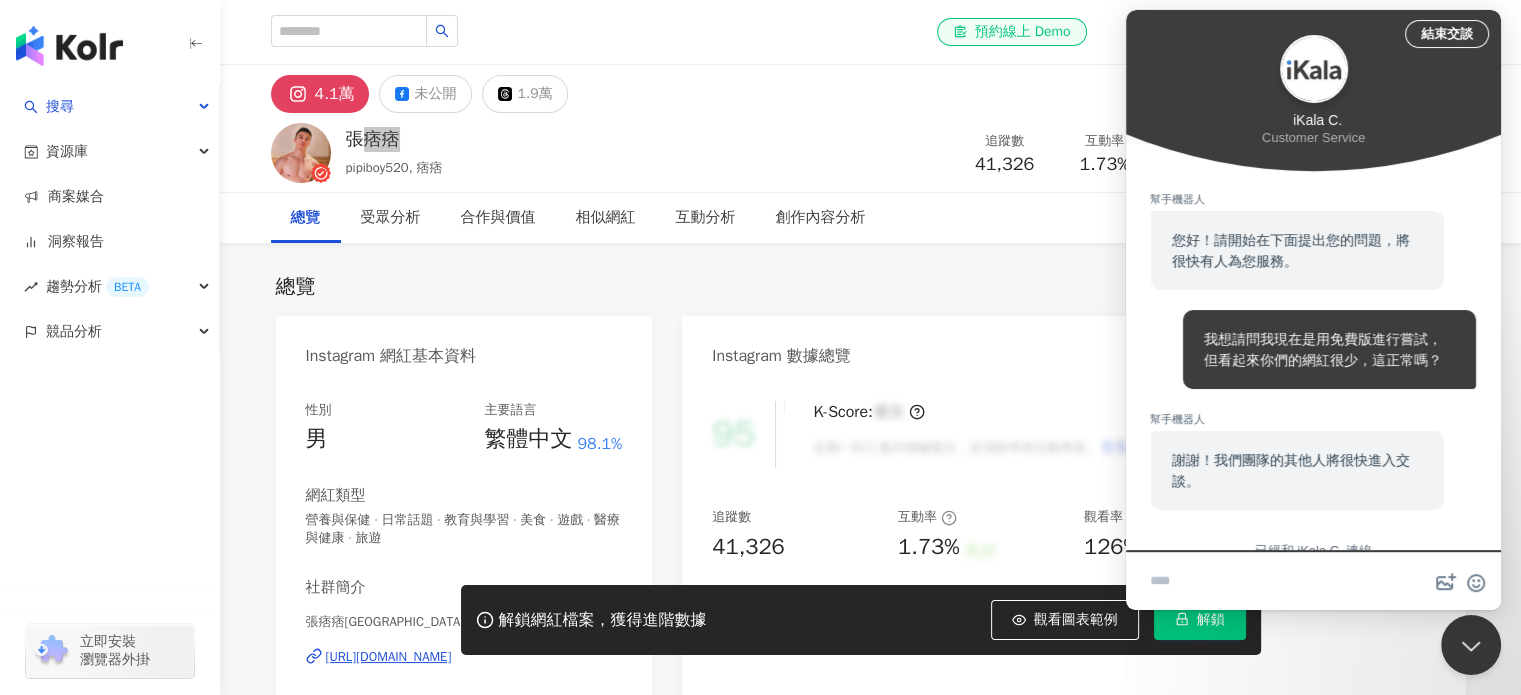 drag, startPoint x: 404, startPoint y: 139, endPoint x: 366, endPoint y: 143, distance: 38.209946 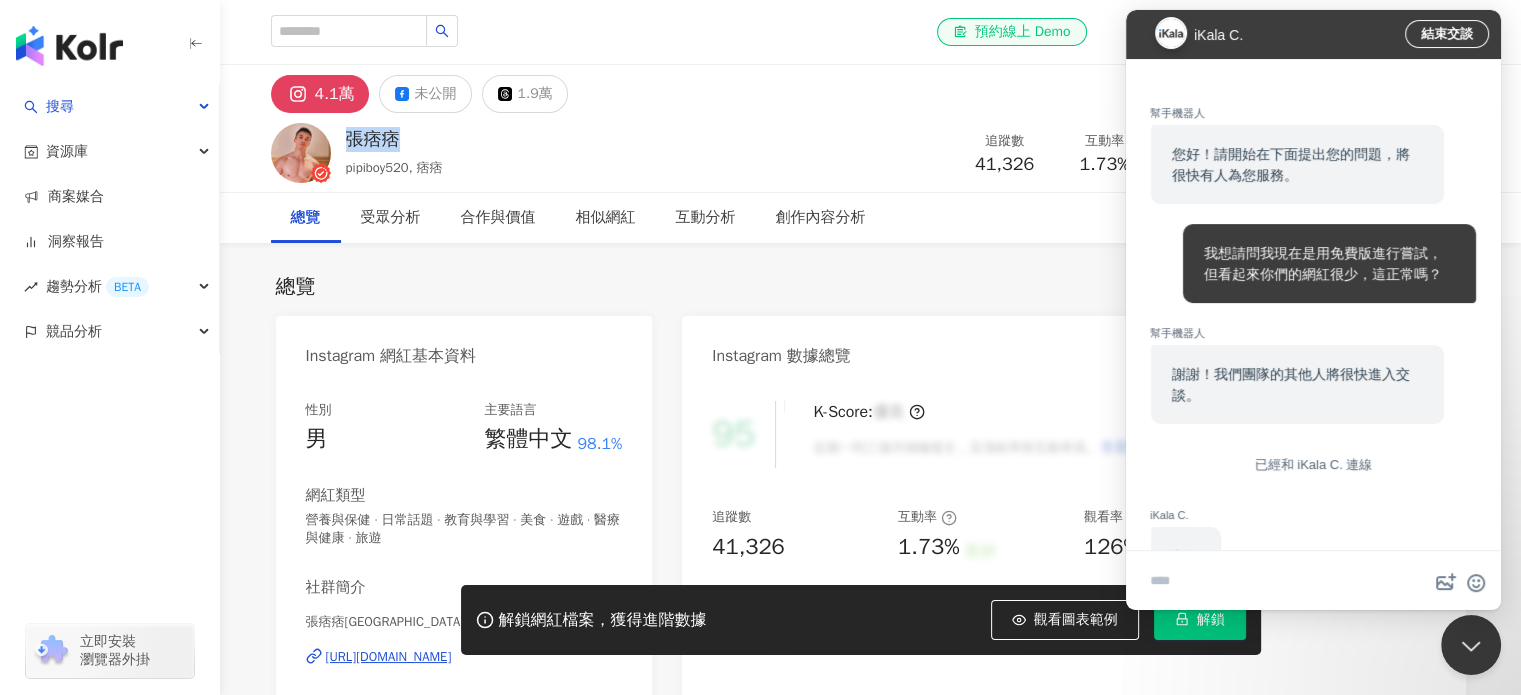 scroll, scrollTop: 2171, scrollLeft: 0, axis: vertical 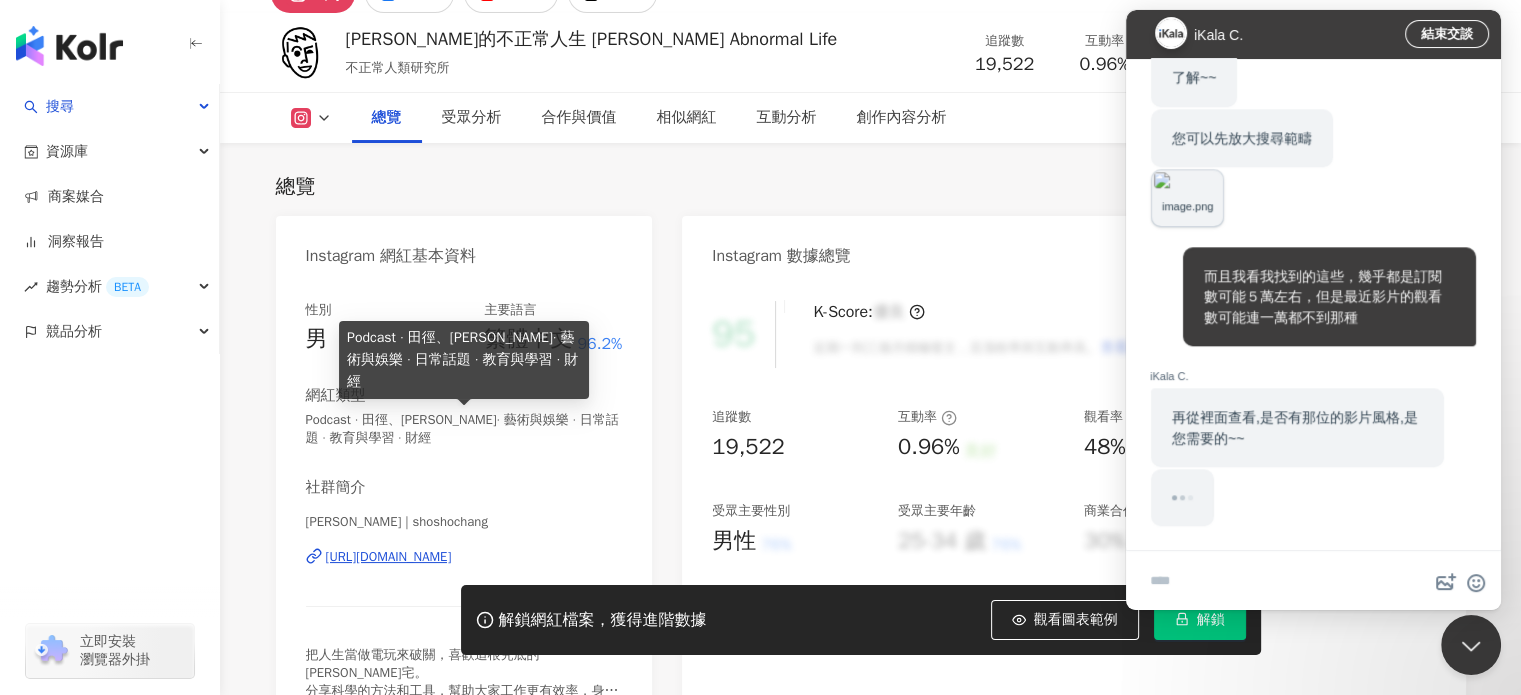 click on "Podcast · 田徑、馬拉松 · 藝術與娛樂 · 日常話題 · 教育與學習 · 財經" at bounding box center (464, 429) 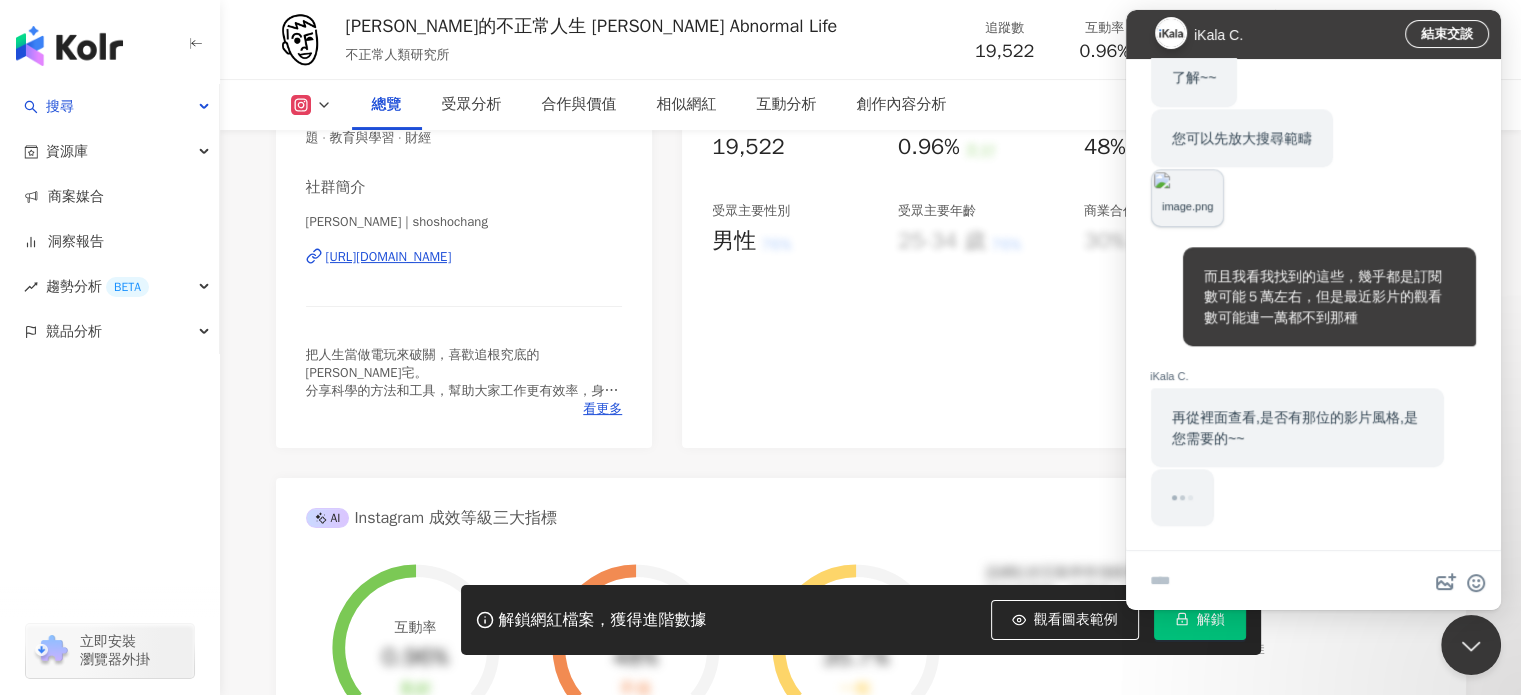 scroll, scrollTop: 0, scrollLeft: 0, axis: both 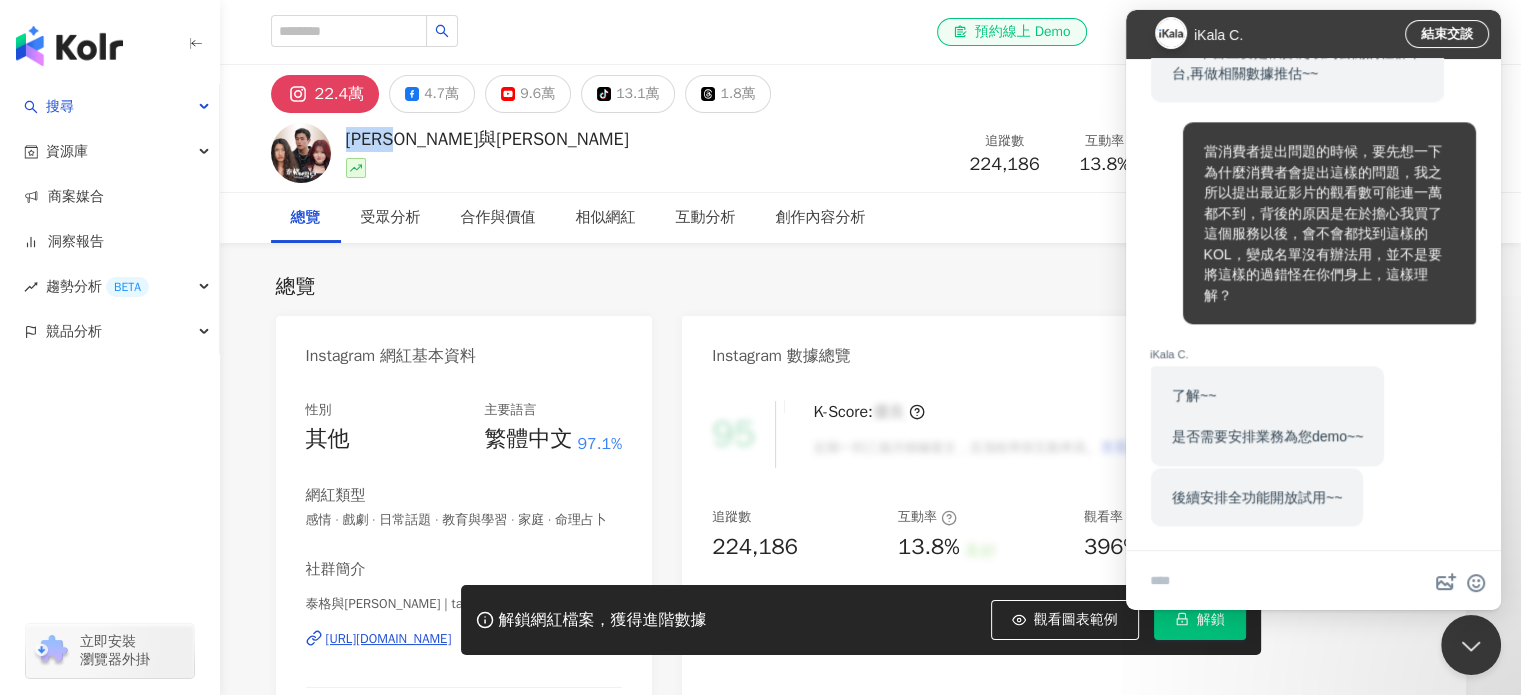 drag, startPoint x: 432, startPoint y: 139, endPoint x: 346, endPoint y: 139, distance: 86 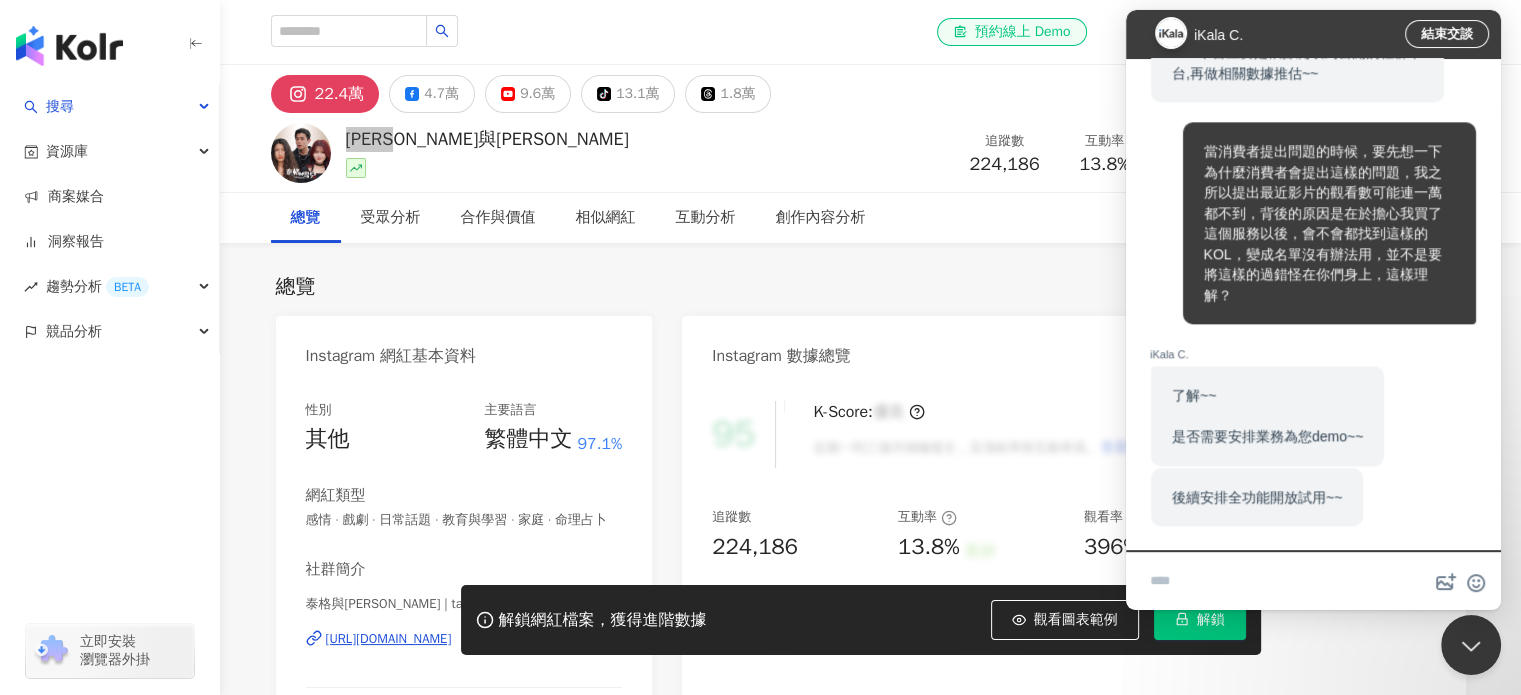 click at bounding box center (1313, 582) 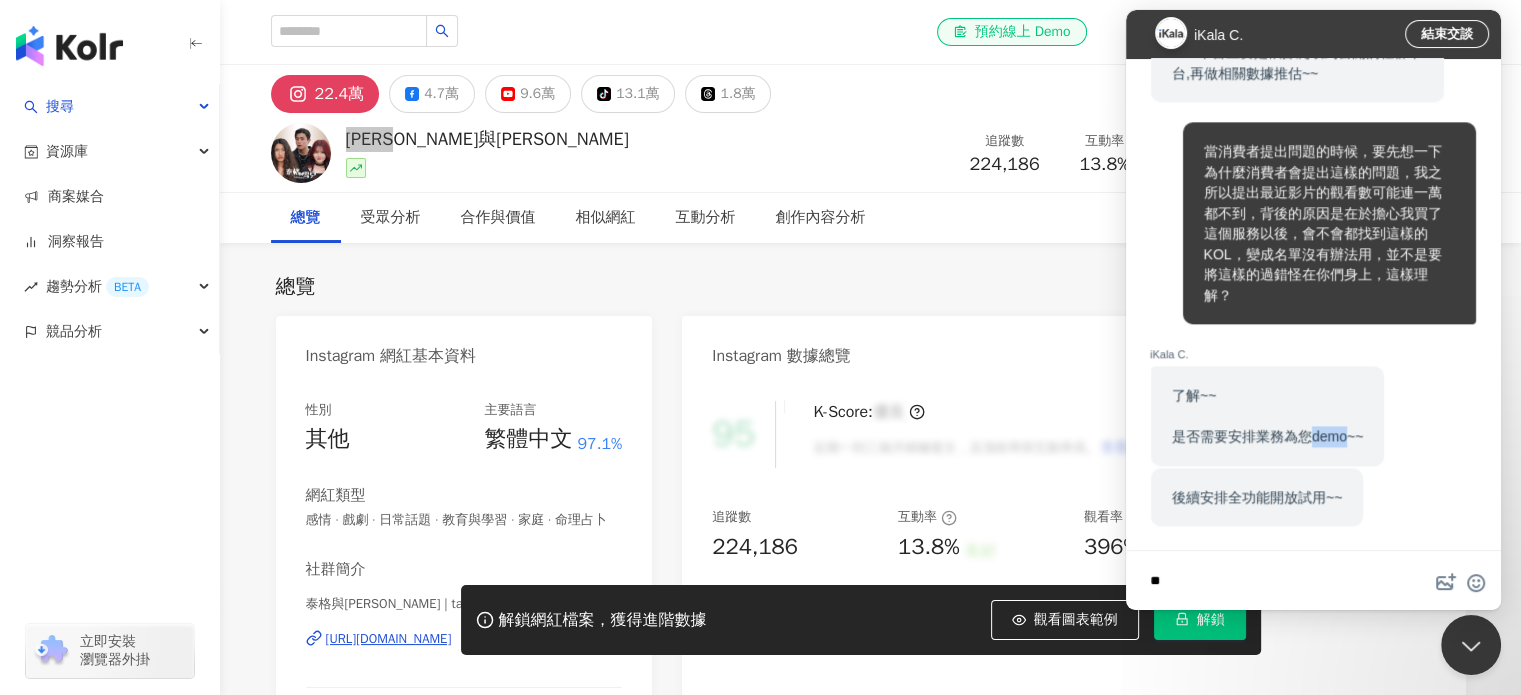drag, startPoint x: 1309, startPoint y: 440, endPoint x: 1348, endPoint y: 440, distance: 39 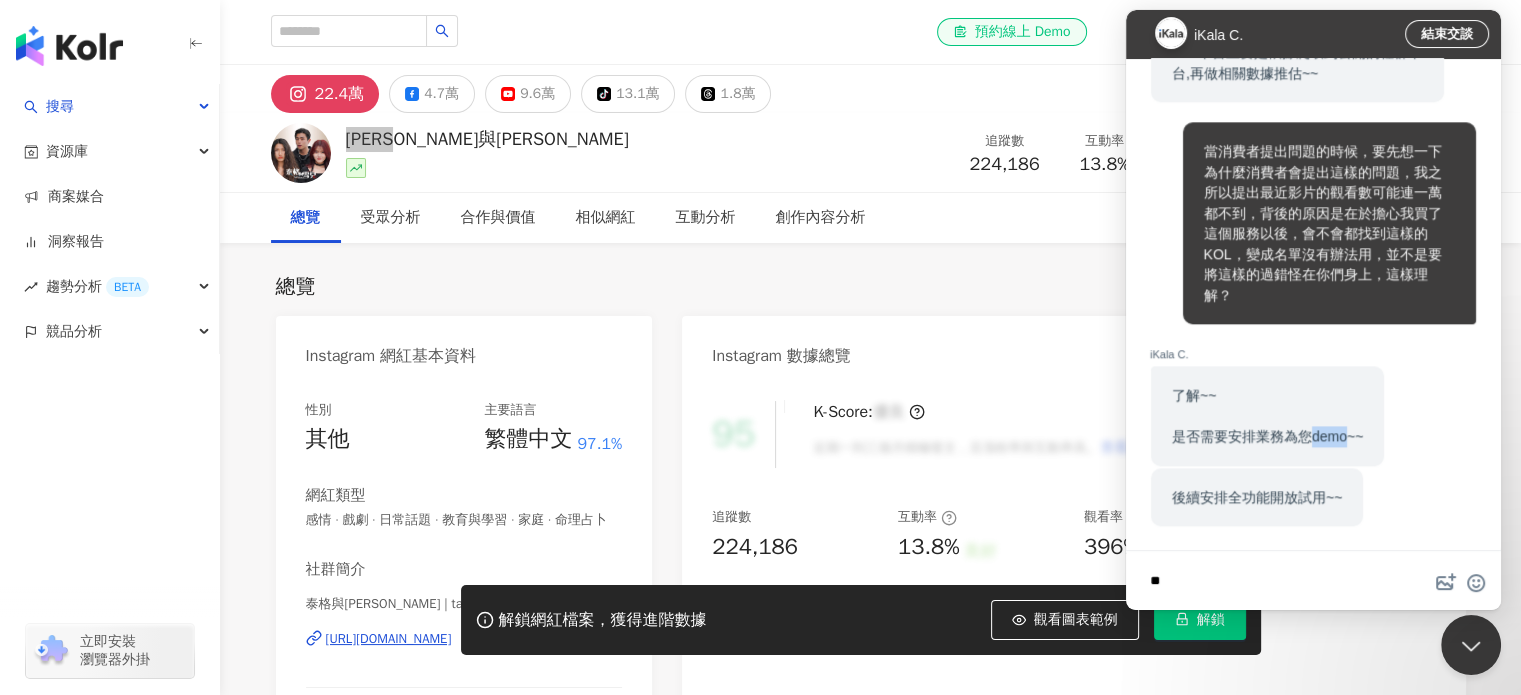 copy on "demo" 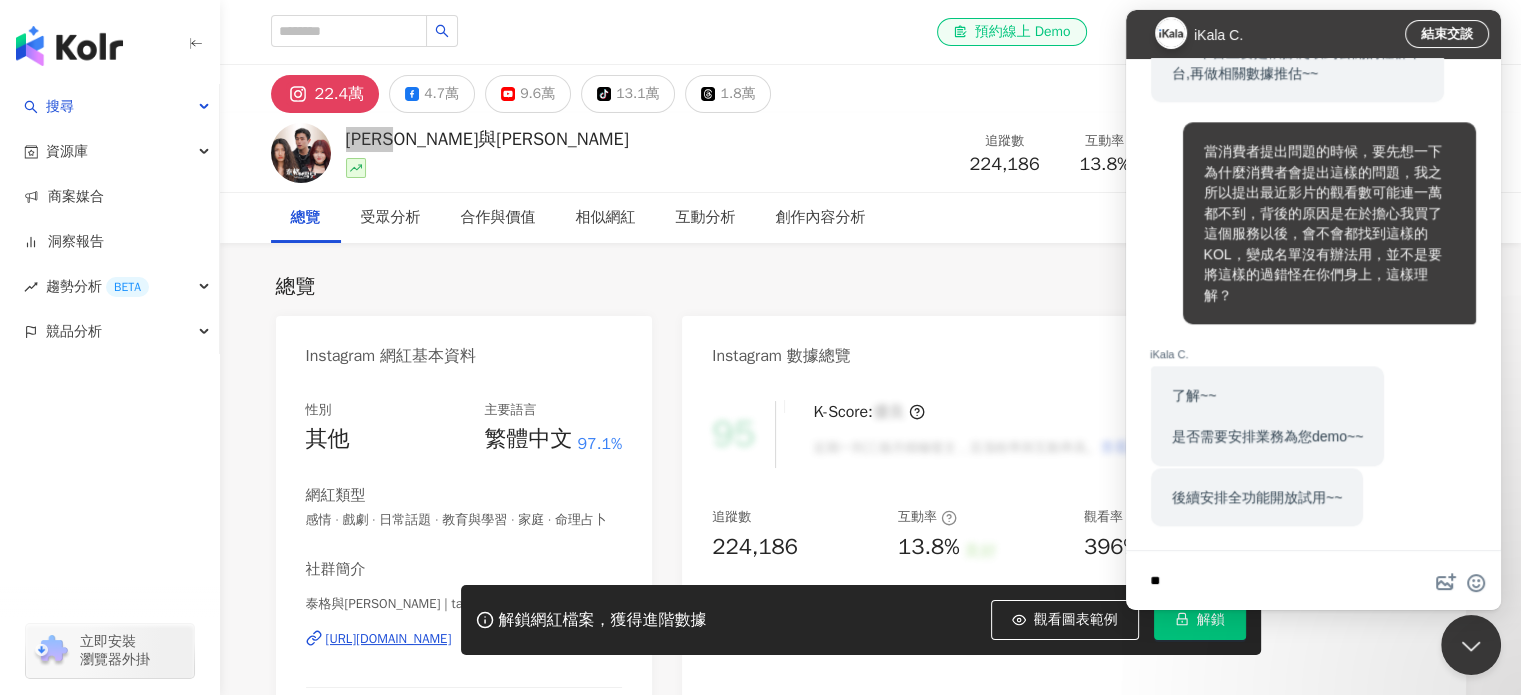 click on "**" at bounding box center [1313, 582] 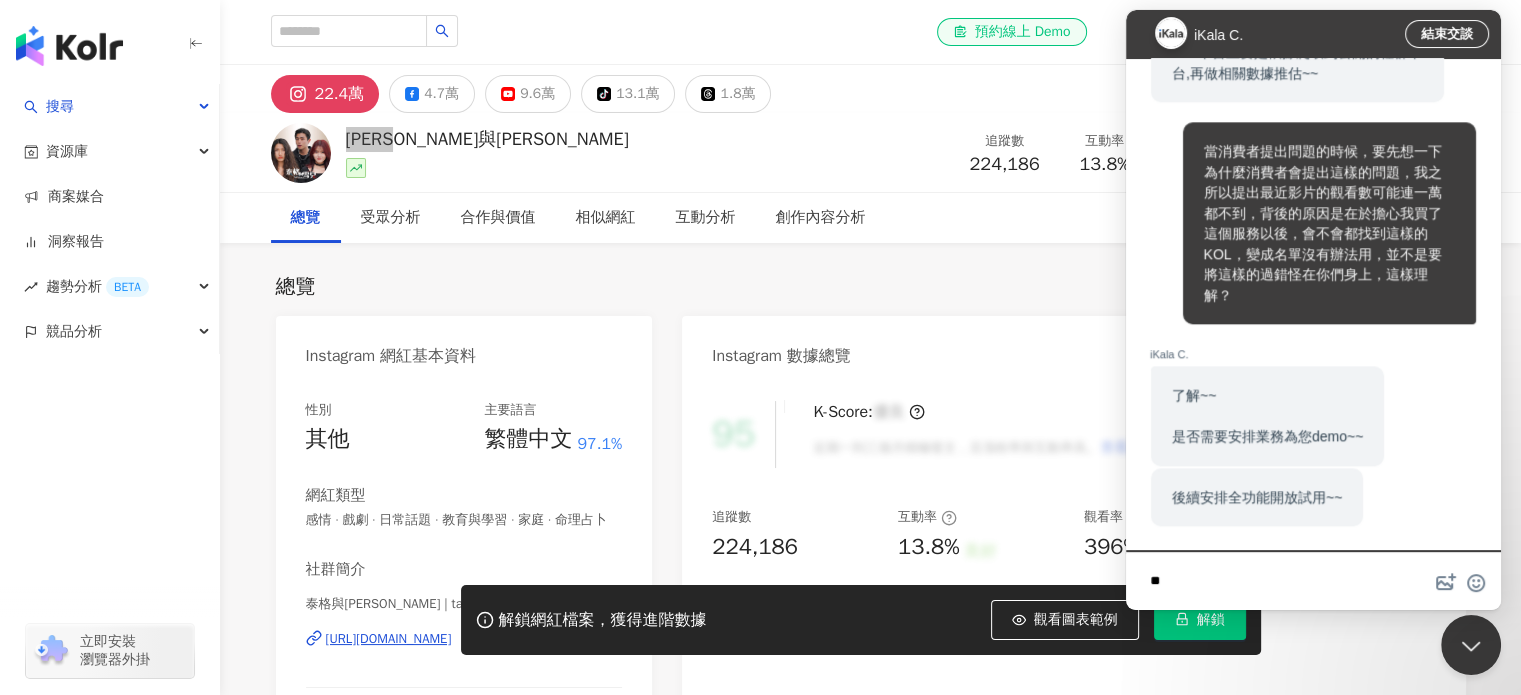 paste on "****" 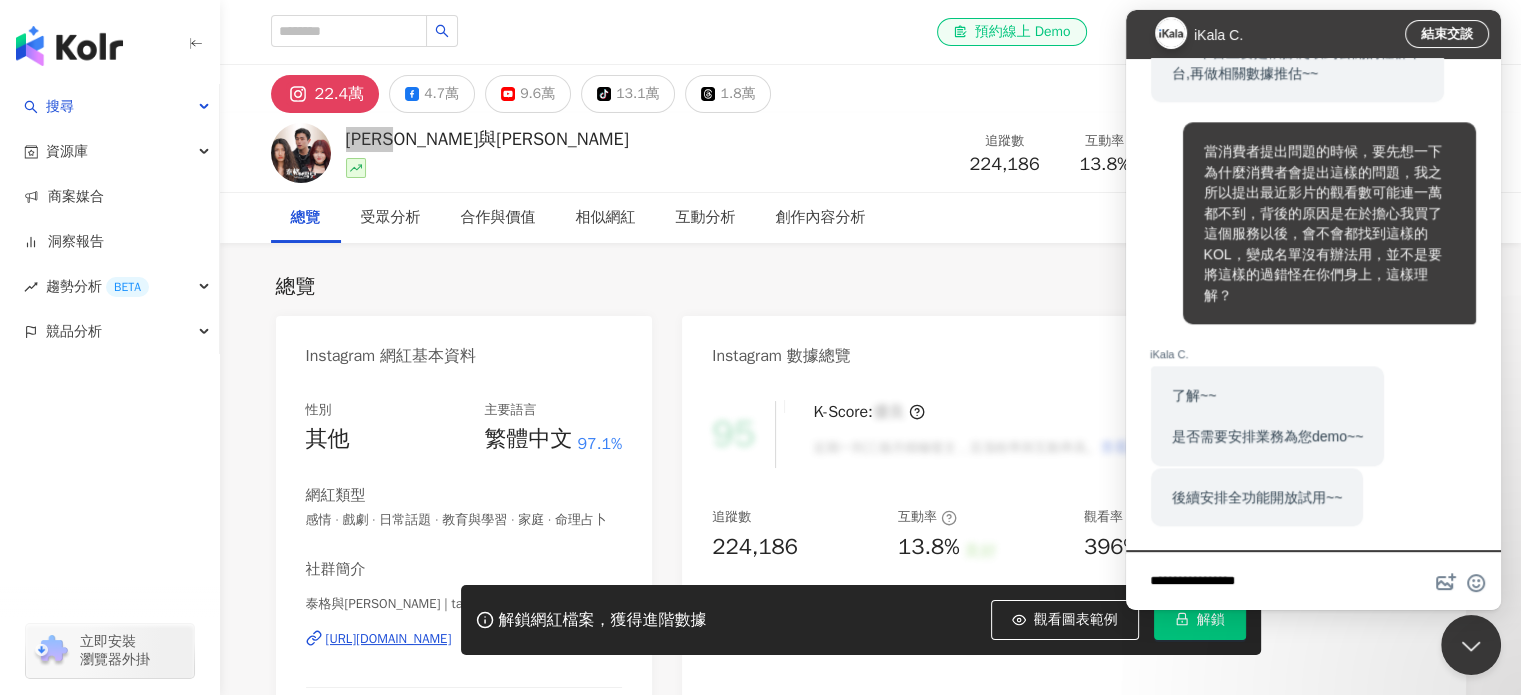 type on "**********" 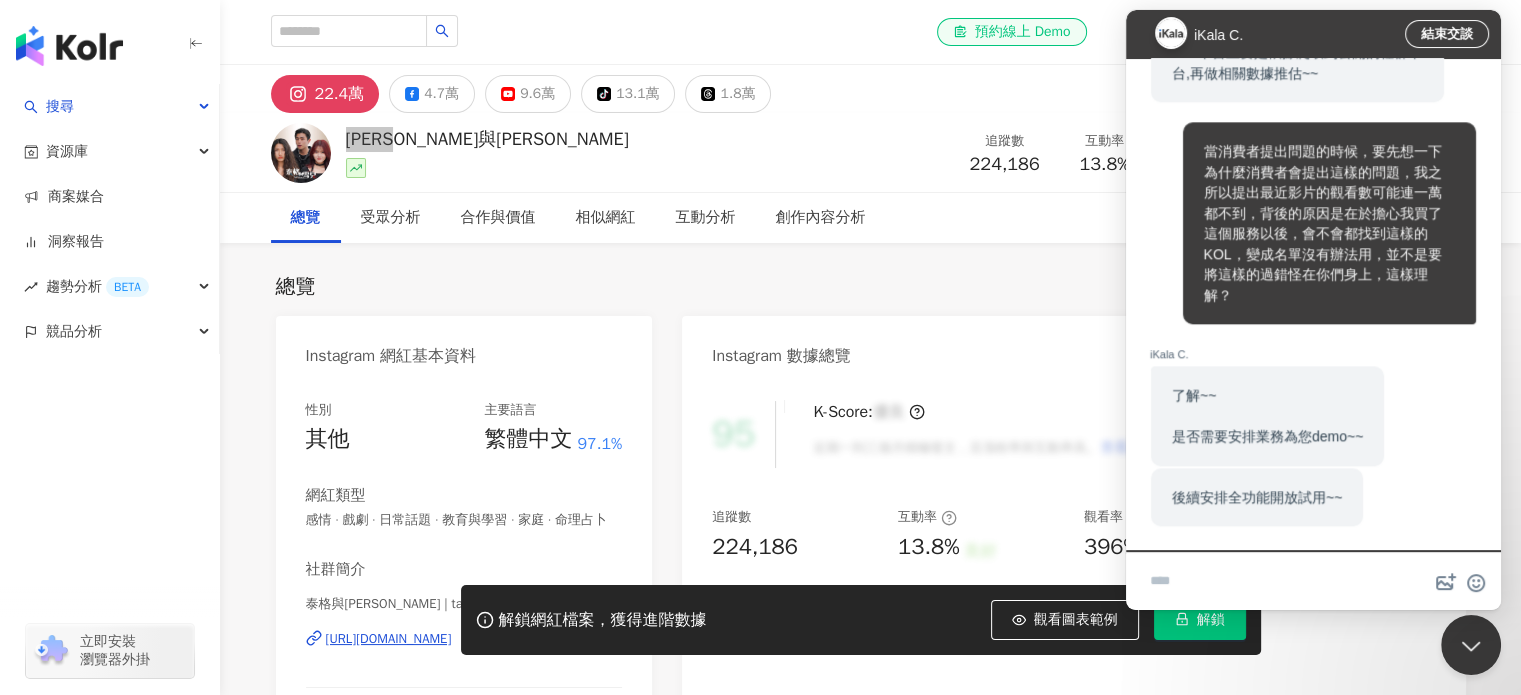 scroll, scrollTop: 2617, scrollLeft: 0, axis: vertical 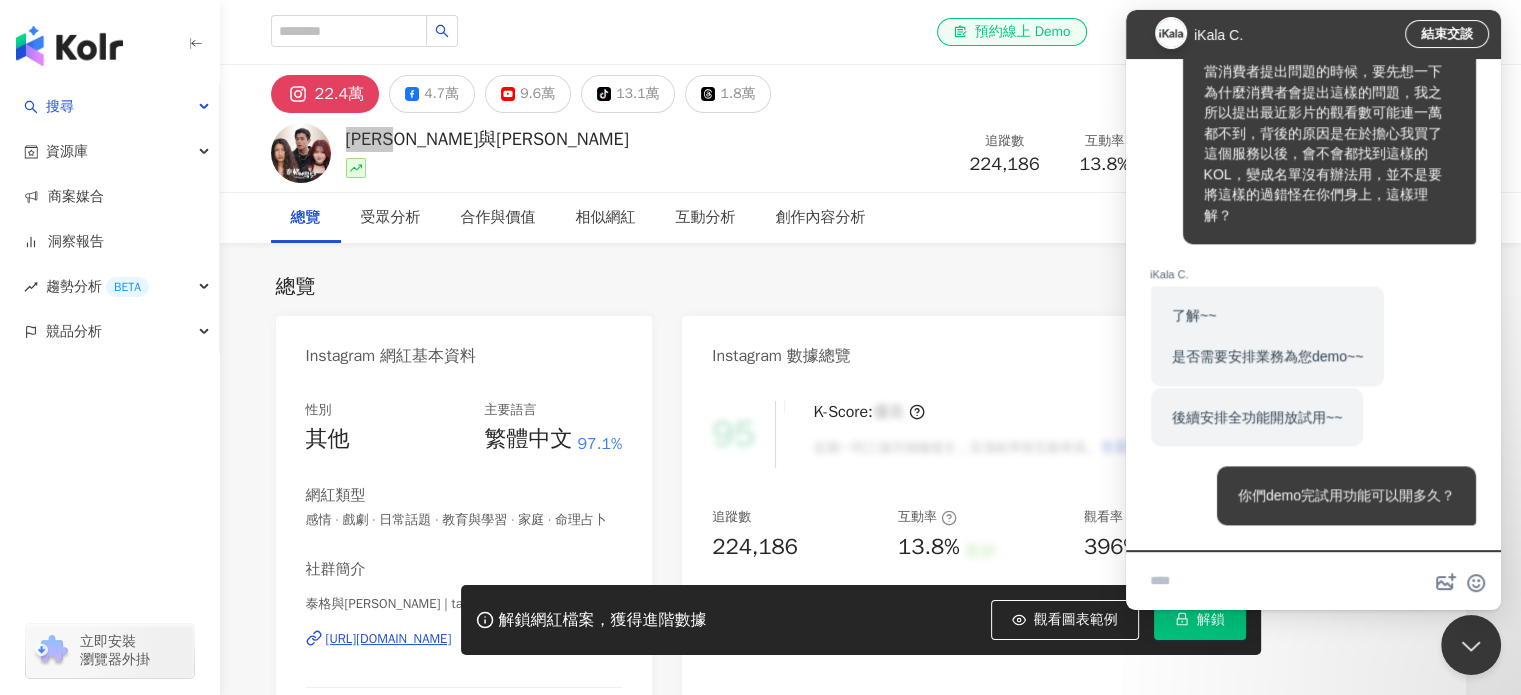 type 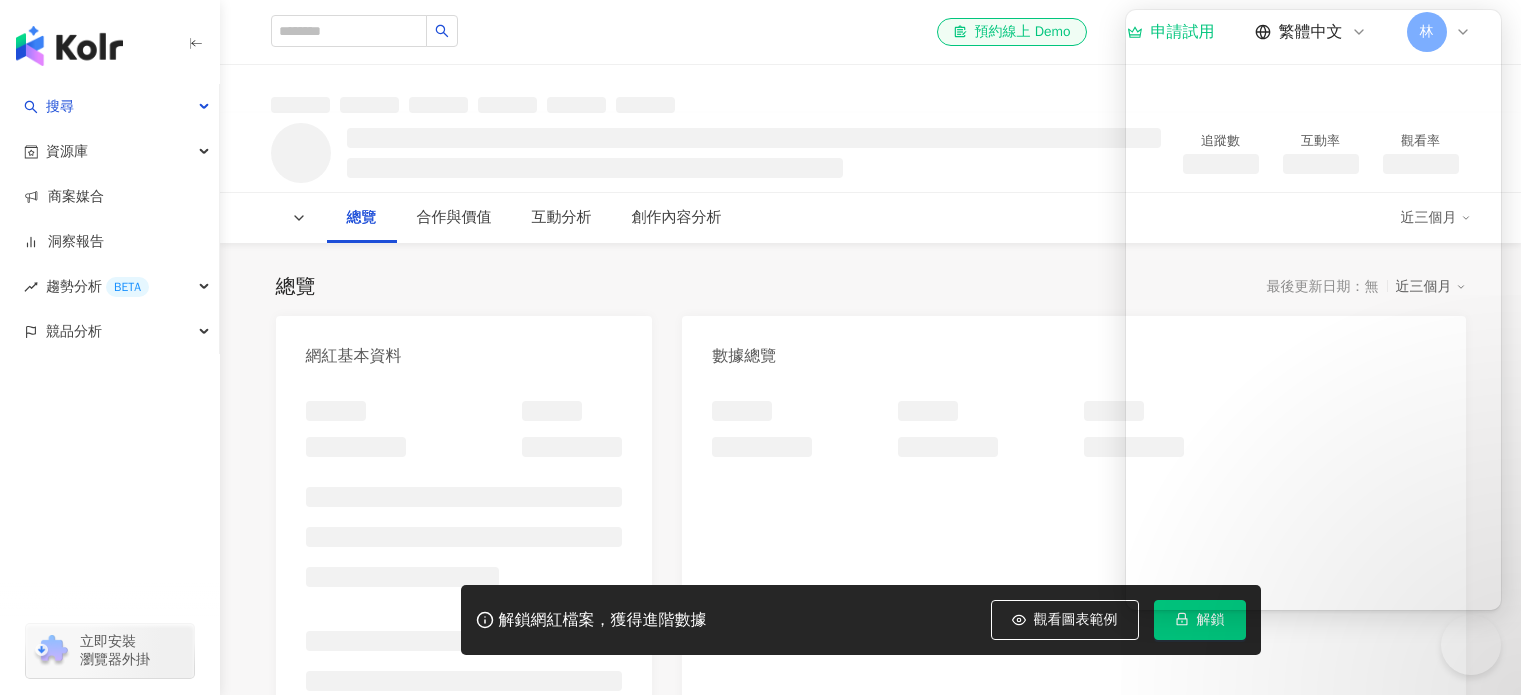 scroll, scrollTop: 0, scrollLeft: 0, axis: both 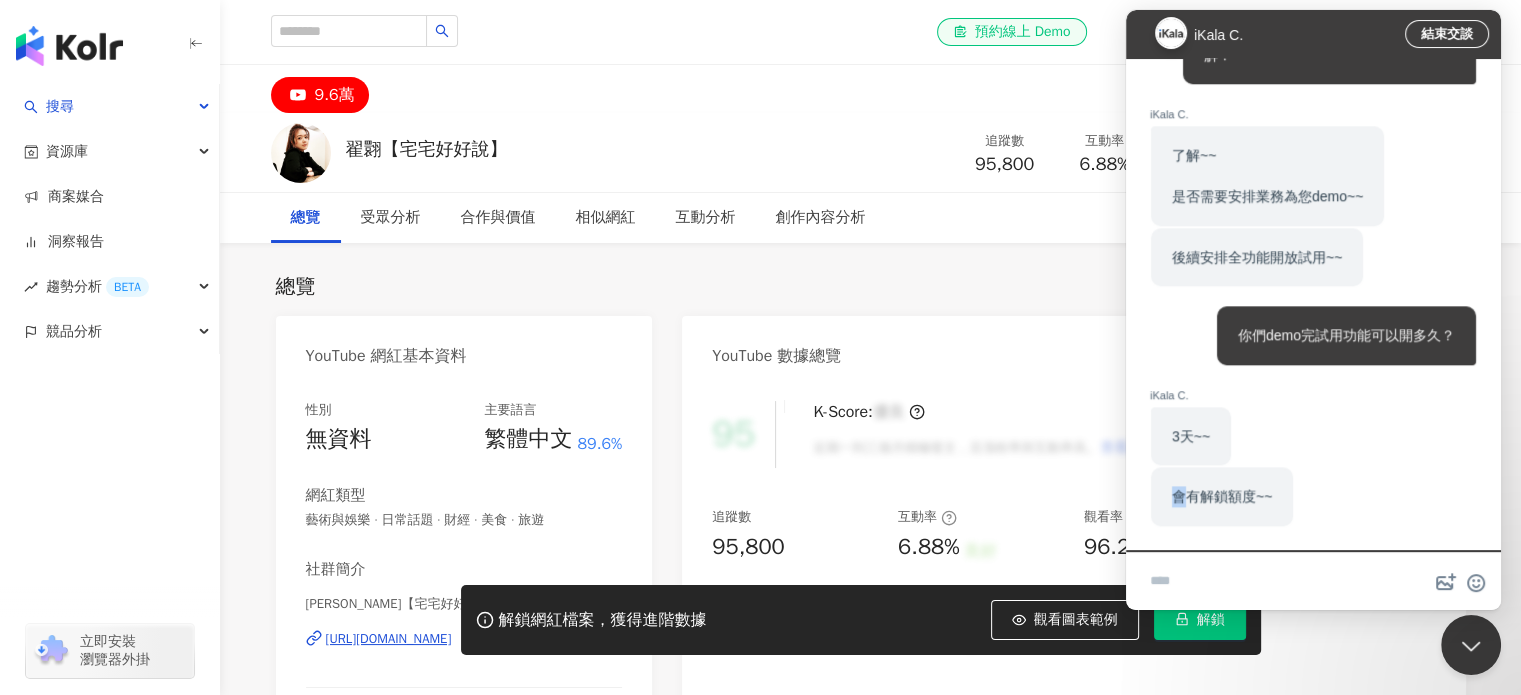 click on "會有解鎖額度~~" at bounding box center (1222, 496) 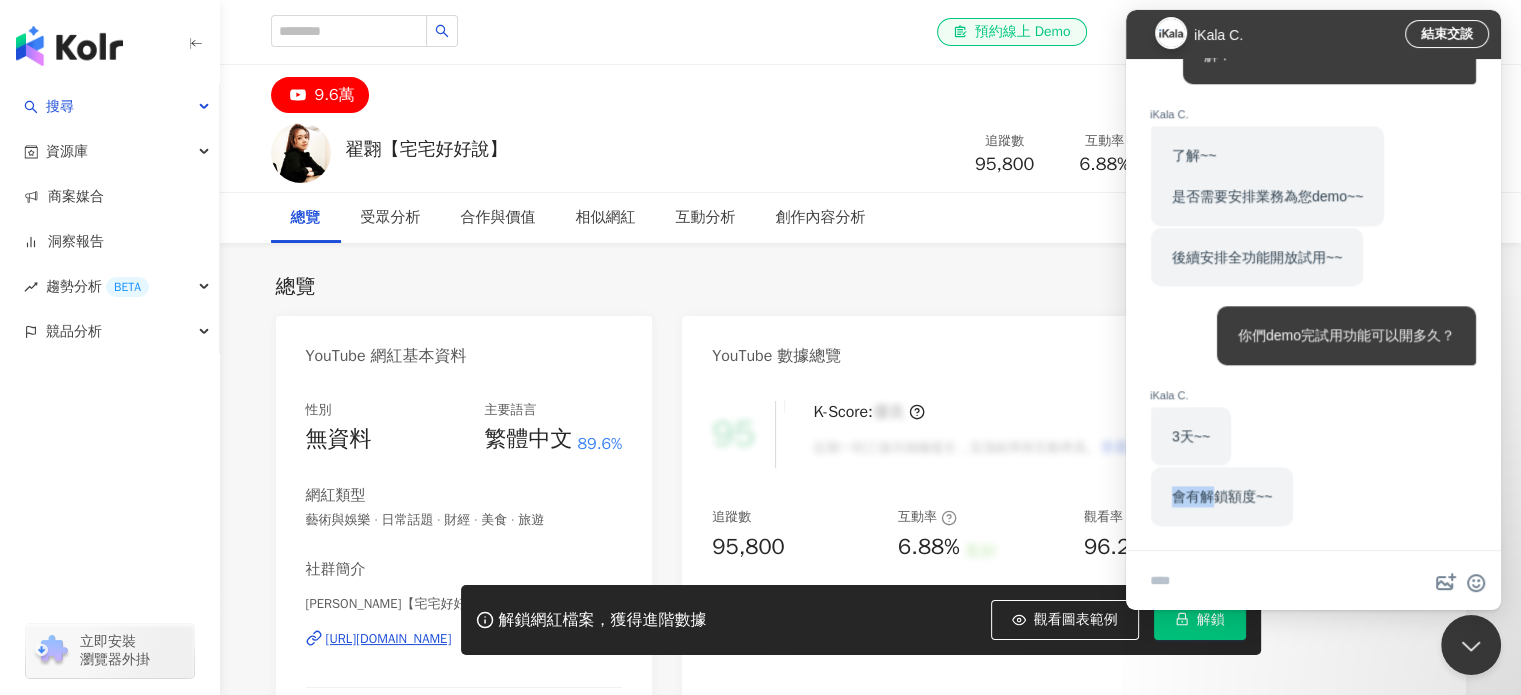 click on "會有解鎖額度~~" at bounding box center [1222, 496] 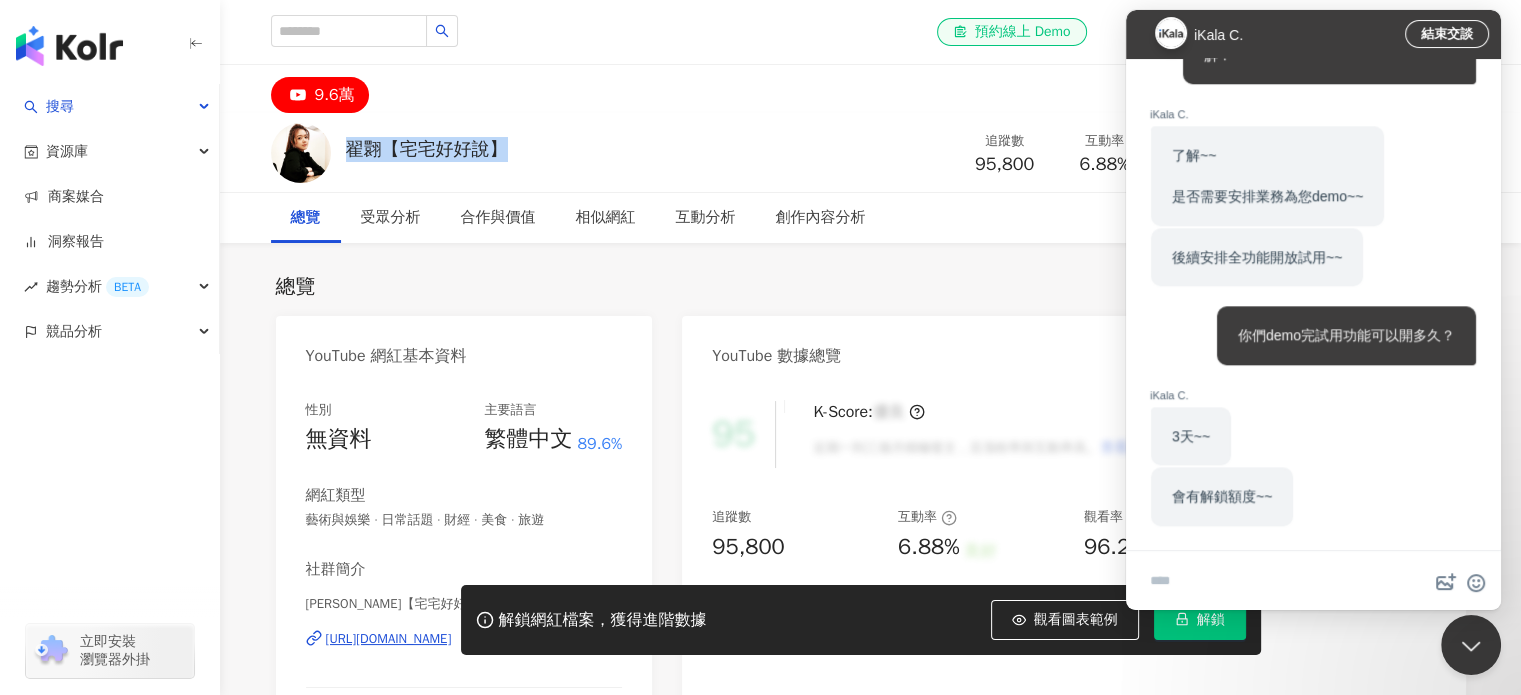 drag, startPoint x: 350, startPoint y: 147, endPoint x: 530, endPoint y: 150, distance: 180.025 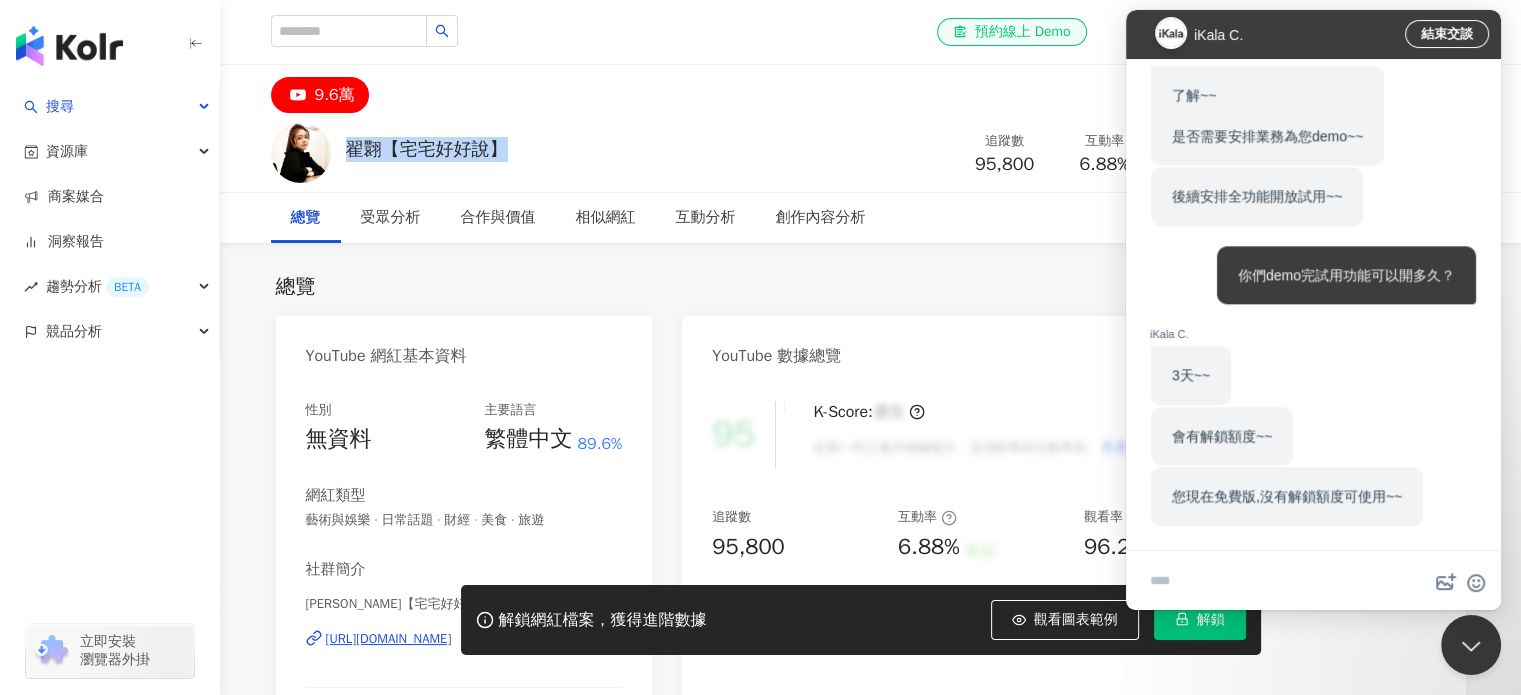 scroll, scrollTop: 2292, scrollLeft: 0, axis: vertical 